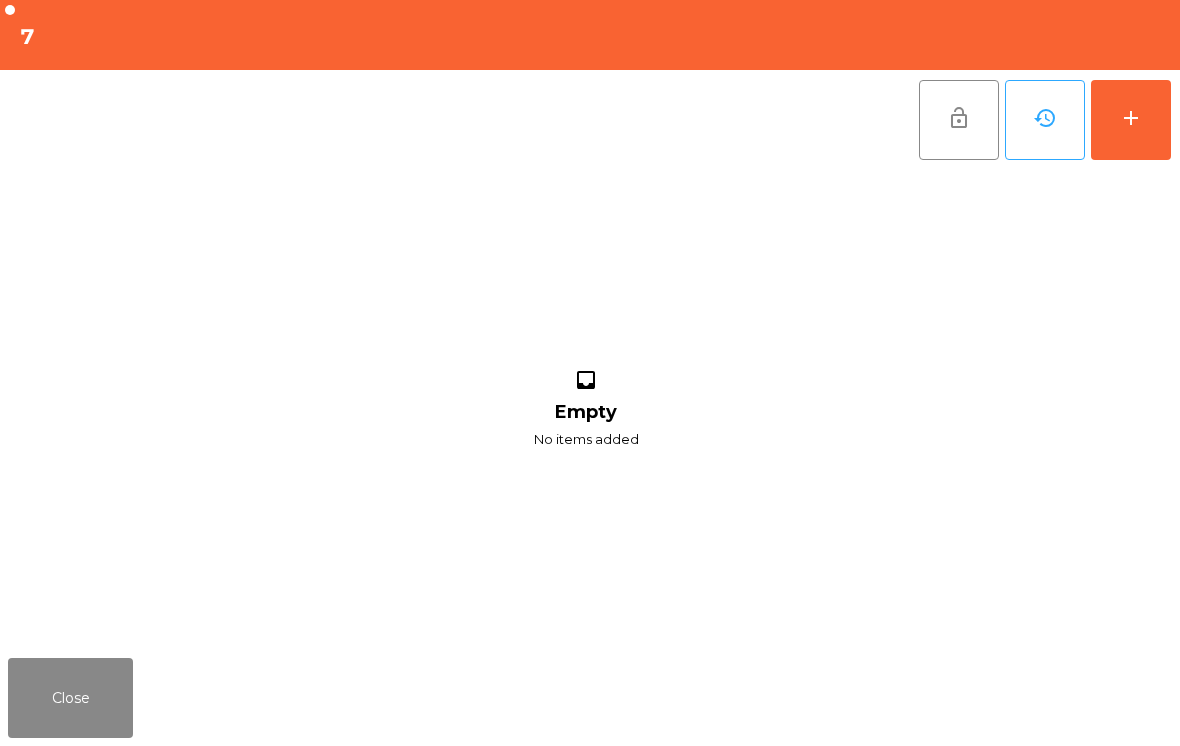scroll, scrollTop: 0, scrollLeft: 0, axis: both 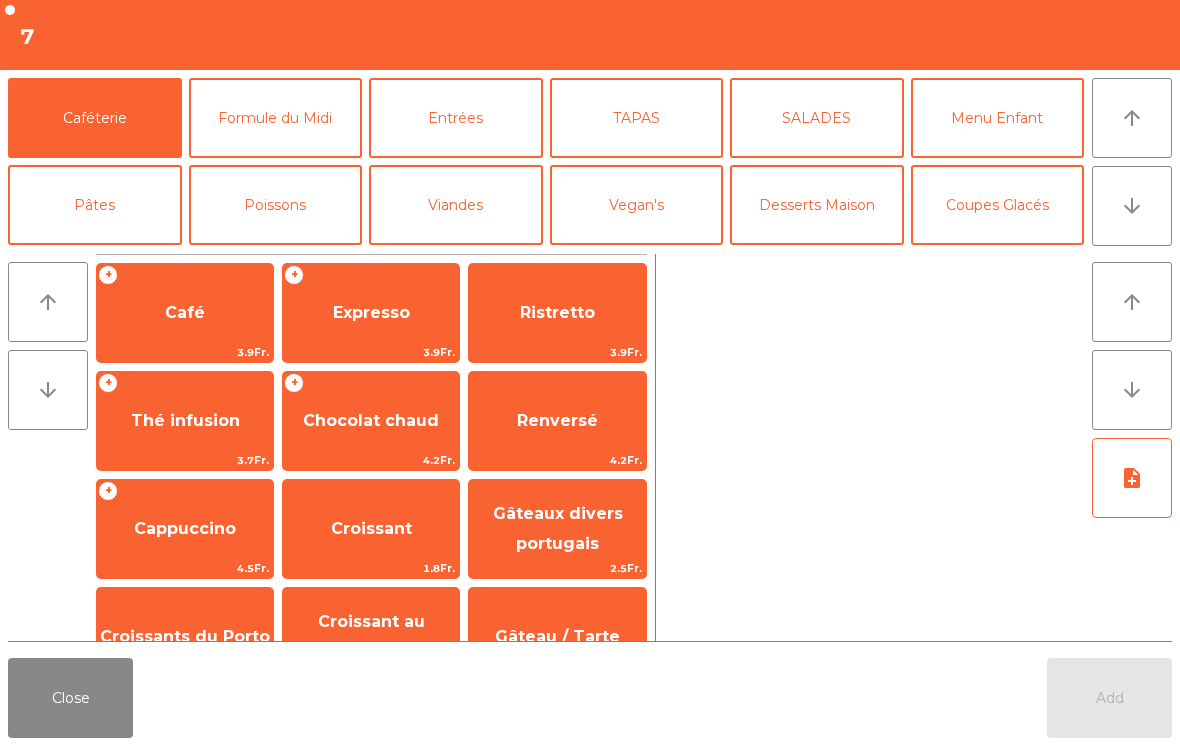 click on "Formule du Midi" 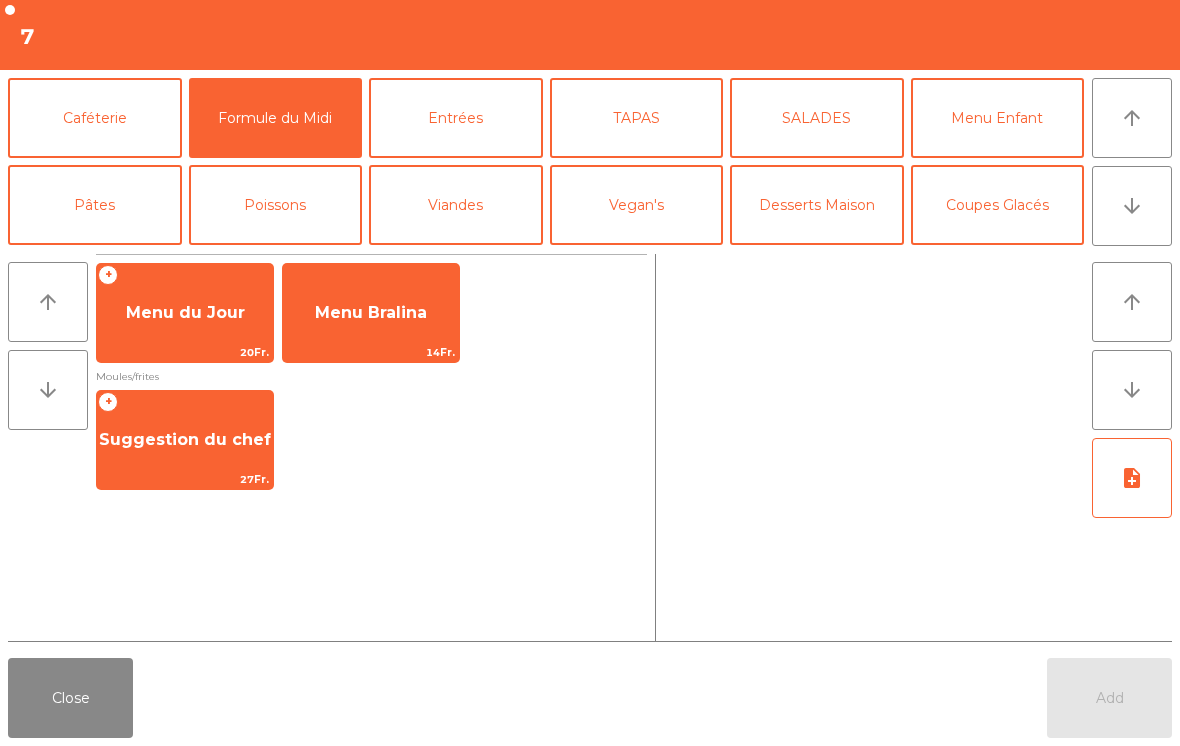 click on "Suggestion du chef" 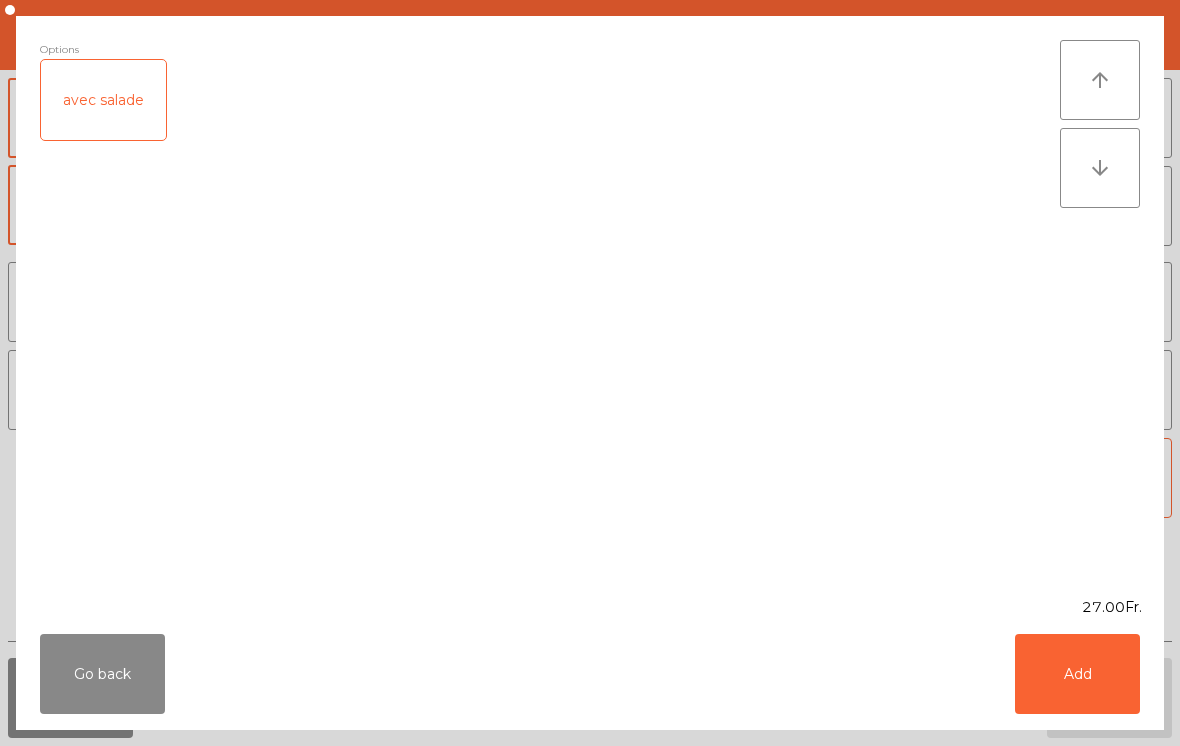 click on "Add" 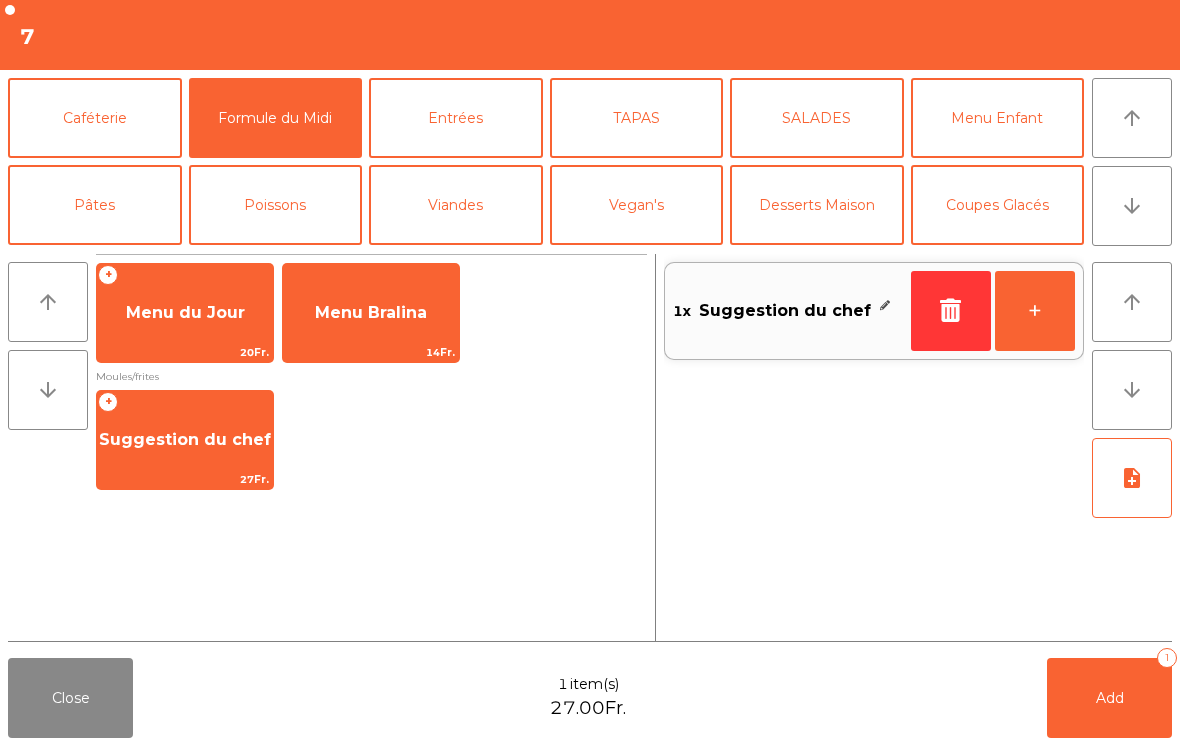 click on "+" 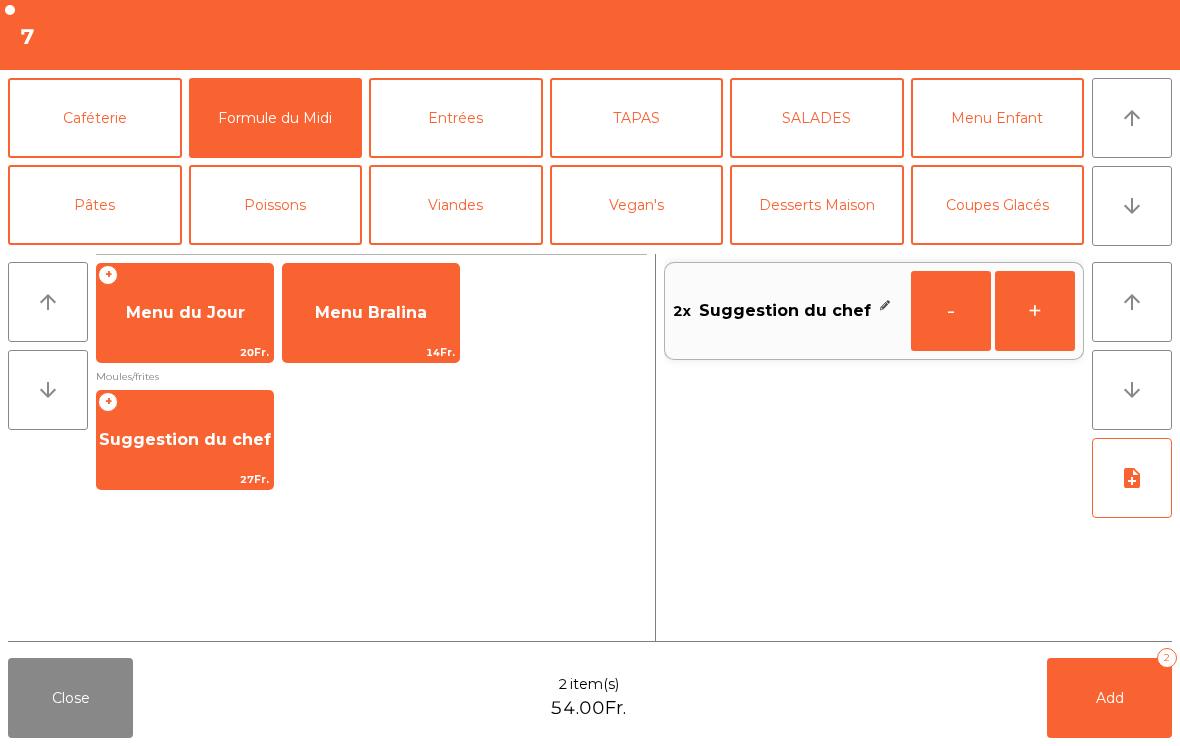 click on "note_add" 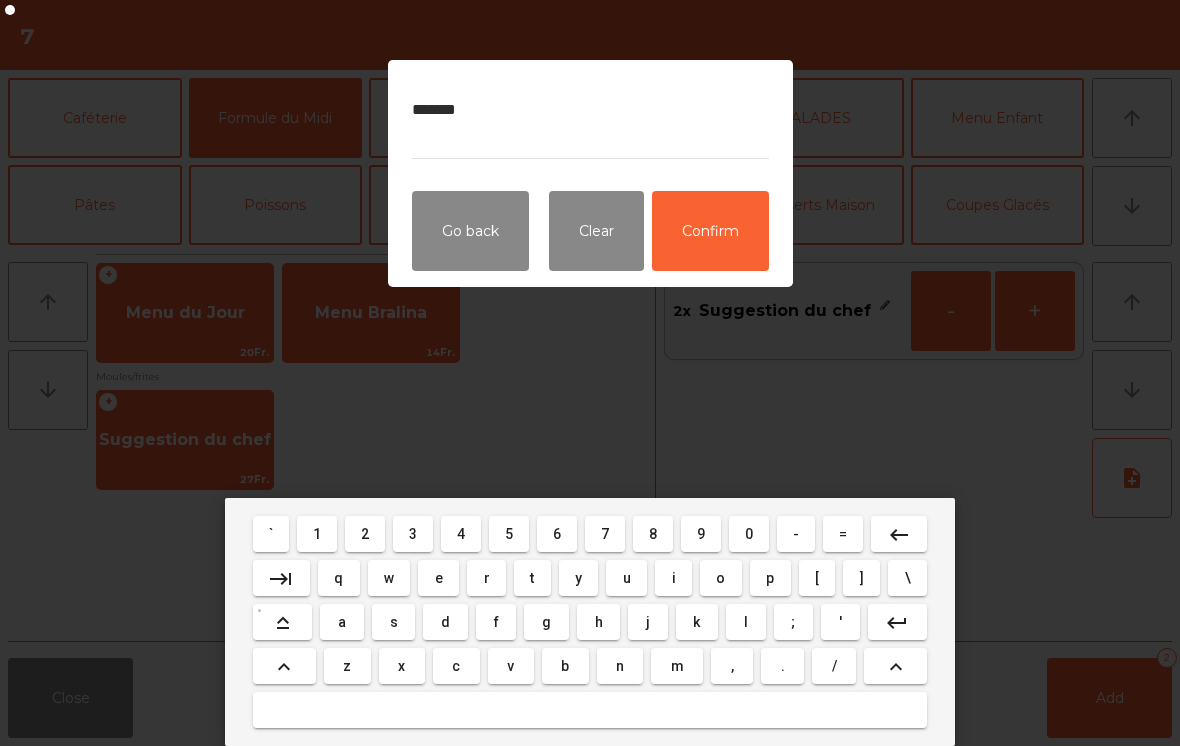 type on "*******" 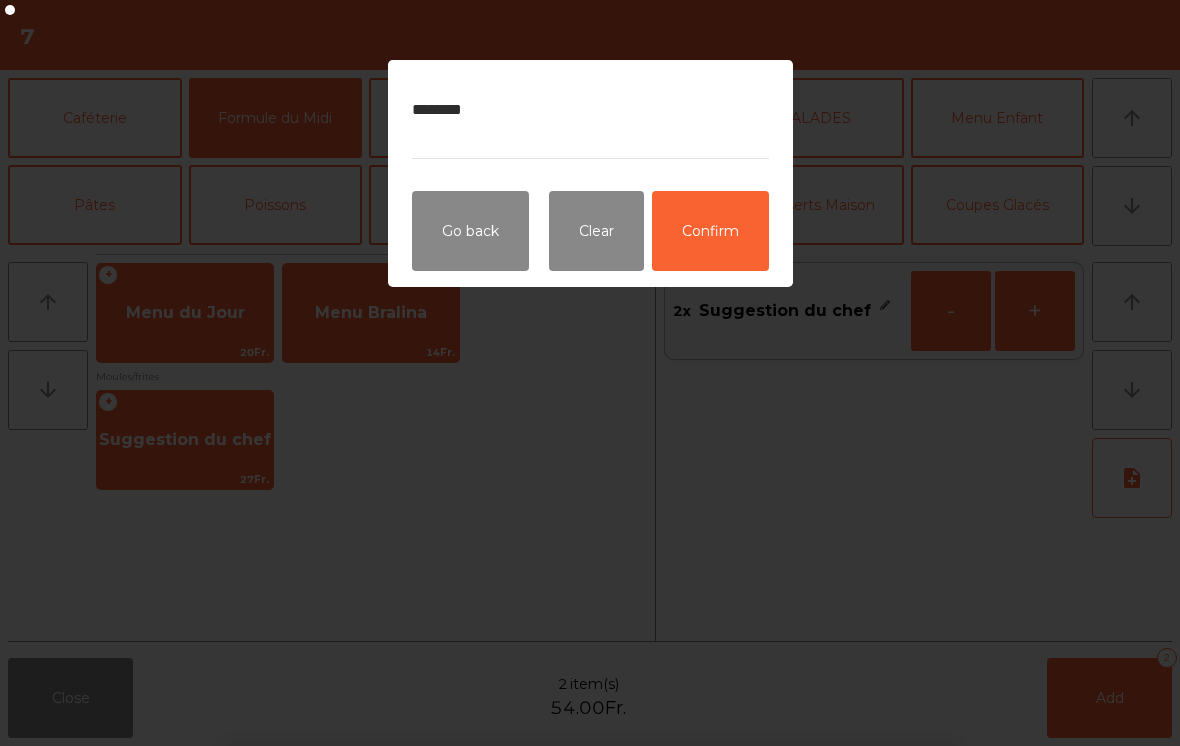 click on "Confirm" 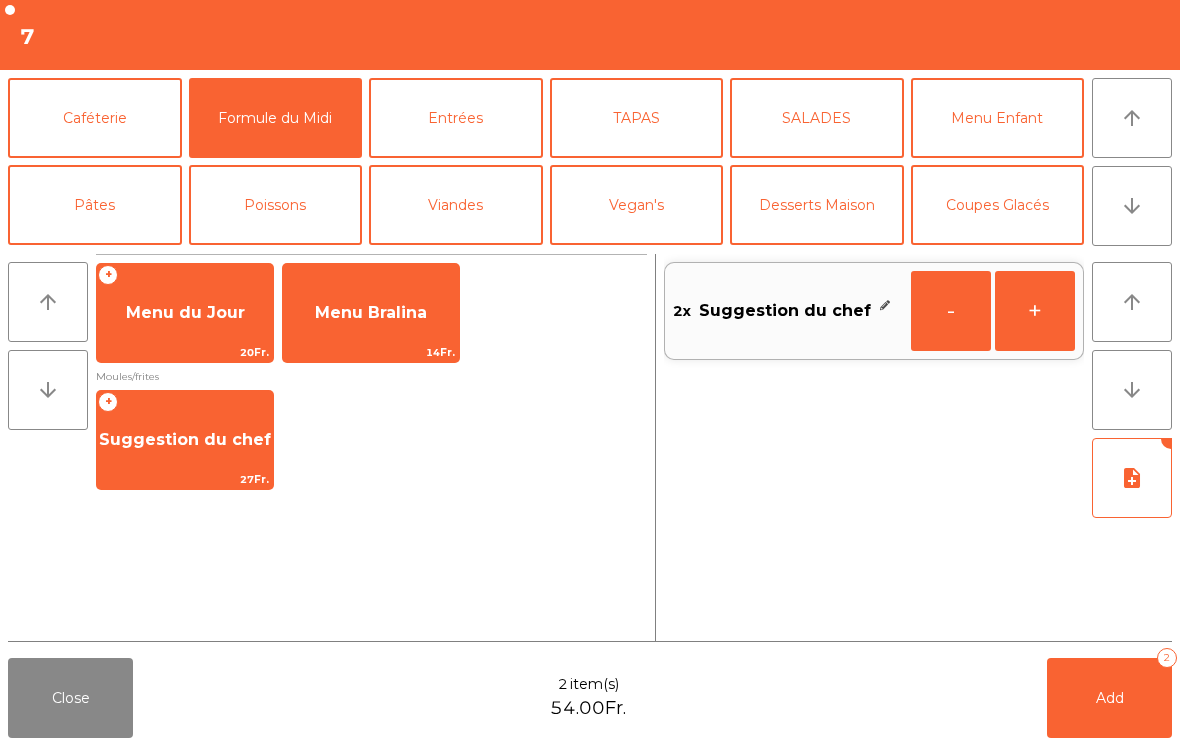 click on "Add   2" 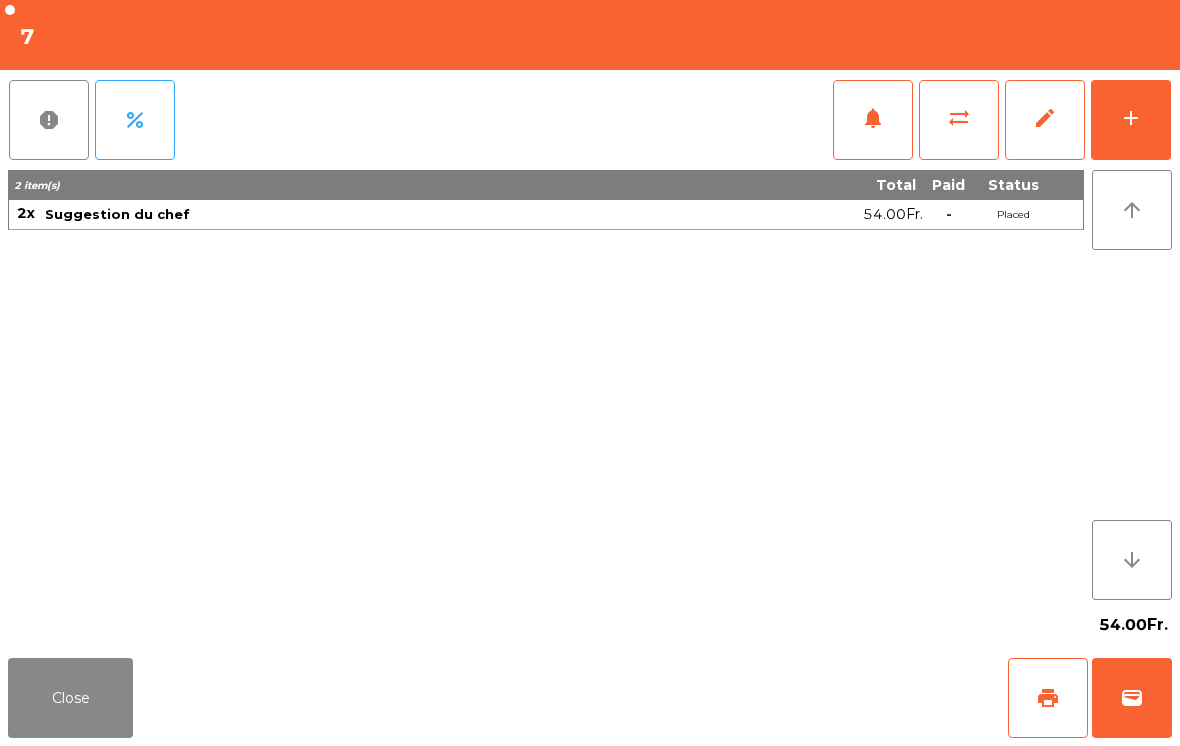 click on "Close" 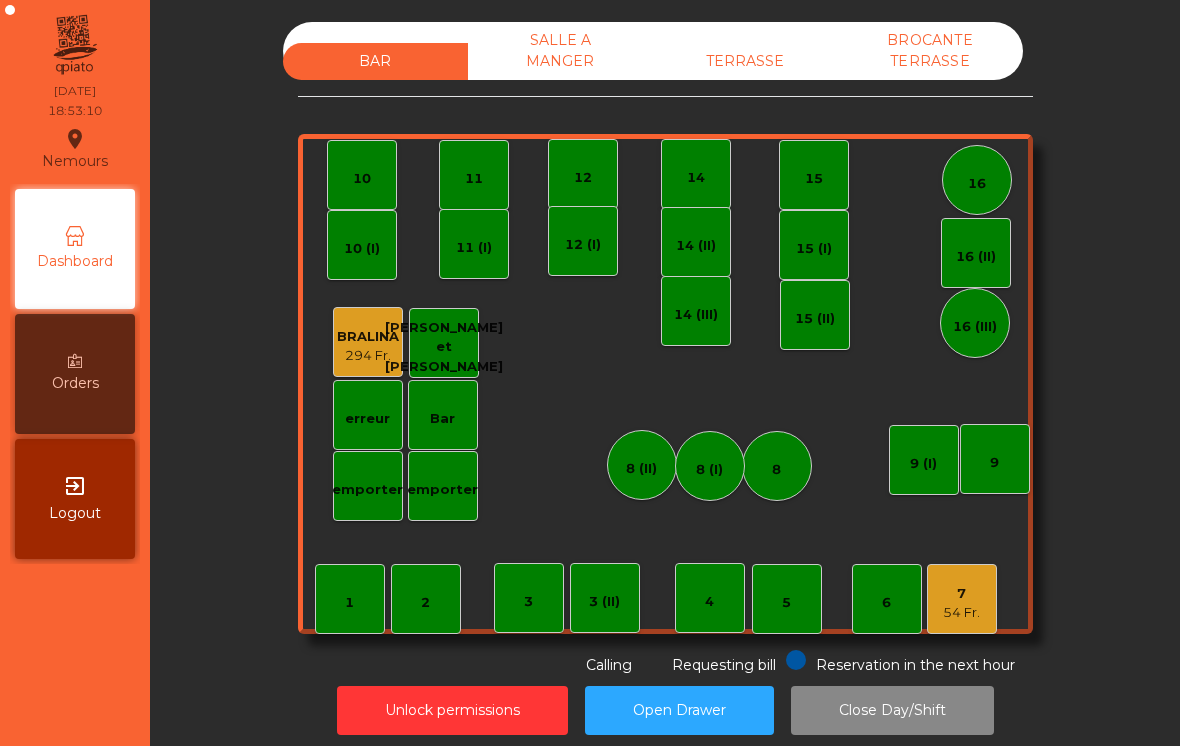 click on "7   54 Fr." 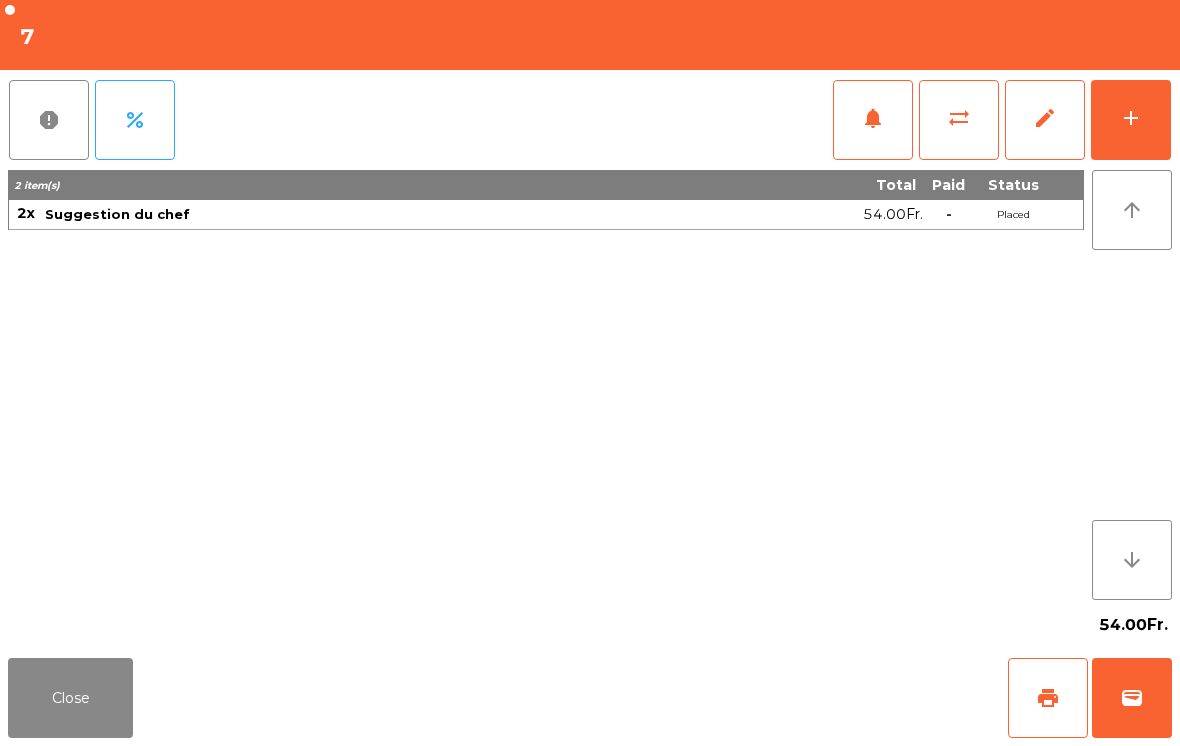 click on "add" 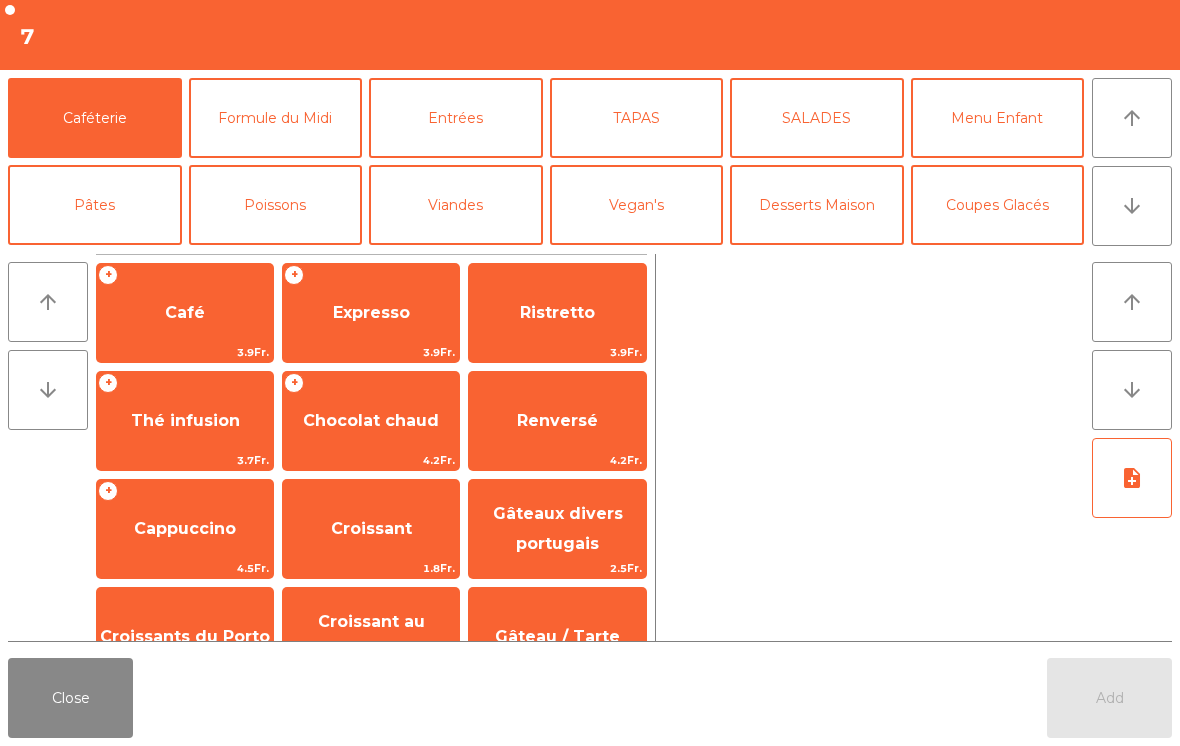 click on "arrow_downward" 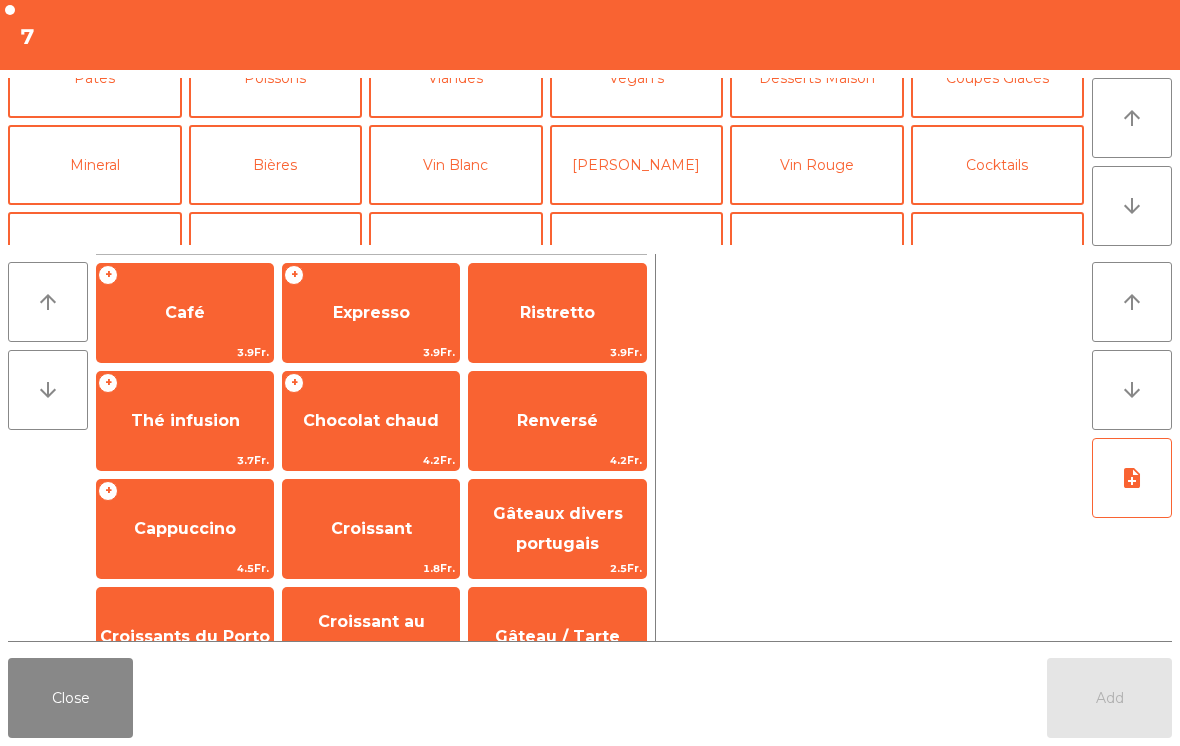scroll, scrollTop: 174, scrollLeft: 0, axis: vertical 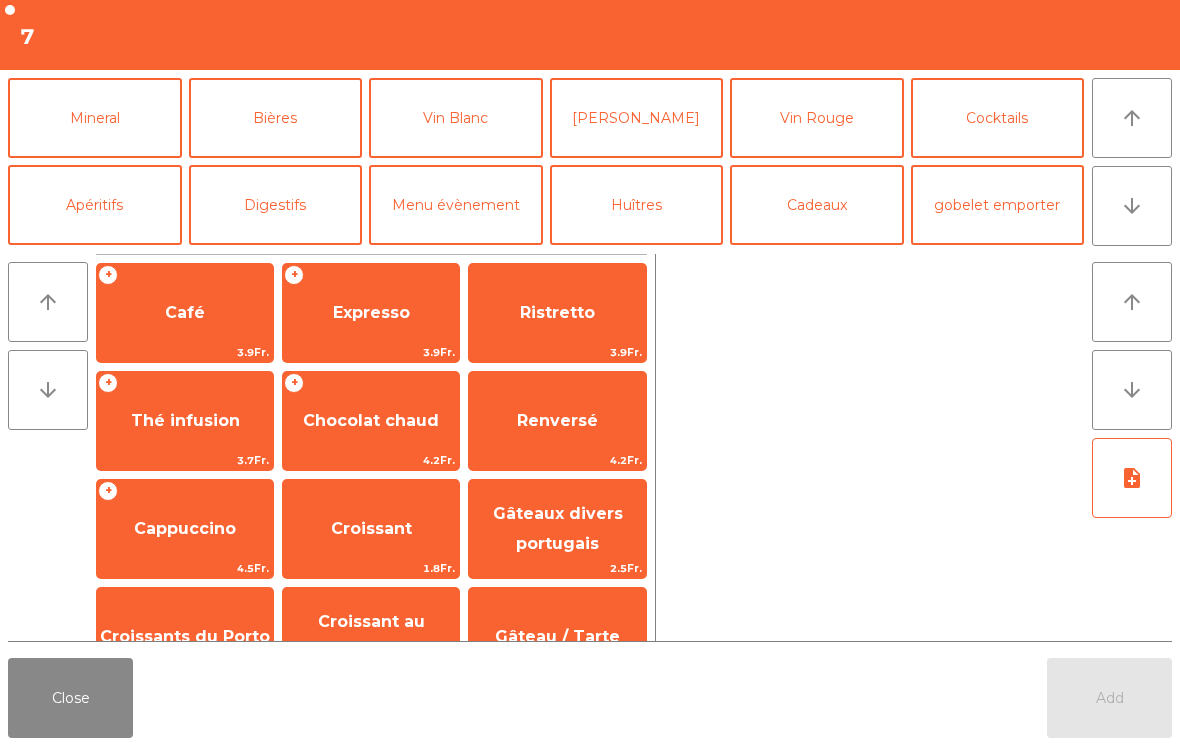 click on "[PERSON_NAME]" 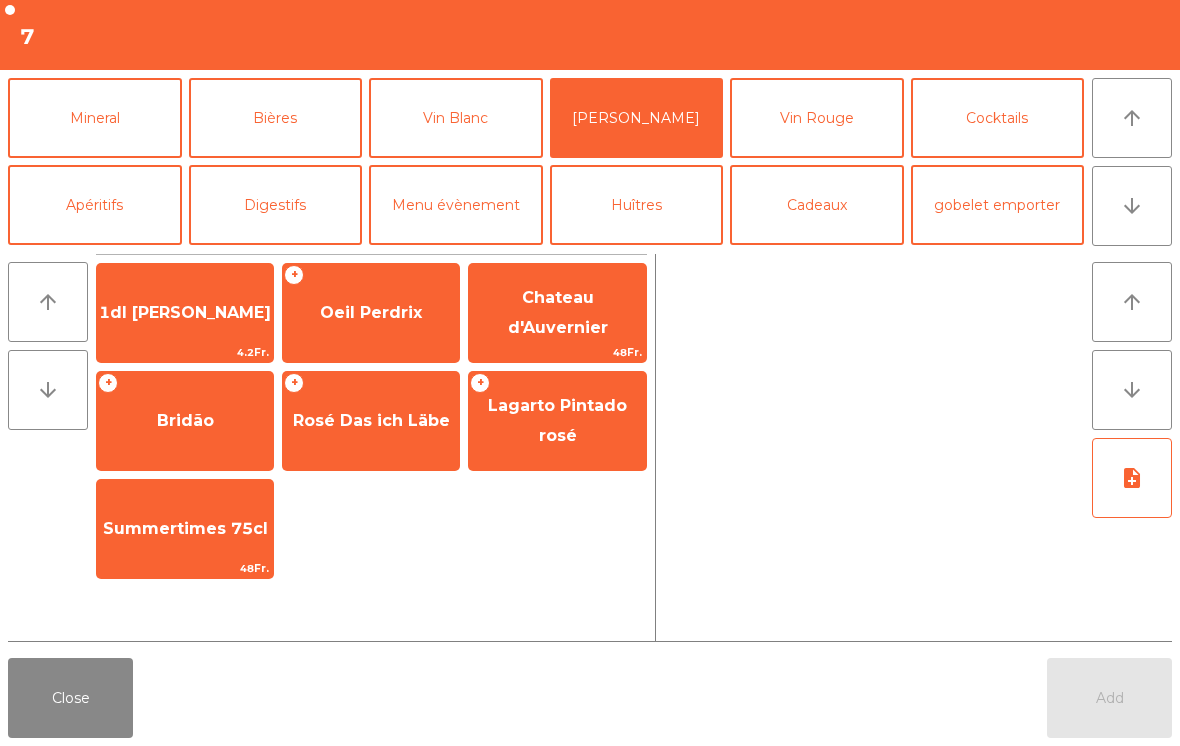 click on "Oeil Perdrix" 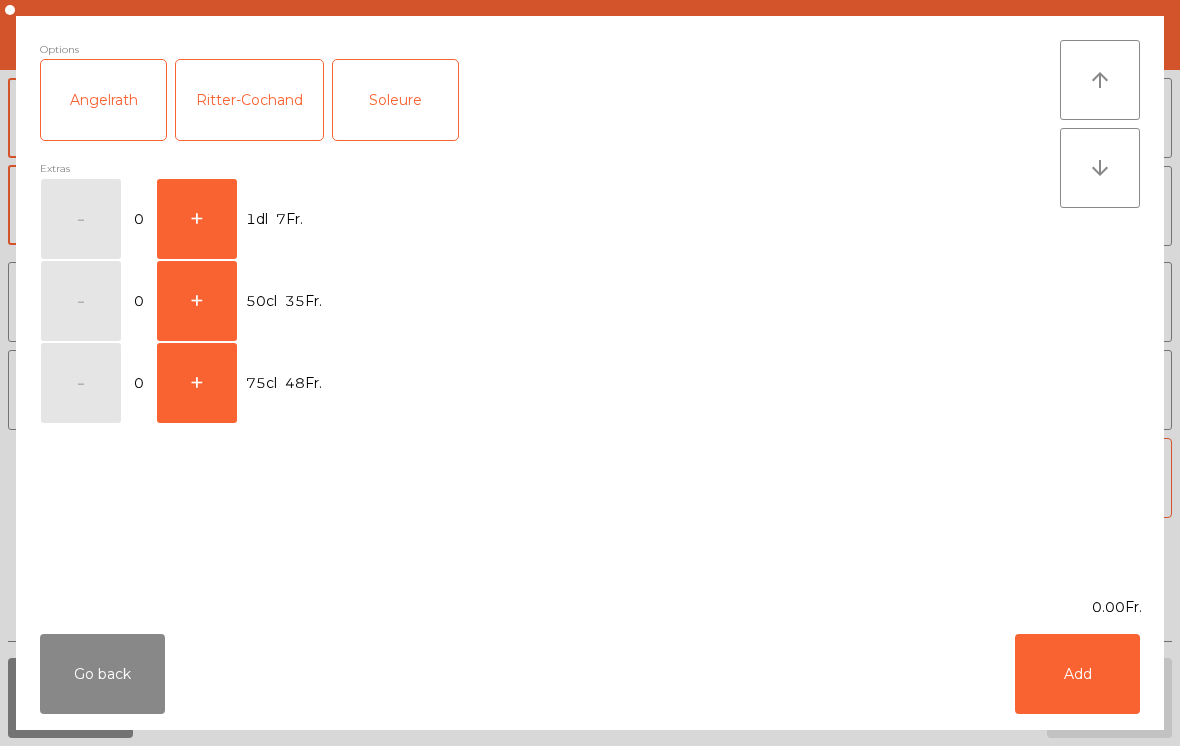 click on "+" 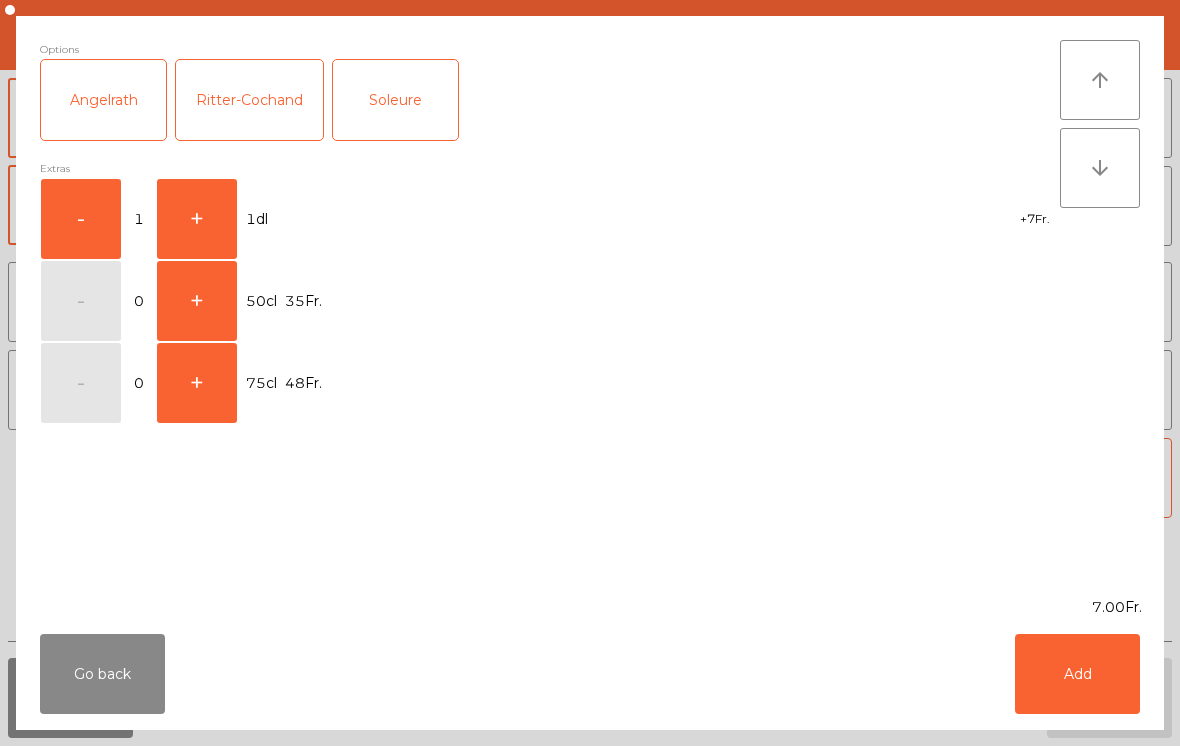 click on "+" 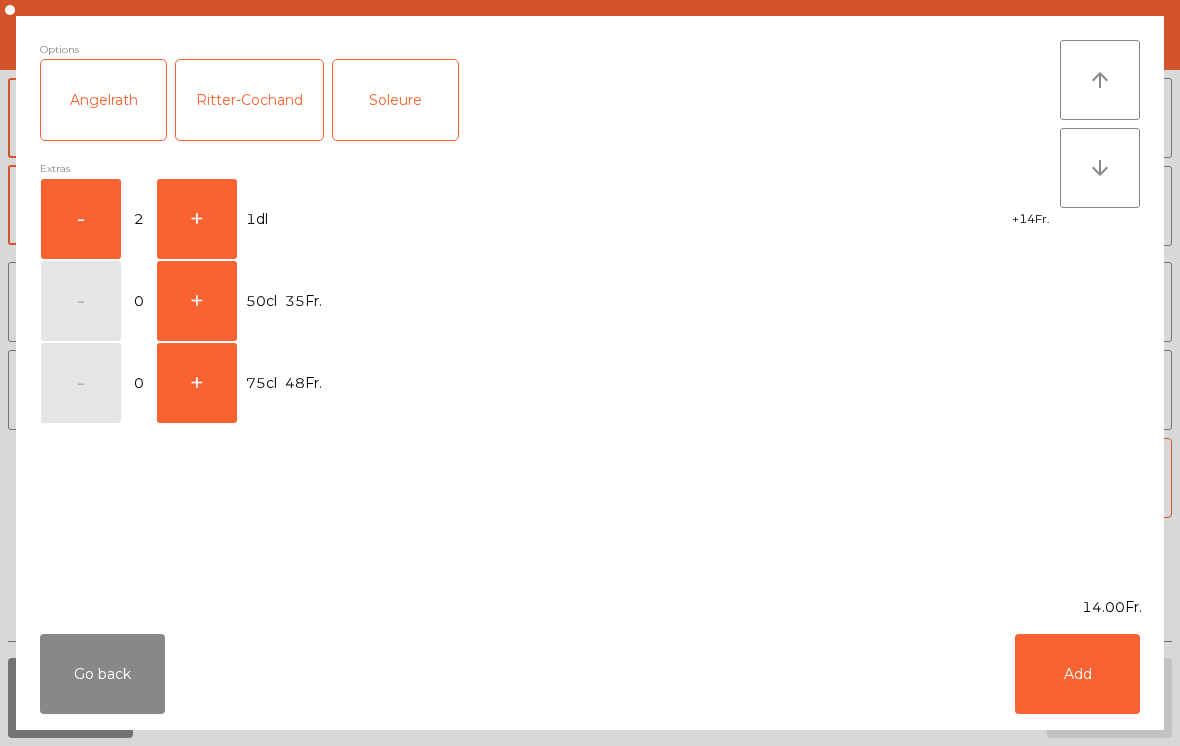 click on "Add" 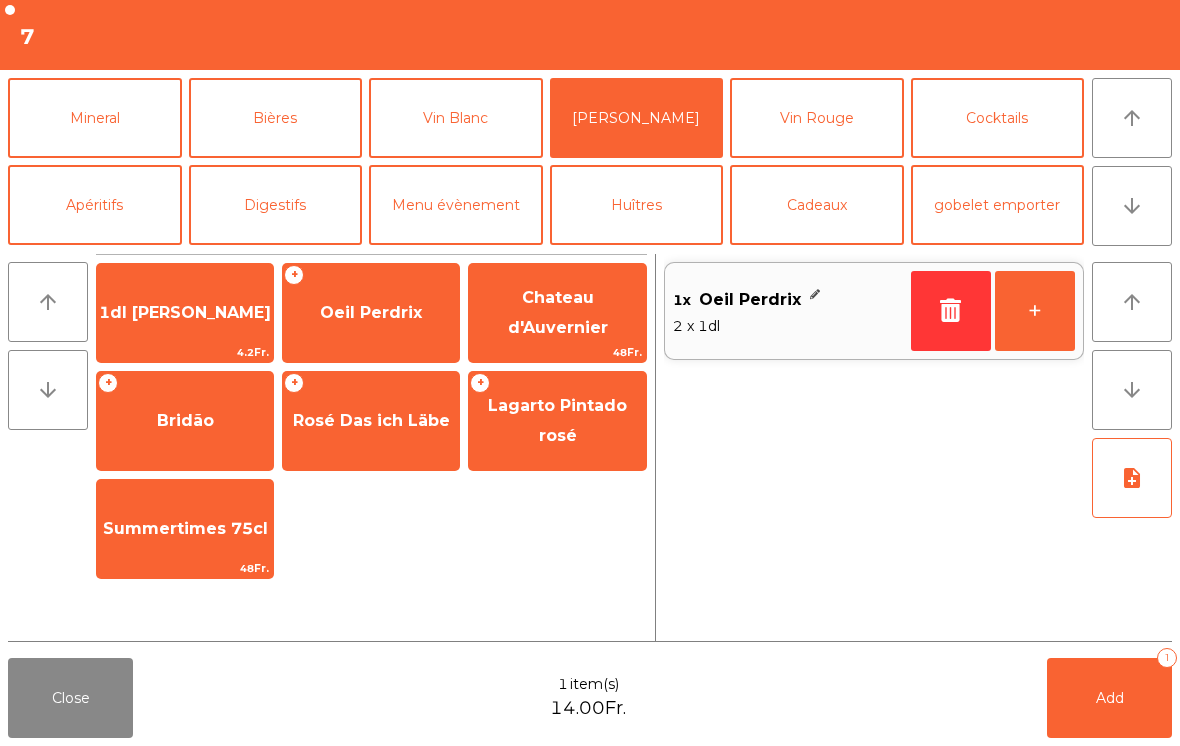click on "Add   1" 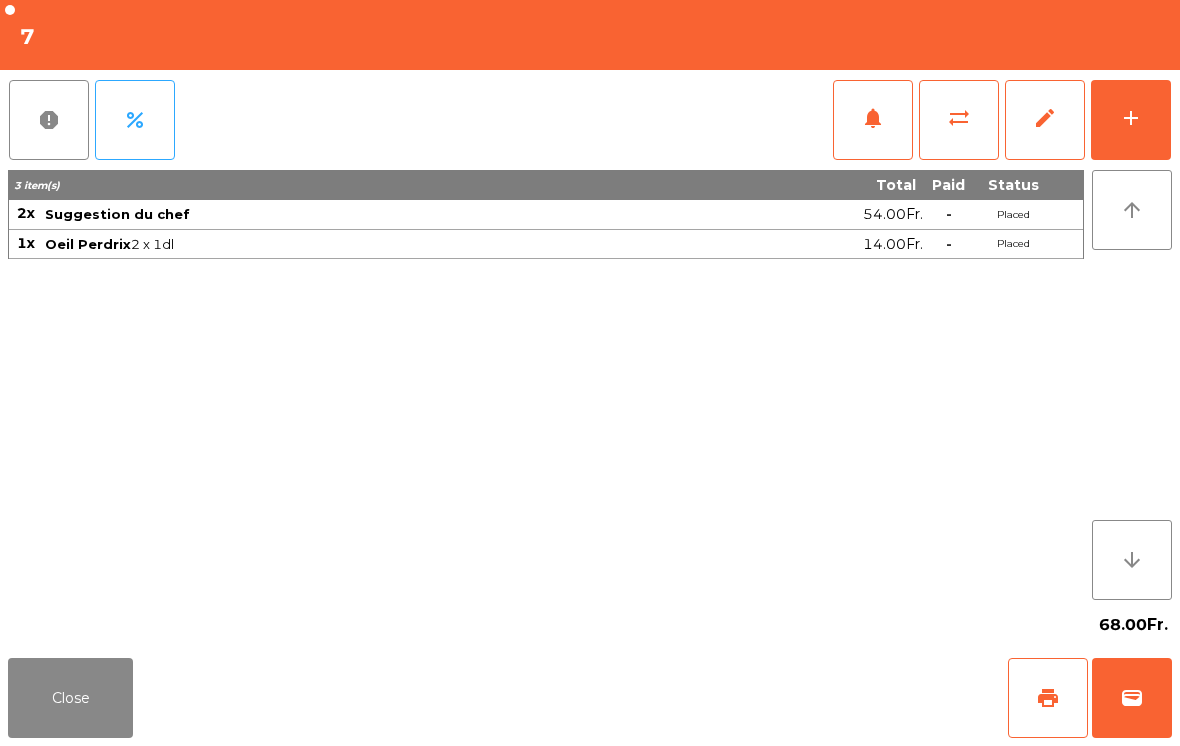 click on "Close" 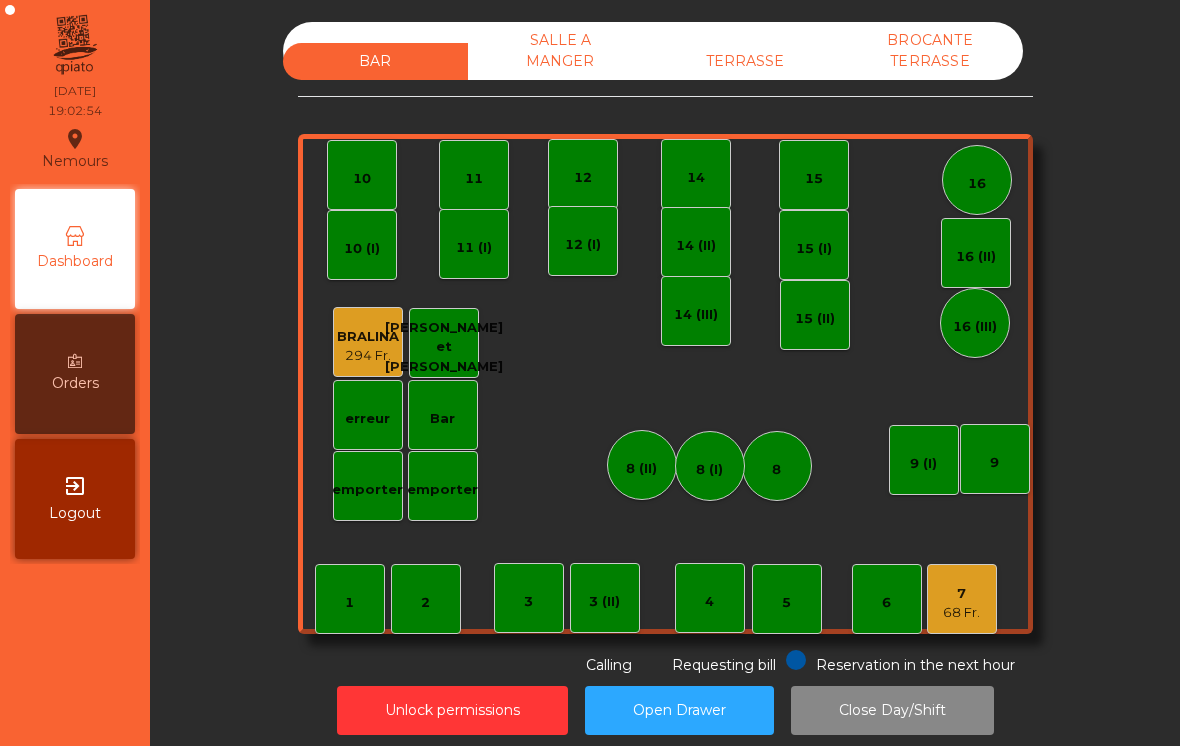 click on "9" 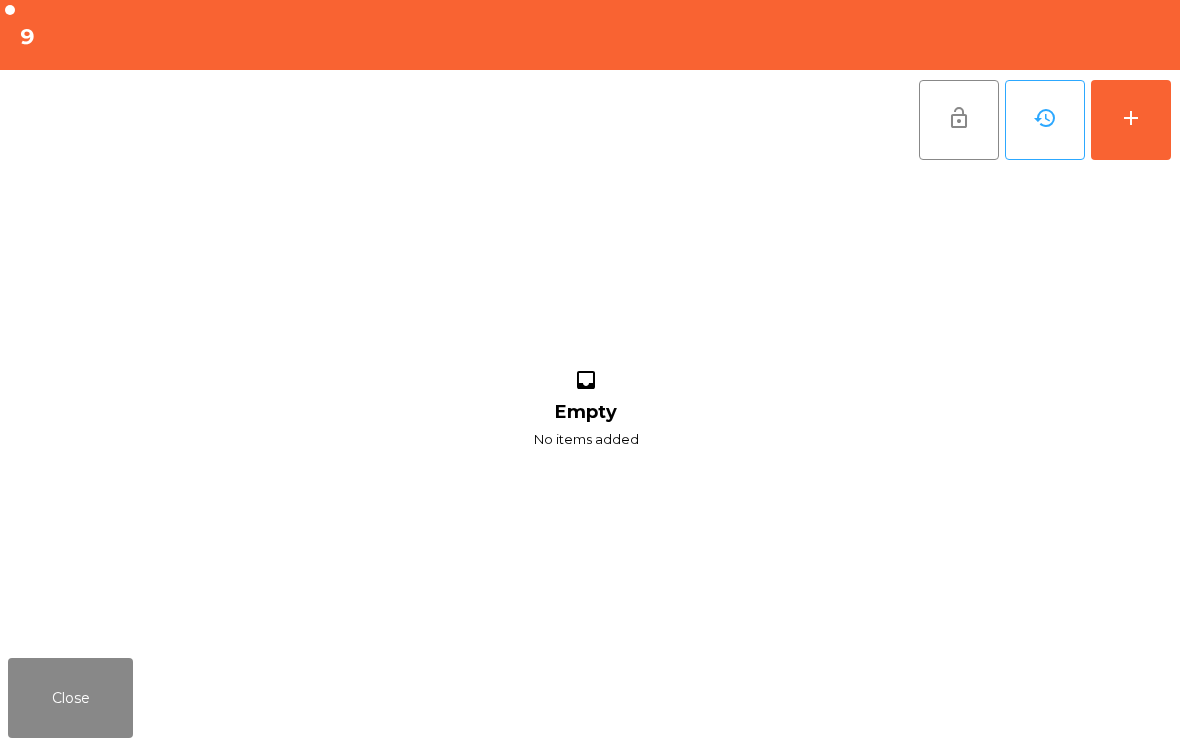 click on "add" 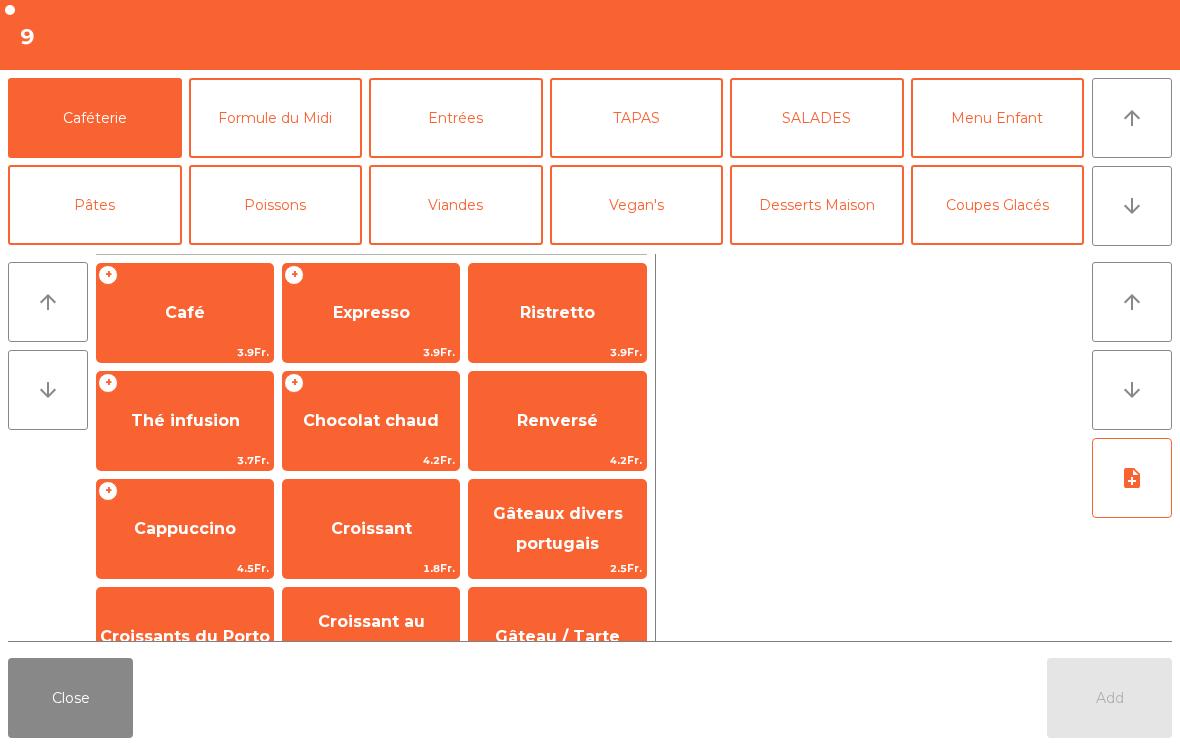 click on "Pâtes" 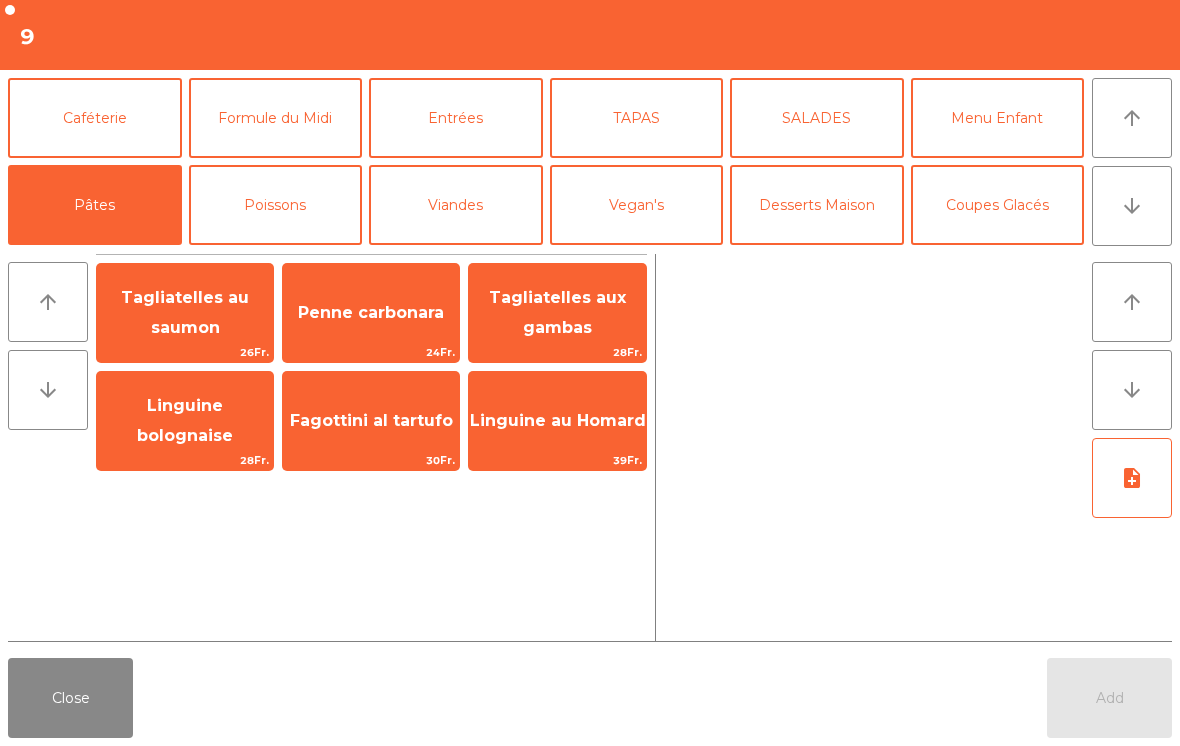 click on "Poissons" 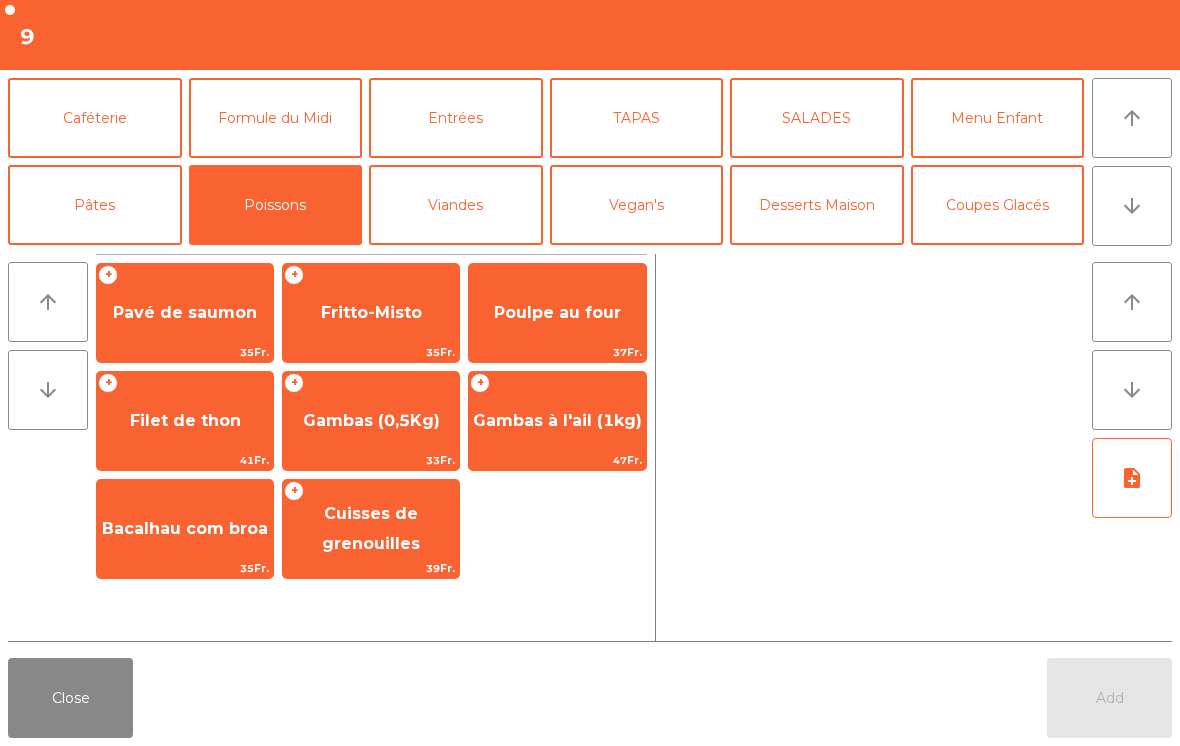 click on "+   Fritto-Misto   35Fr." 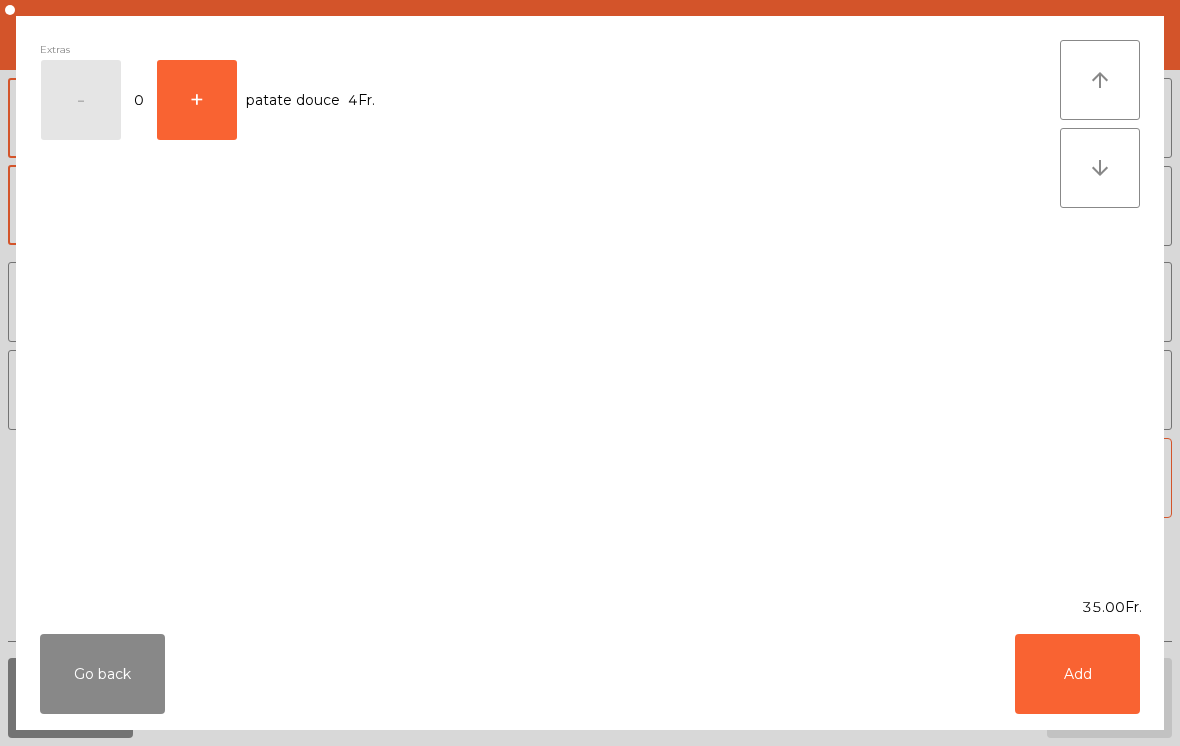 click on "Add" 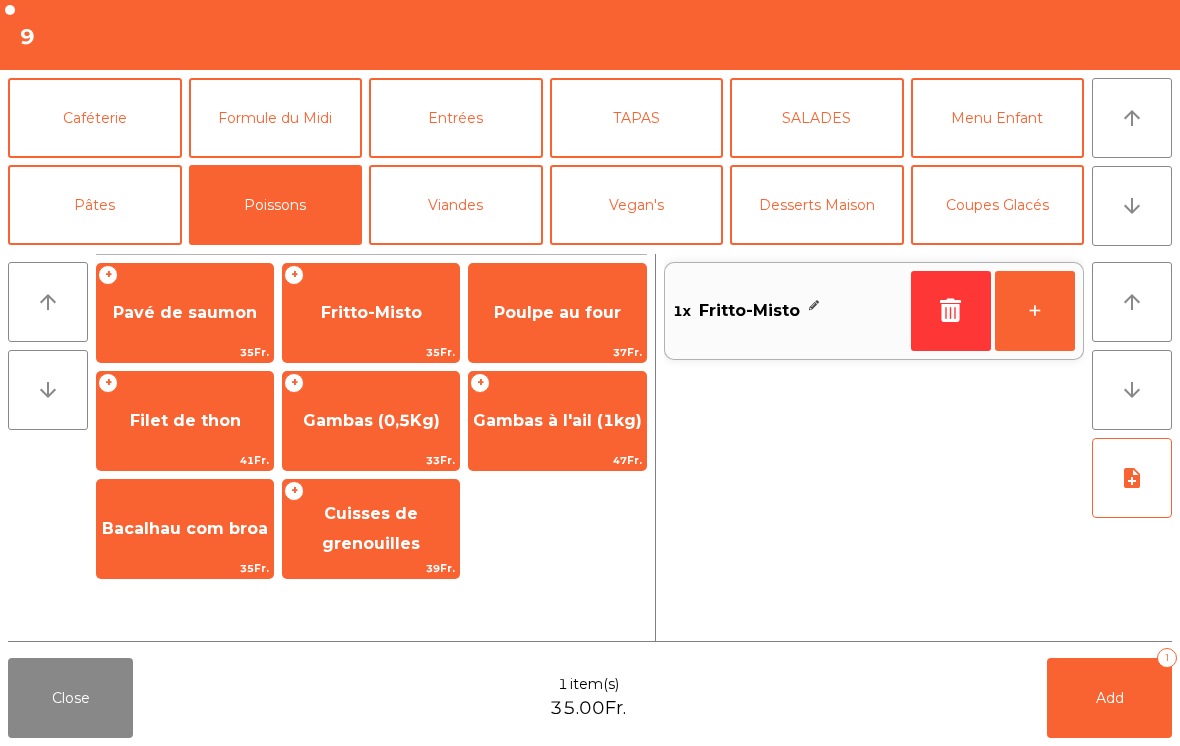 click on "Viandes" 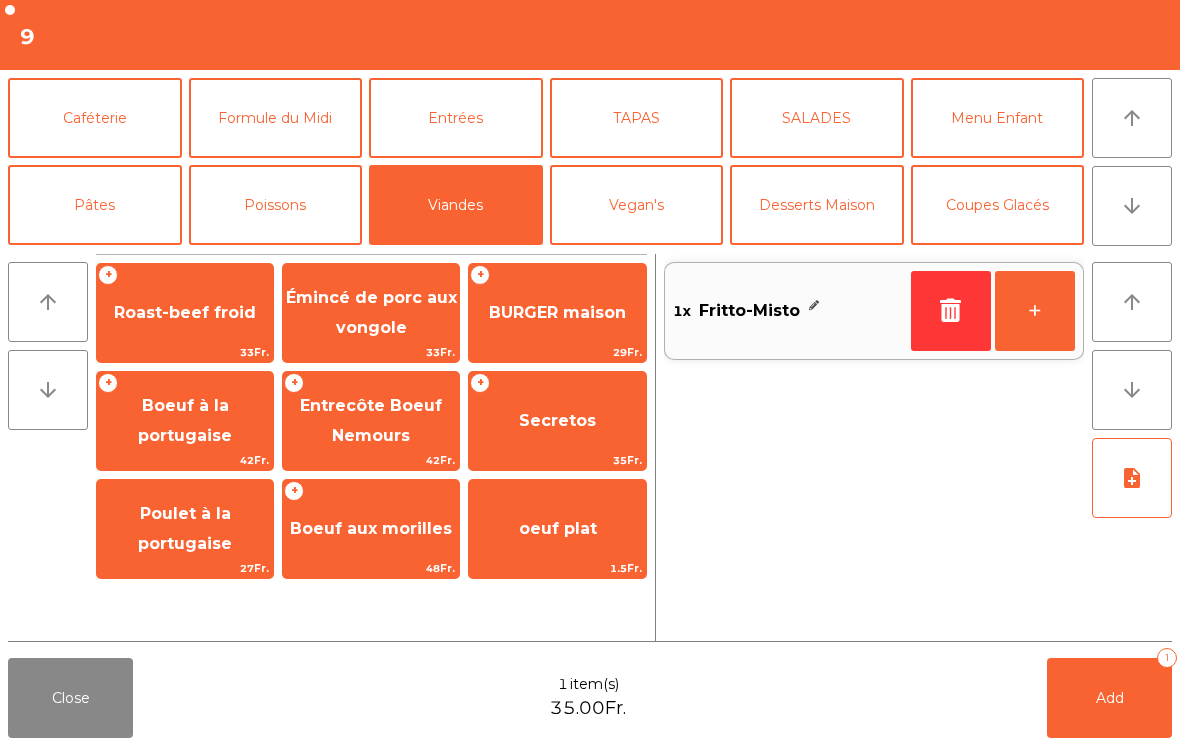 click on "Roast-beef froid" 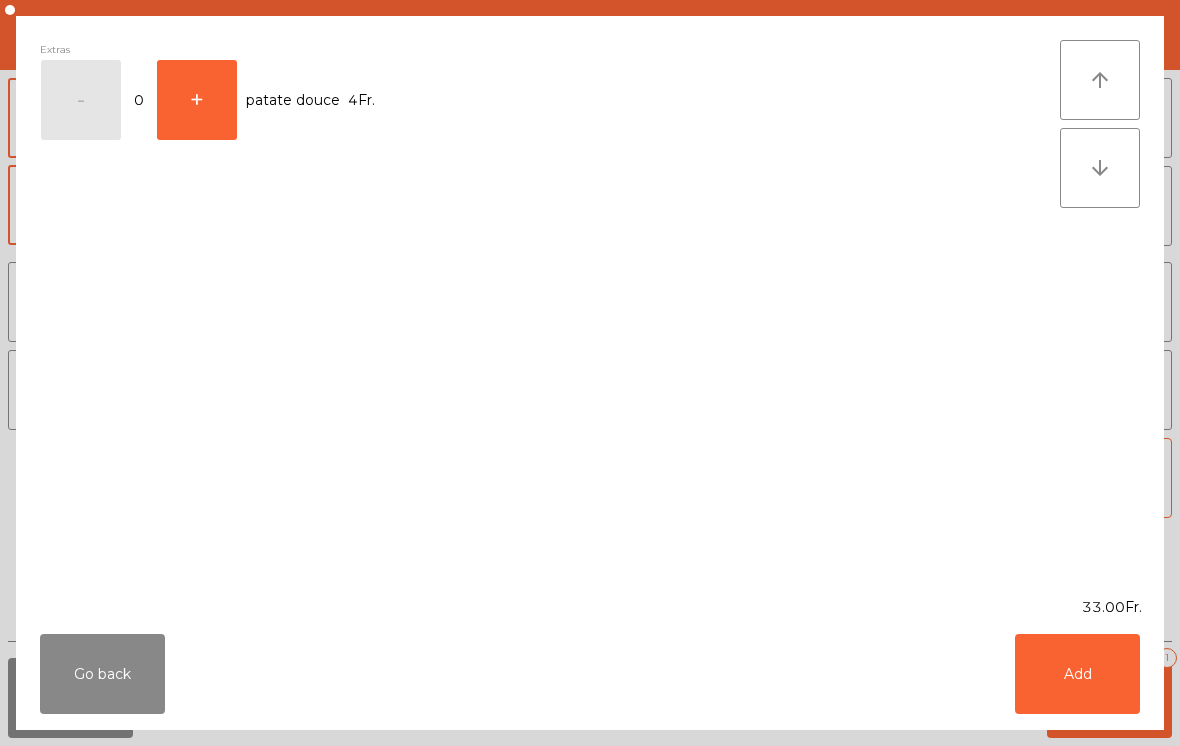 click on "Add" 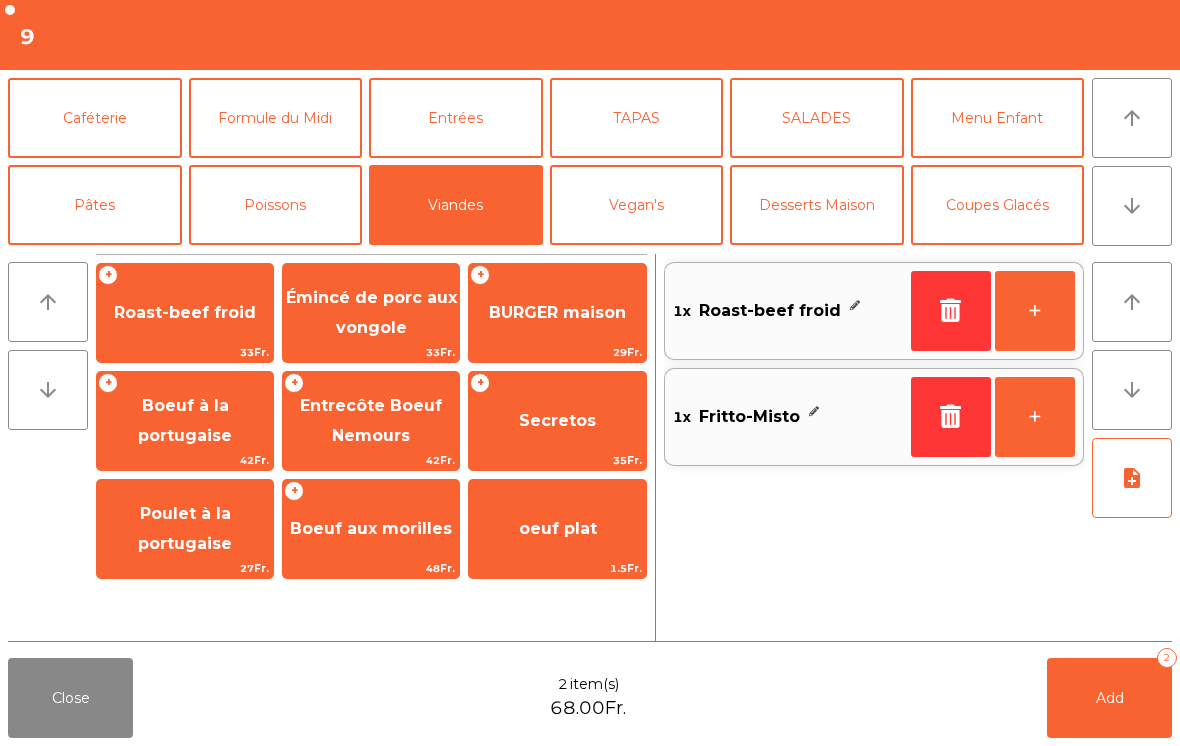 click on "Poissons" 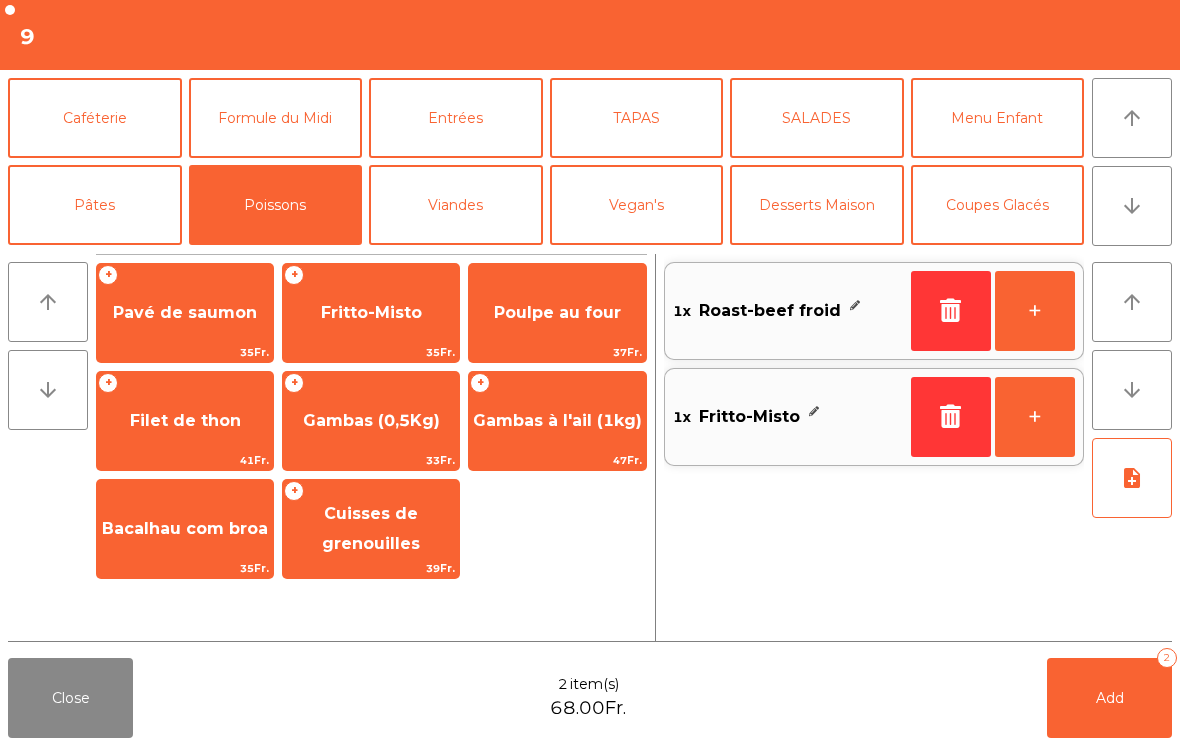 click on "Poulpe au four" 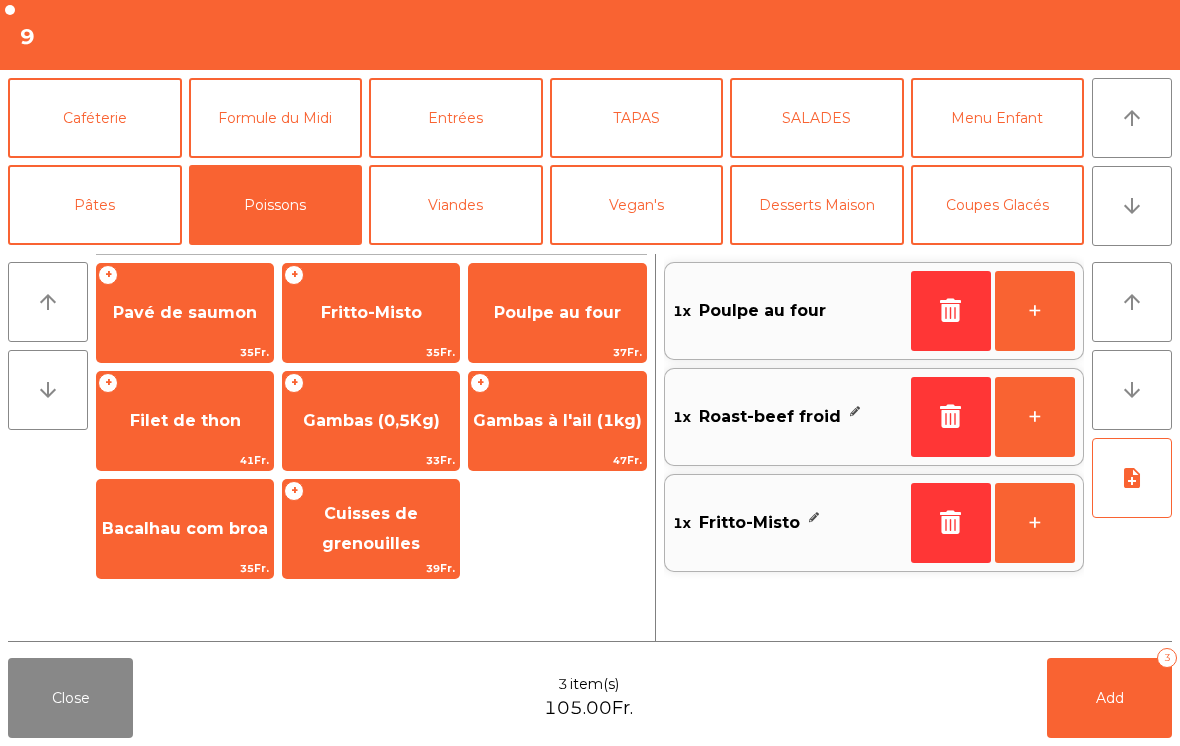 click on "note_add" 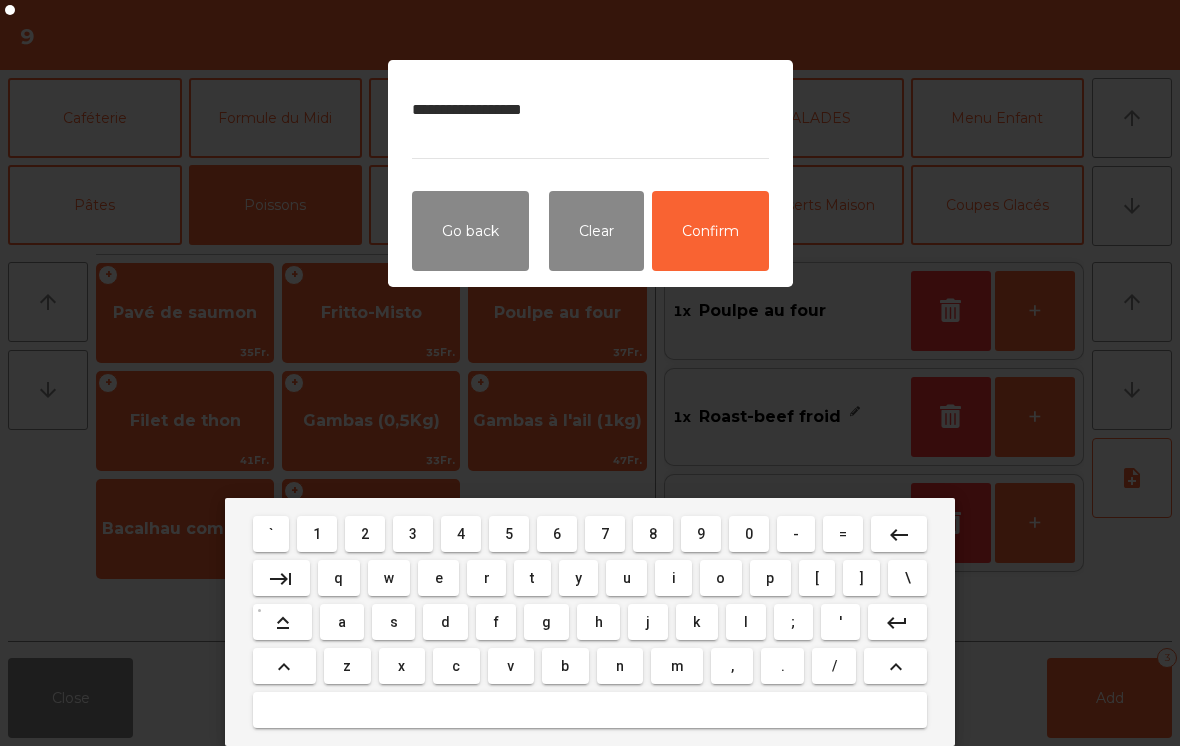 type on "**********" 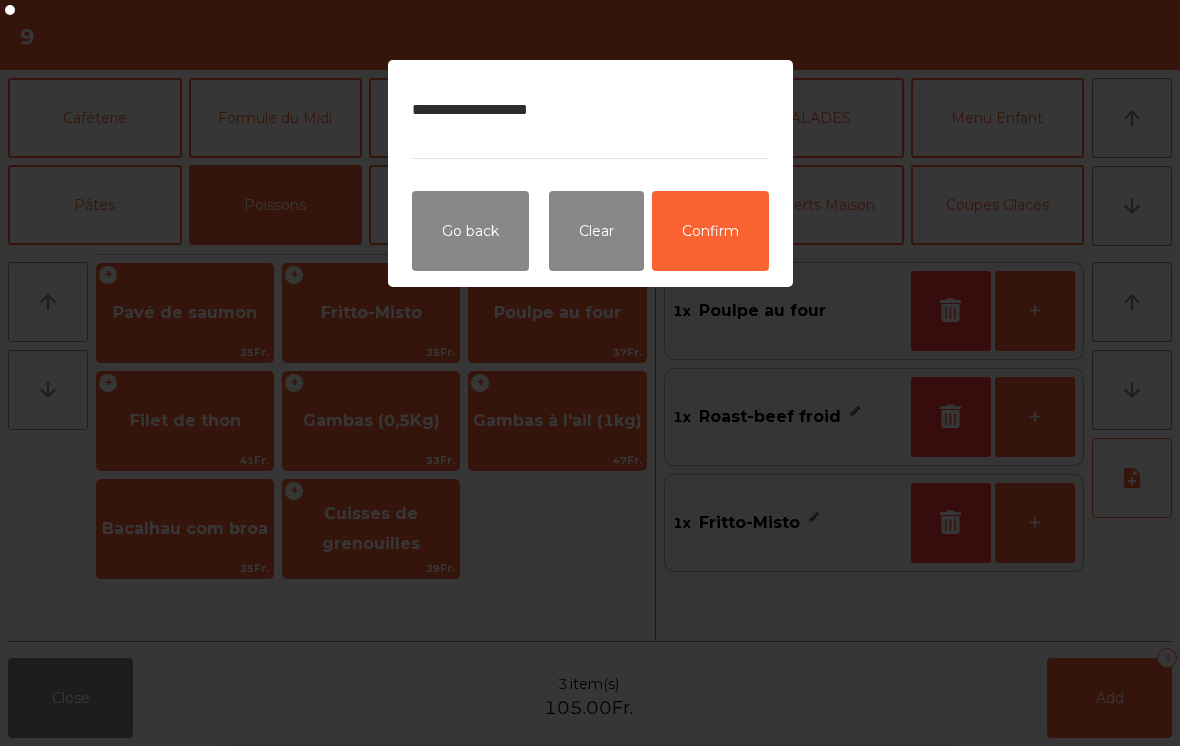 click on "Confirm" 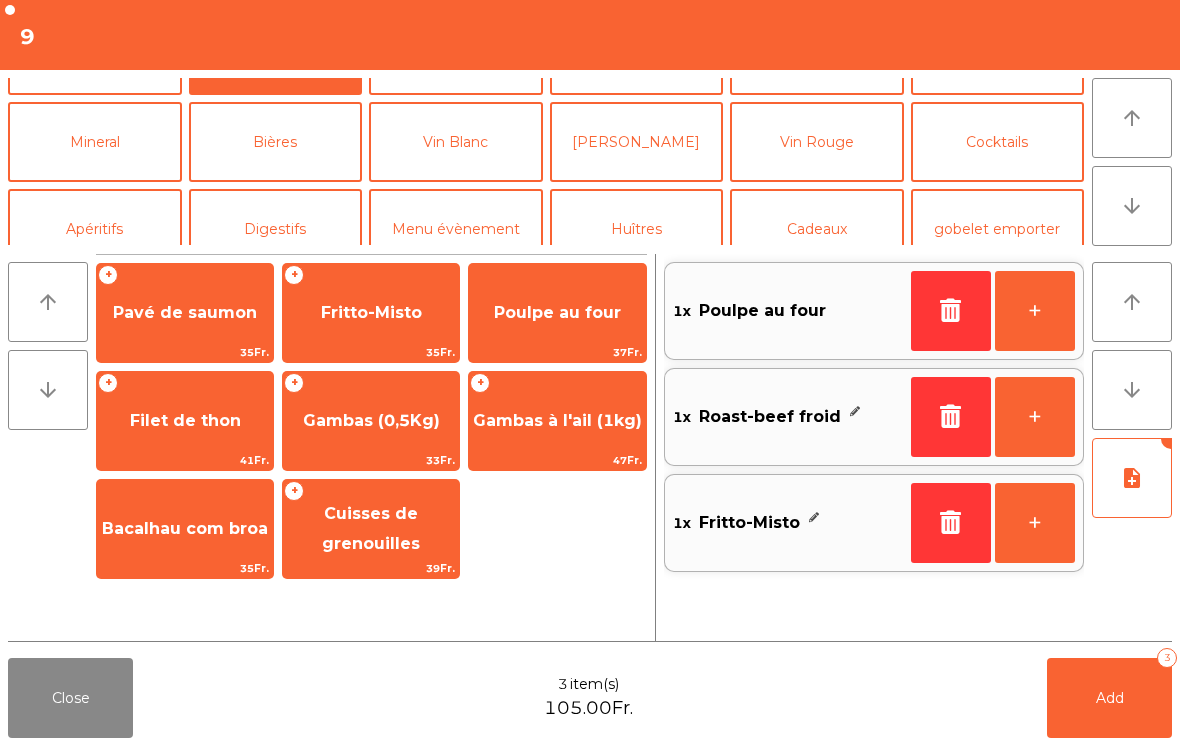 scroll, scrollTop: 148, scrollLeft: 0, axis: vertical 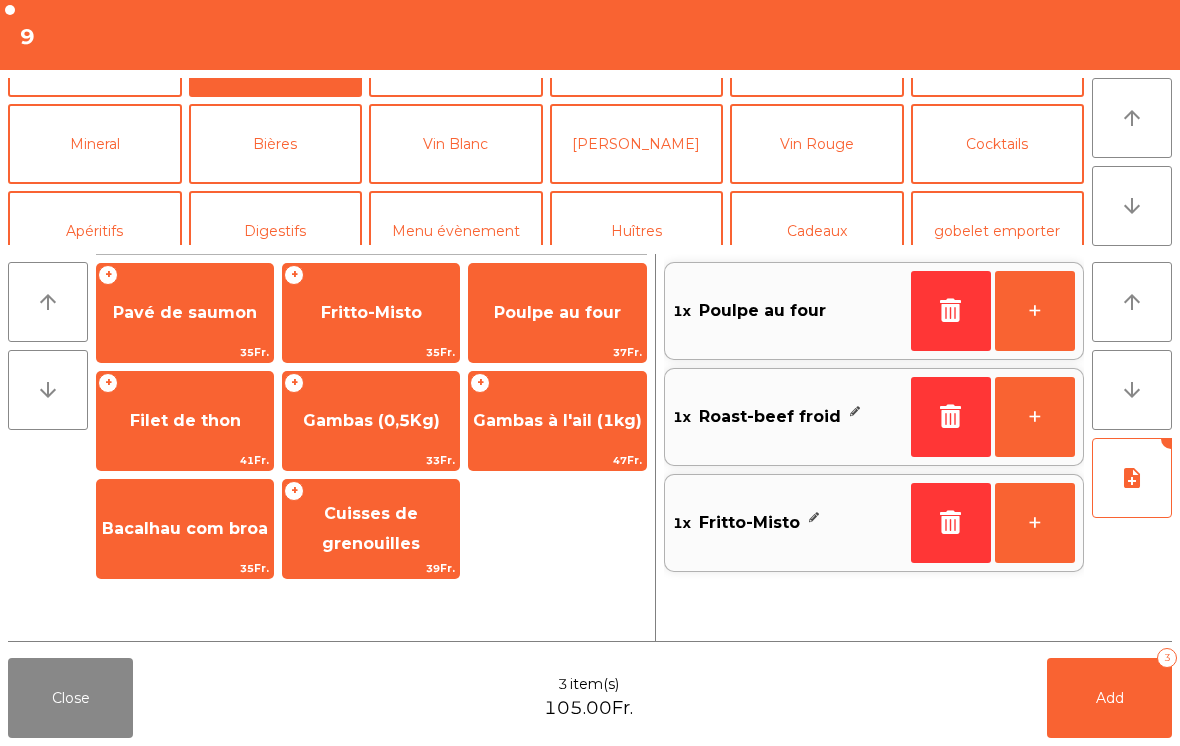 click on "Vin Rouge" 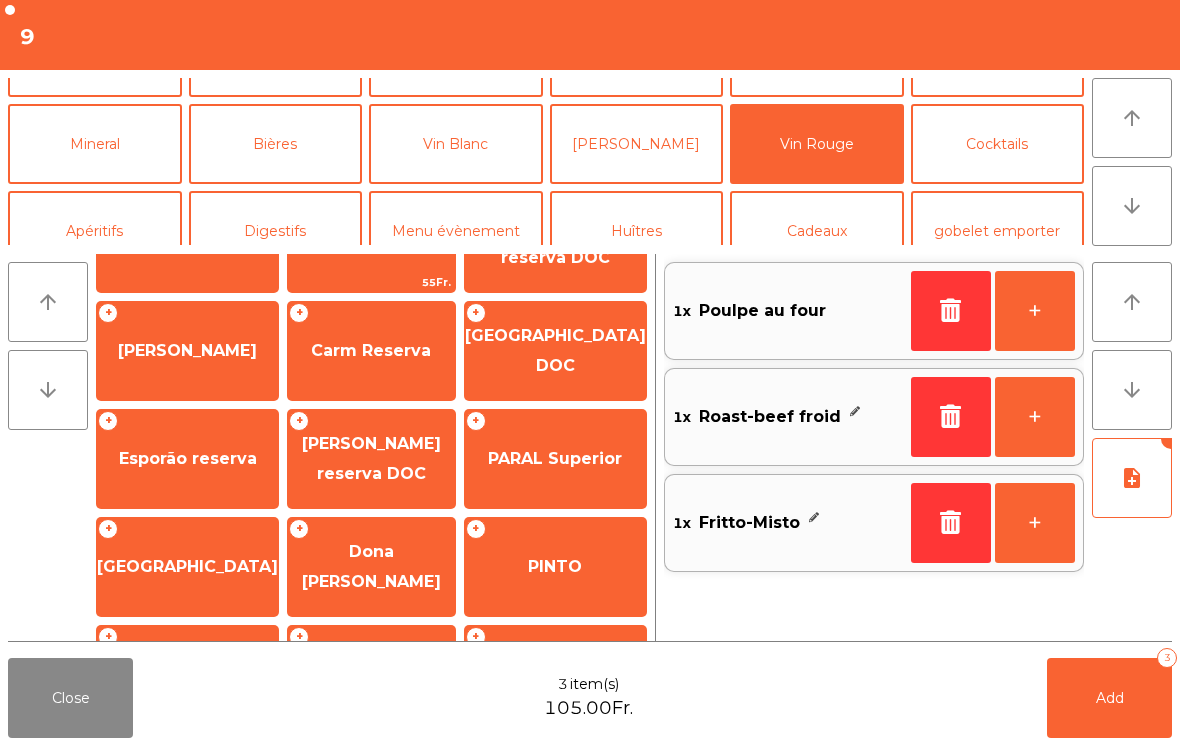 scroll, scrollTop: 176, scrollLeft: 0, axis: vertical 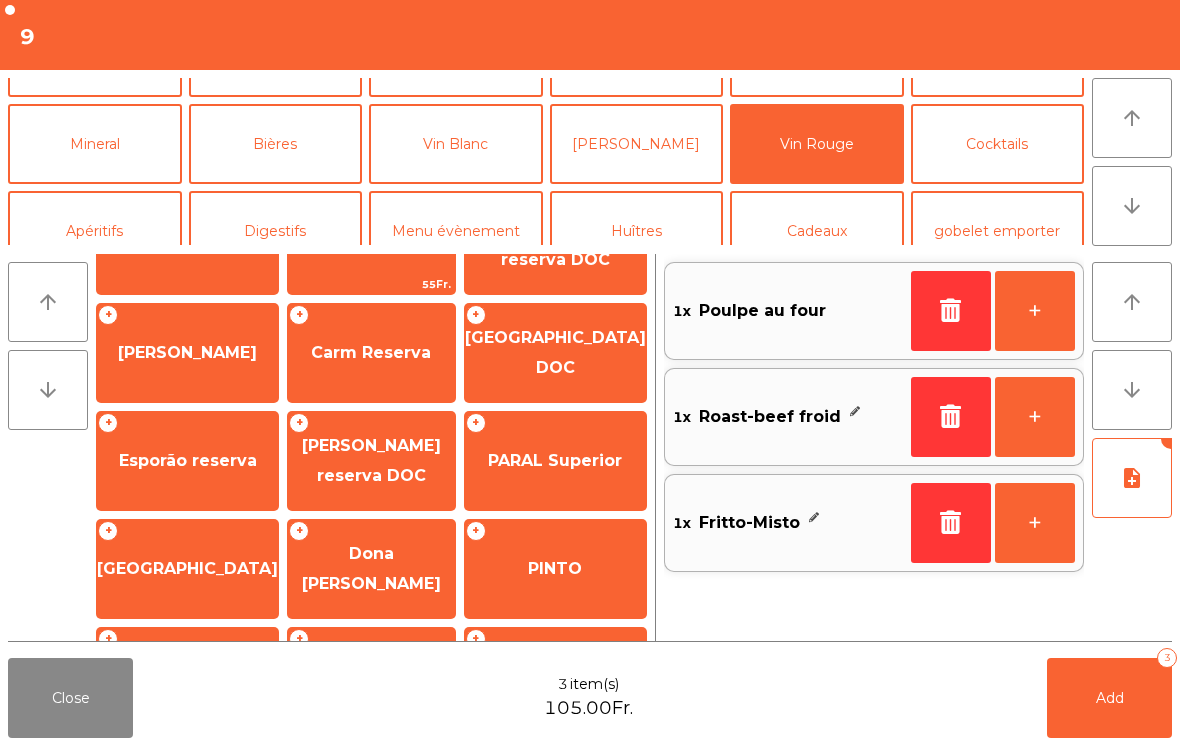 click on "[GEOGRAPHIC_DATA]" 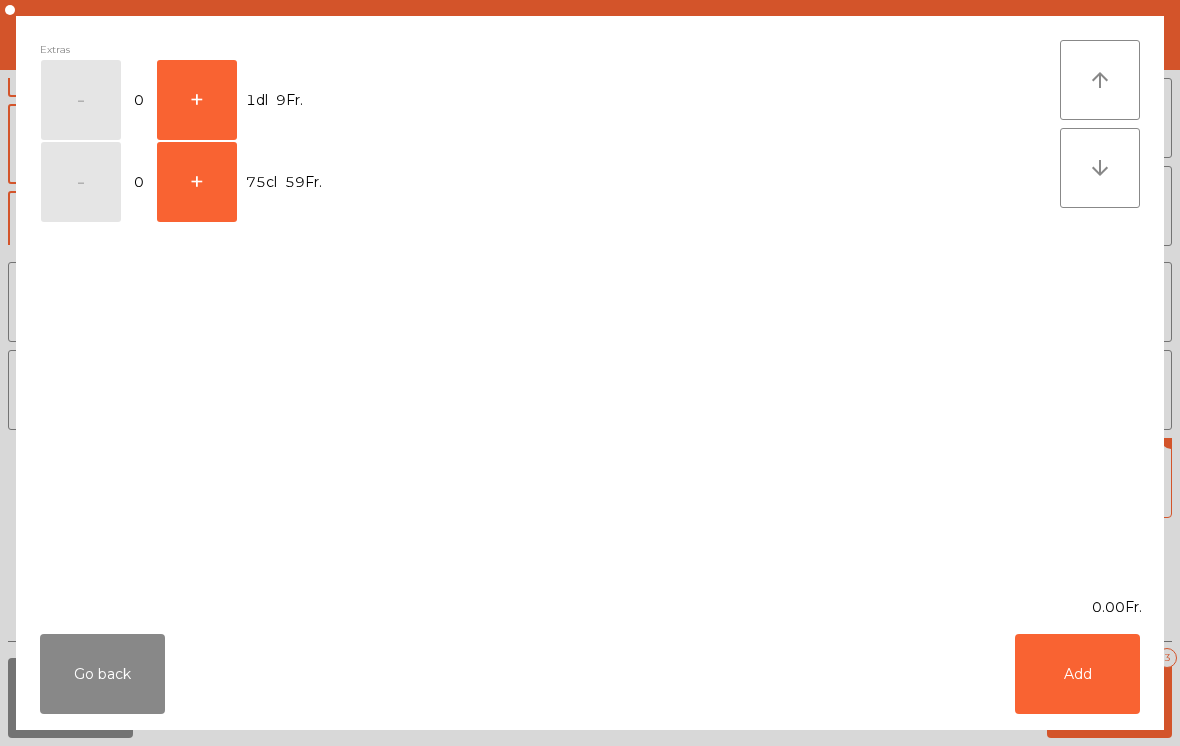 click on "+" 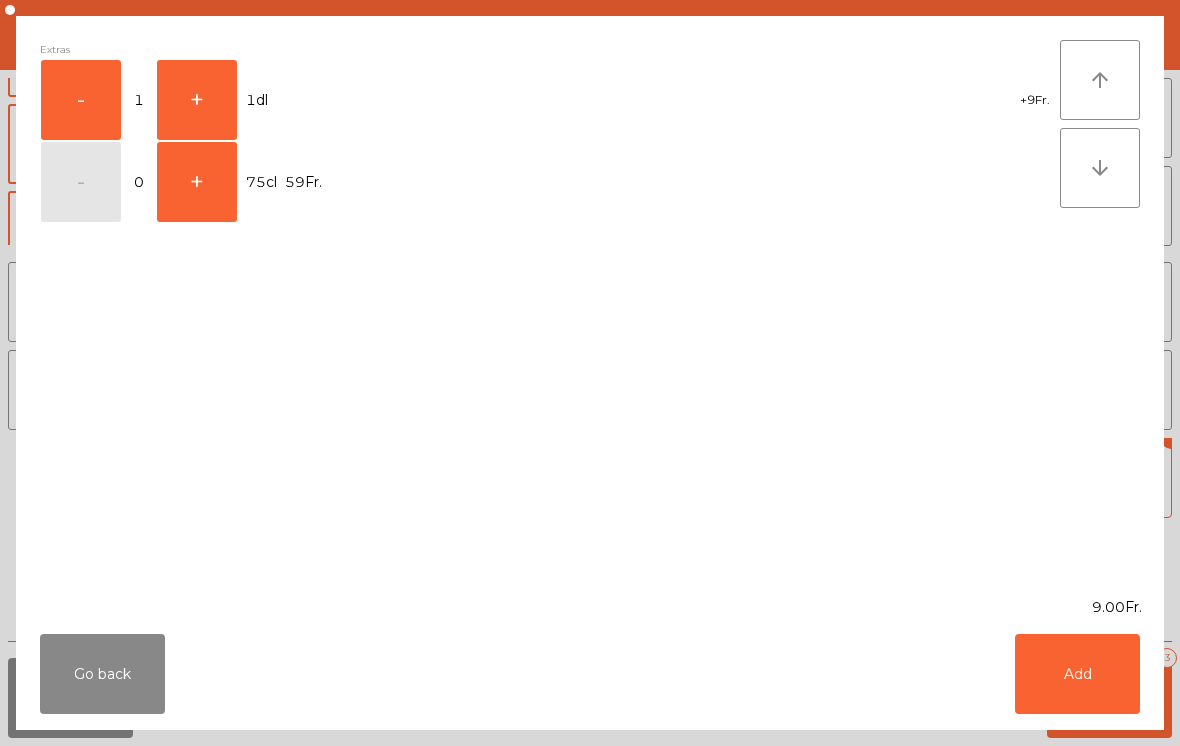 click on "Add" 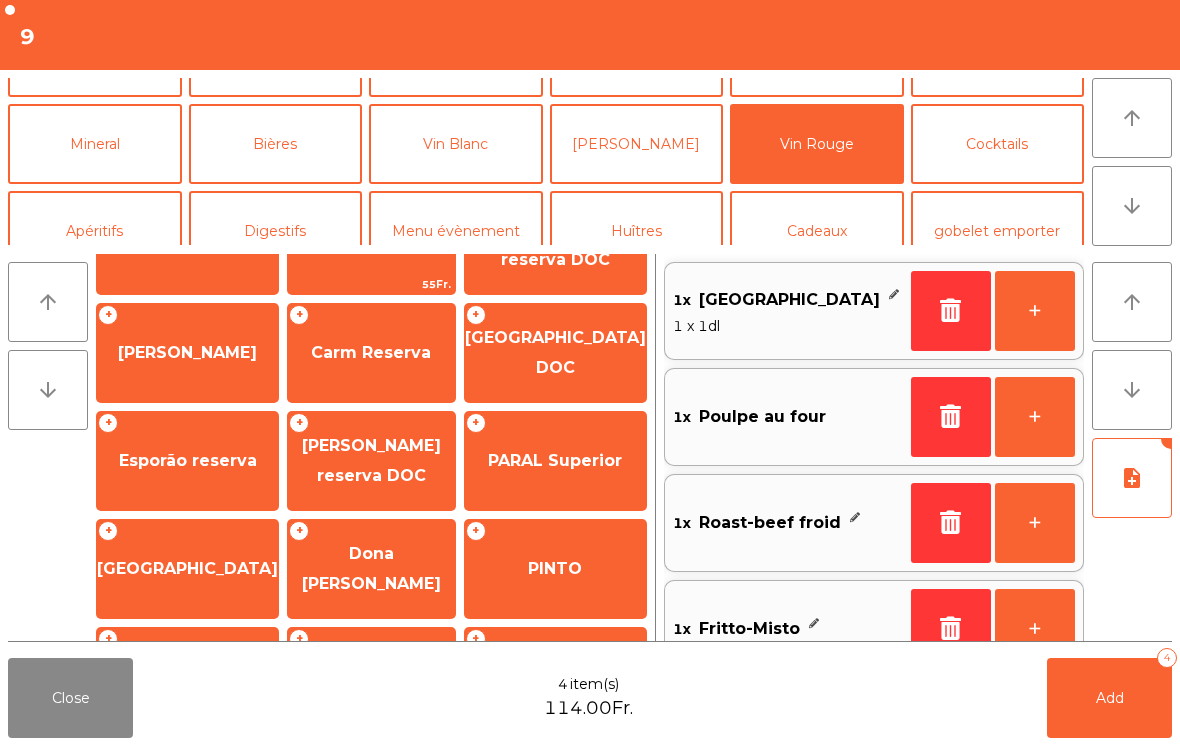 click on "+" 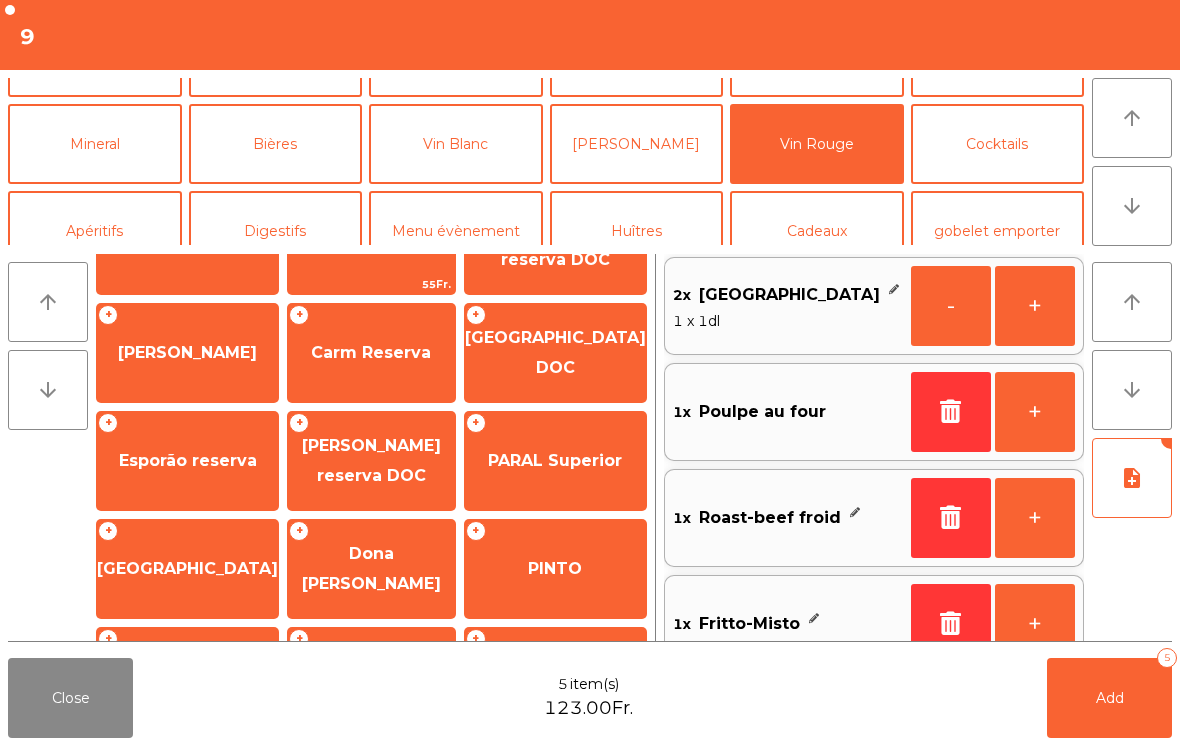 click on "+" 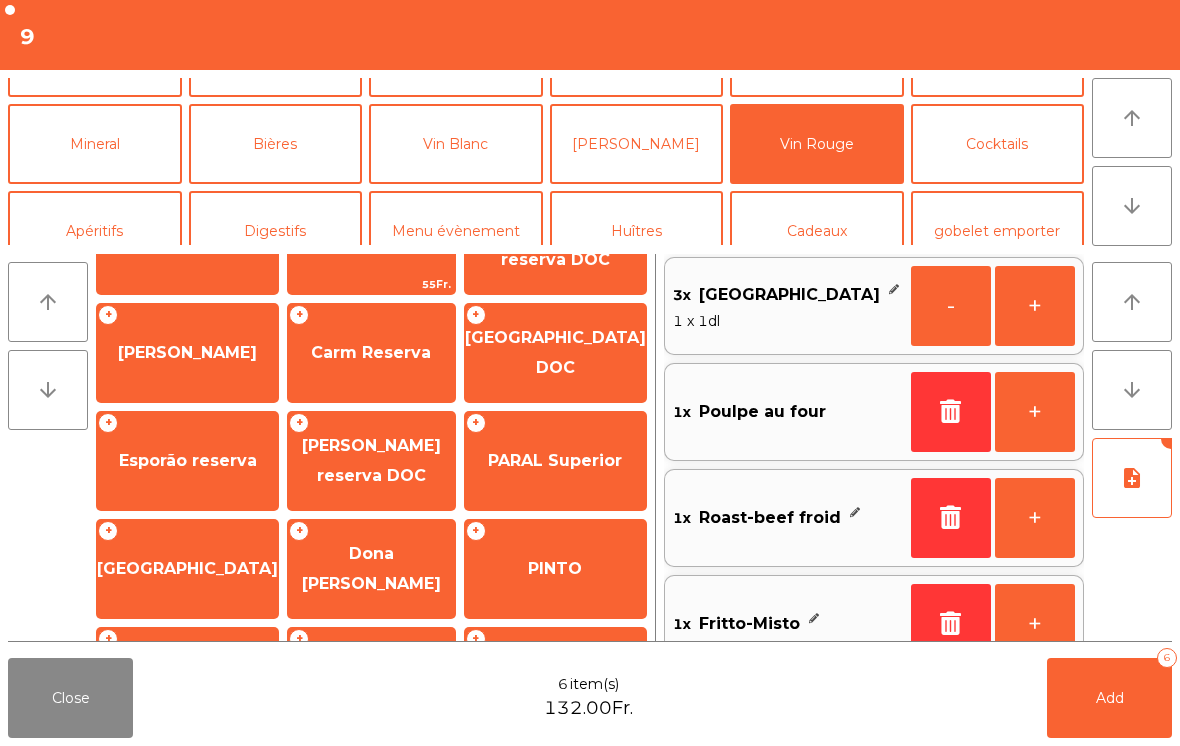 scroll, scrollTop: 8, scrollLeft: 0, axis: vertical 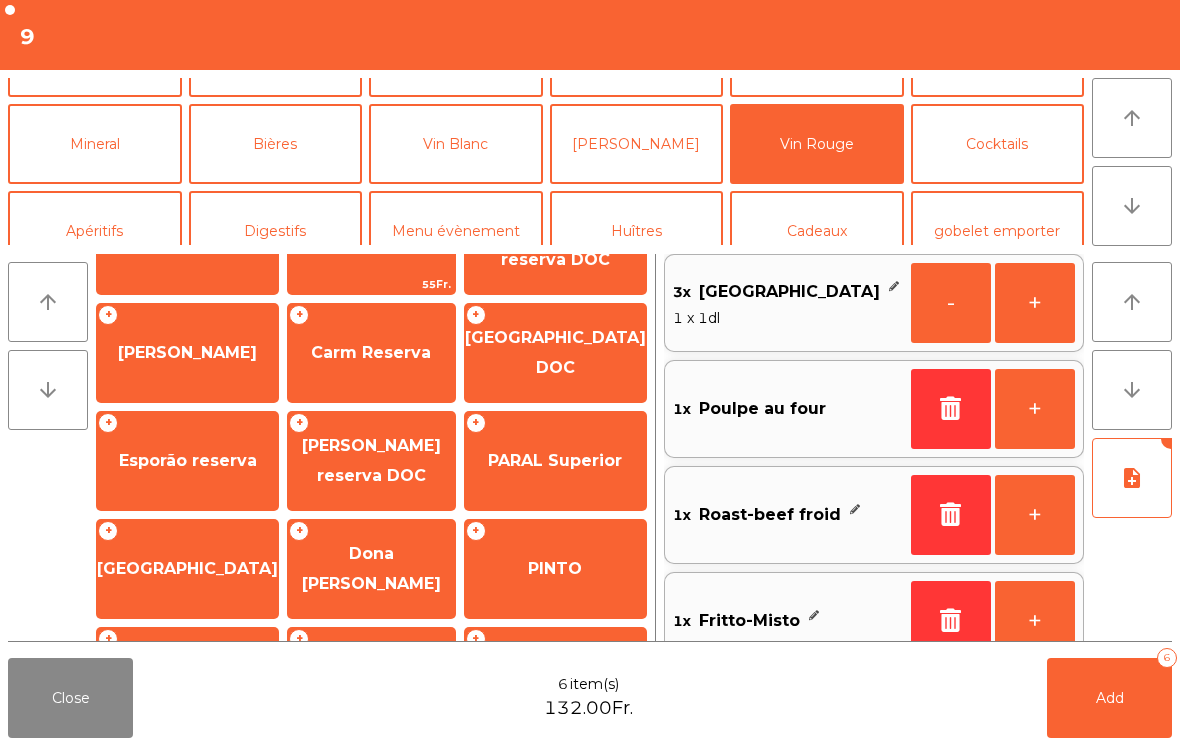 click on "Mineral" 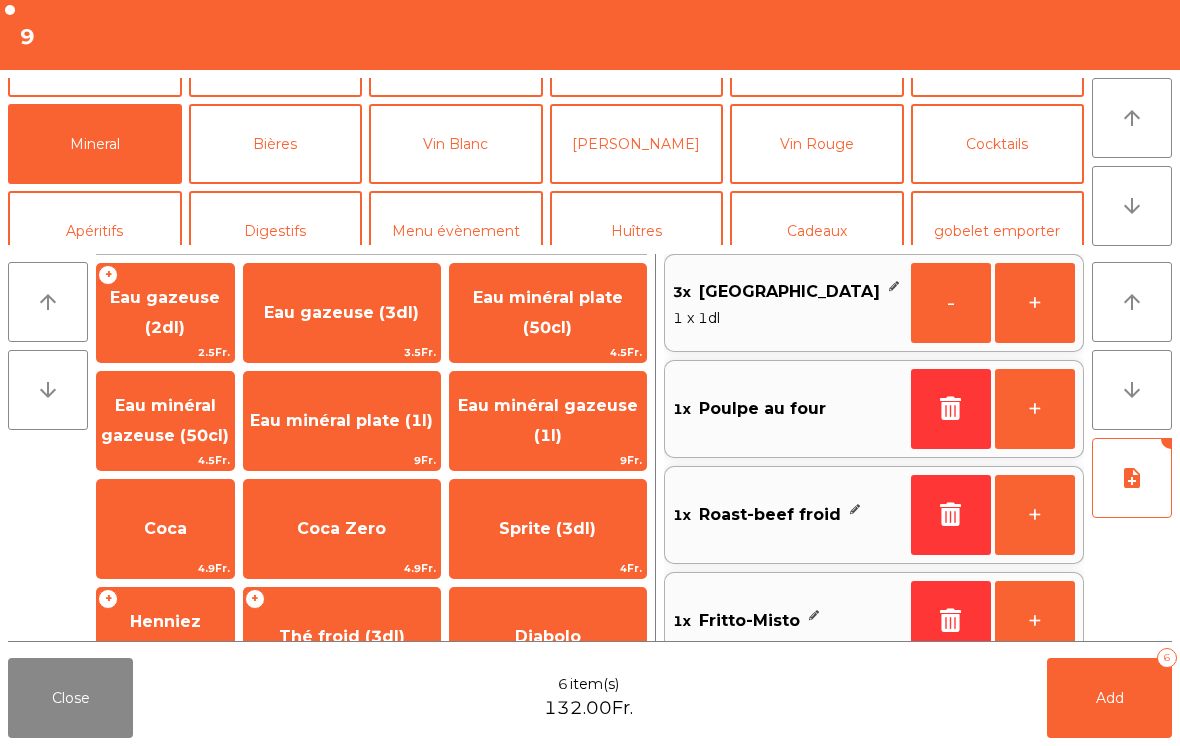 scroll, scrollTop: 0, scrollLeft: 0, axis: both 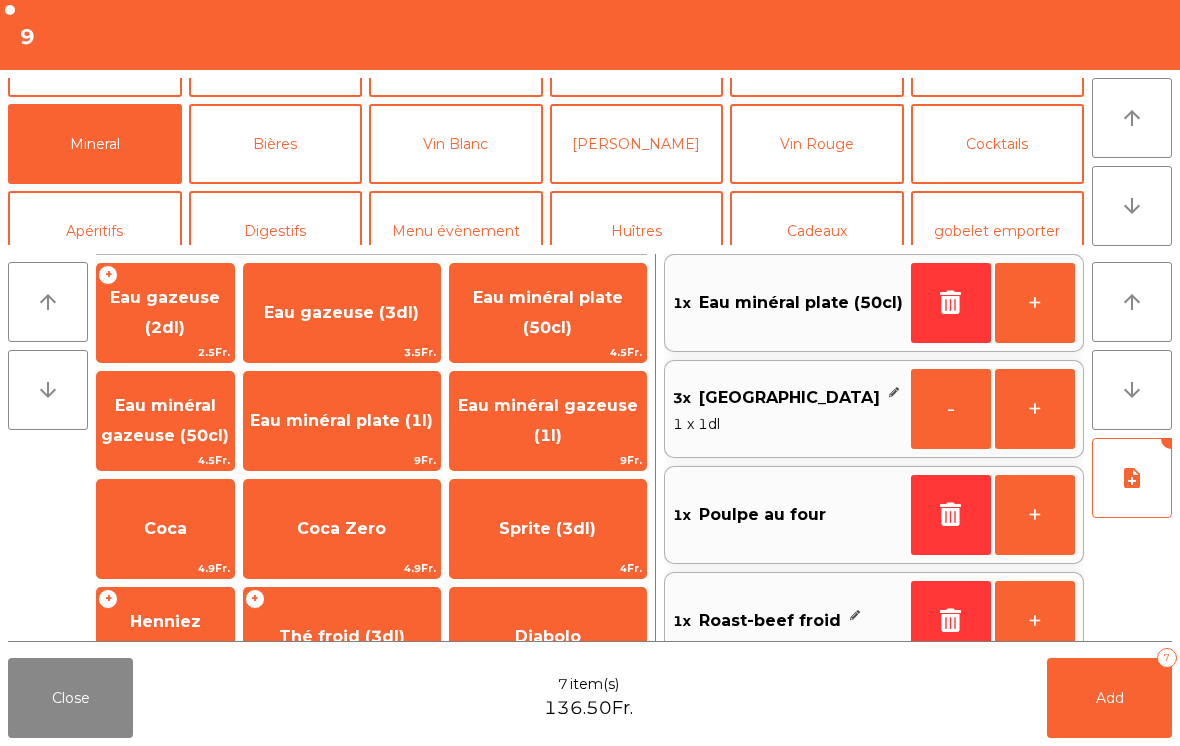 click on "Coca Zero" 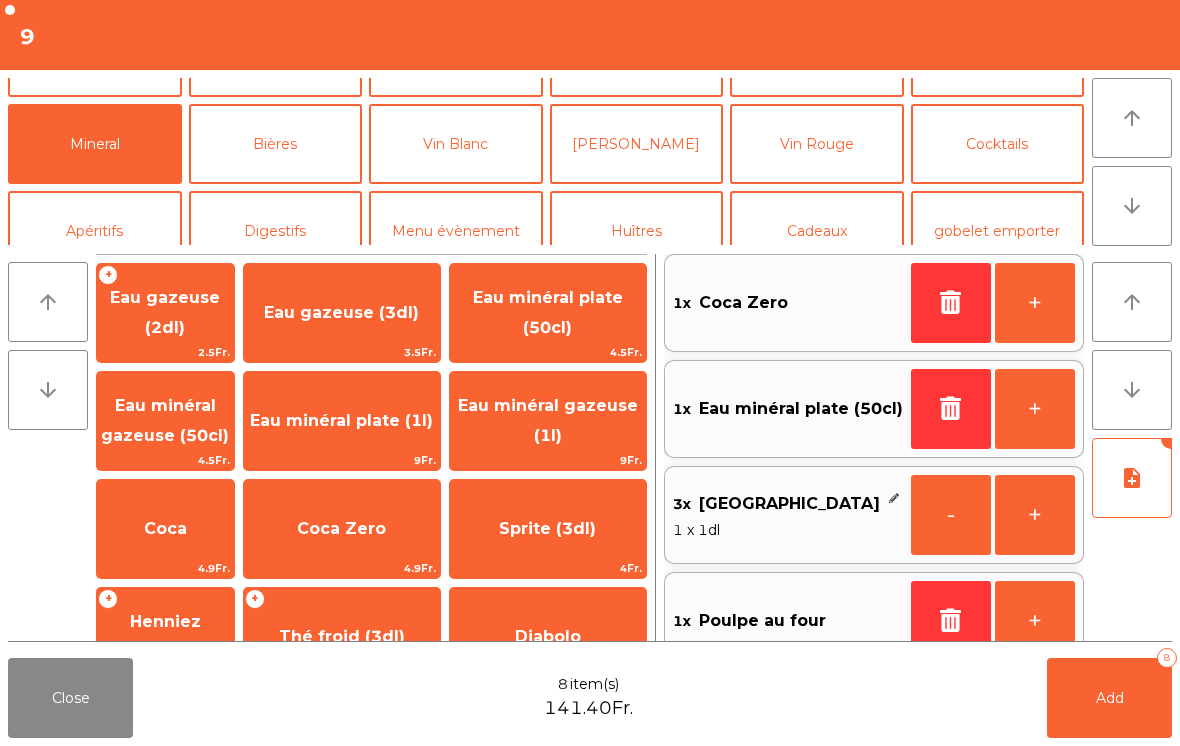 click on "Add" 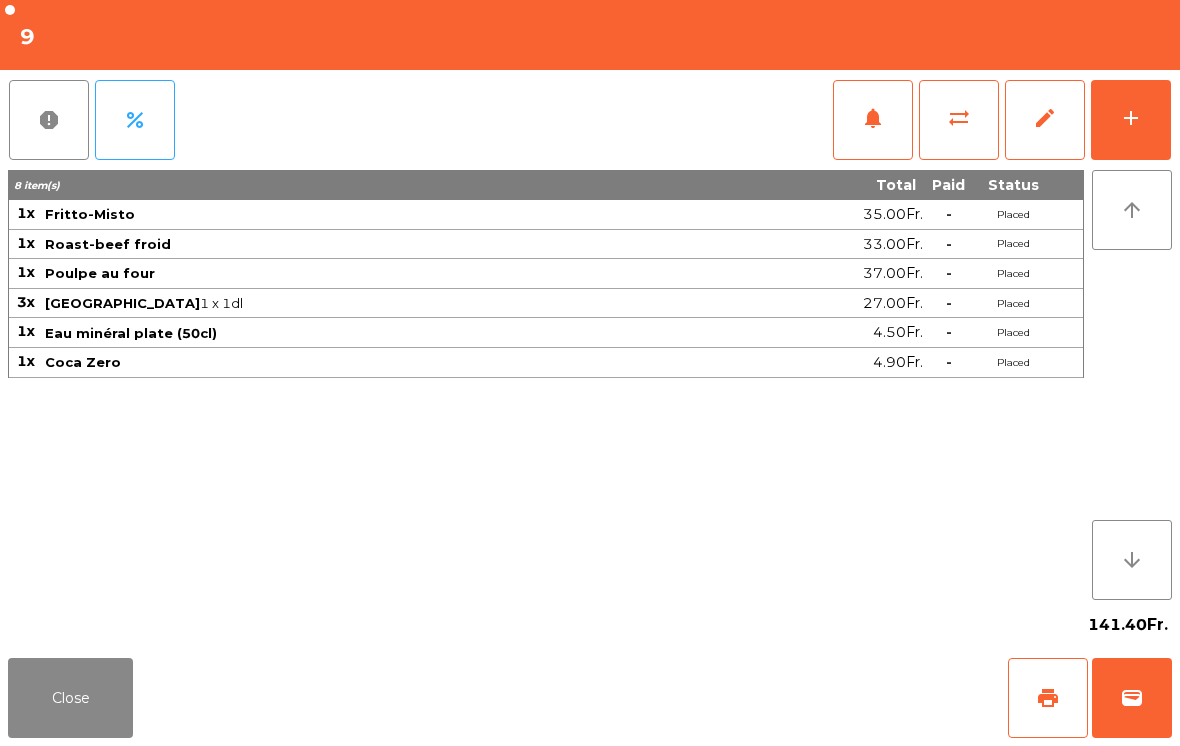 click on "Close" 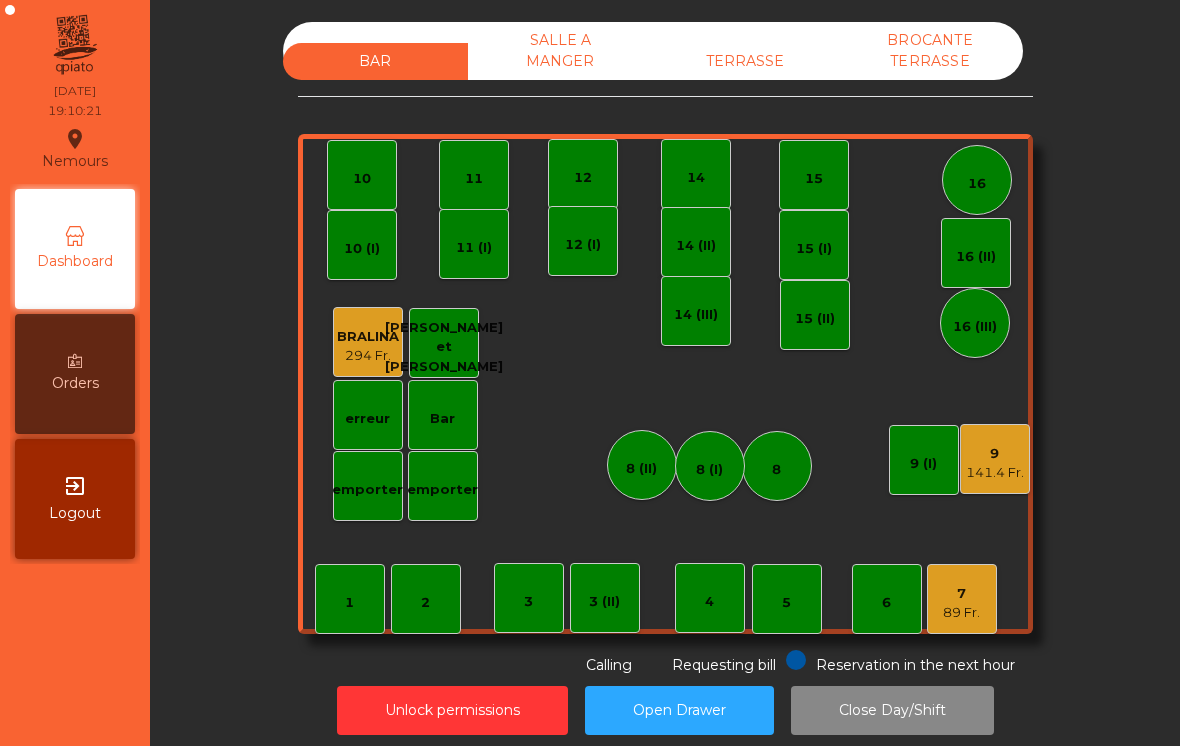 click on "10" 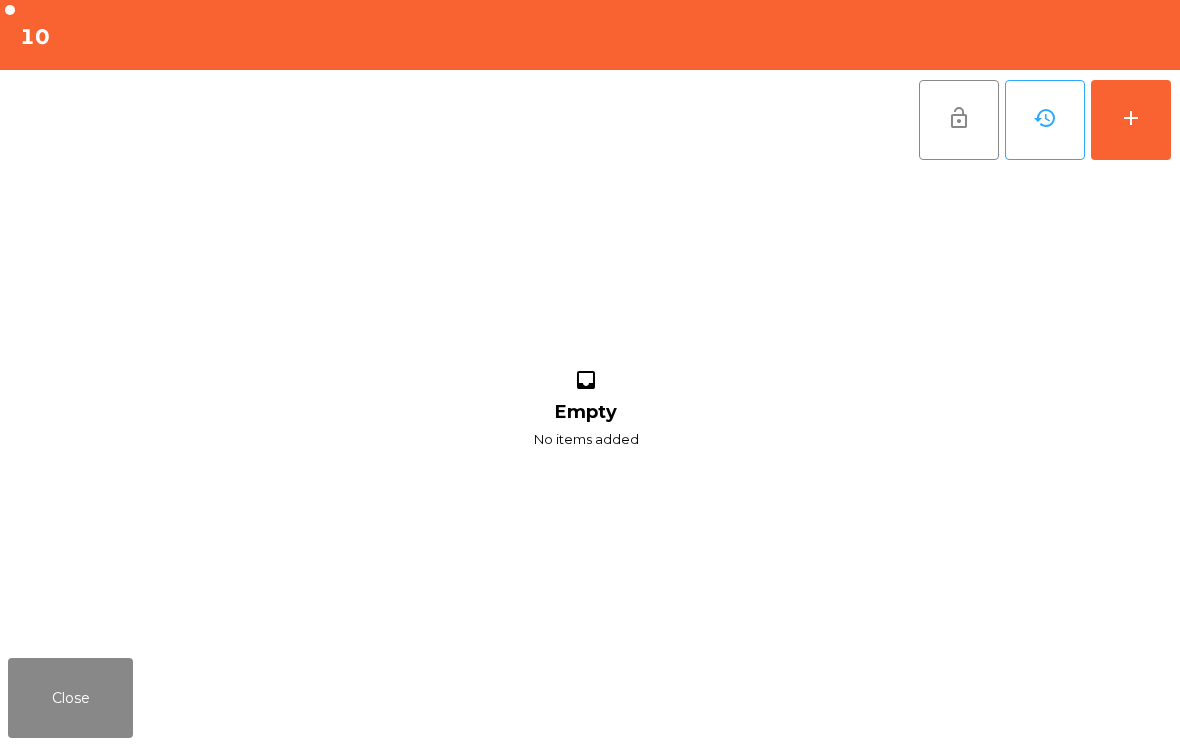 click on "add" 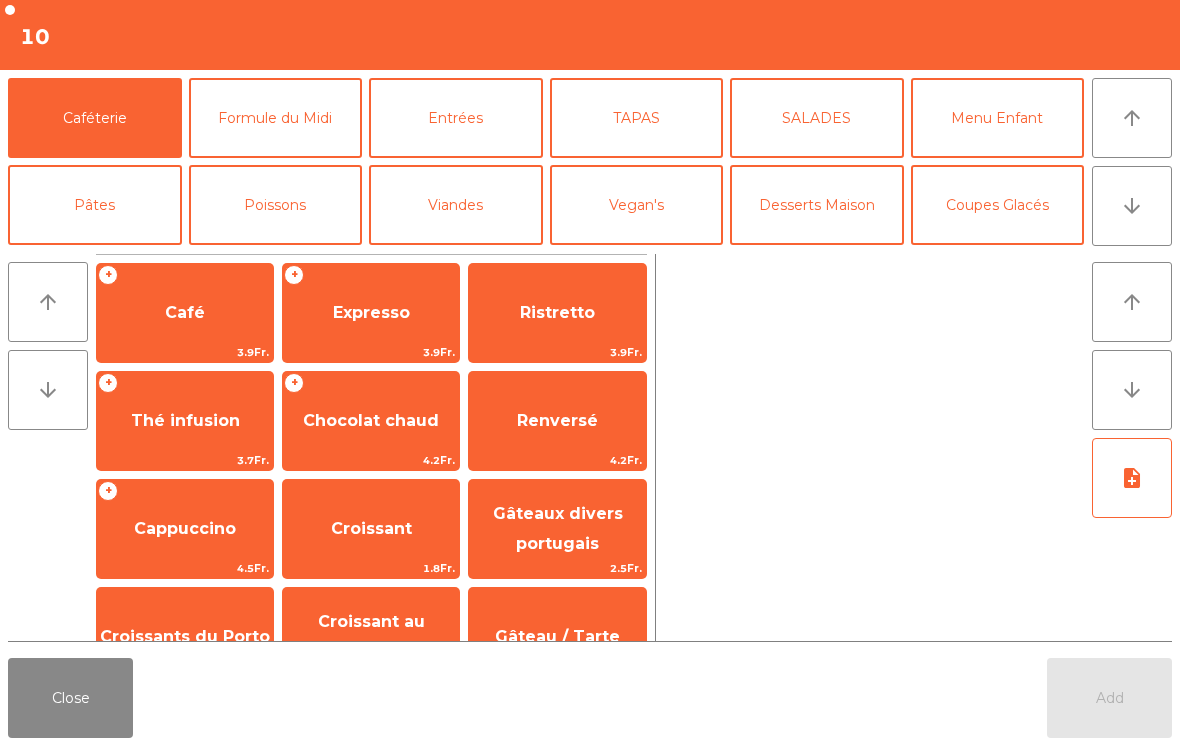 click on "arrow_downward" 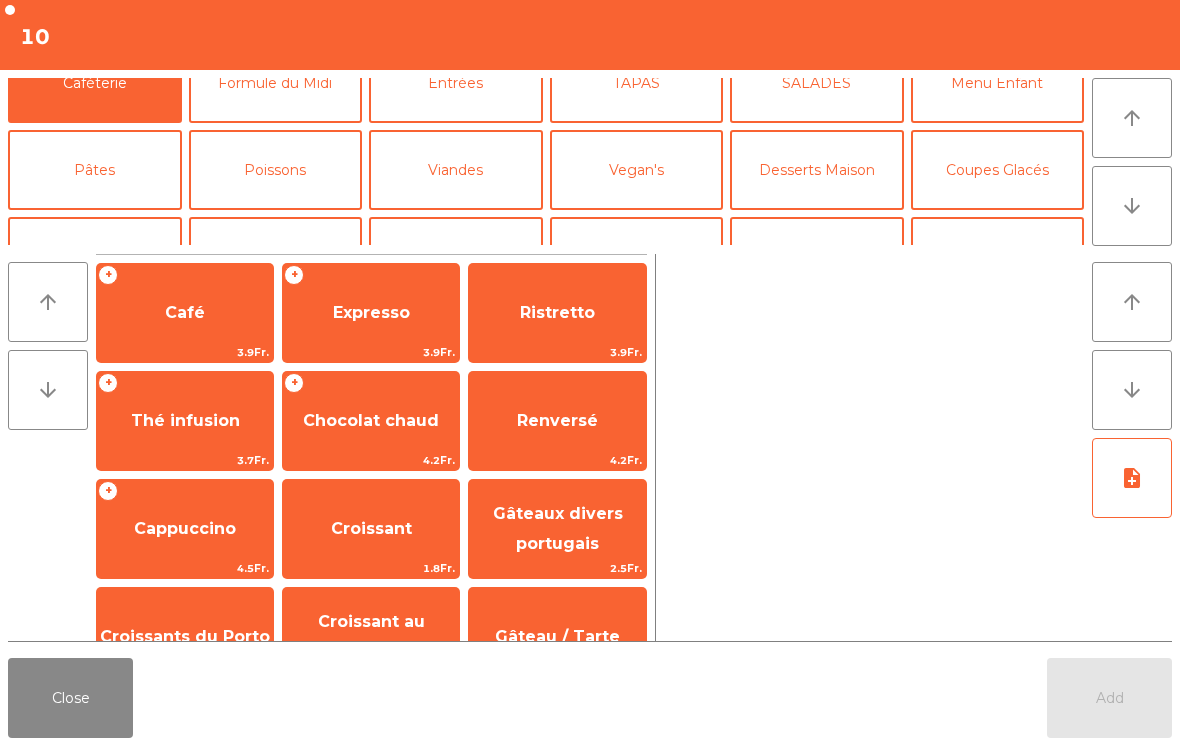 scroll, scrollTop: 174, scrollLeft: 0, axis: vertical 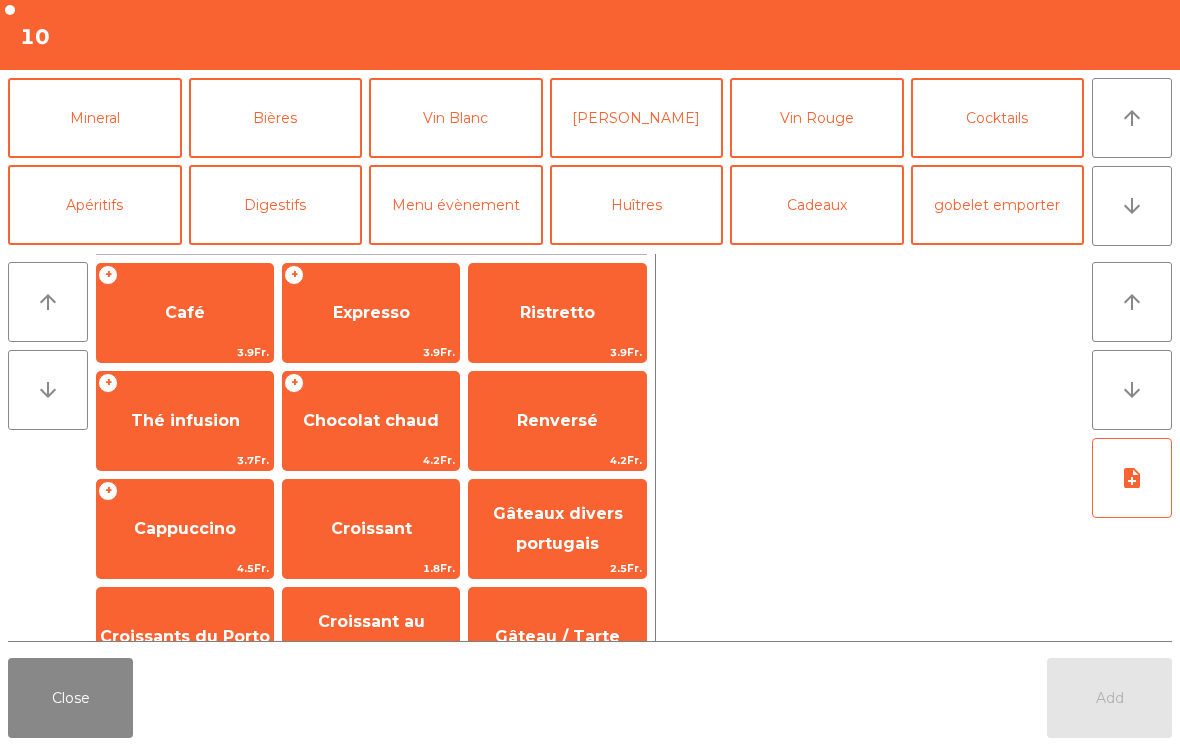click on "Cocktails" 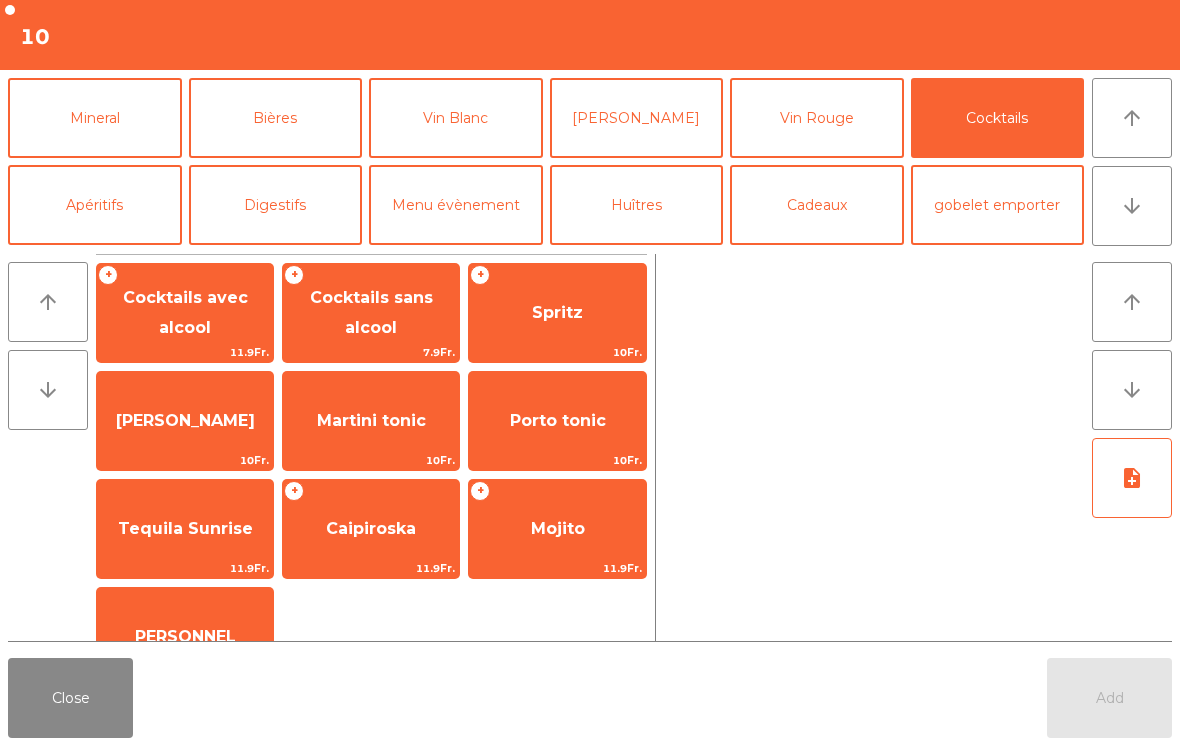 click on "Spritz" 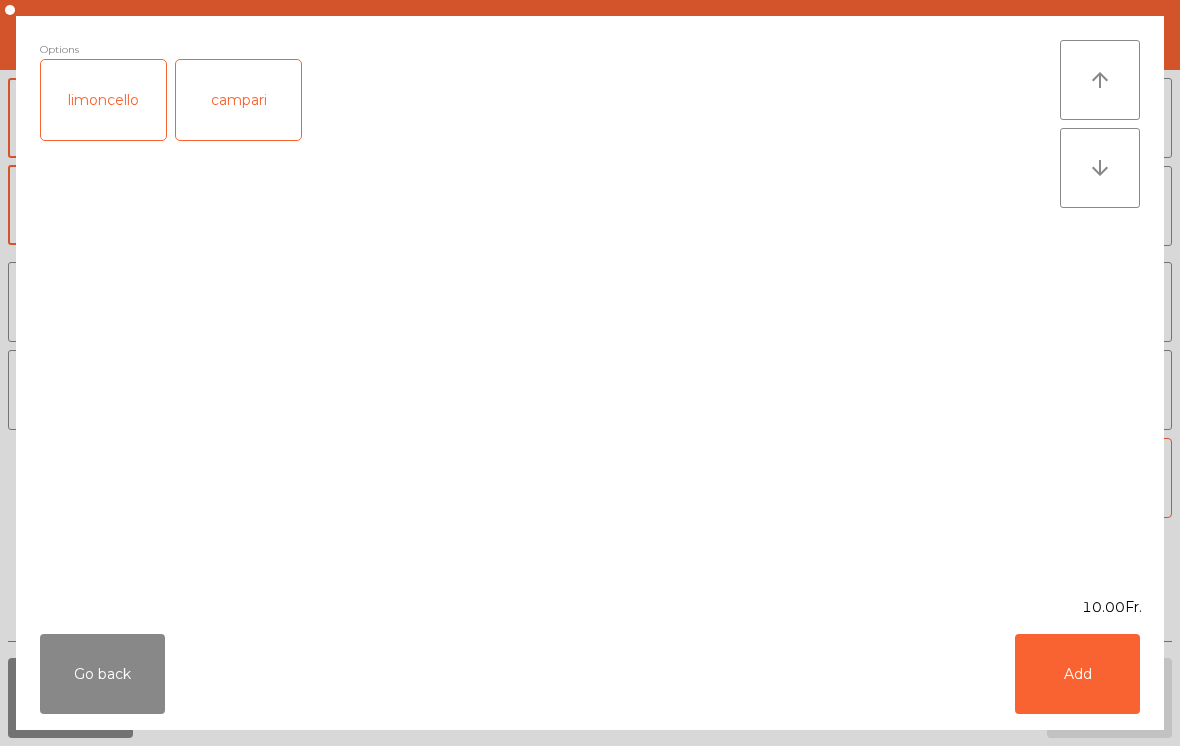 click on "Add" 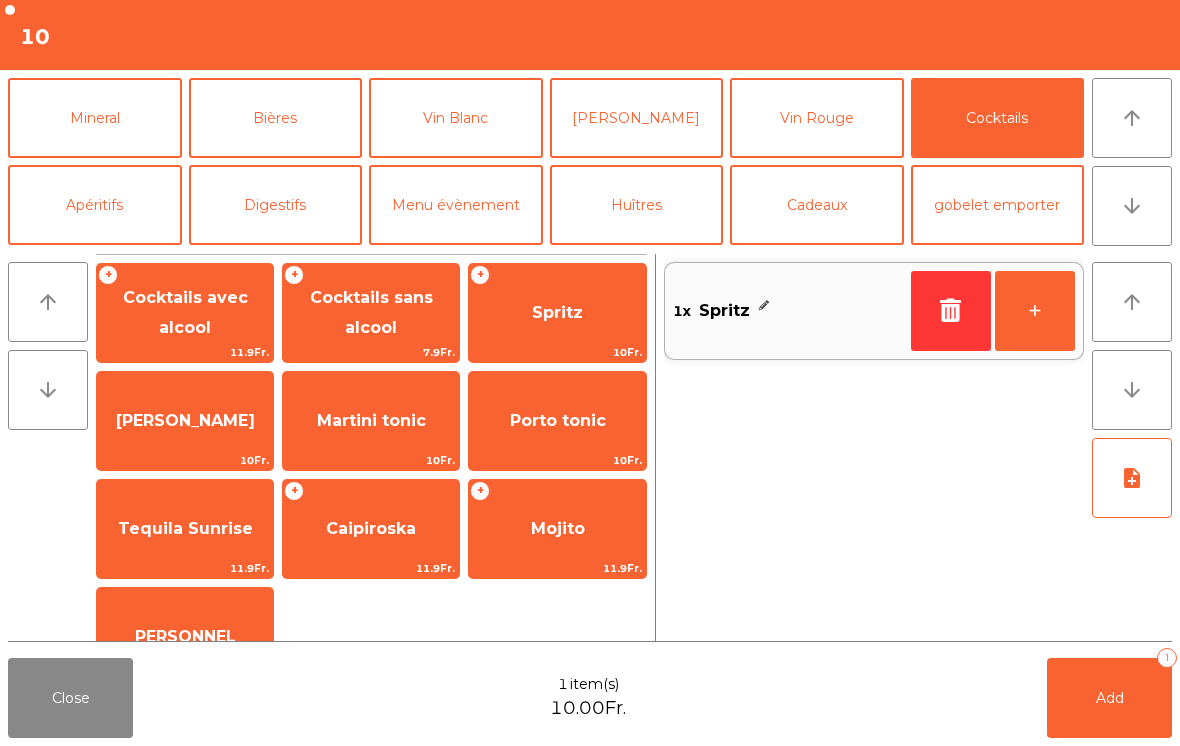 click on "+" 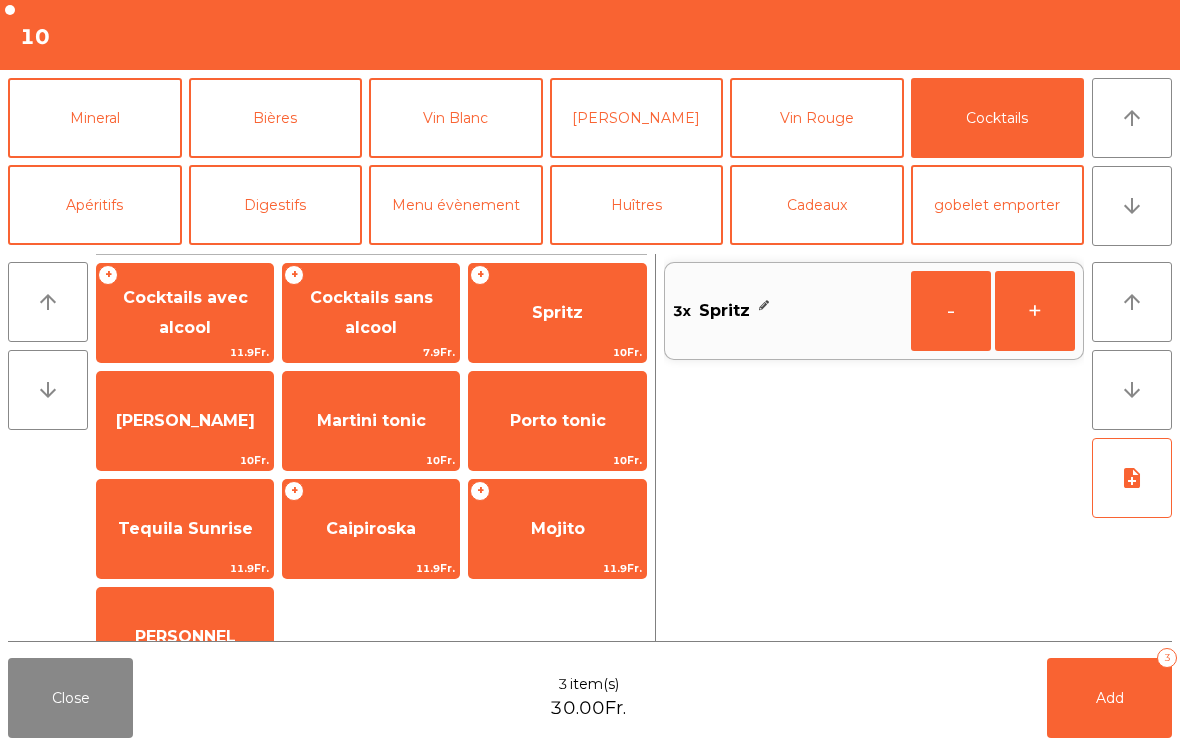 click on "Mineral" 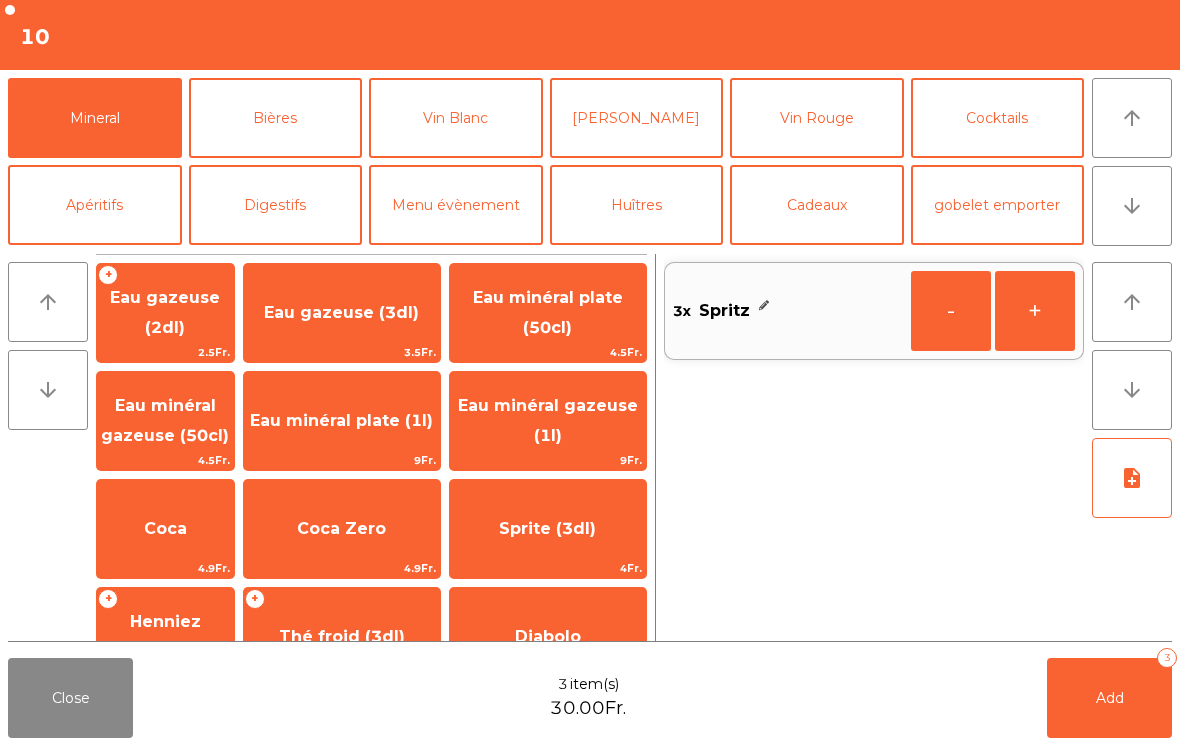 click on "Eau minéral gazeuse (1l)" 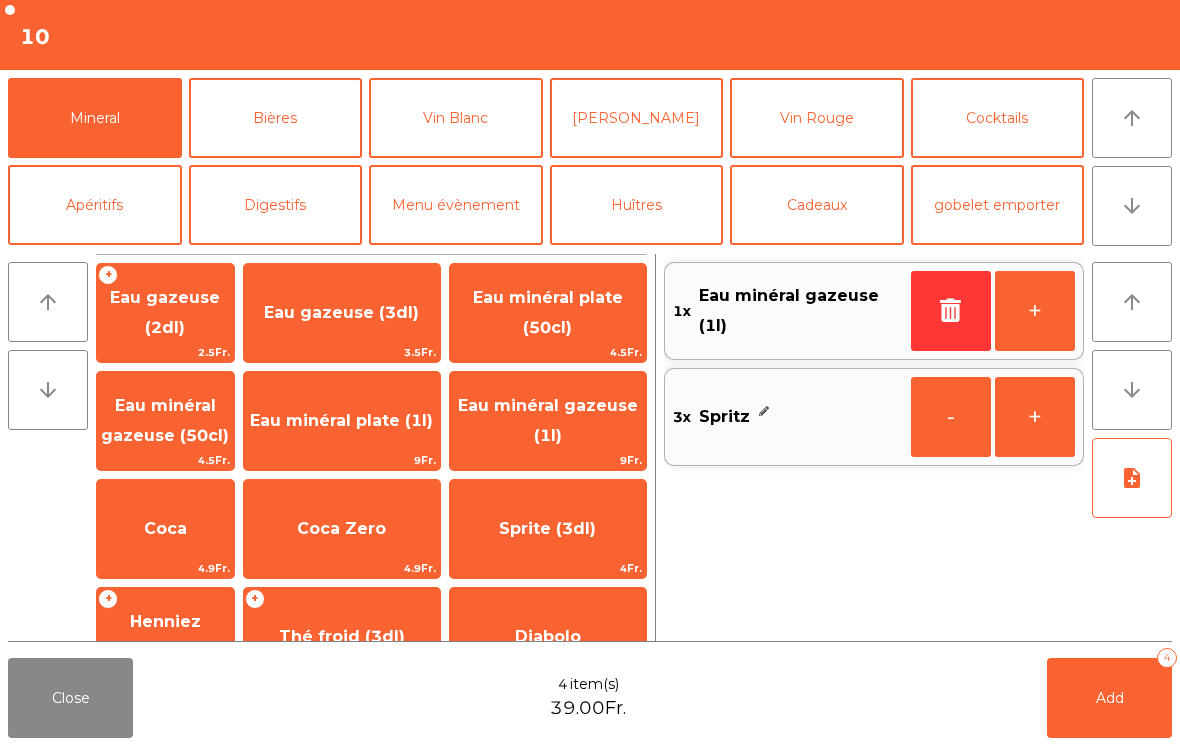 click on "Coca Zero" 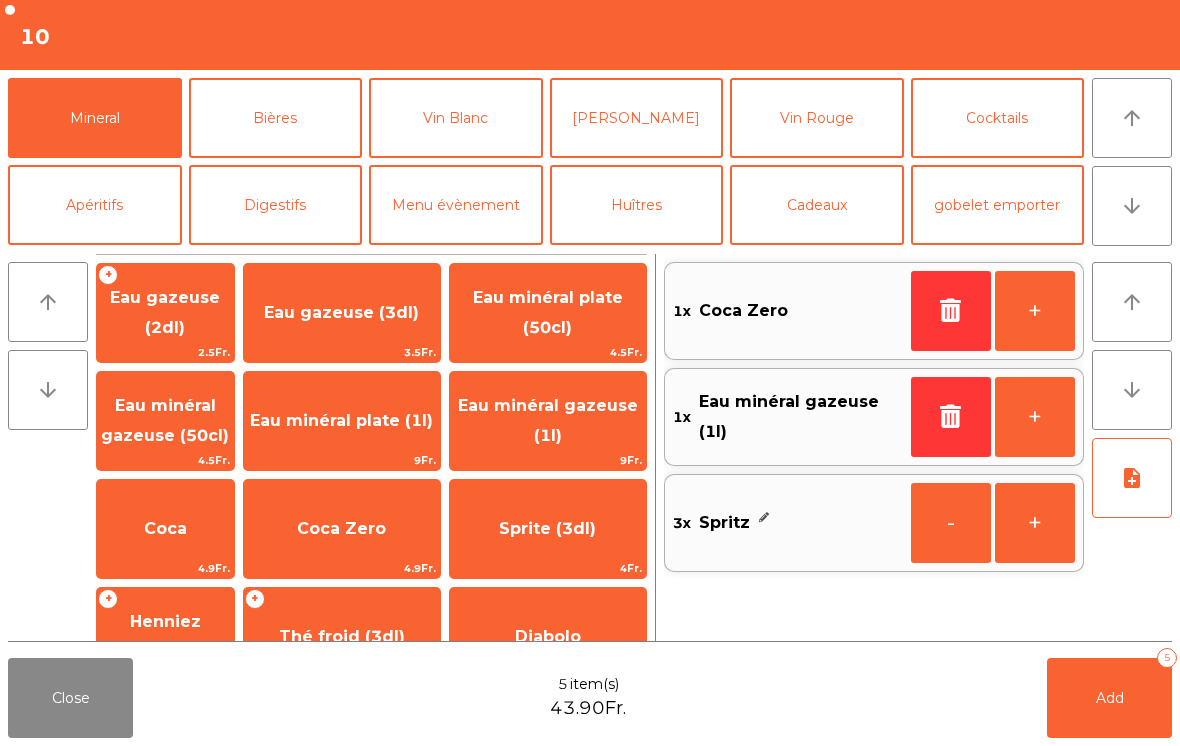 click on "Coca Zero" 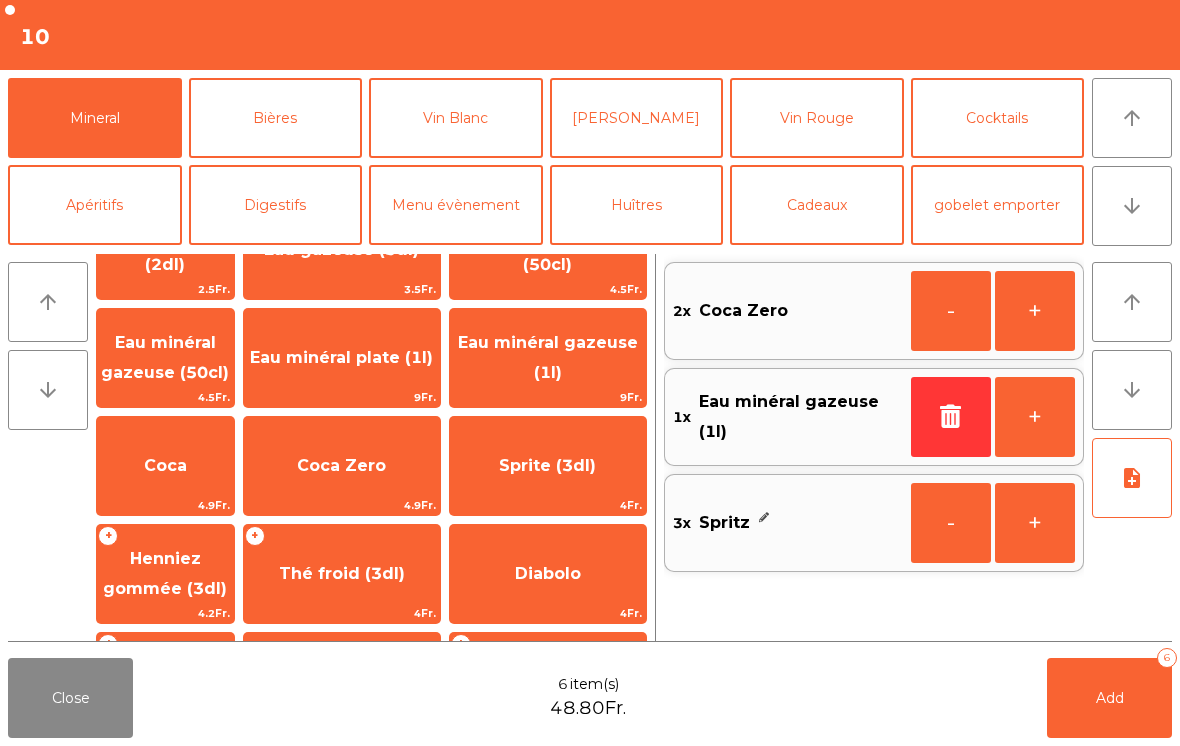 scroll, scrollTop: 73, scrollLeft: 0, axis: vertical 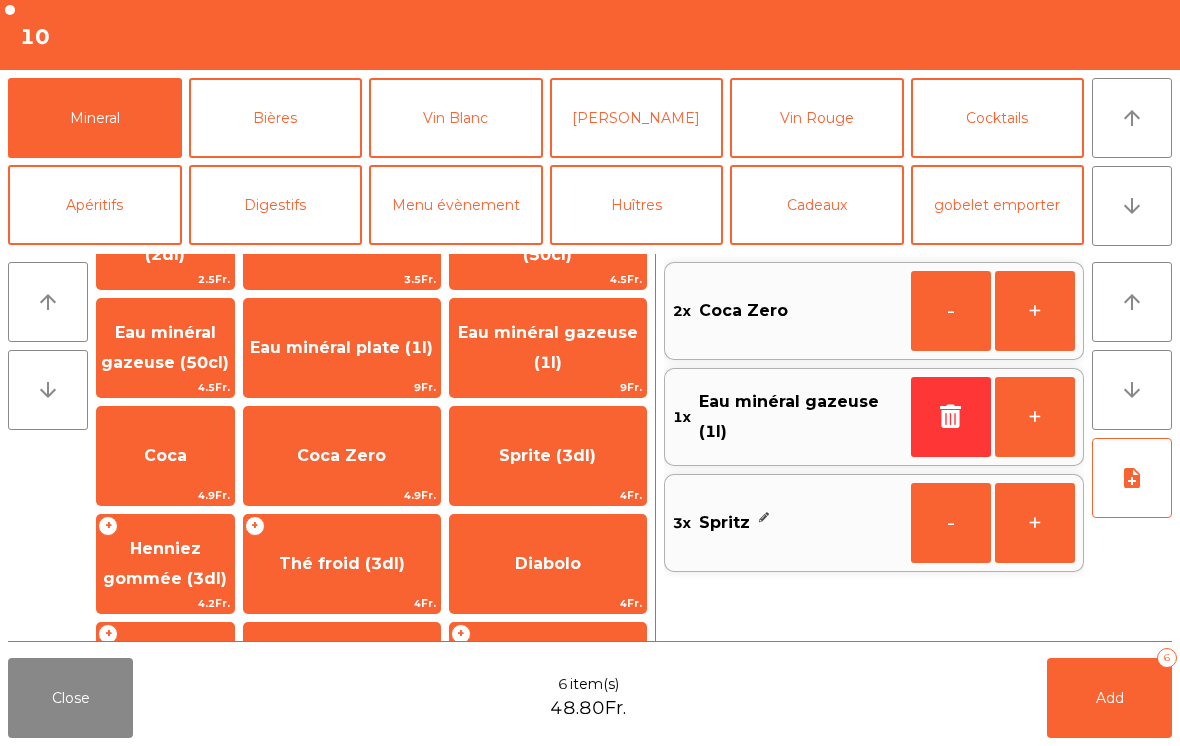 click on "Thé froid (3dl)" 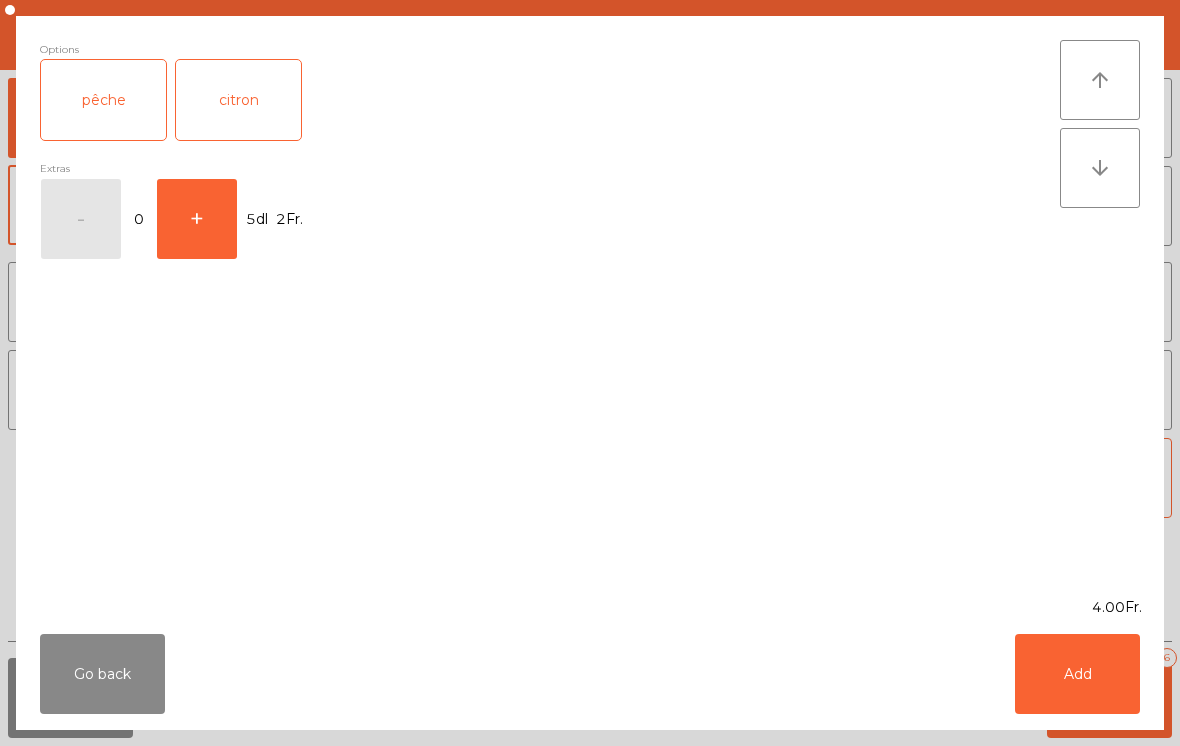 click on "pêche" 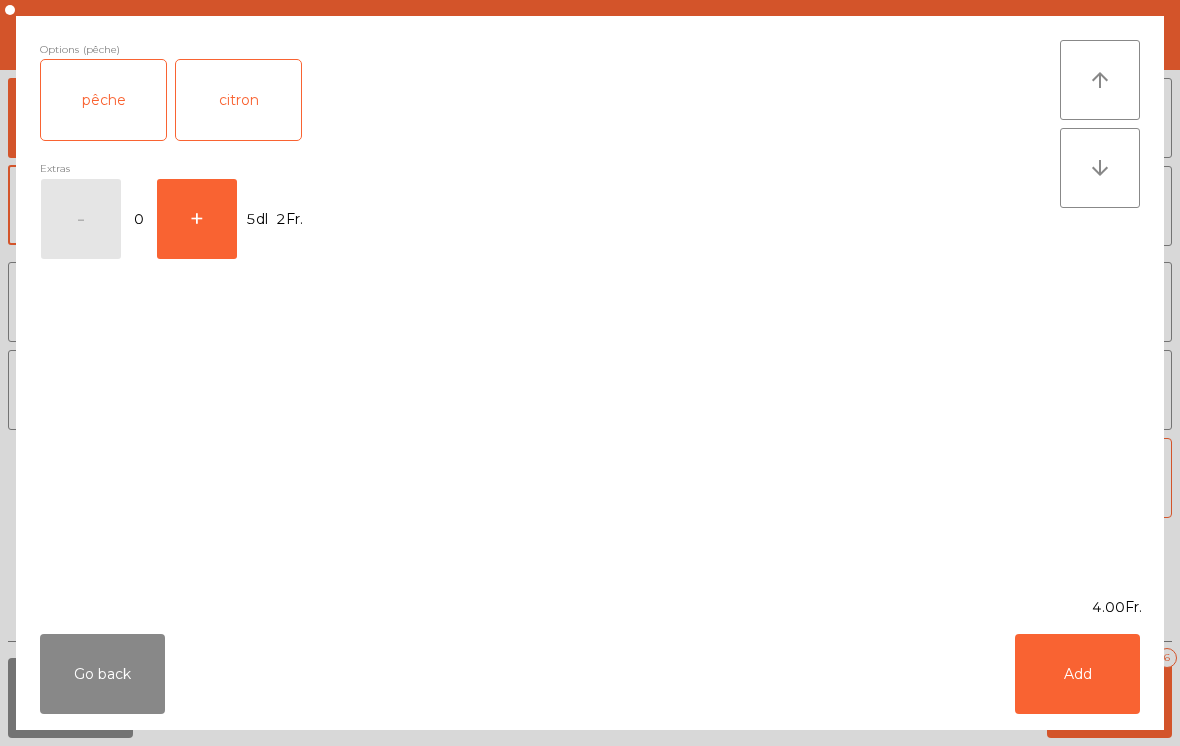 click on "Add" 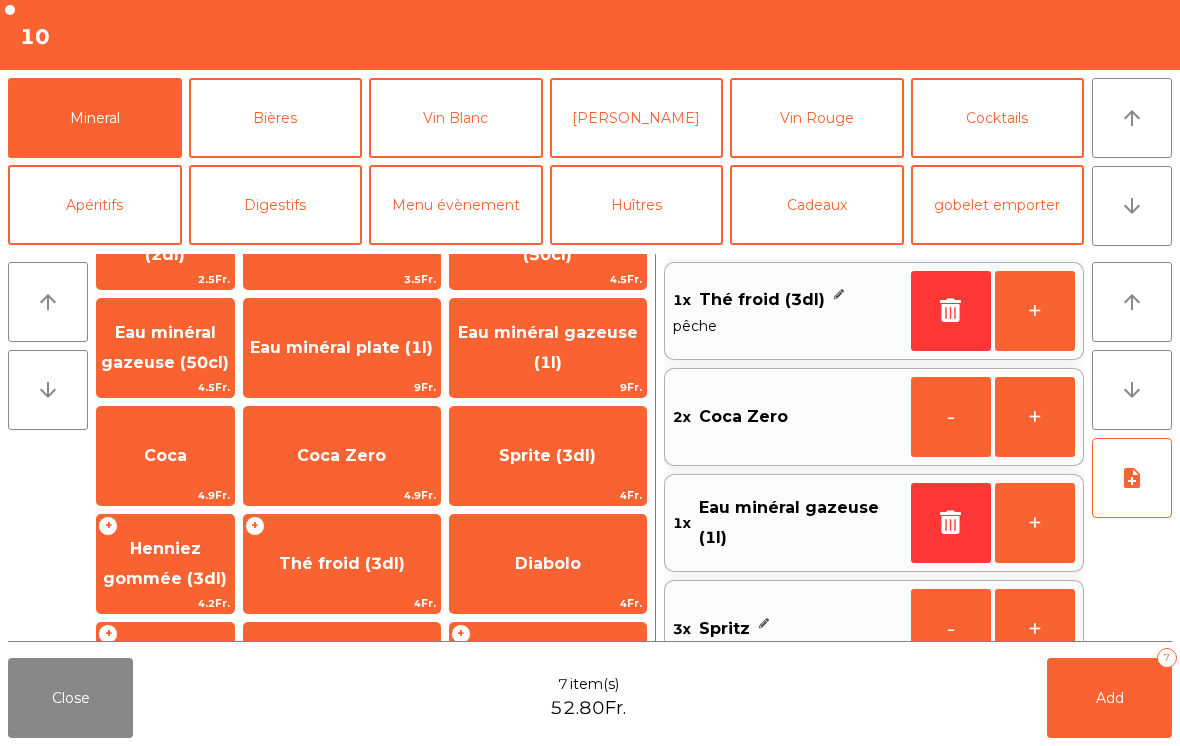 click on "Add   7" 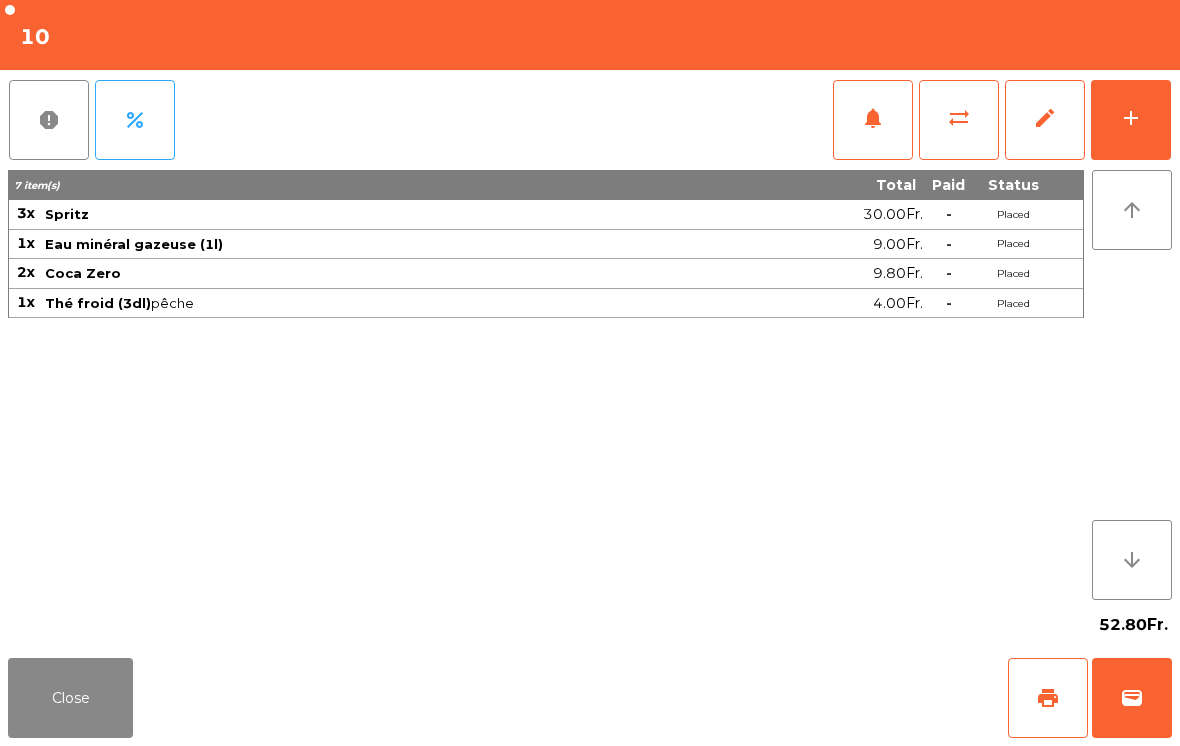 click on "Close" 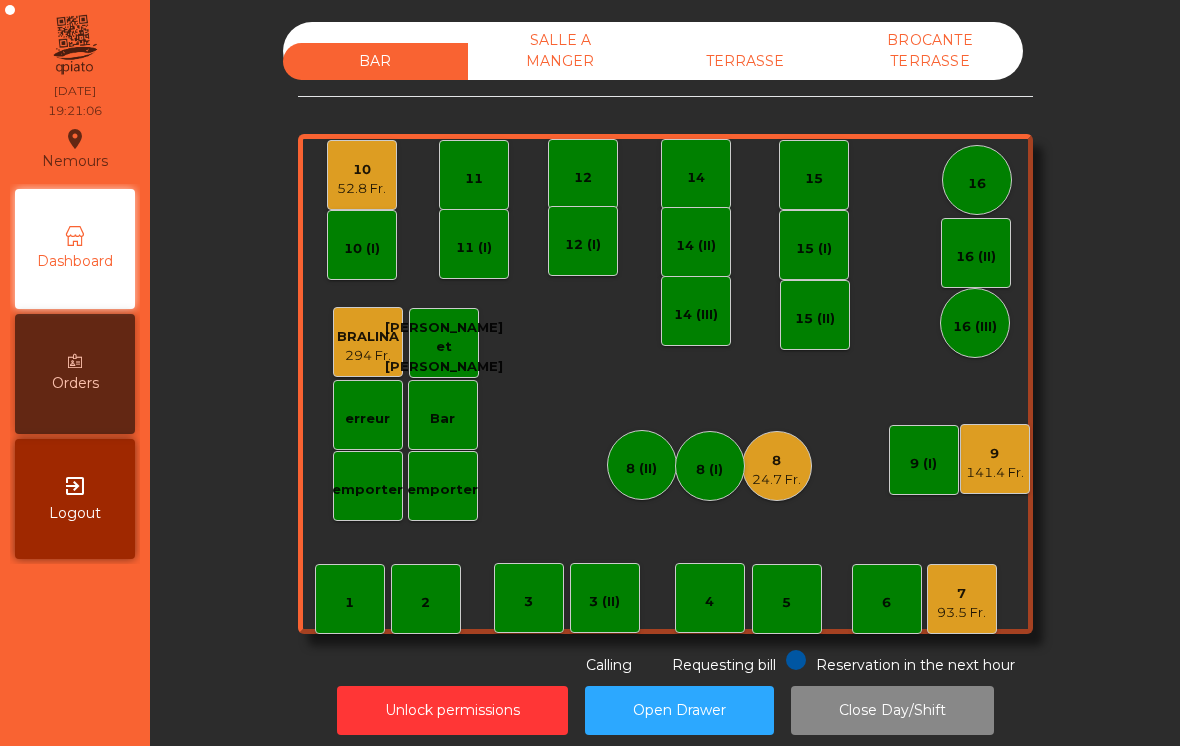 click on "24.7 Fr." 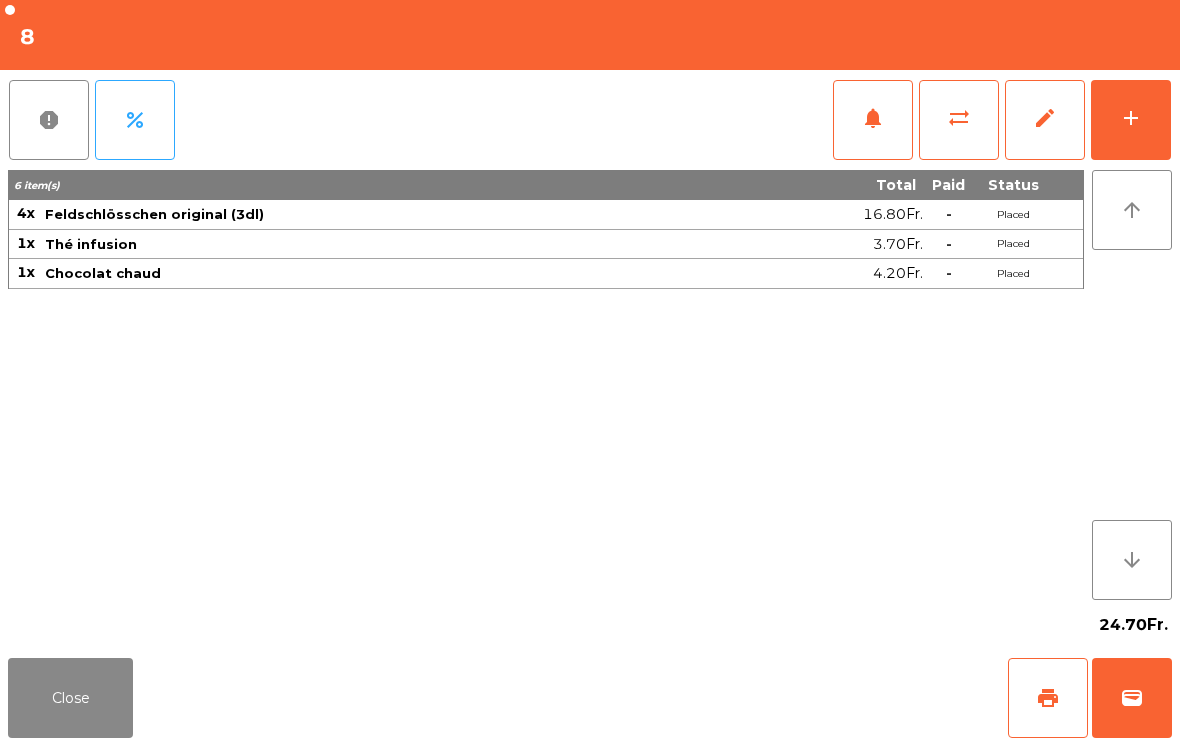 click on "add" 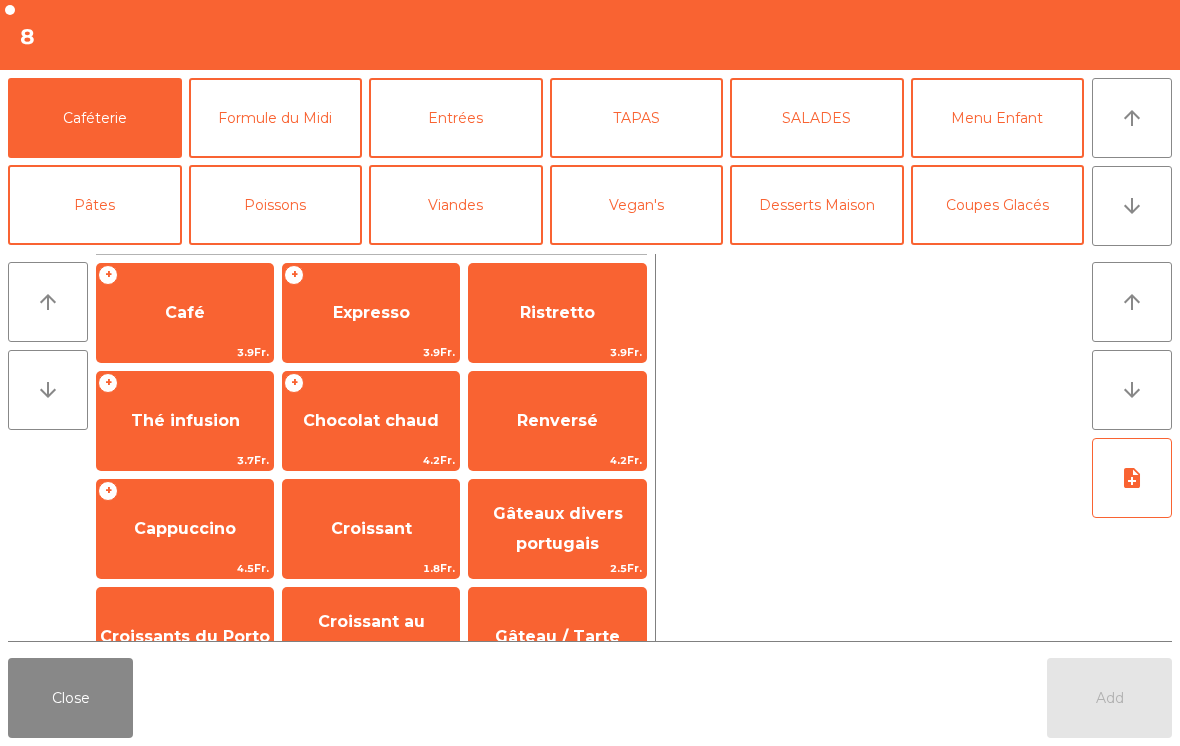 scroll, scrollTop: 0, scrollLeft: 0, axis: both 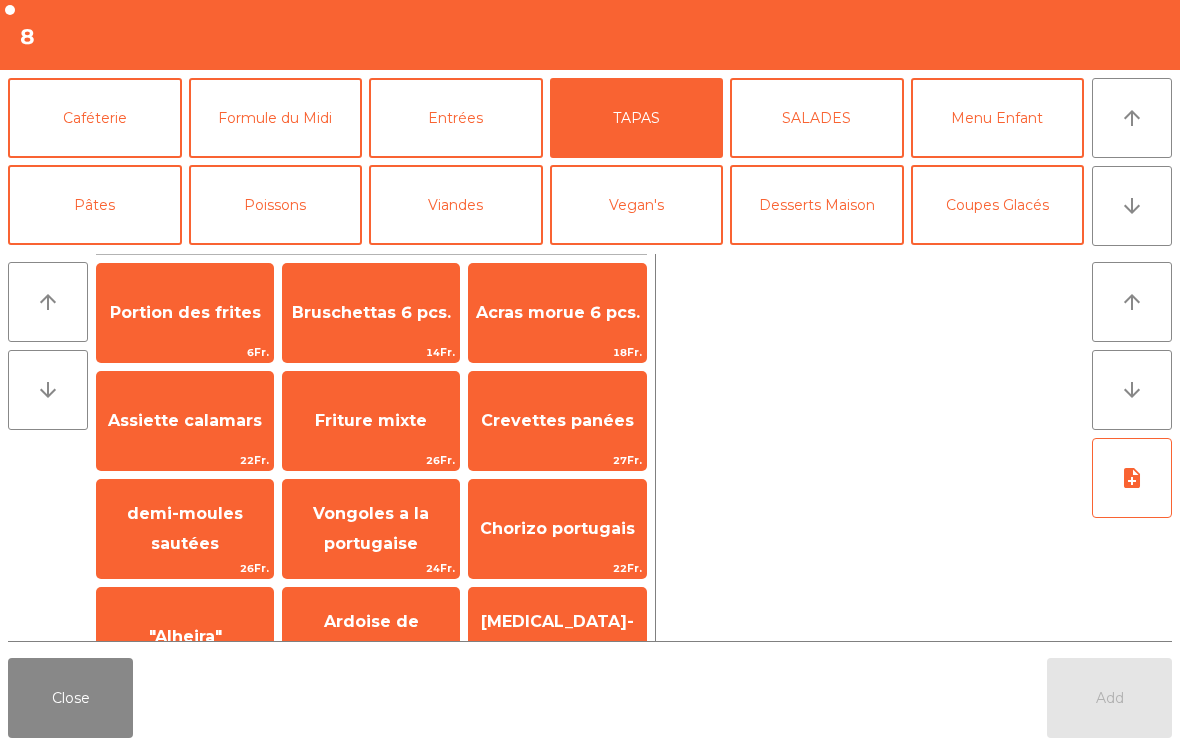 click on "Portion des frites" 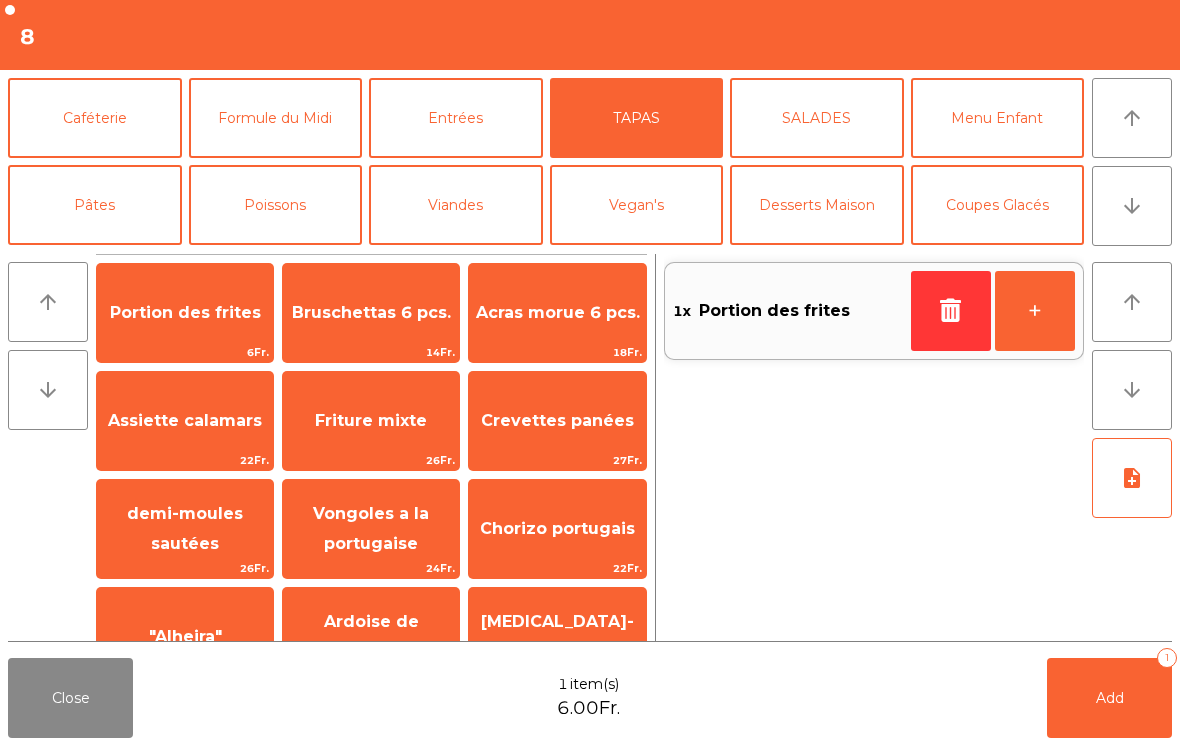 click on "Add   1" 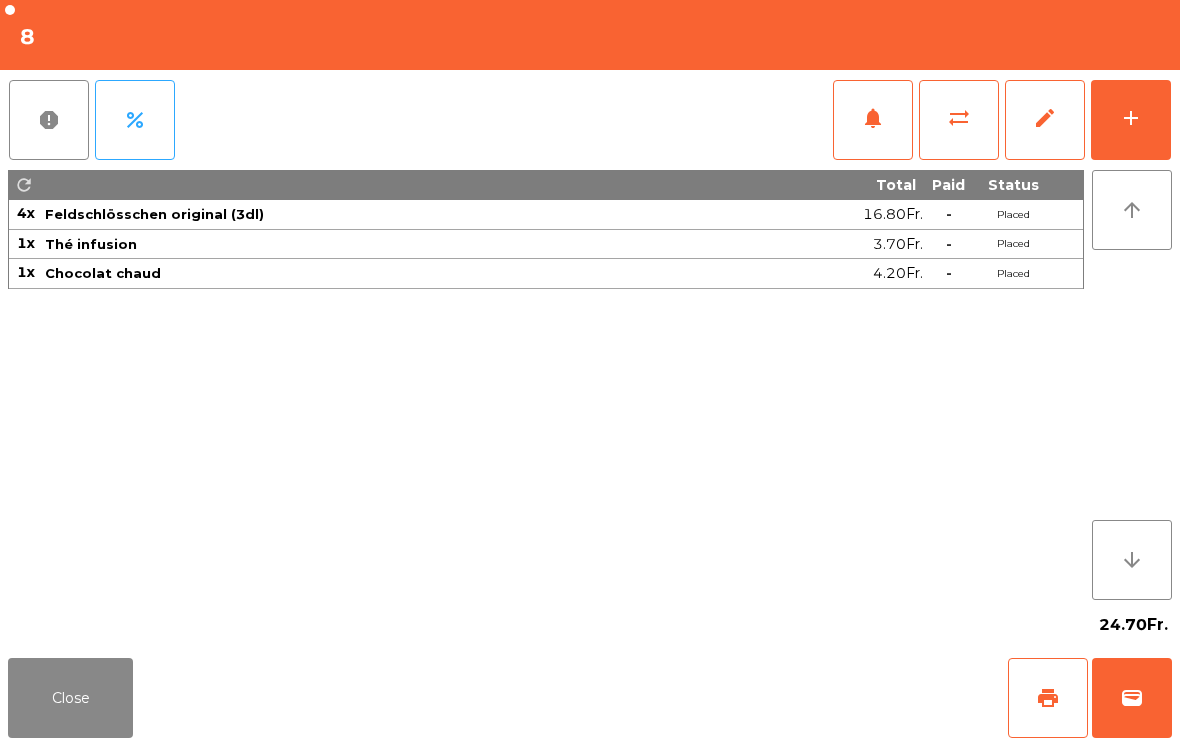 click on "wallet" 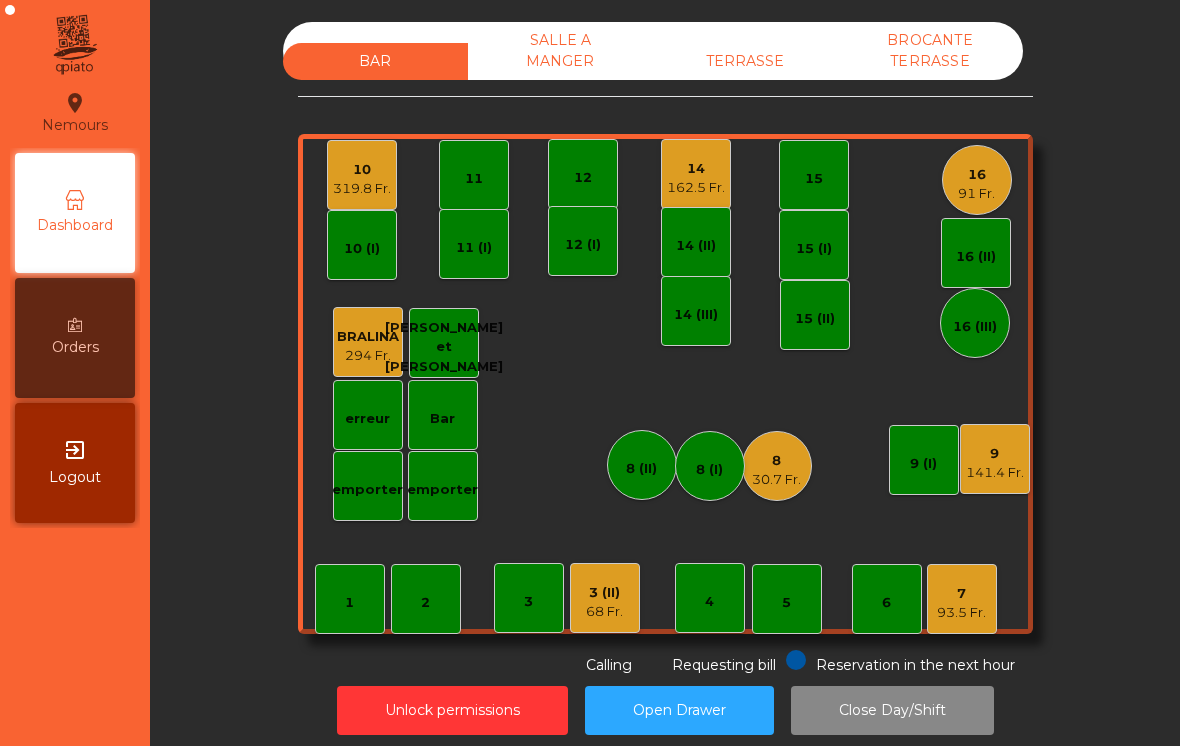 scroll, scrollTop: 0, scrollLeft: 0, axis: both 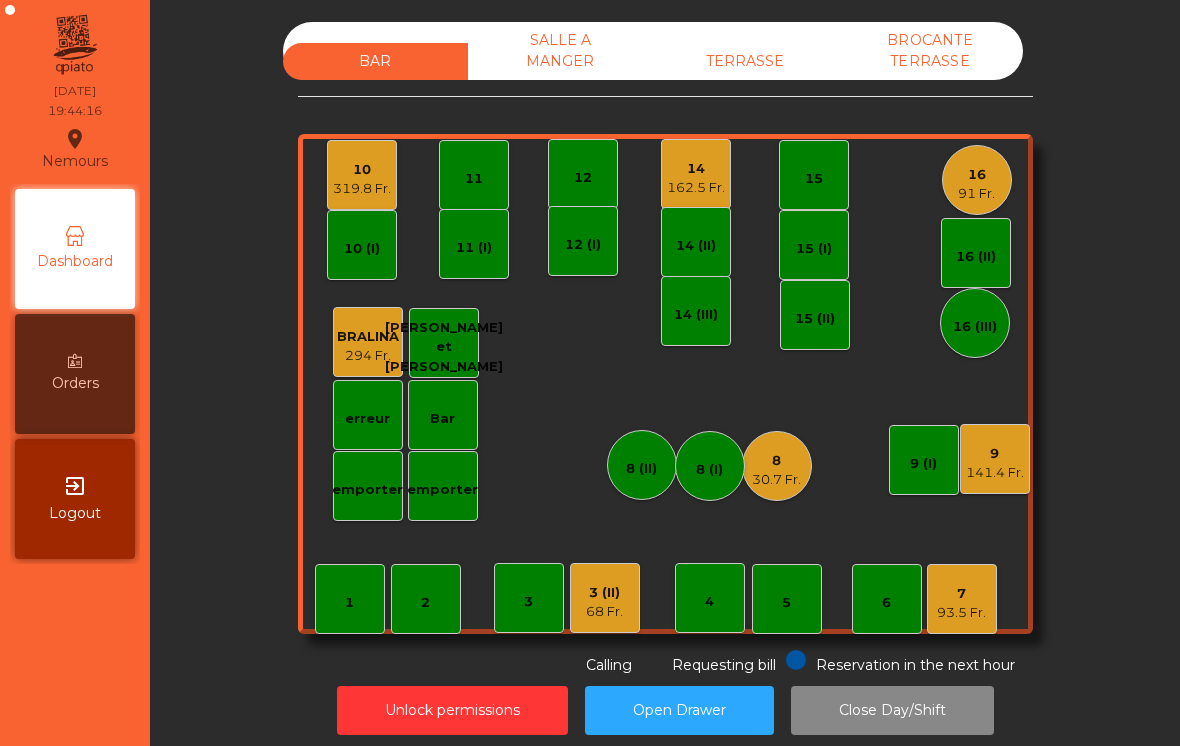 click on "30.7 Fr." 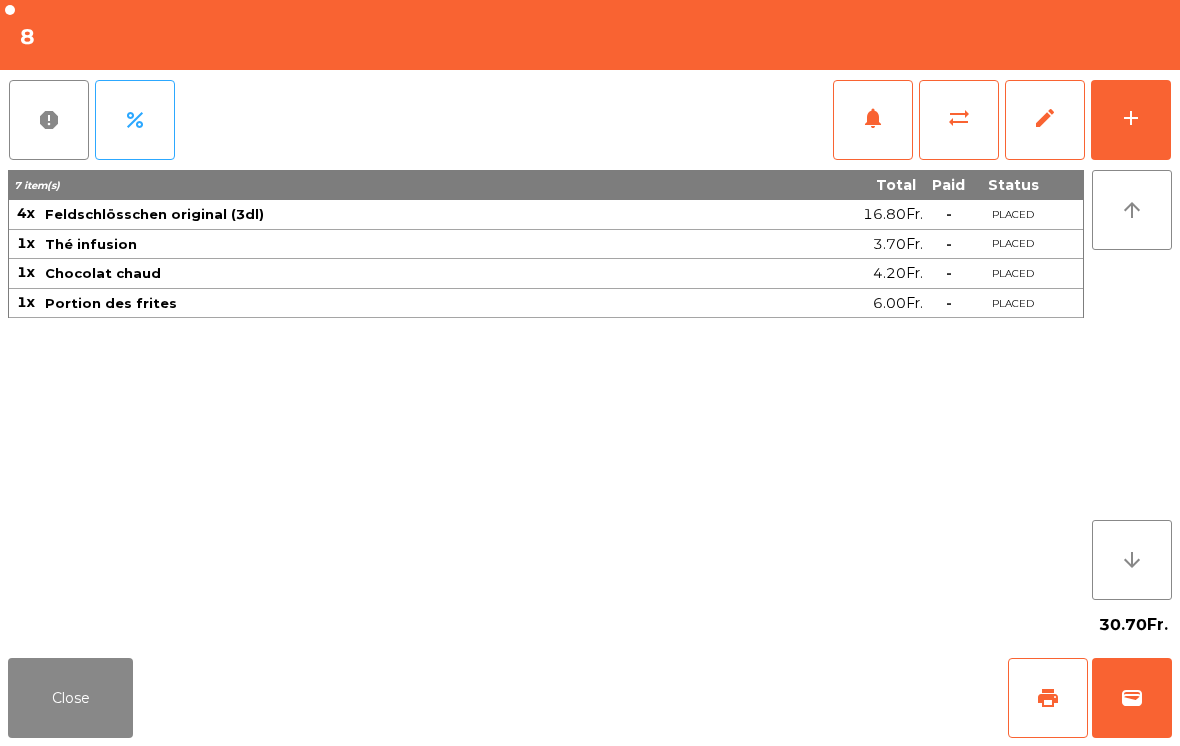 click on "wallet" 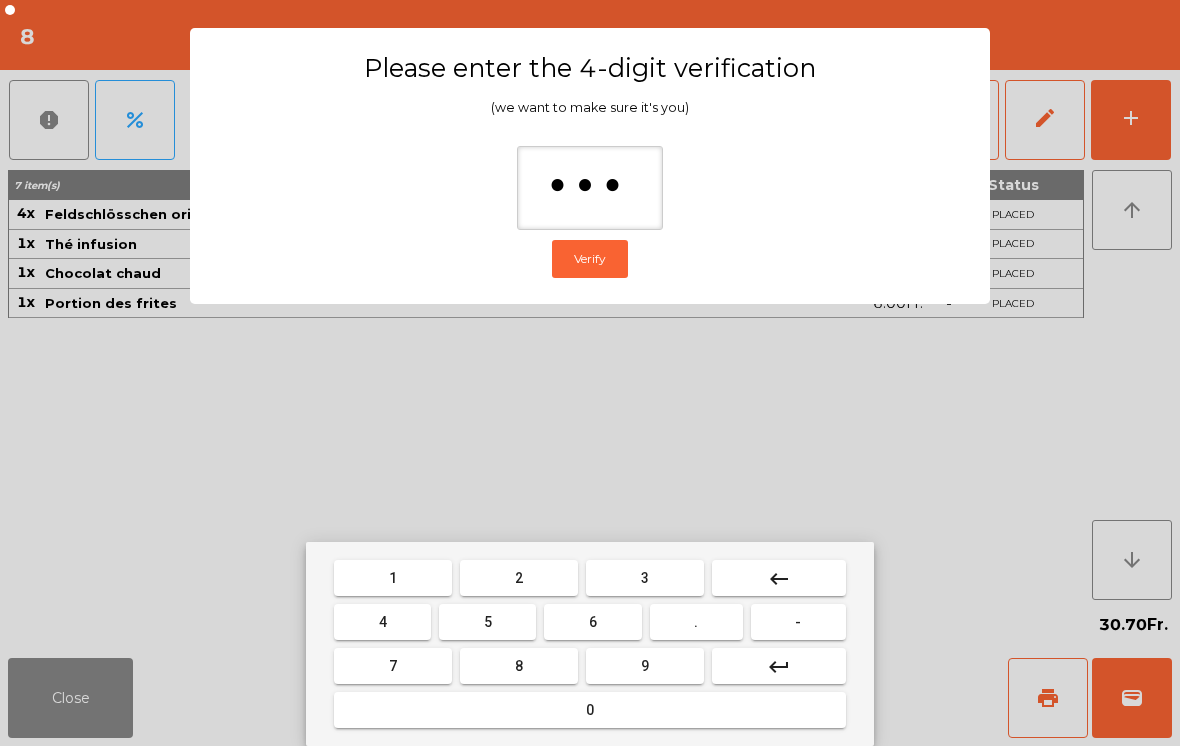 type on "****" 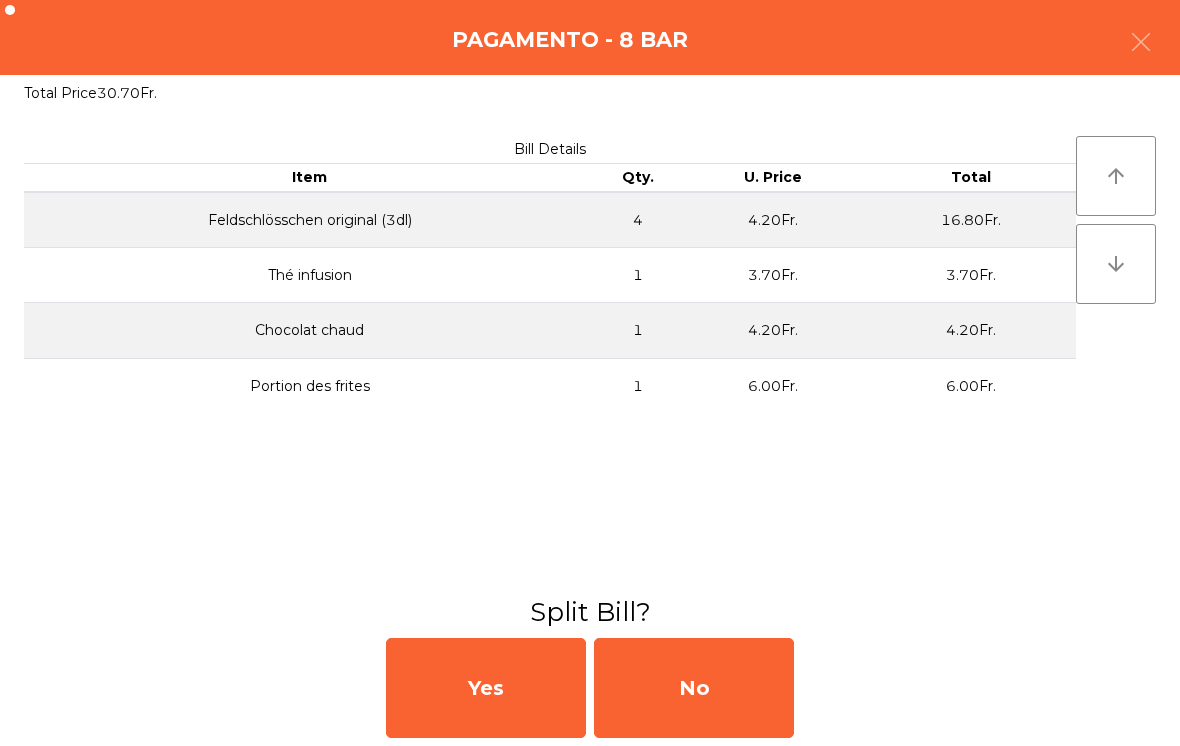 click on "No" 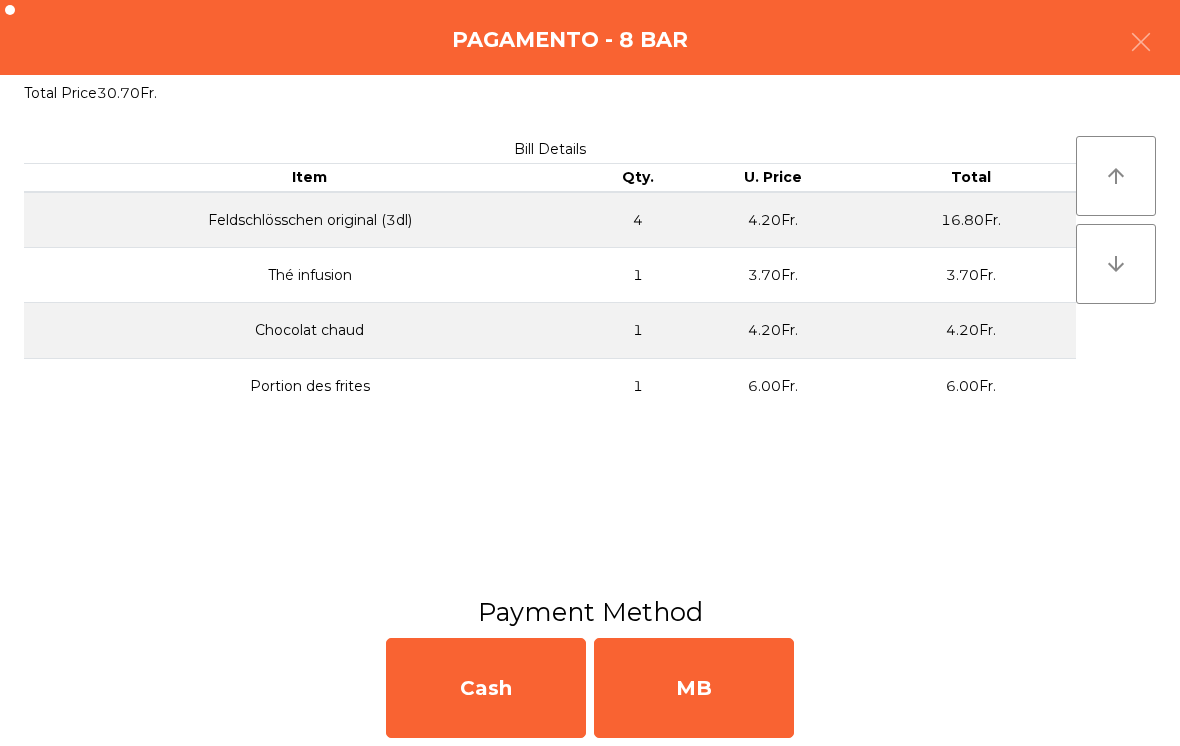 click on "MB" 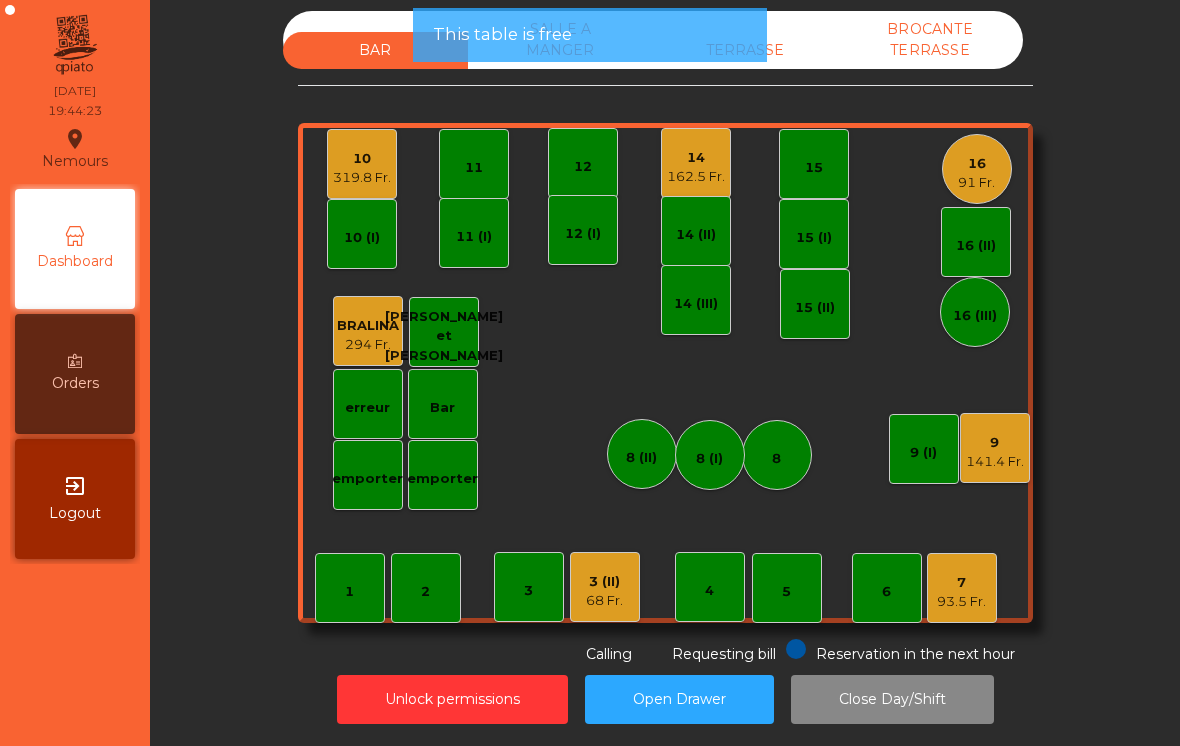 scroll, scrollTop: 10, scrollLeft: 0, axis: vertical 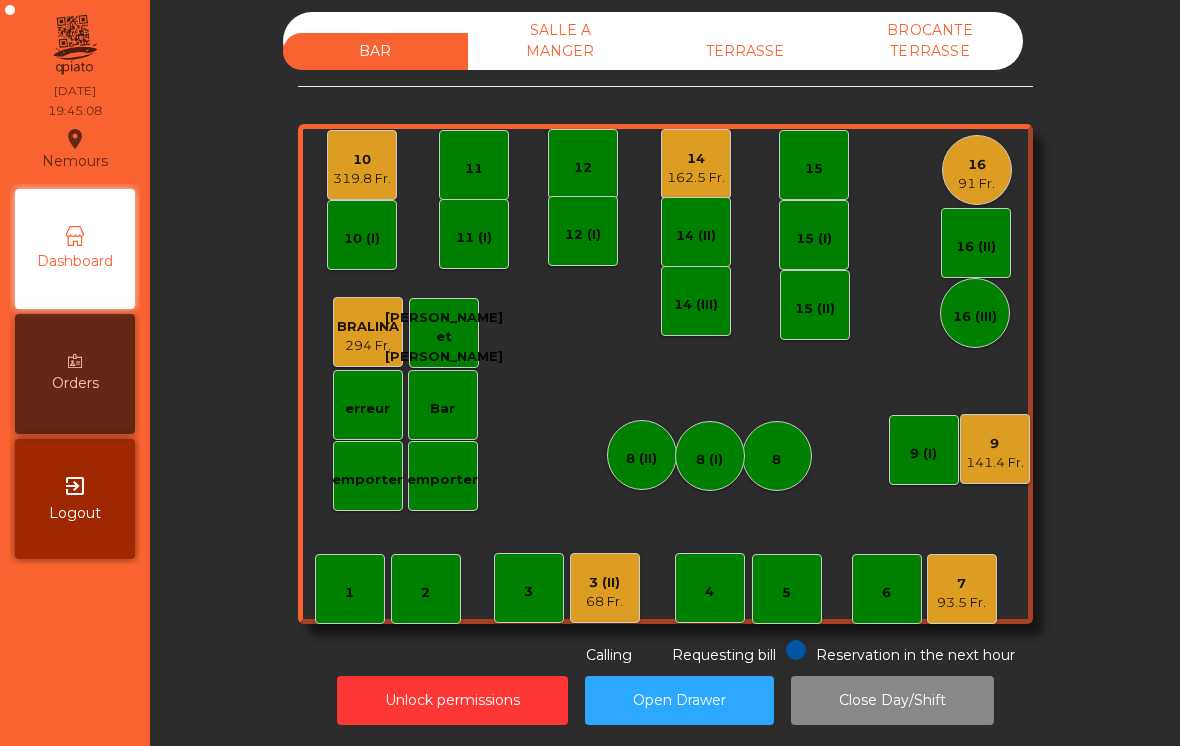 click on "16   91 Fr." 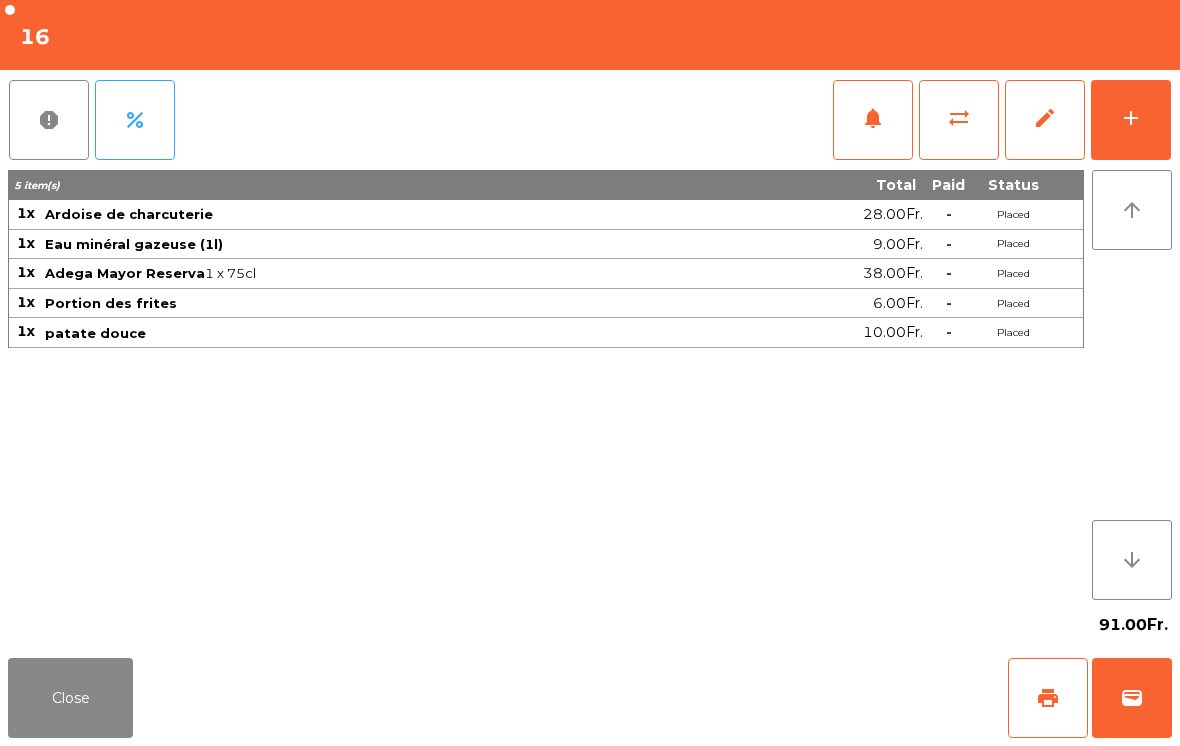 click on "Close" 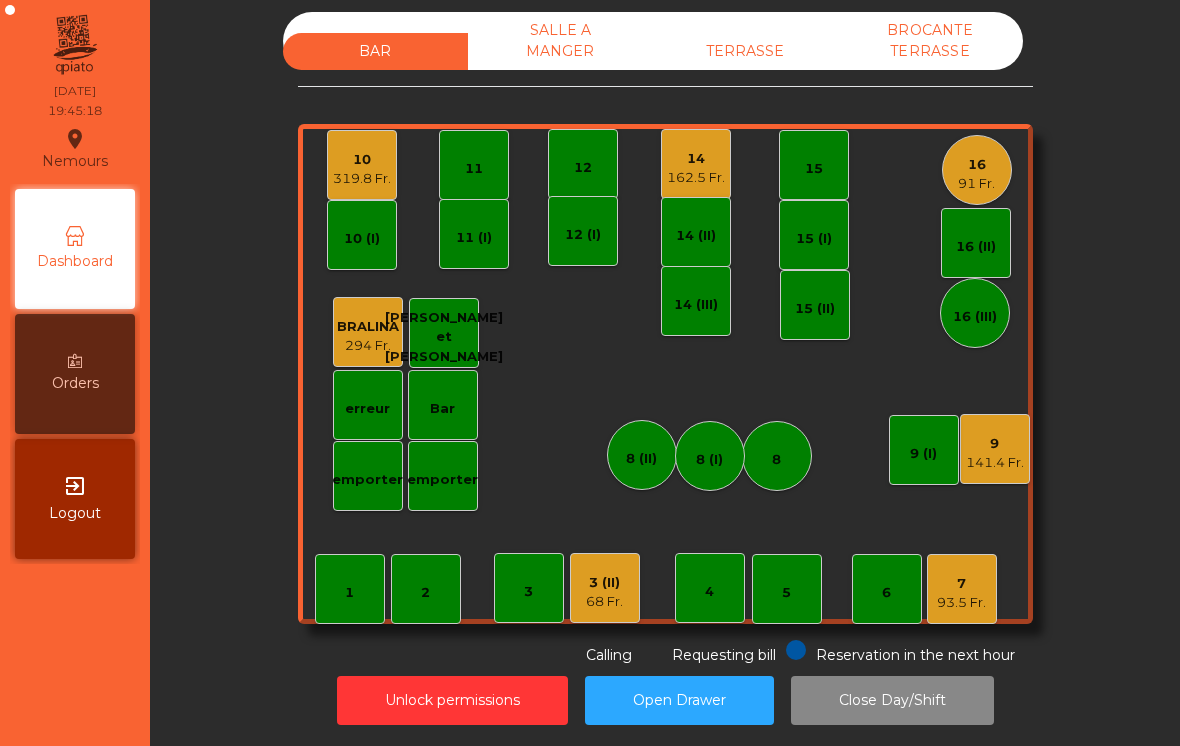 click on "15" 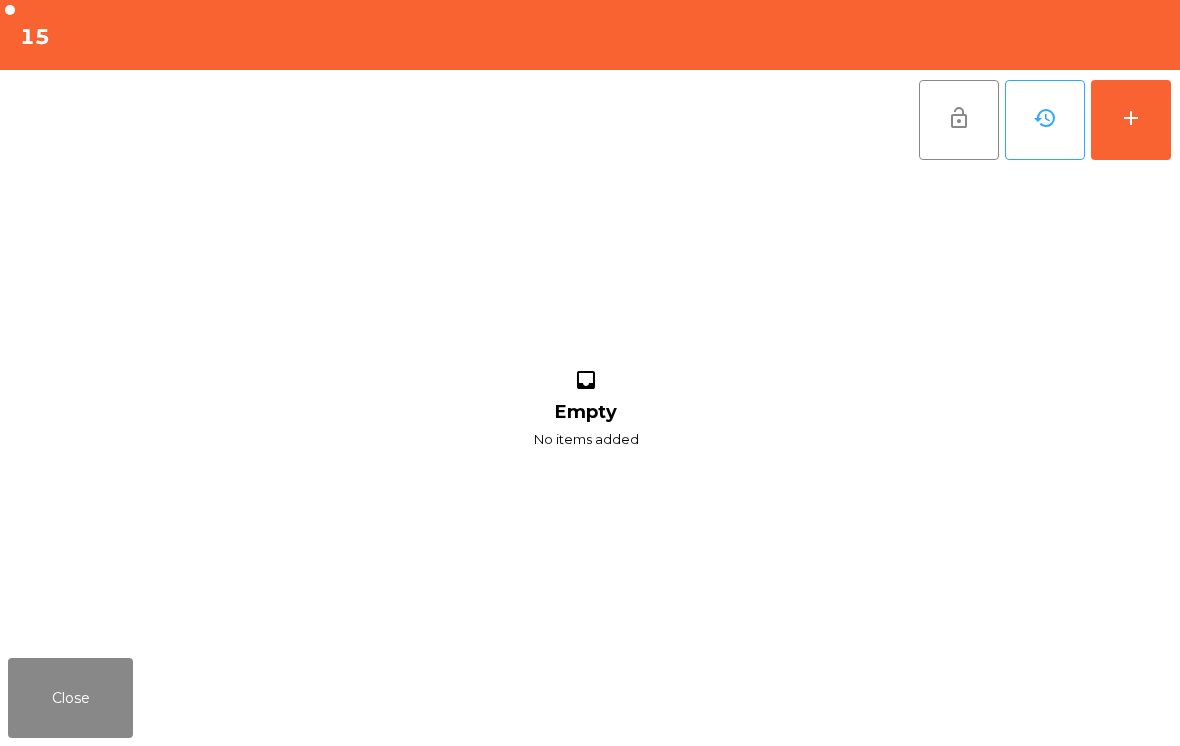 click on "add" 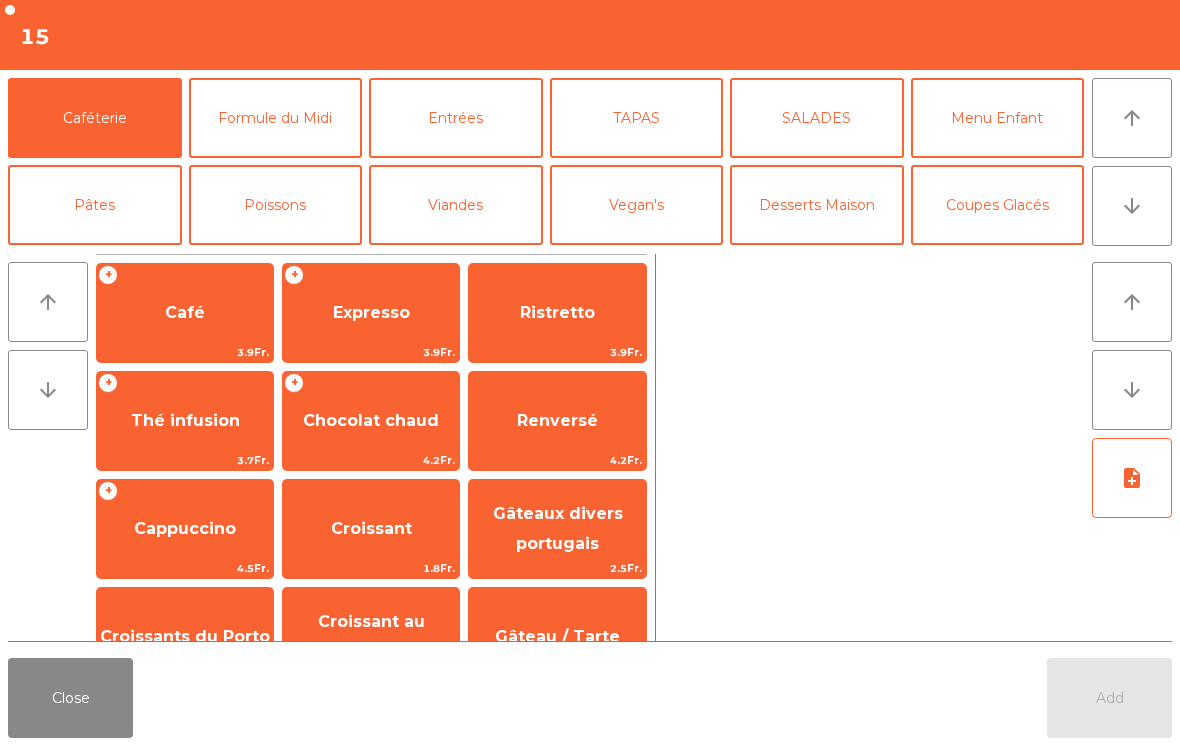 click on "TAPAS" 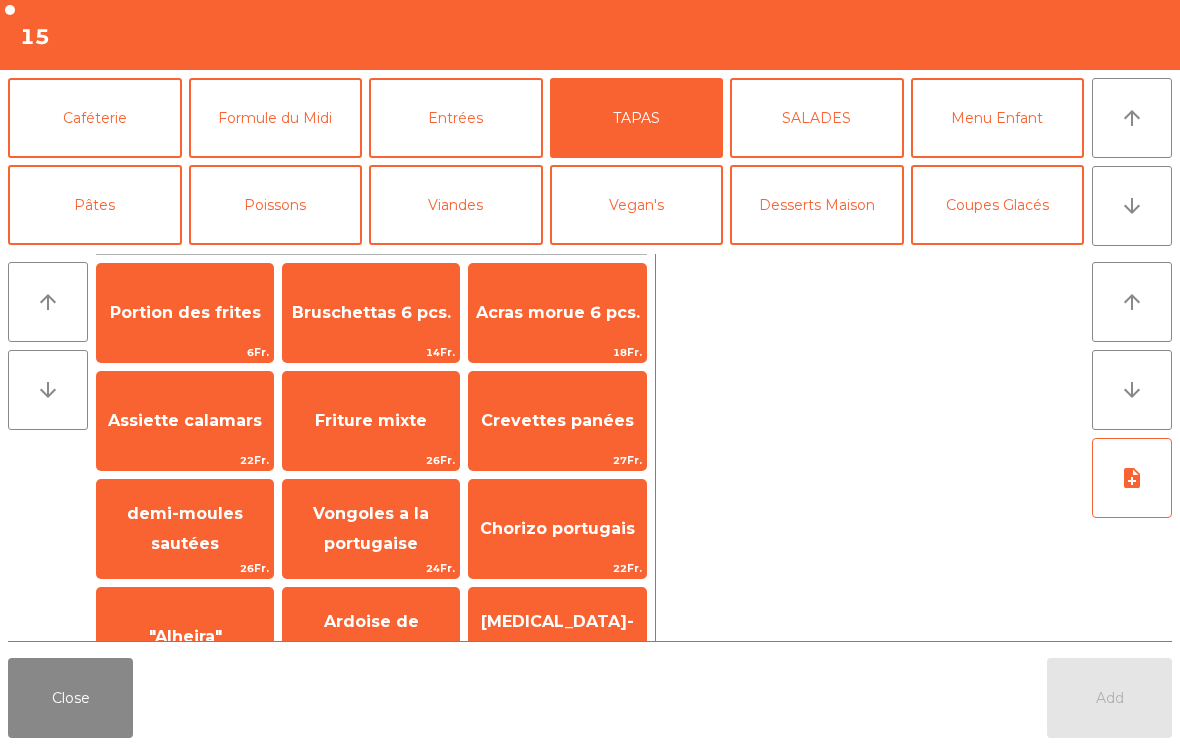 click on "Bruschettas 6 pcs." 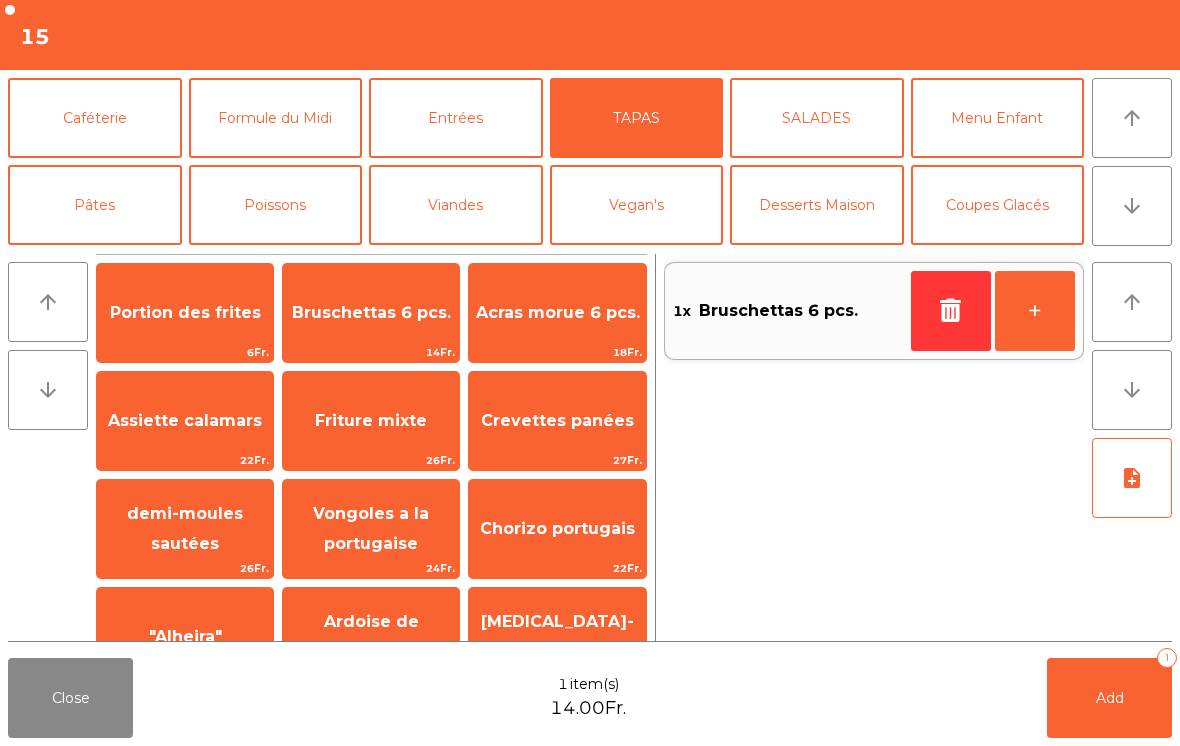 click on "Add   1" 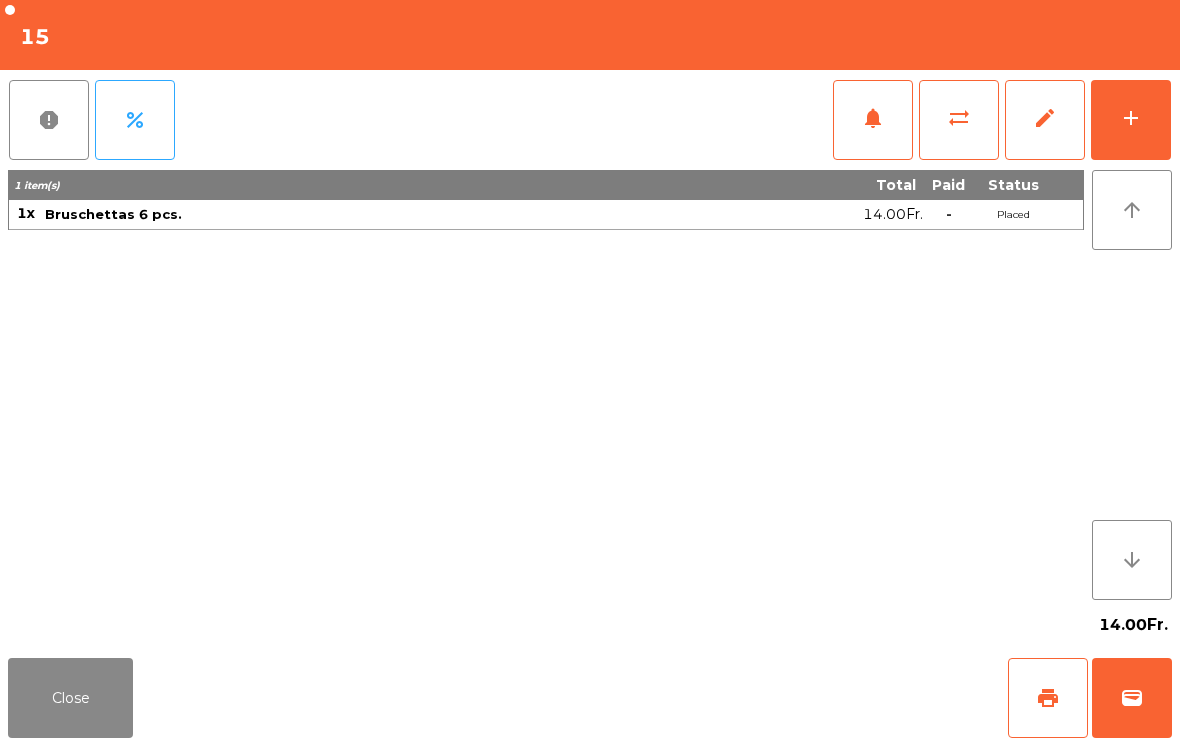 click on "Close" 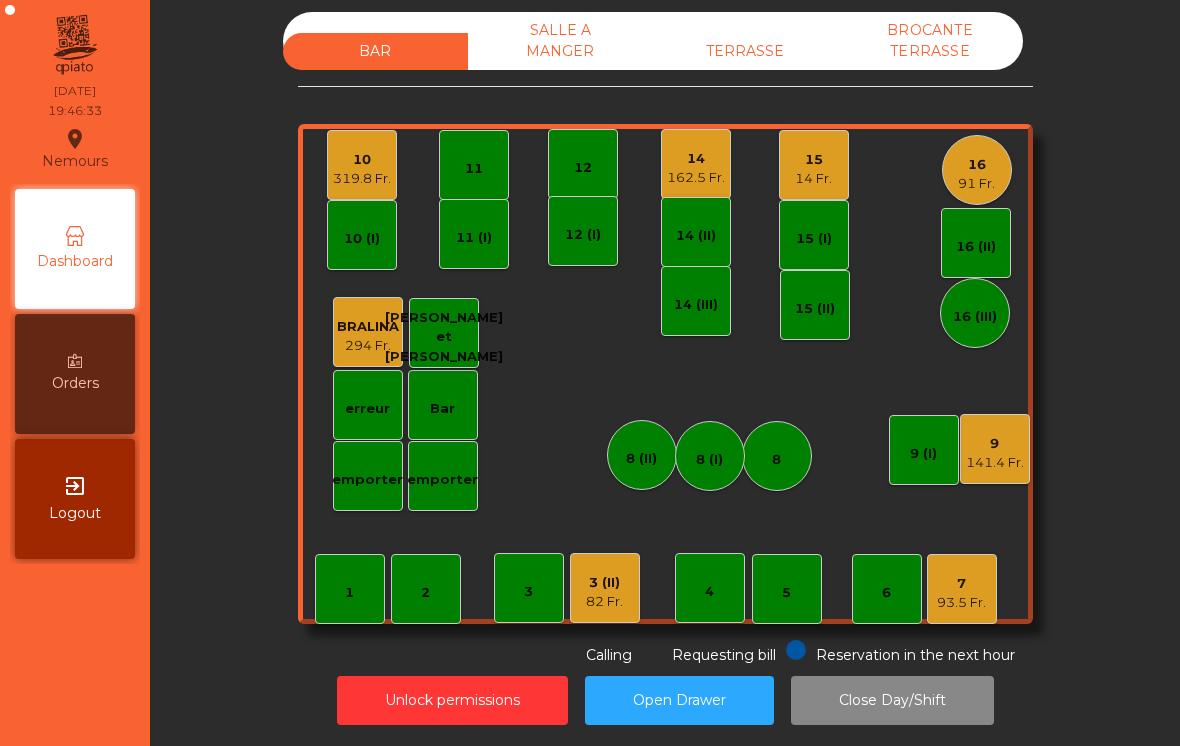 click on "14   162.5 Fr." 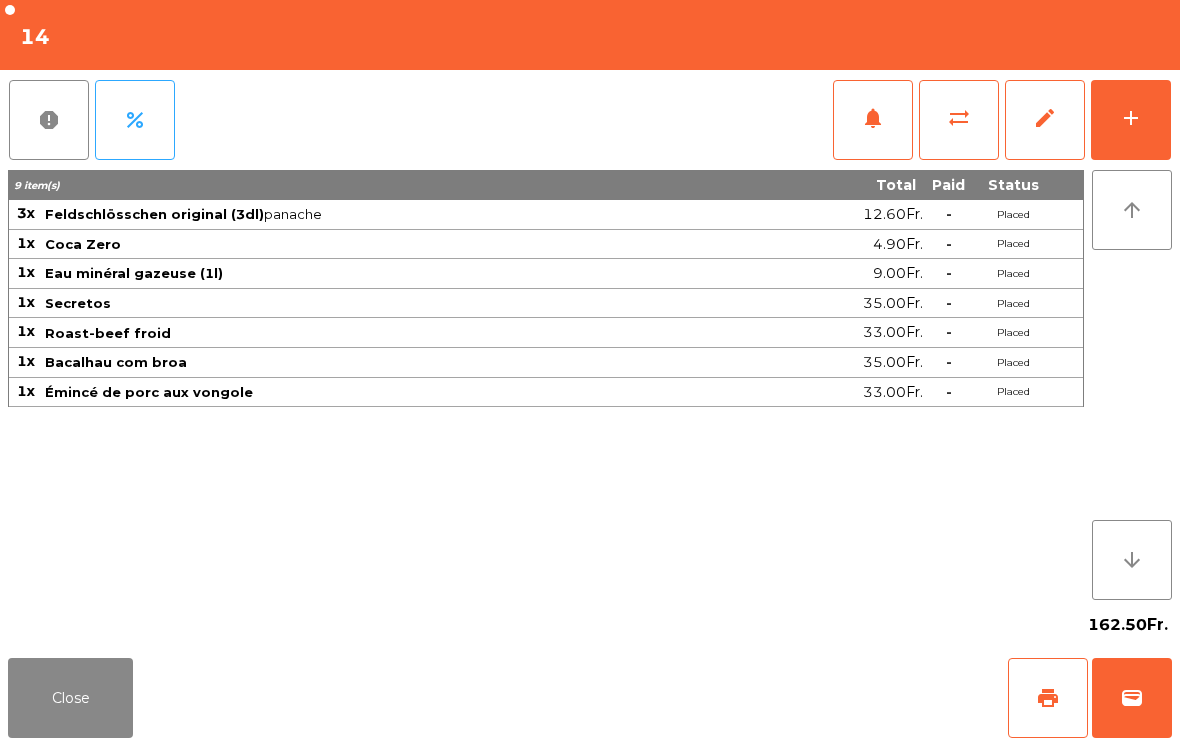 click on "Close" 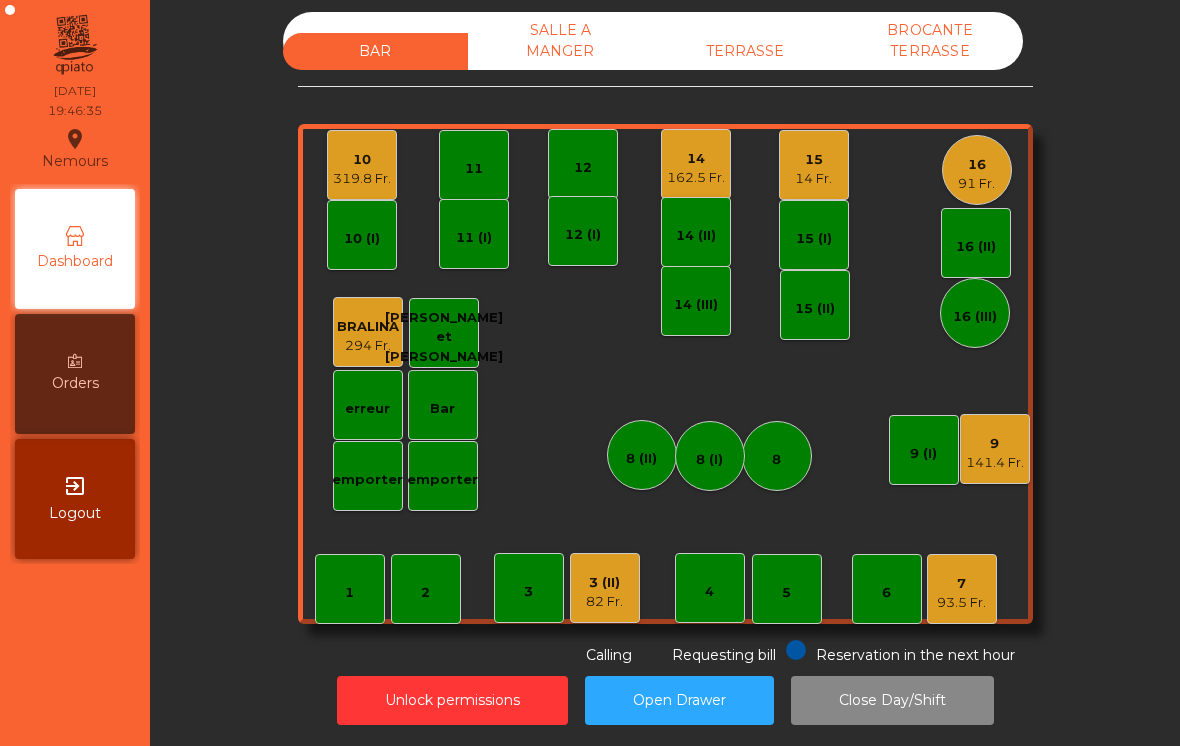 click on "162.5 Fr." 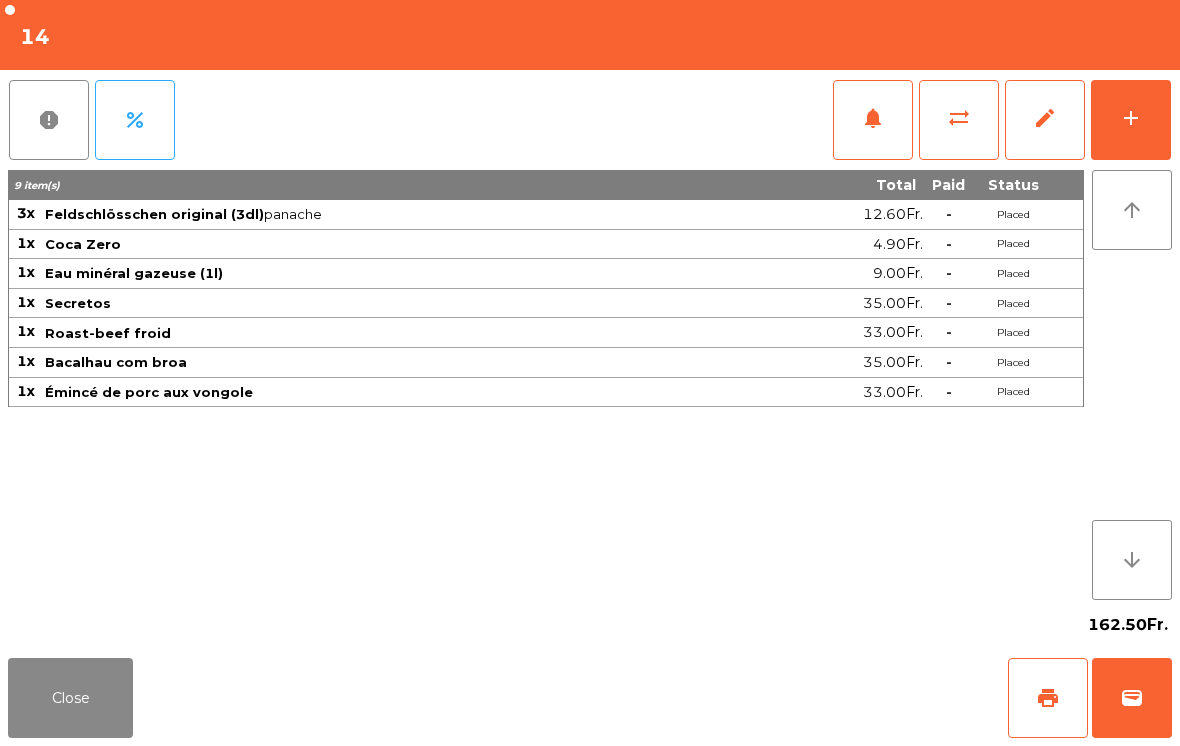 click on "Close" 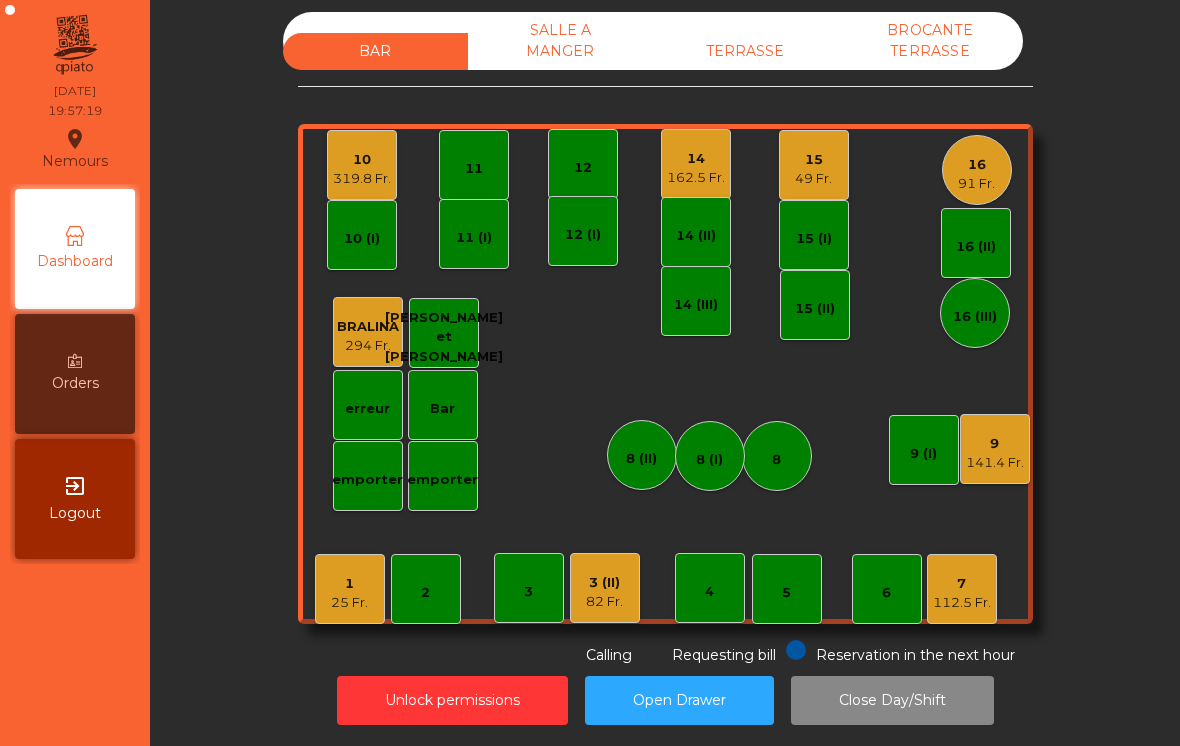 click on "16" 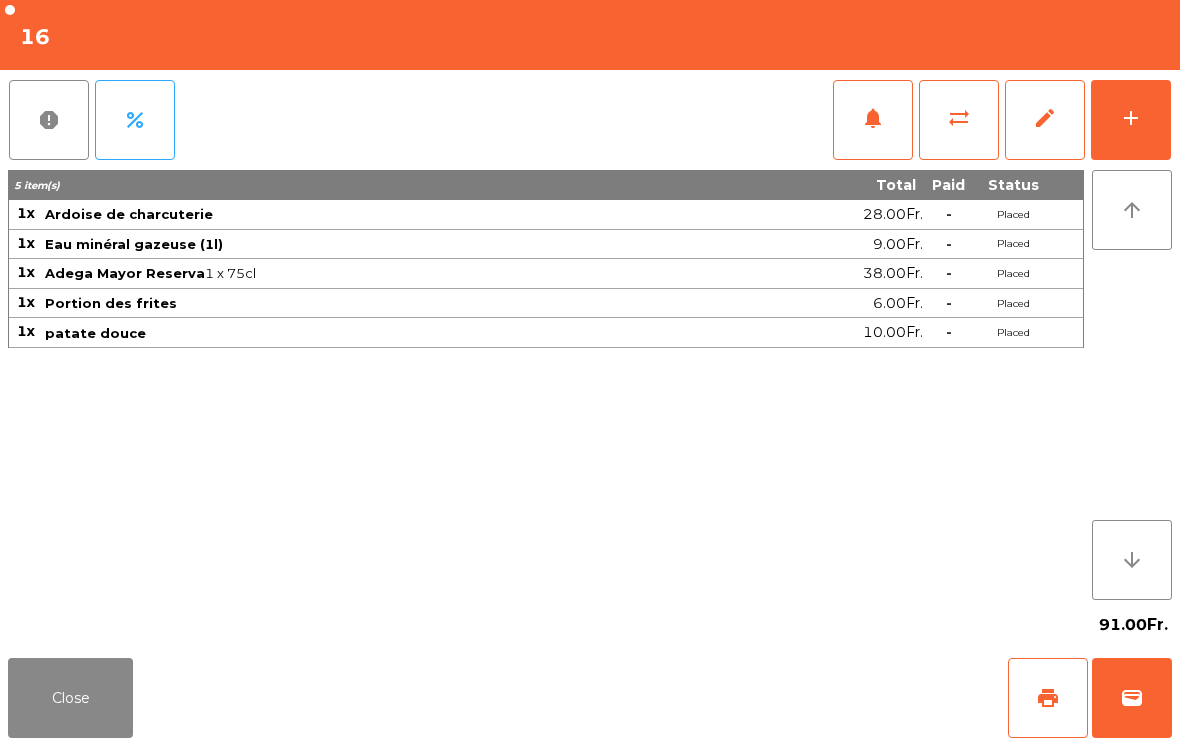 click on "Close" 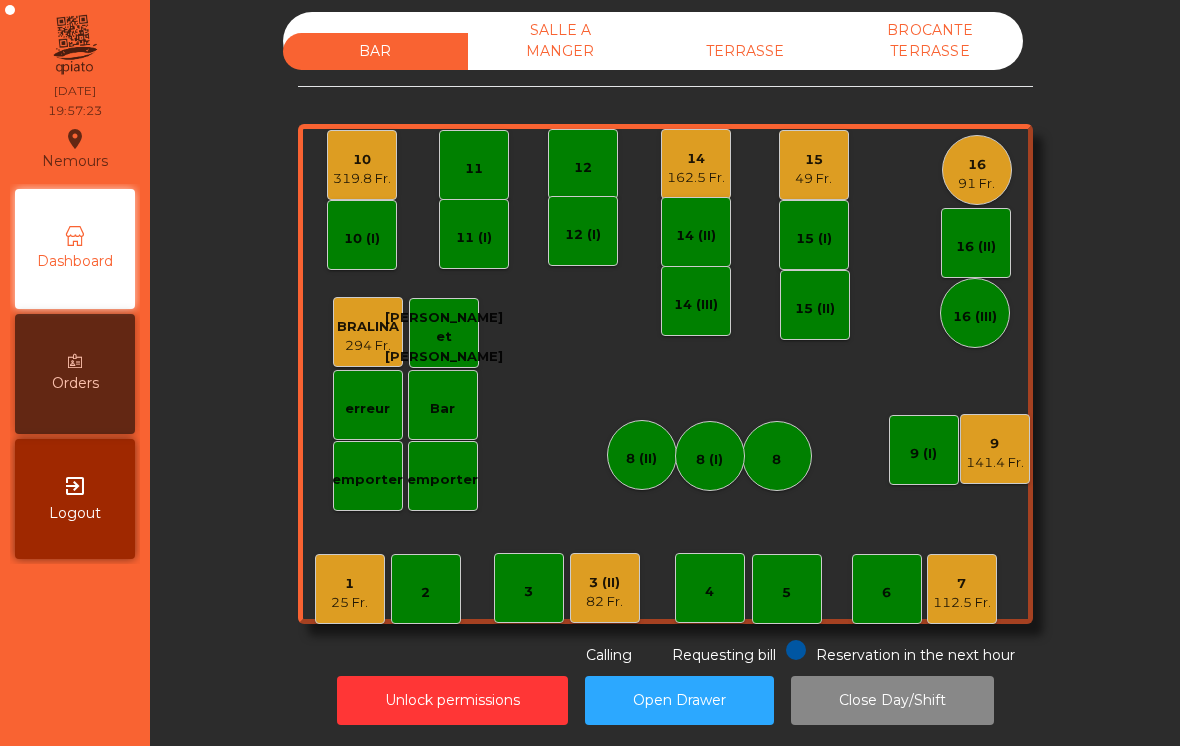 click on "91 Fr." 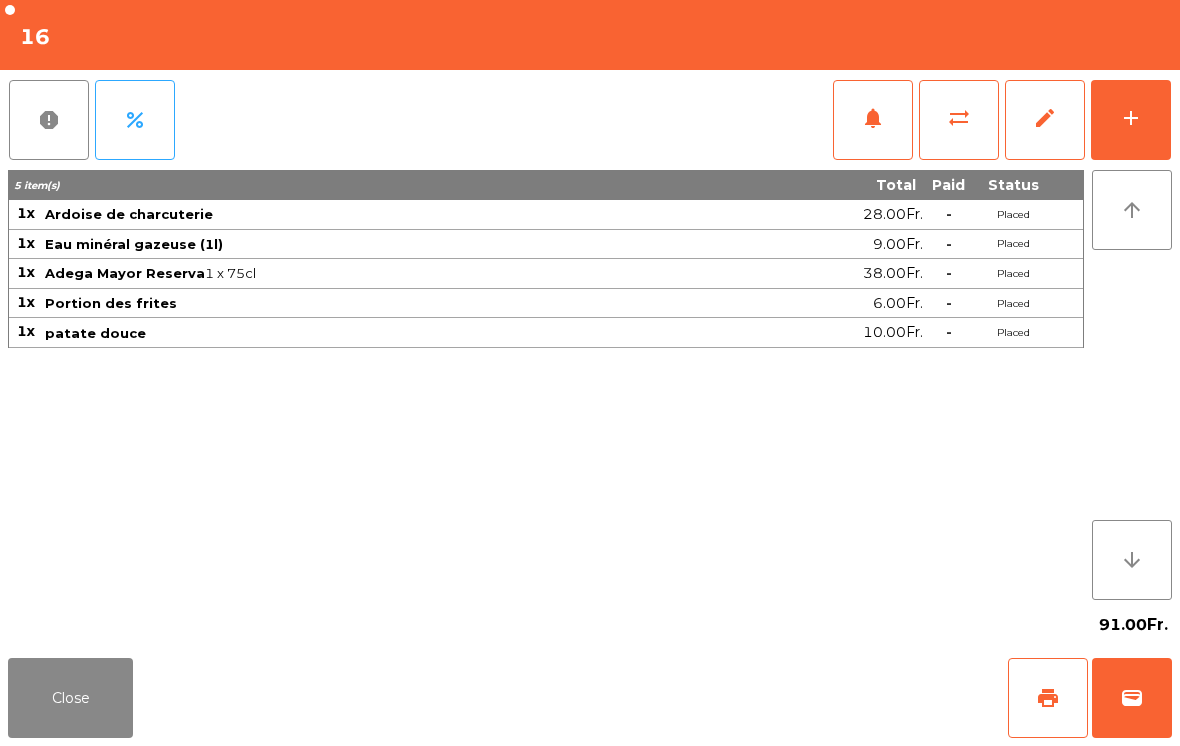 click on "add" 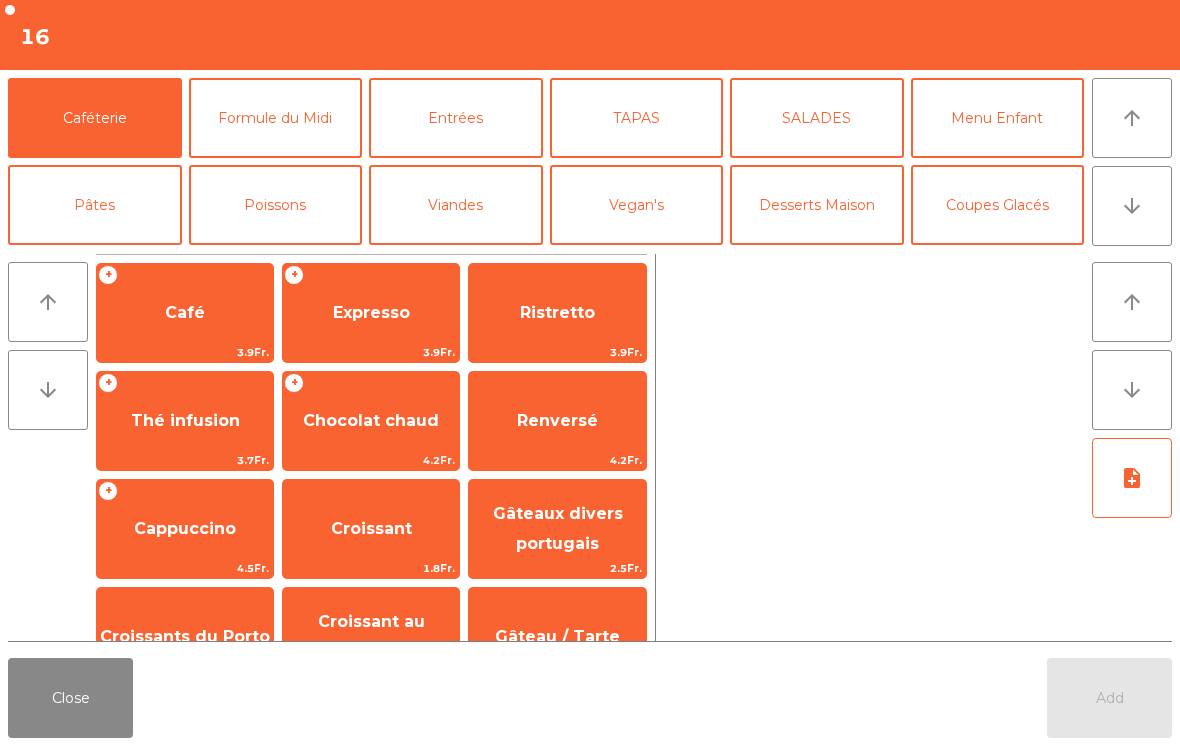 click on "Poissons" 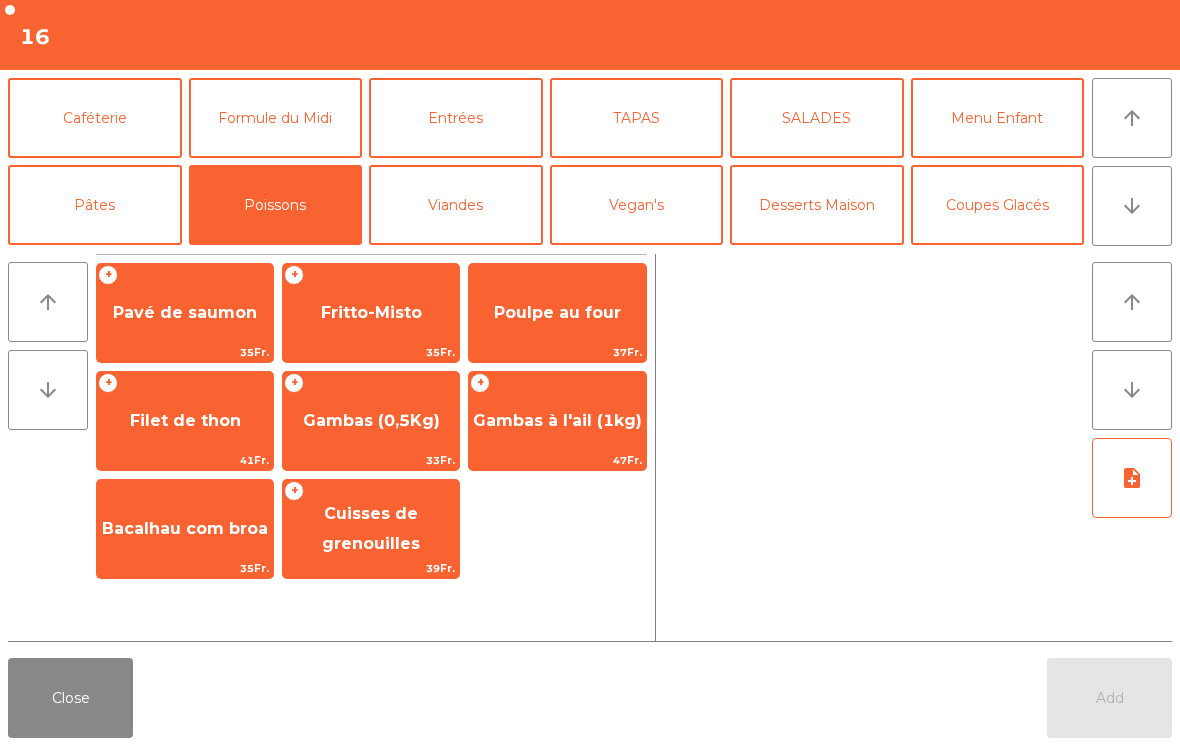 click on "Gambas à l'ail (1kg)" 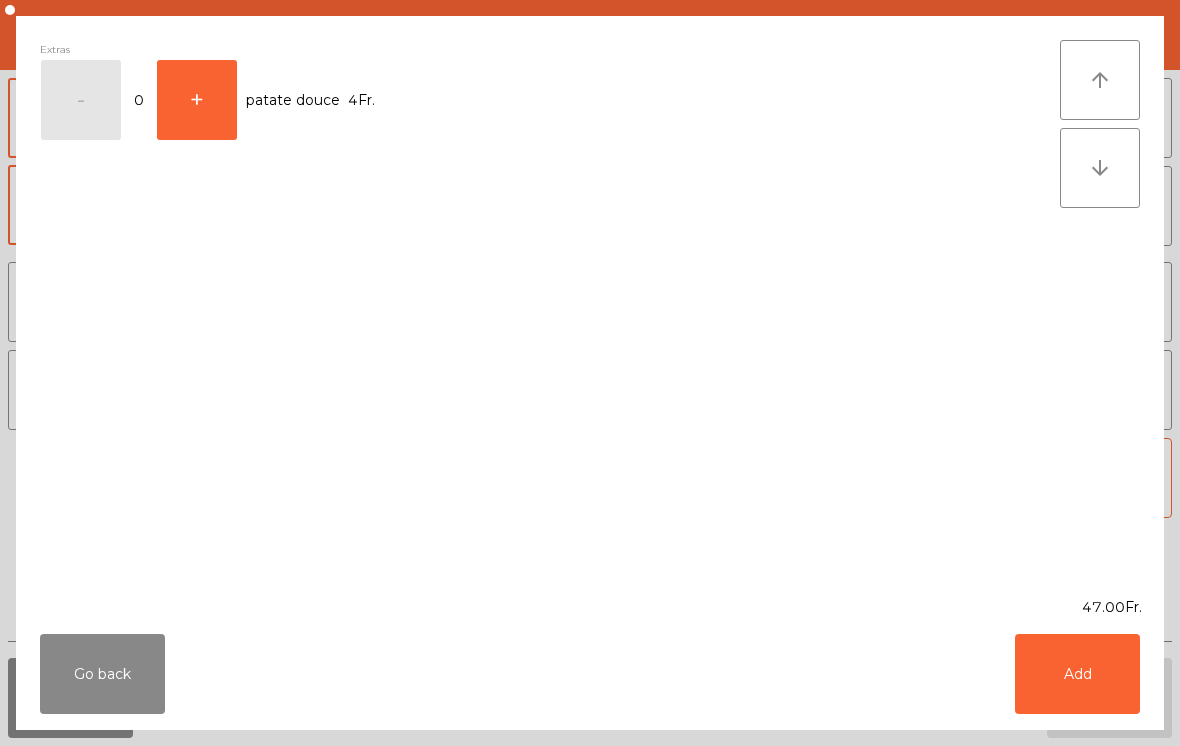 click on "Add" 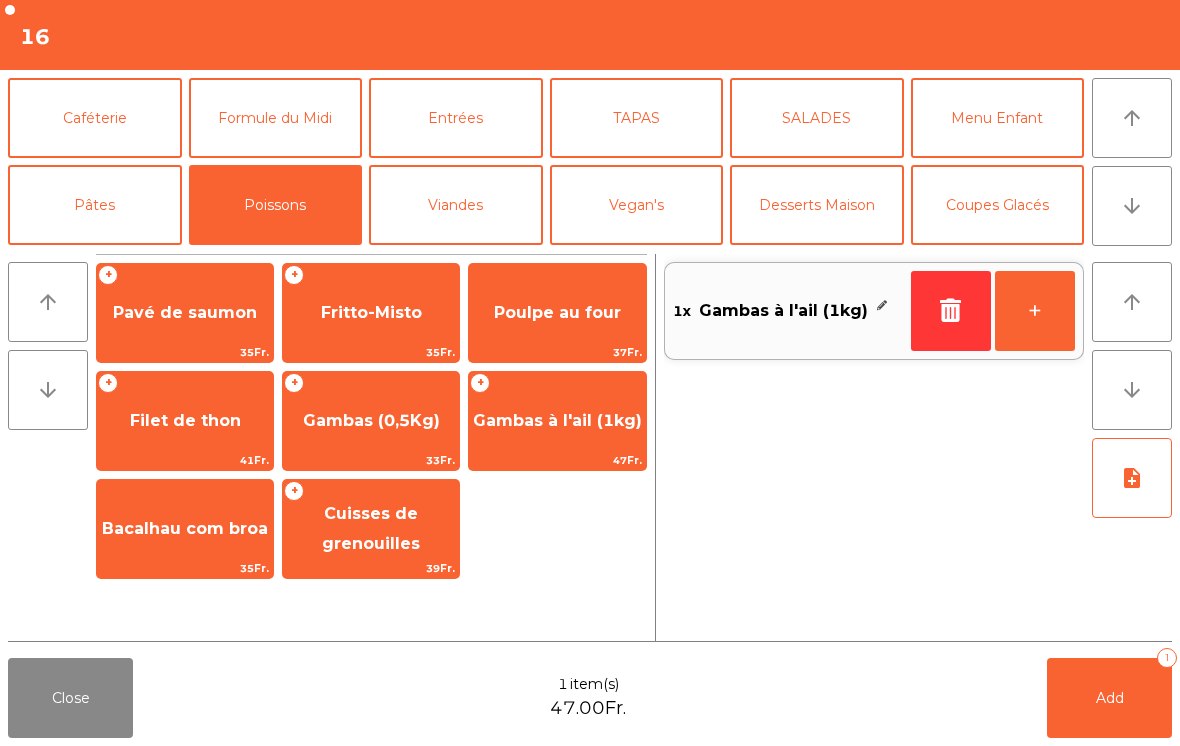 click on "+" 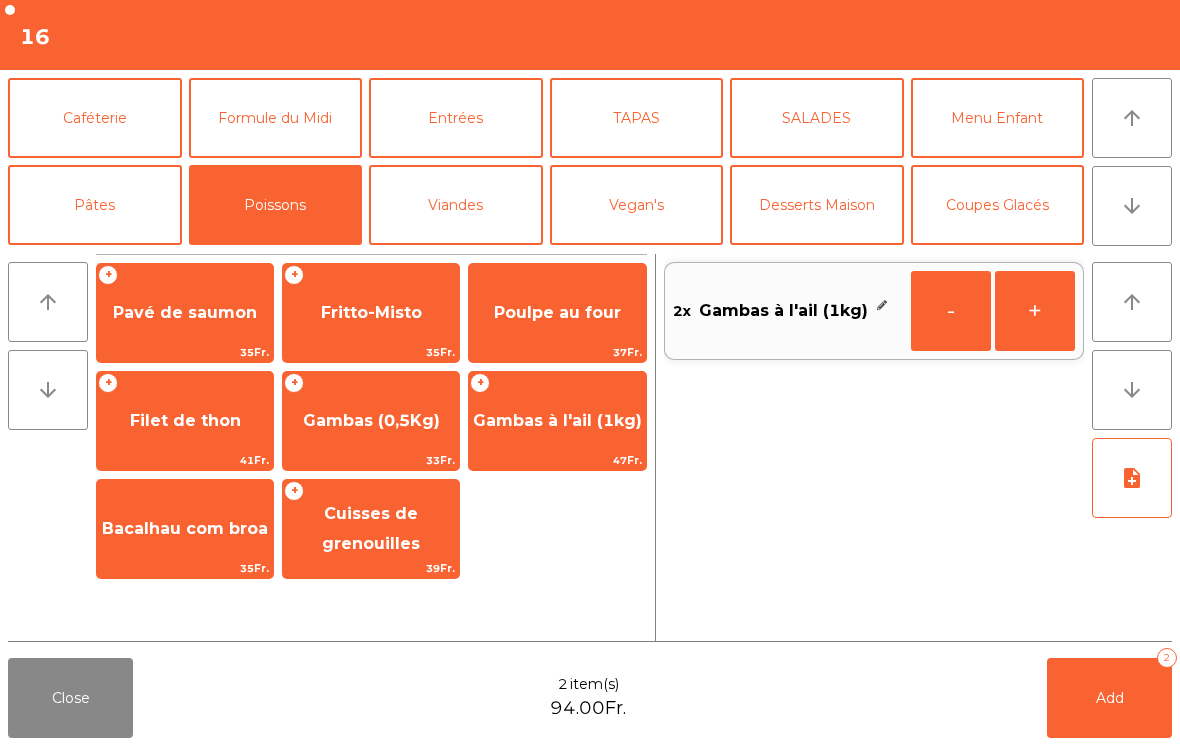 click on "Viandes" 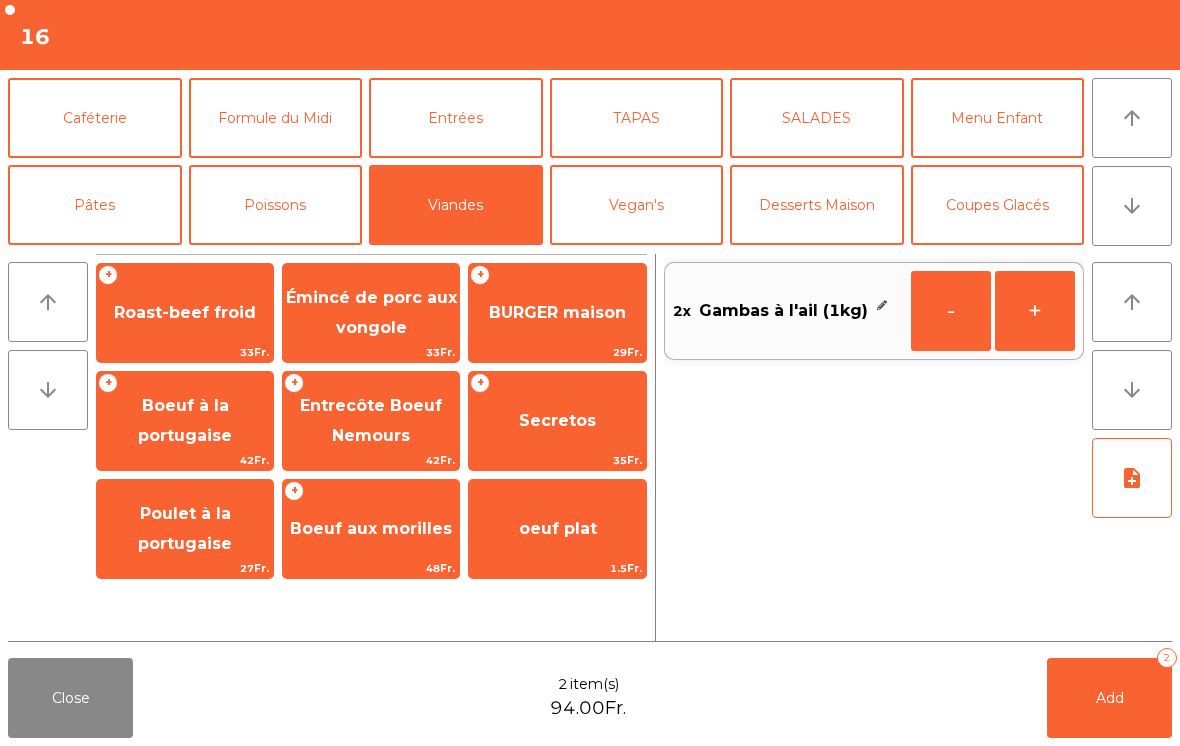 click on "Boeuf à la portugaise" 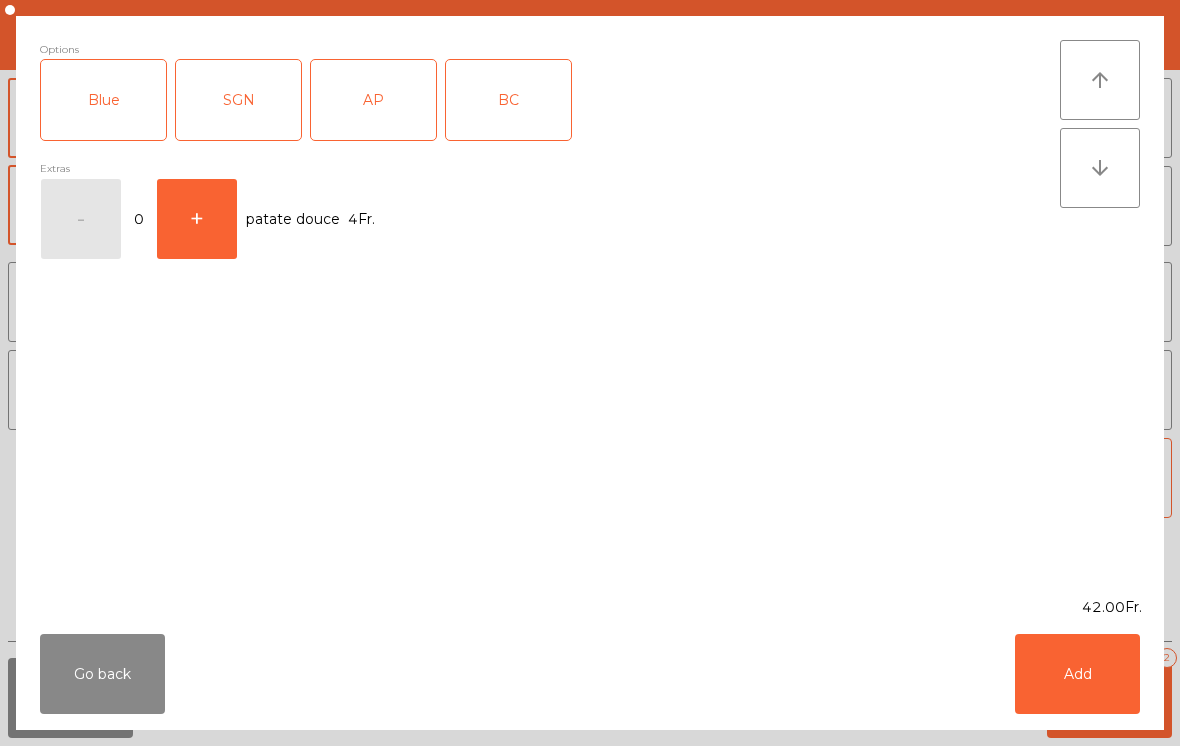 click on "Add" 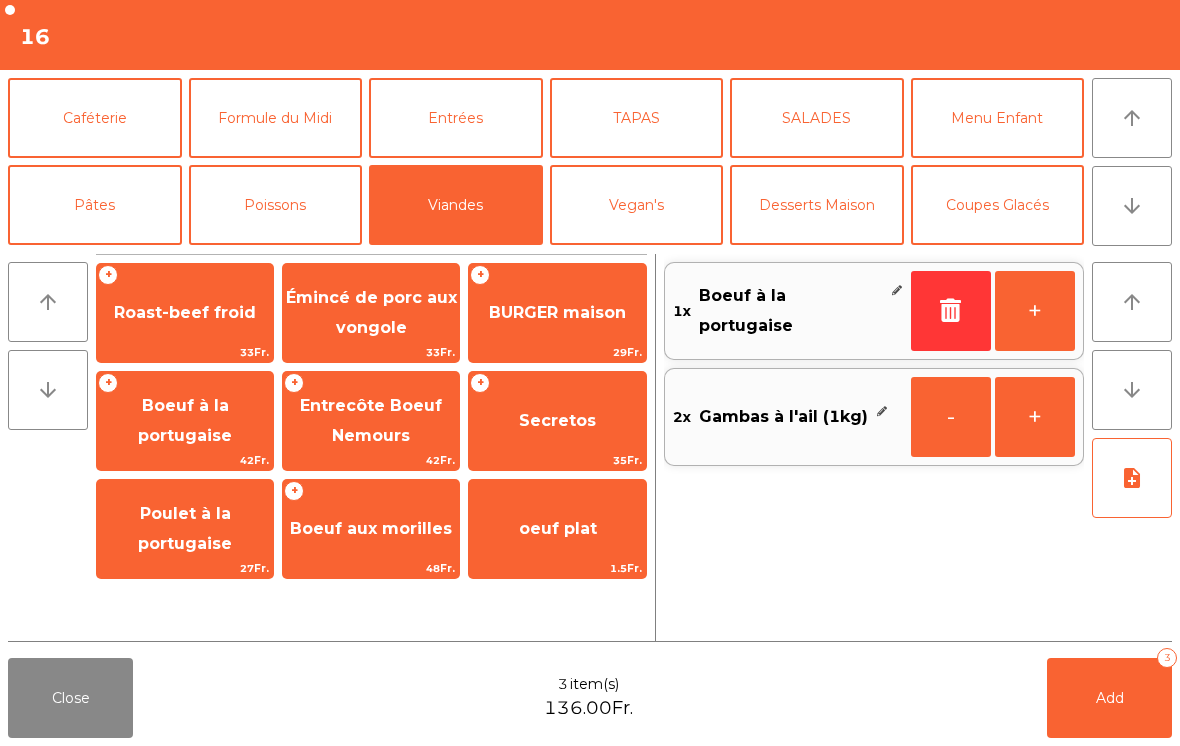 click on "BURGER maison" 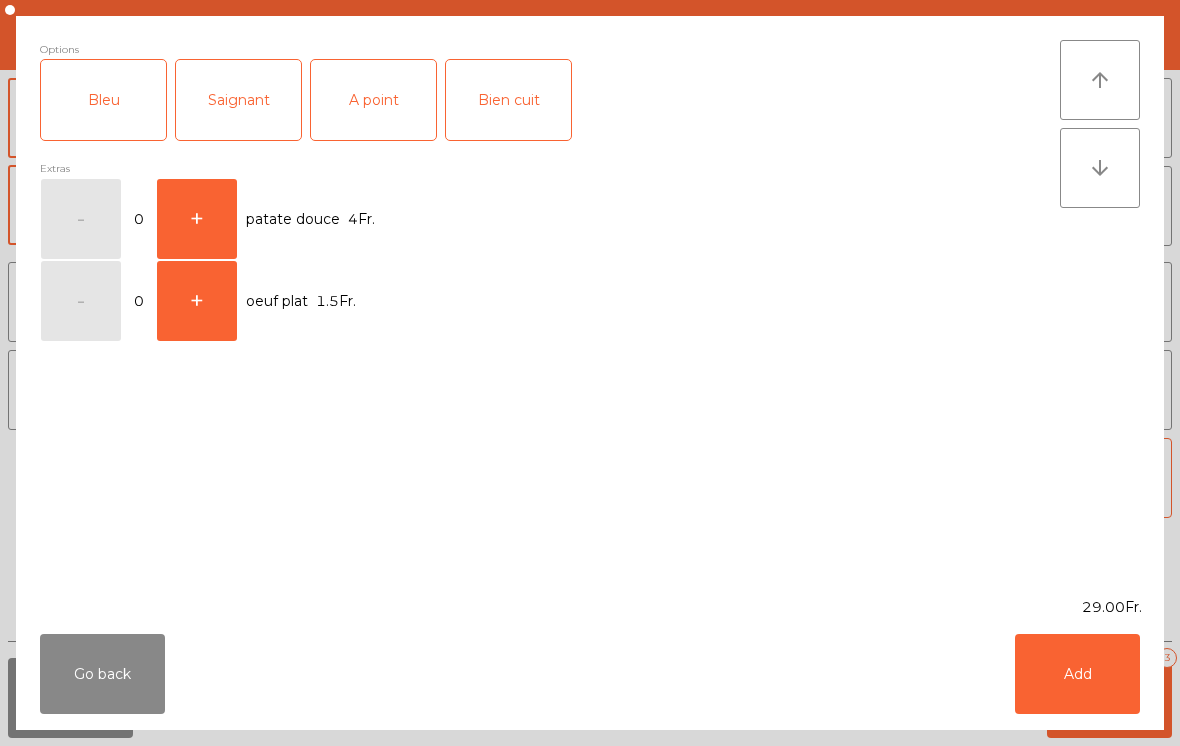 click on "A point" 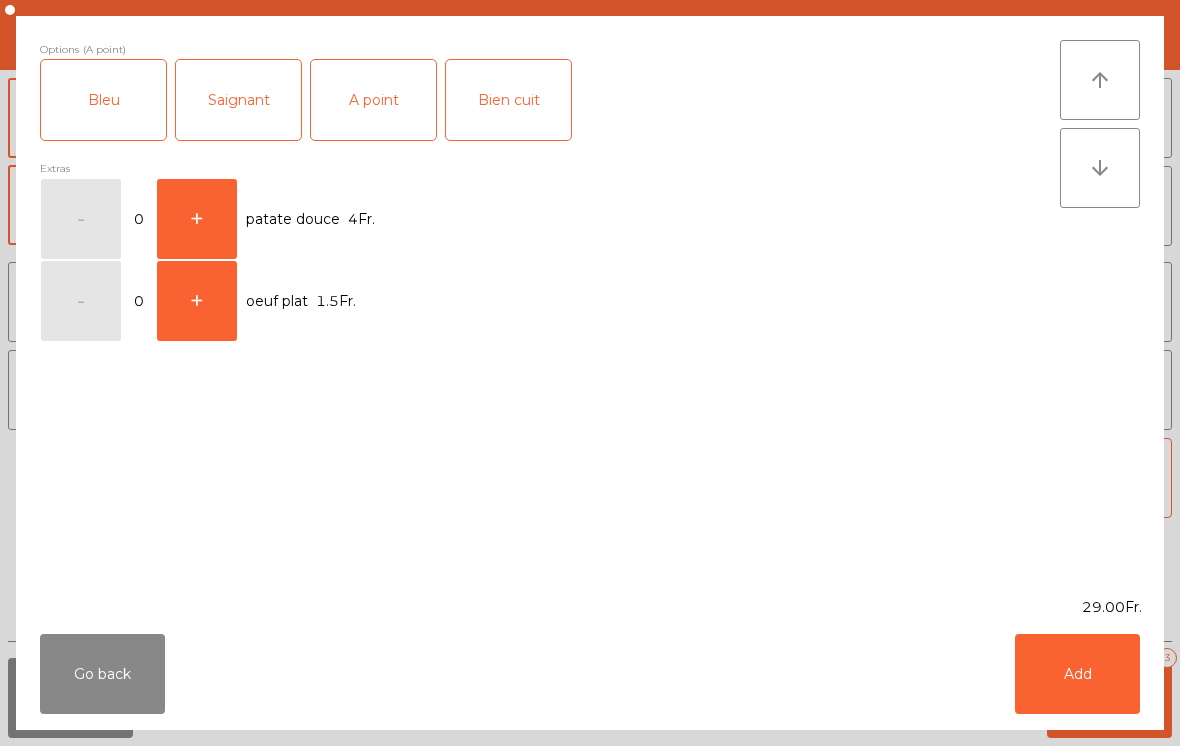 click on "Add" 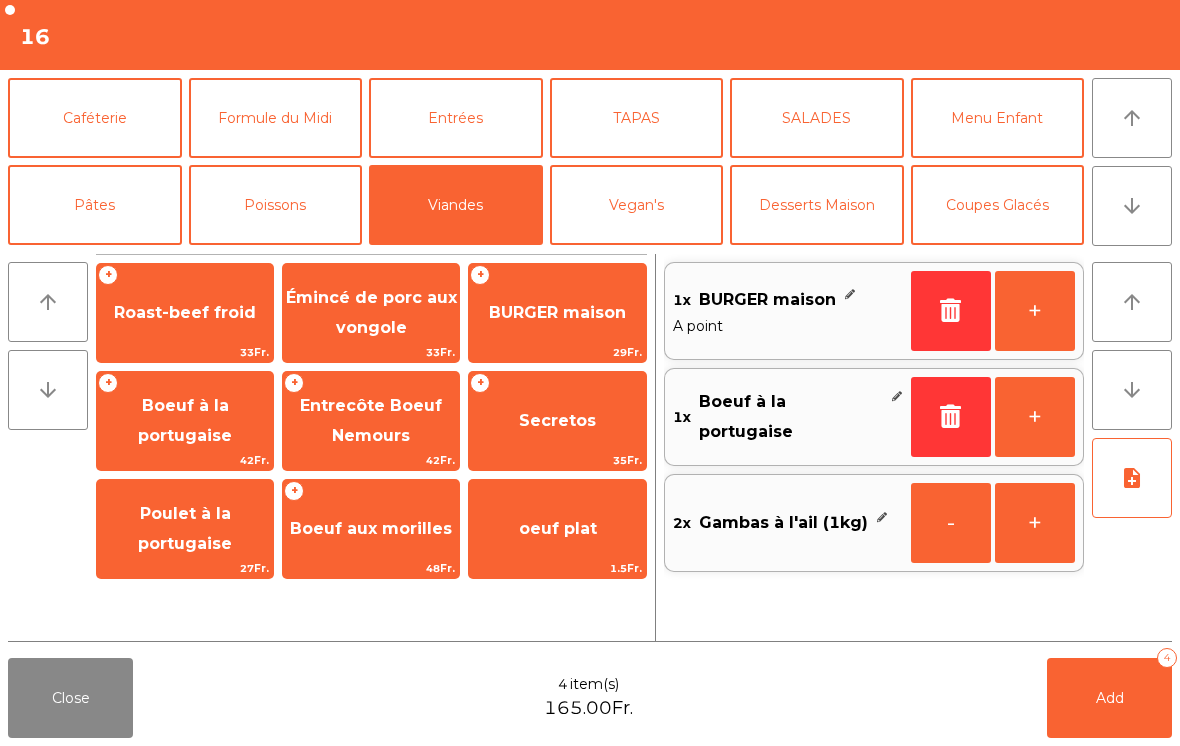 click on "note_add" 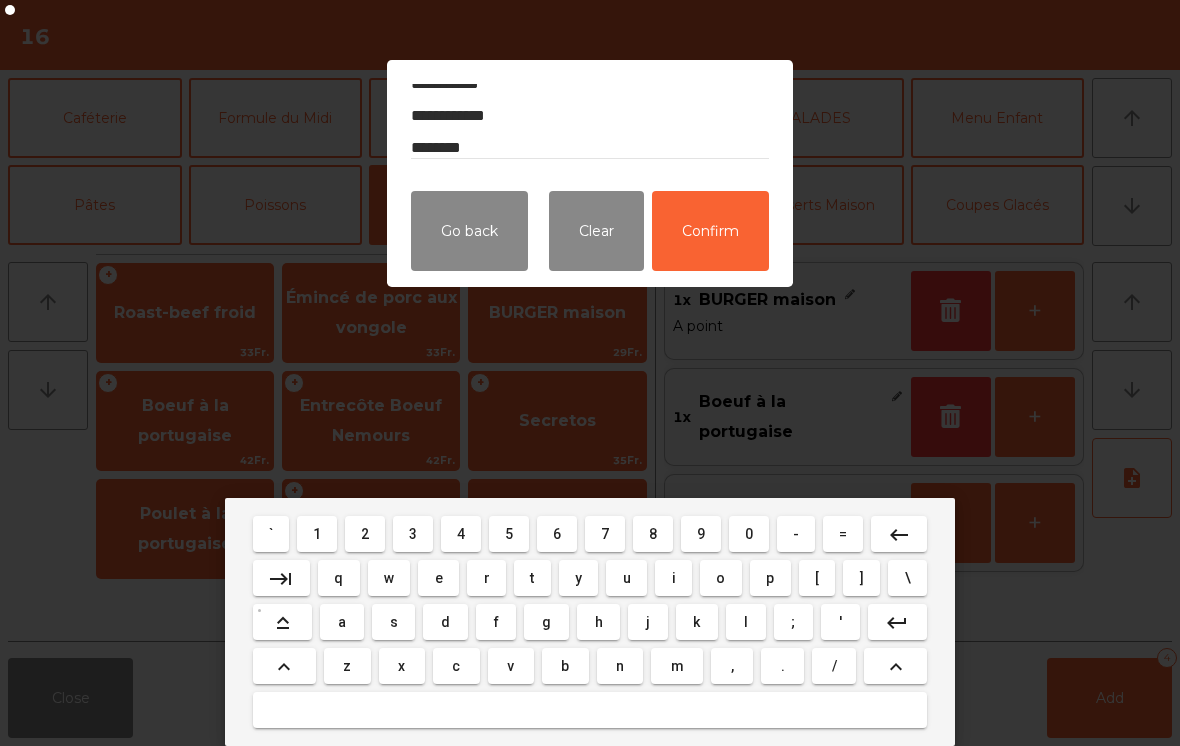 scroll, scrollTop: 58, scrollLeft: 0, axis: vertical 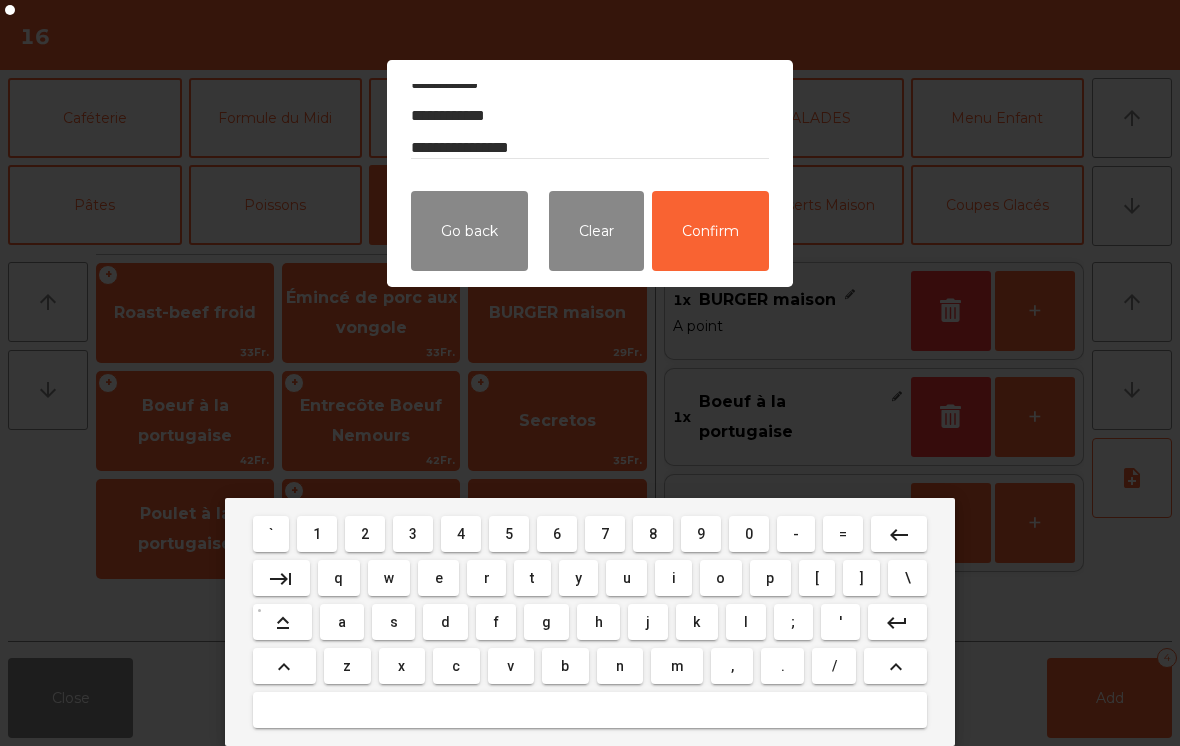 type on "**********" 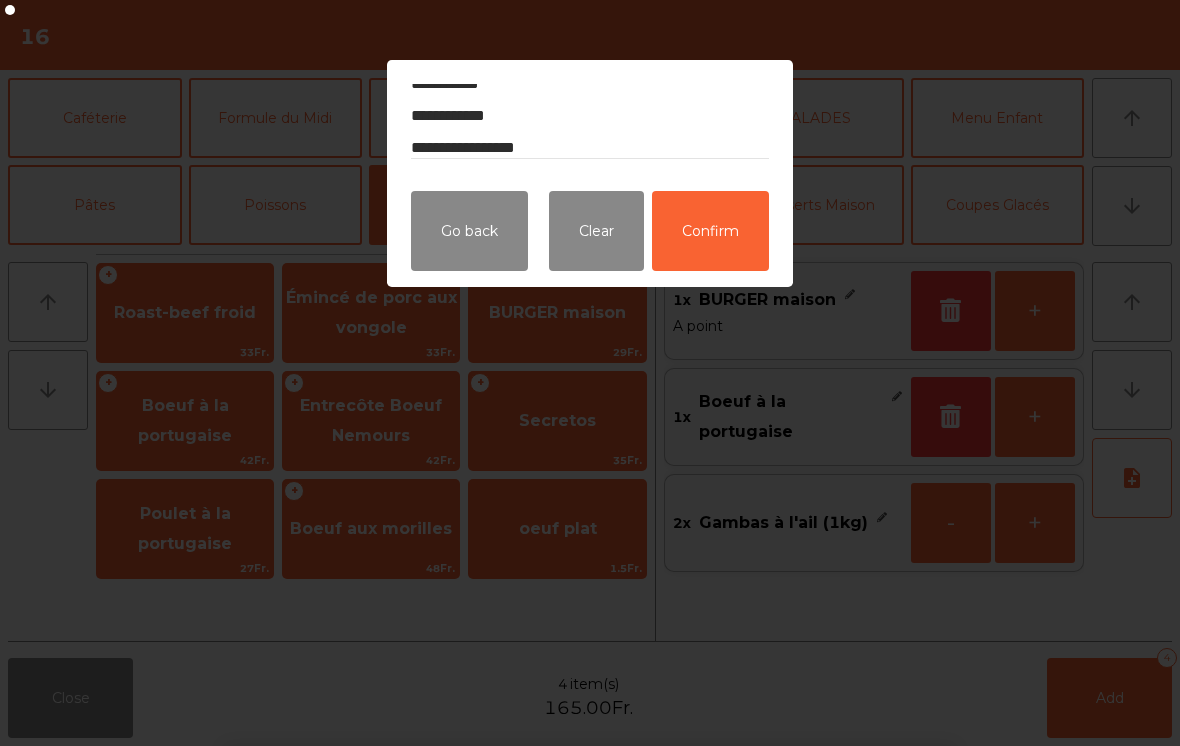 click on "Confirm" 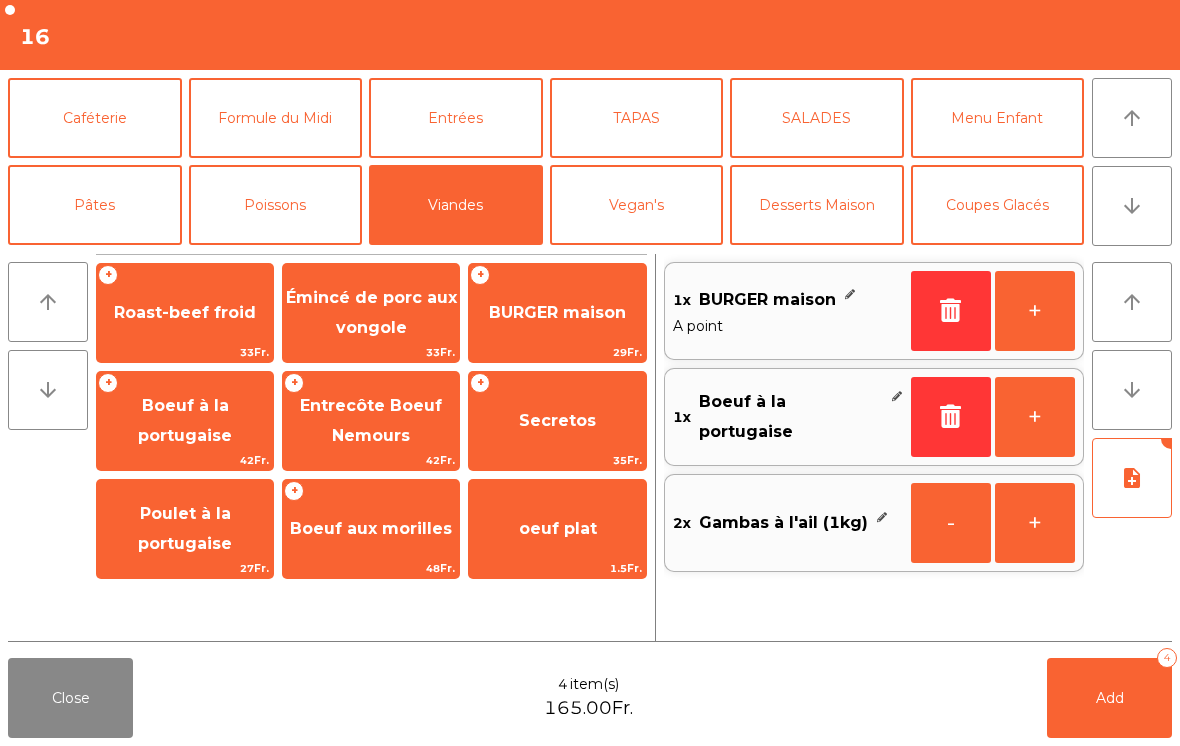 click on "Add   4" 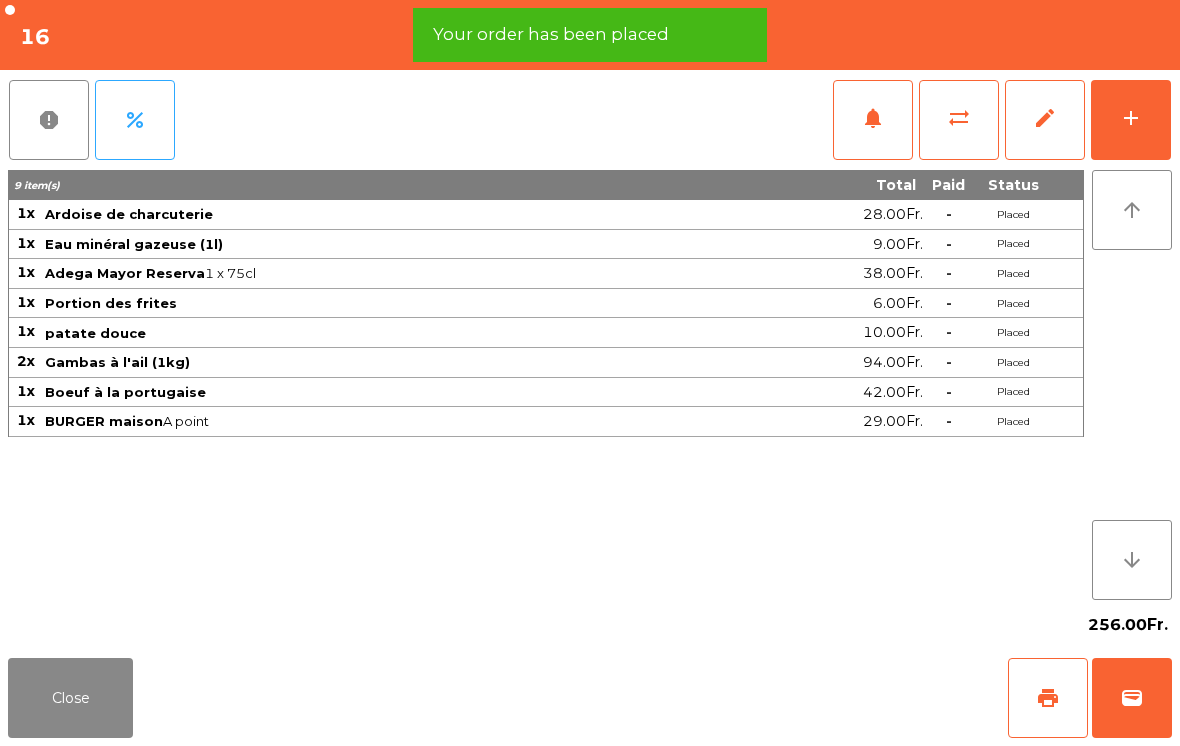 click on "Close" 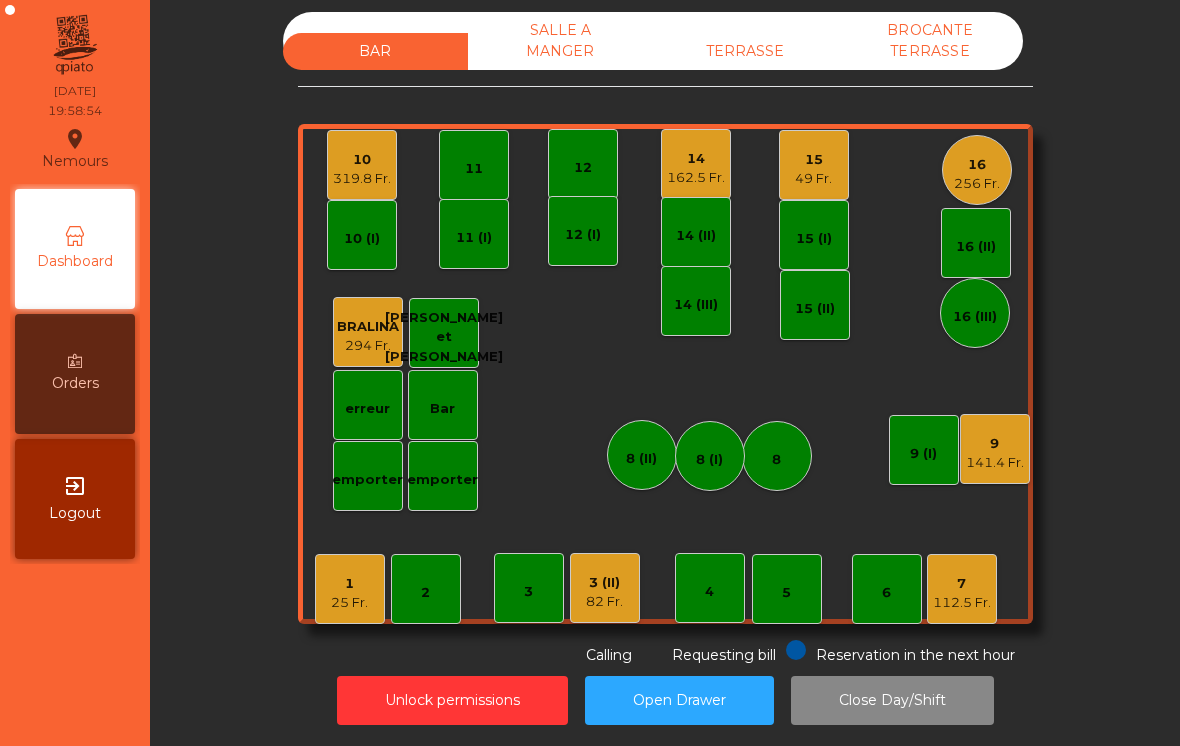 click on "49 Fr." 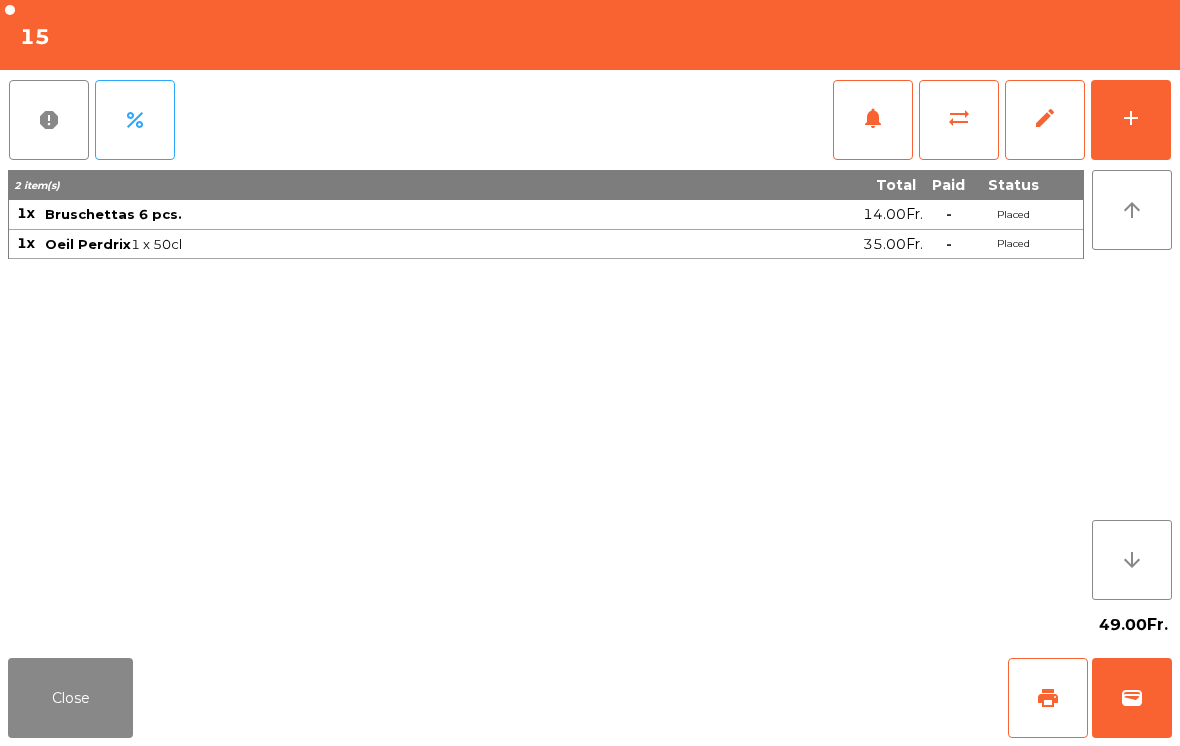 click on "sync_alt" 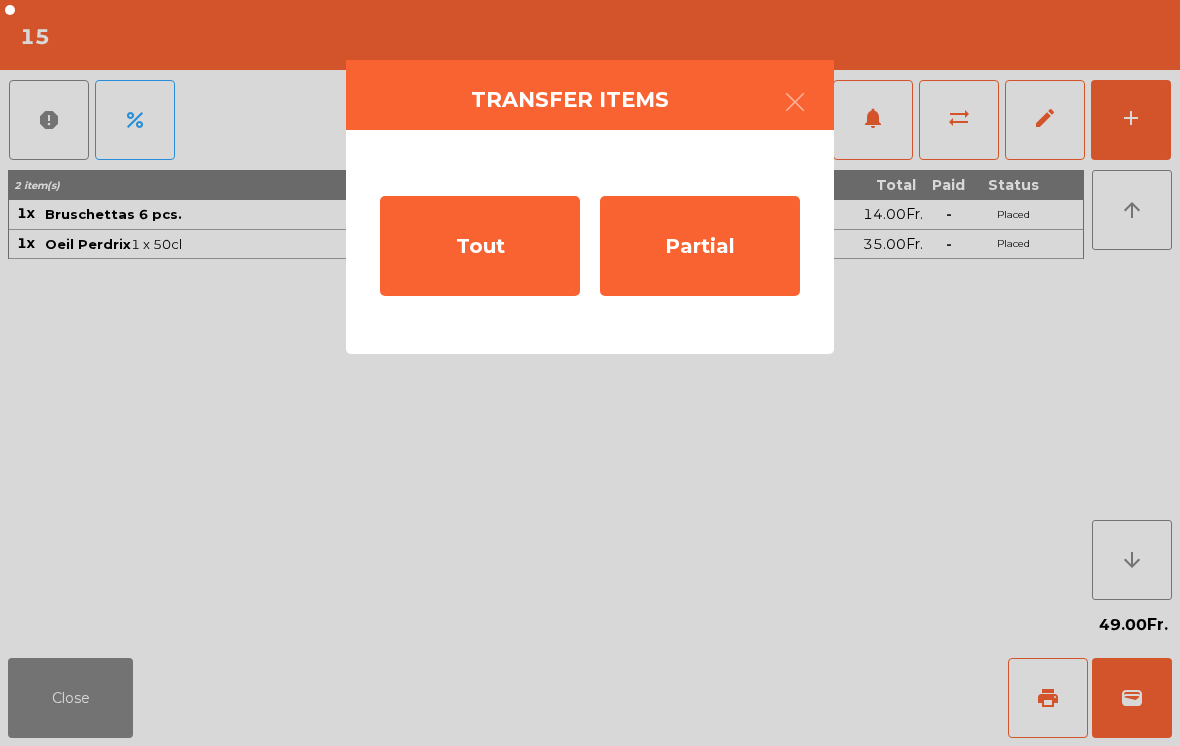 click on "Tout" 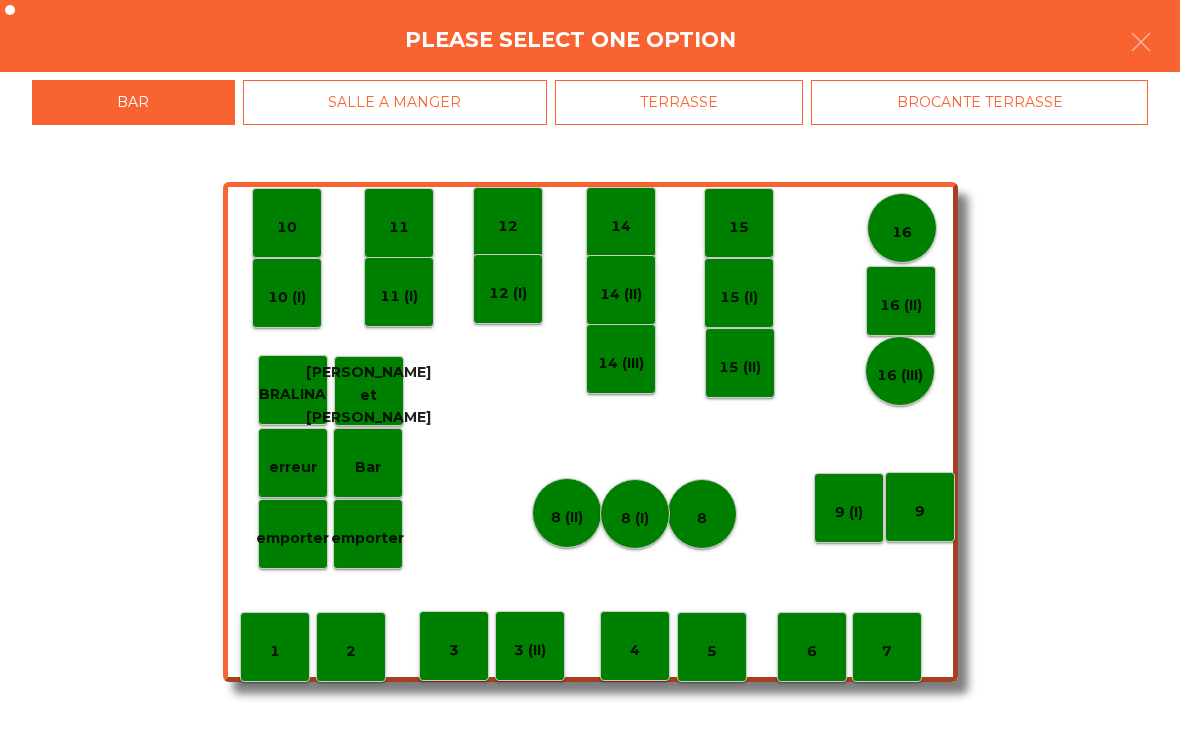 click on "16" 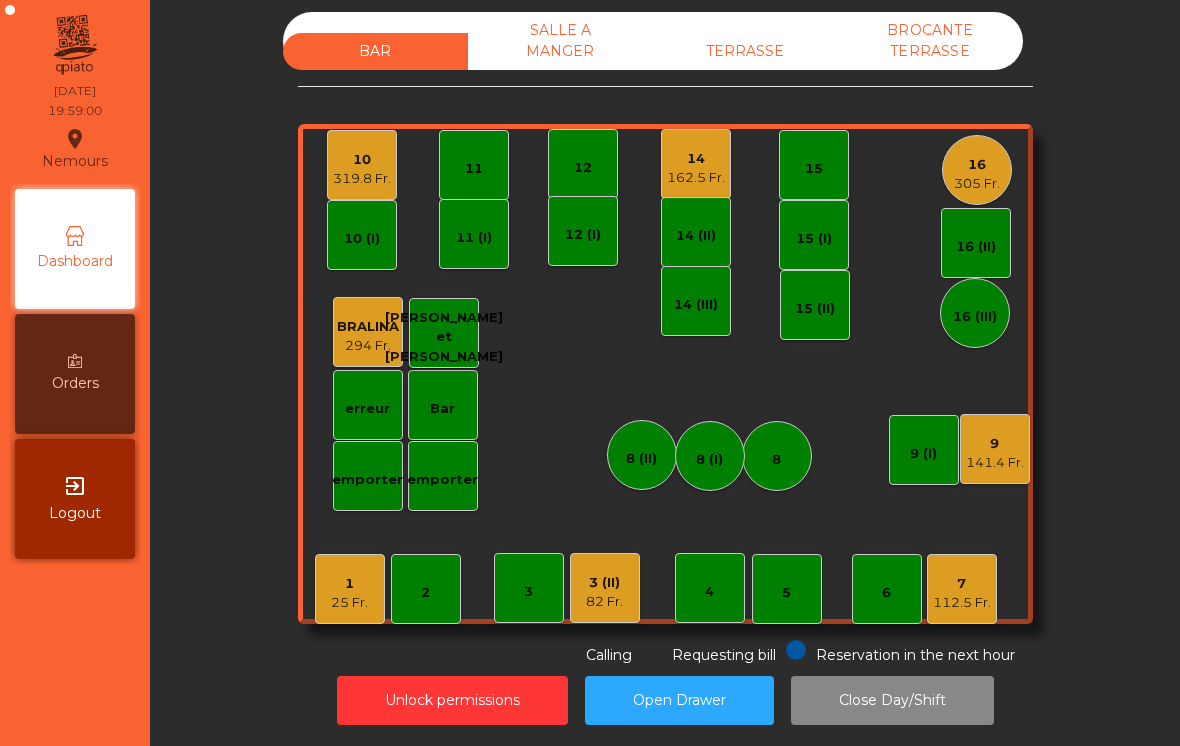 click on "305 Fr." 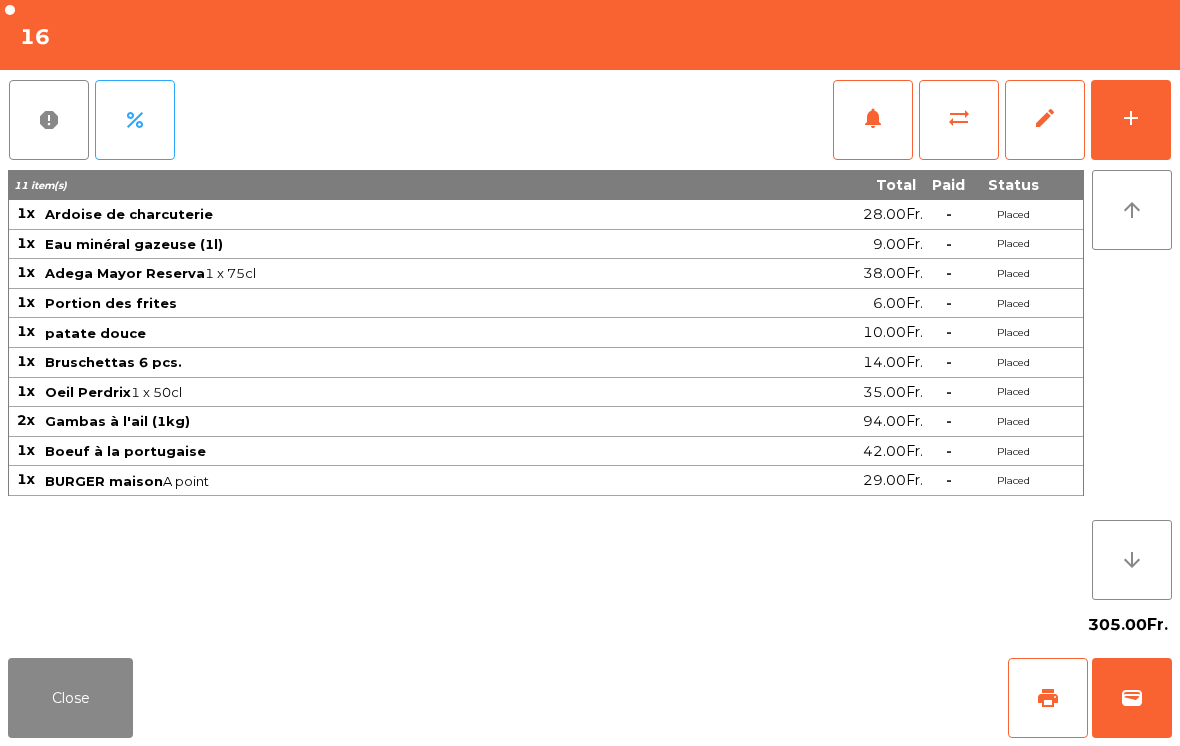 click on "add" 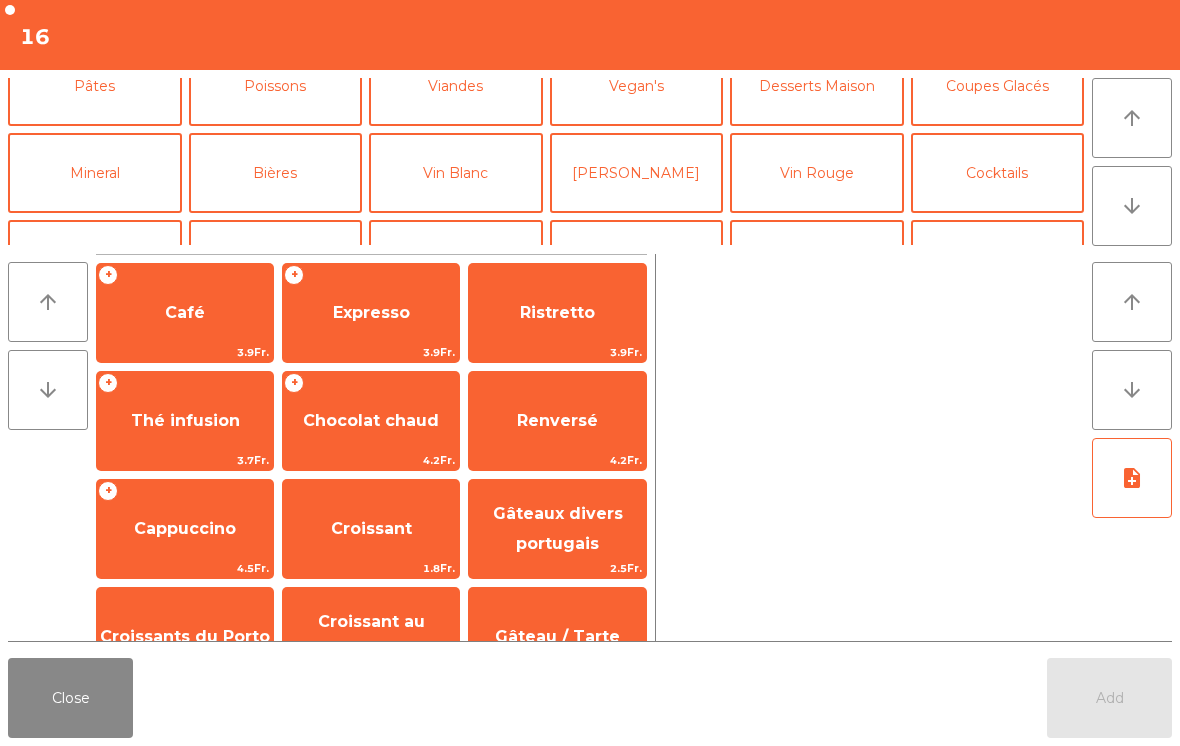 scroll, scrollTop: 124, scrollLeft: 0, axis: vertical 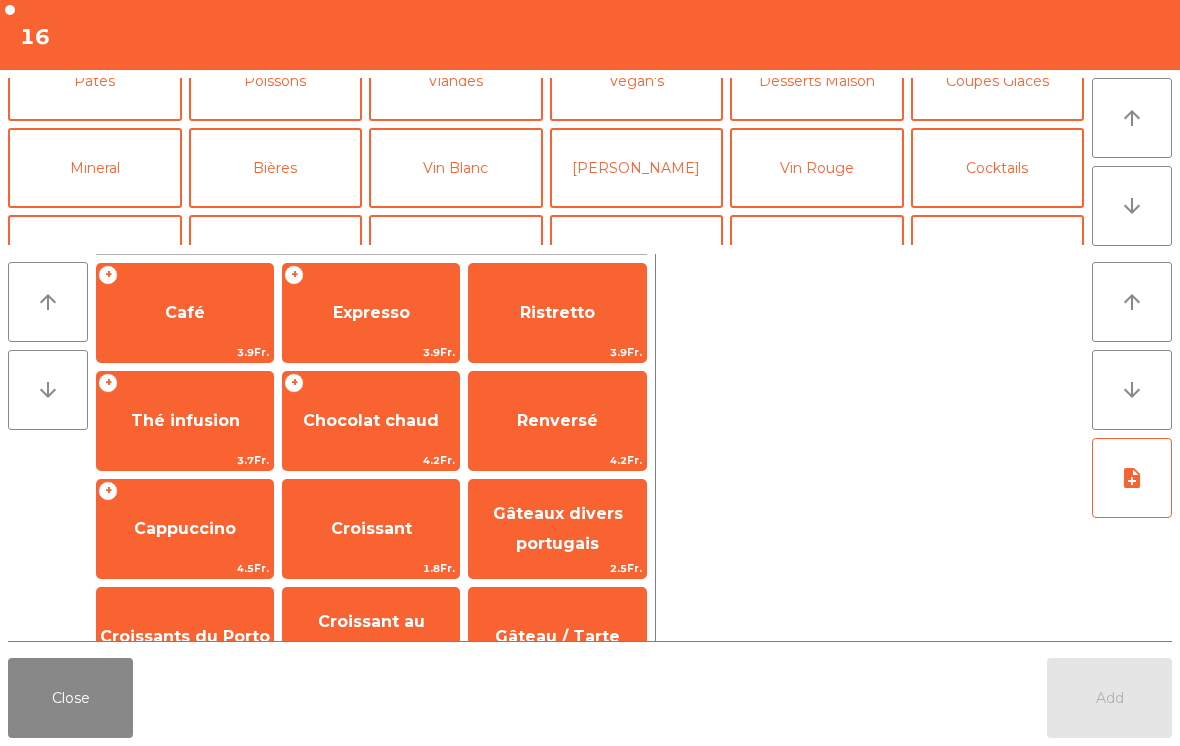 click on "Mineral" 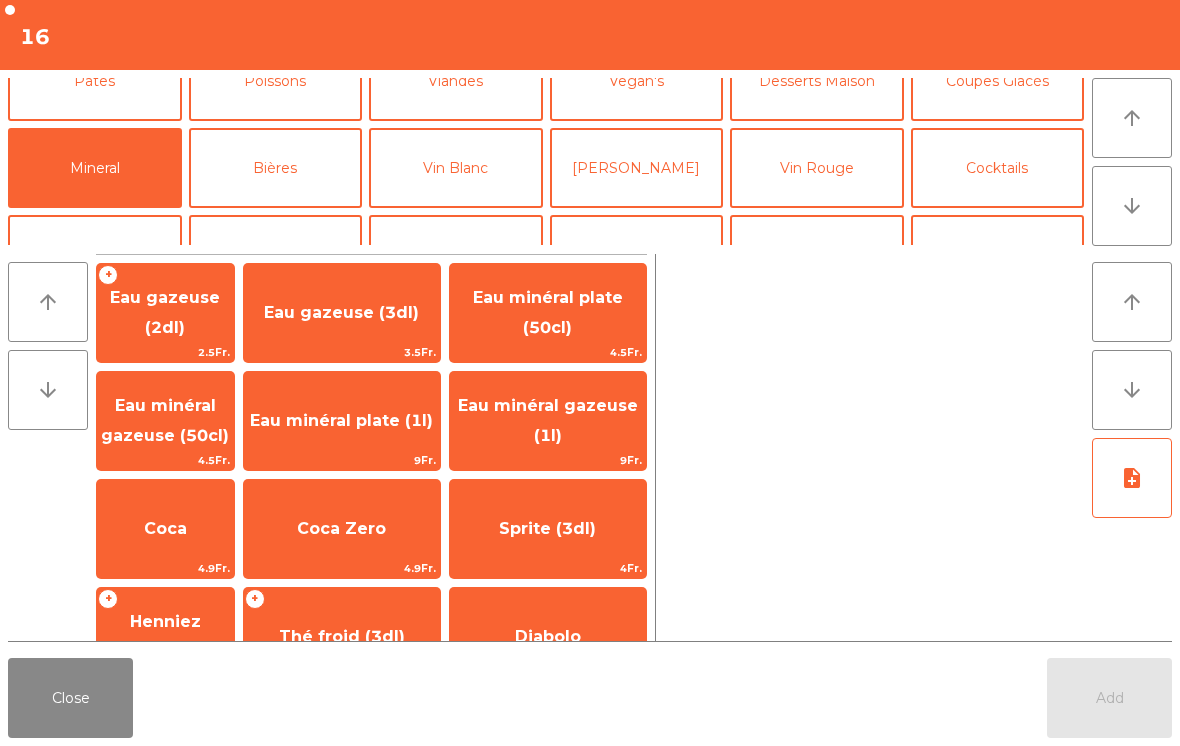 click on "Eau minéral gazeuse (1l)" 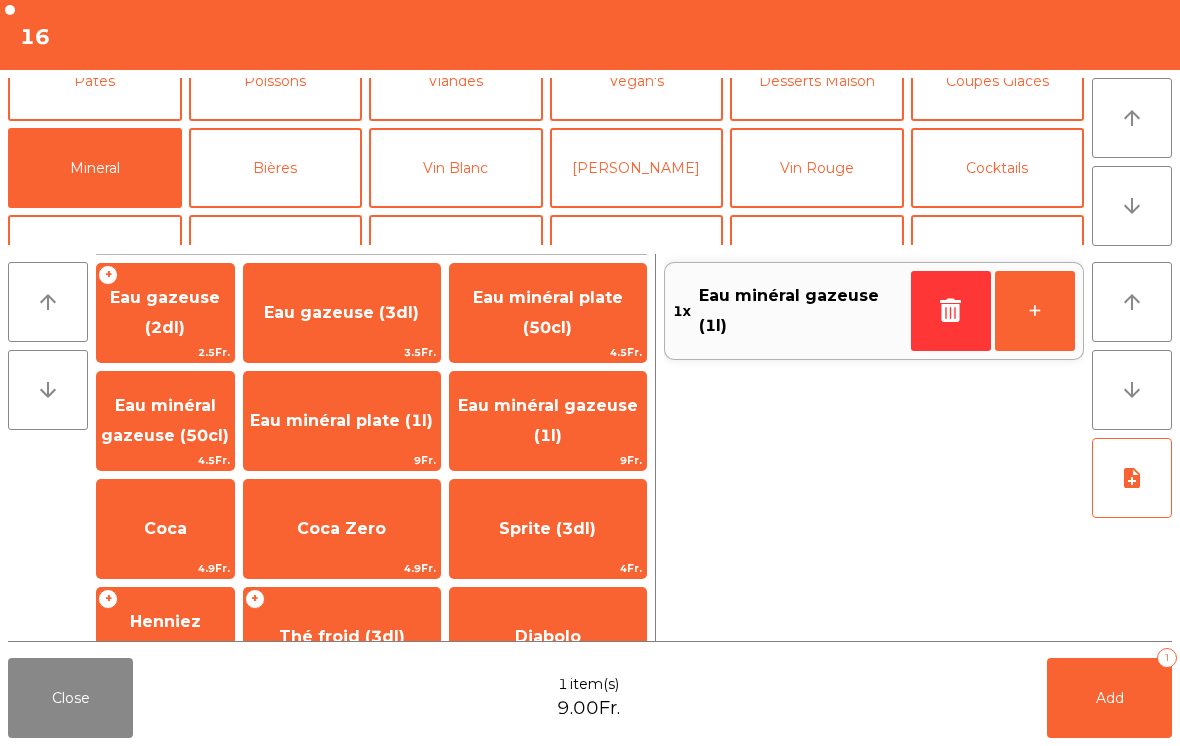 click 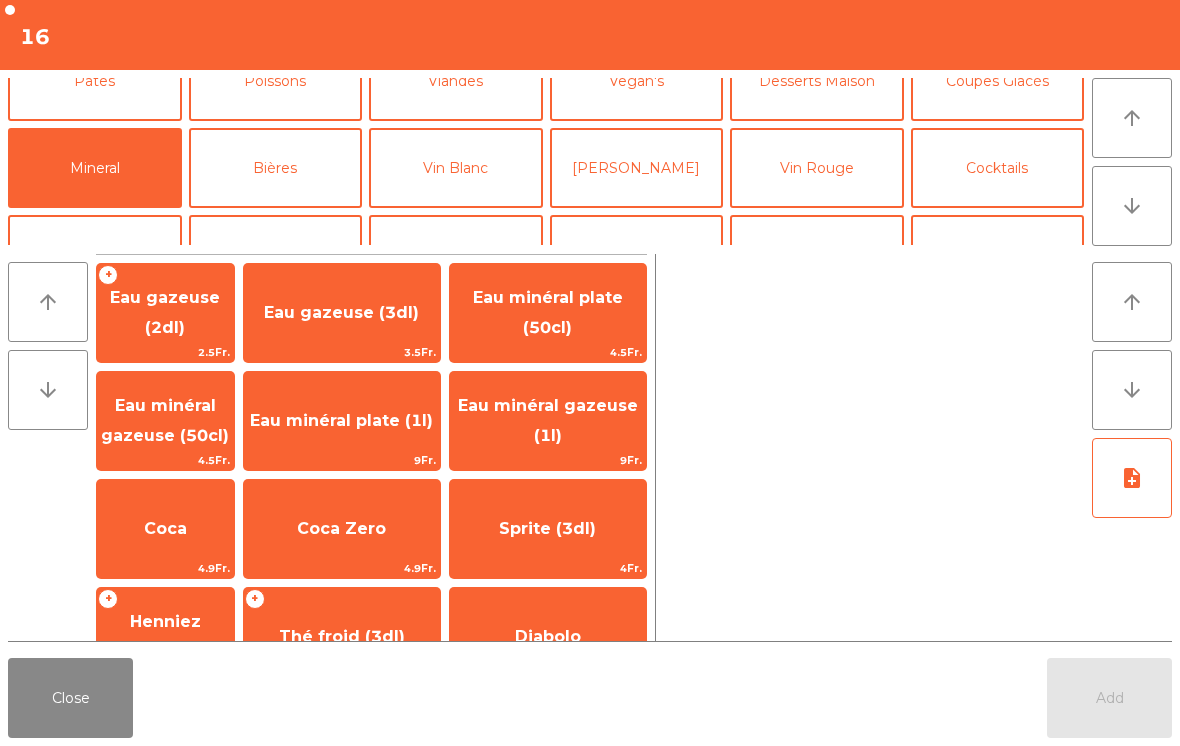 click on "Eau minéral gazeuse (50cl)" 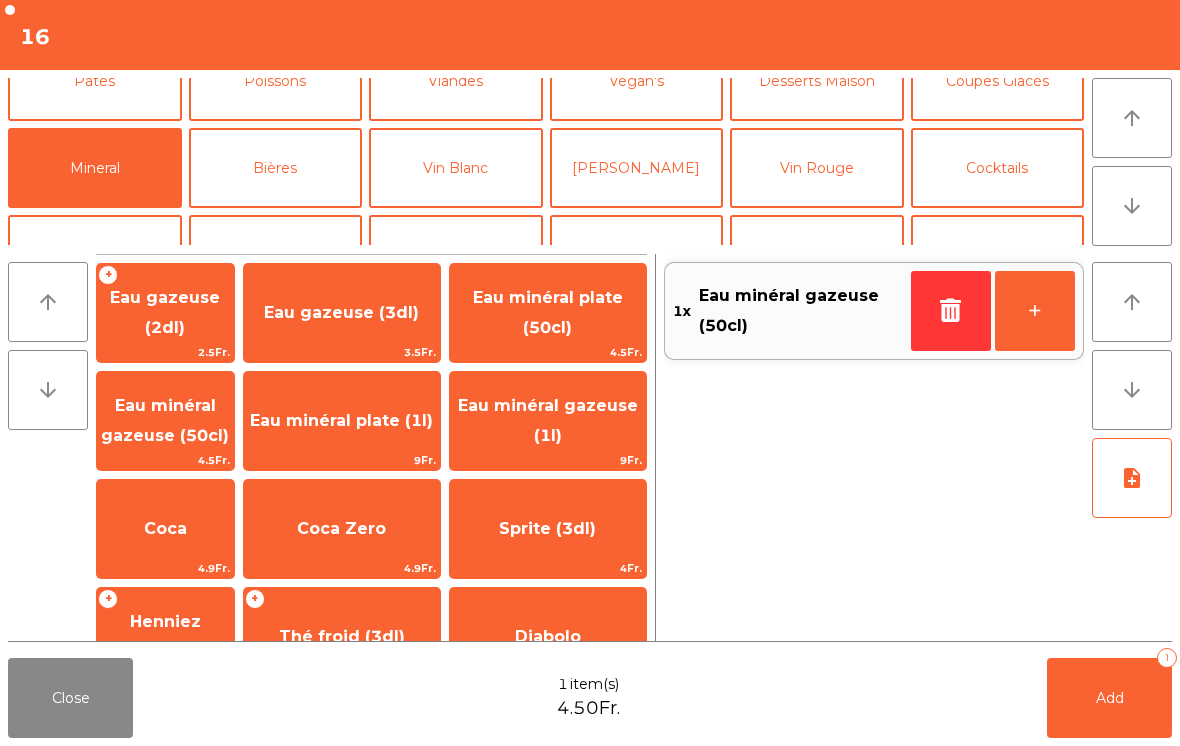 click on "Add   1" 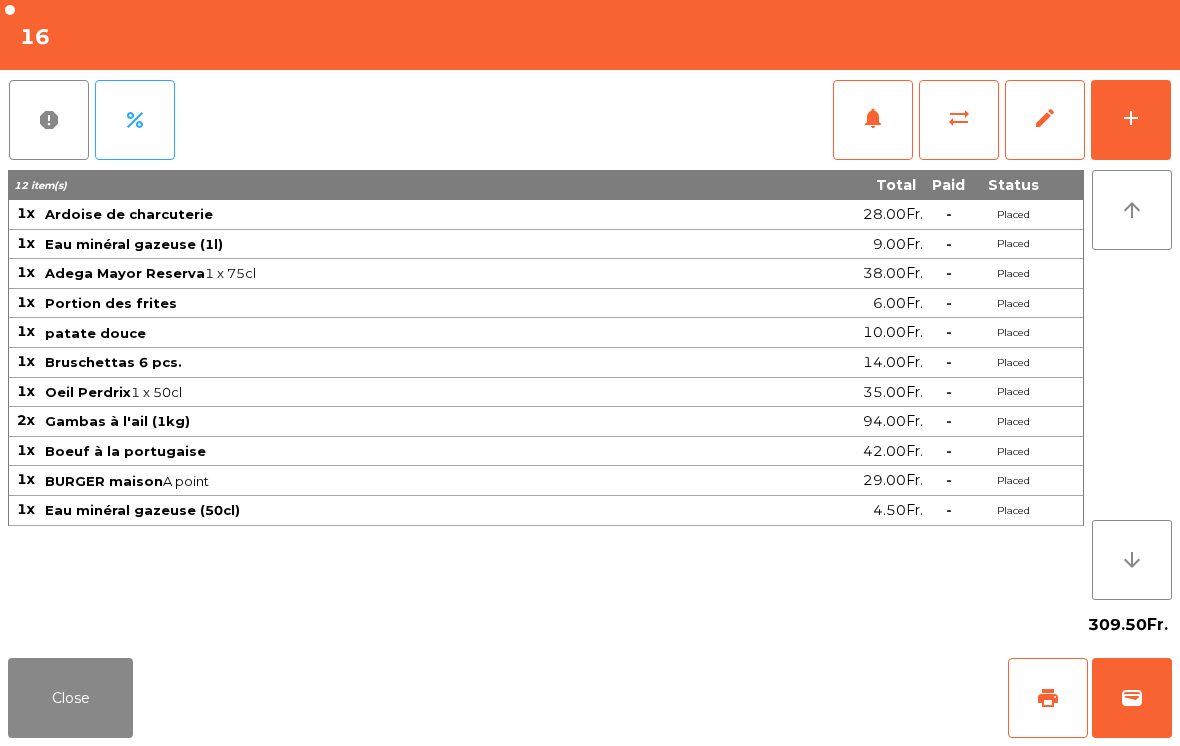 click on "Close" 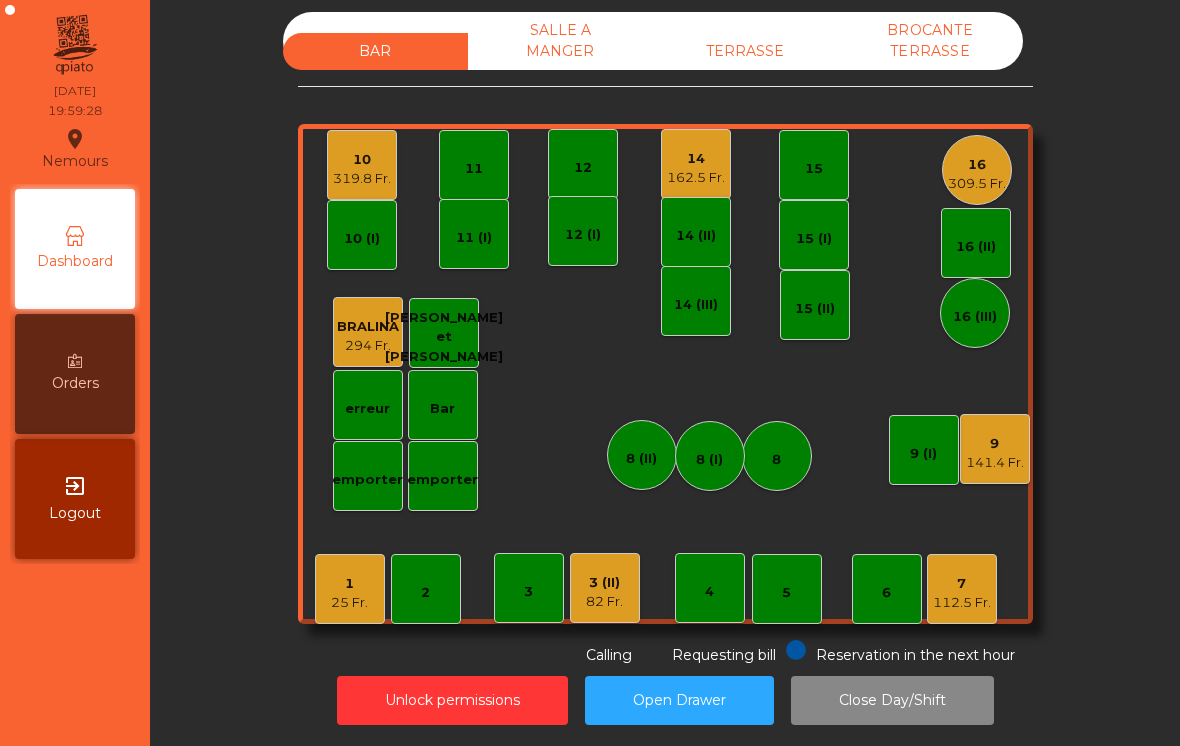 click on "1   25 Fr." 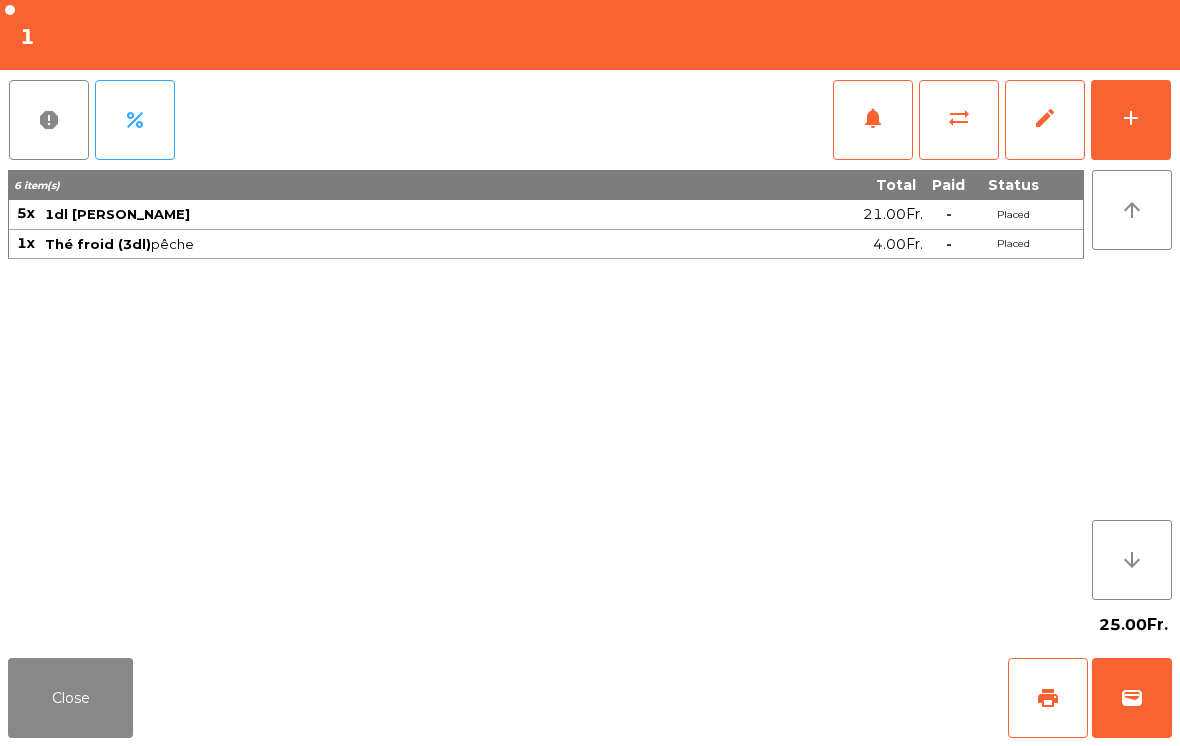 click on "add" 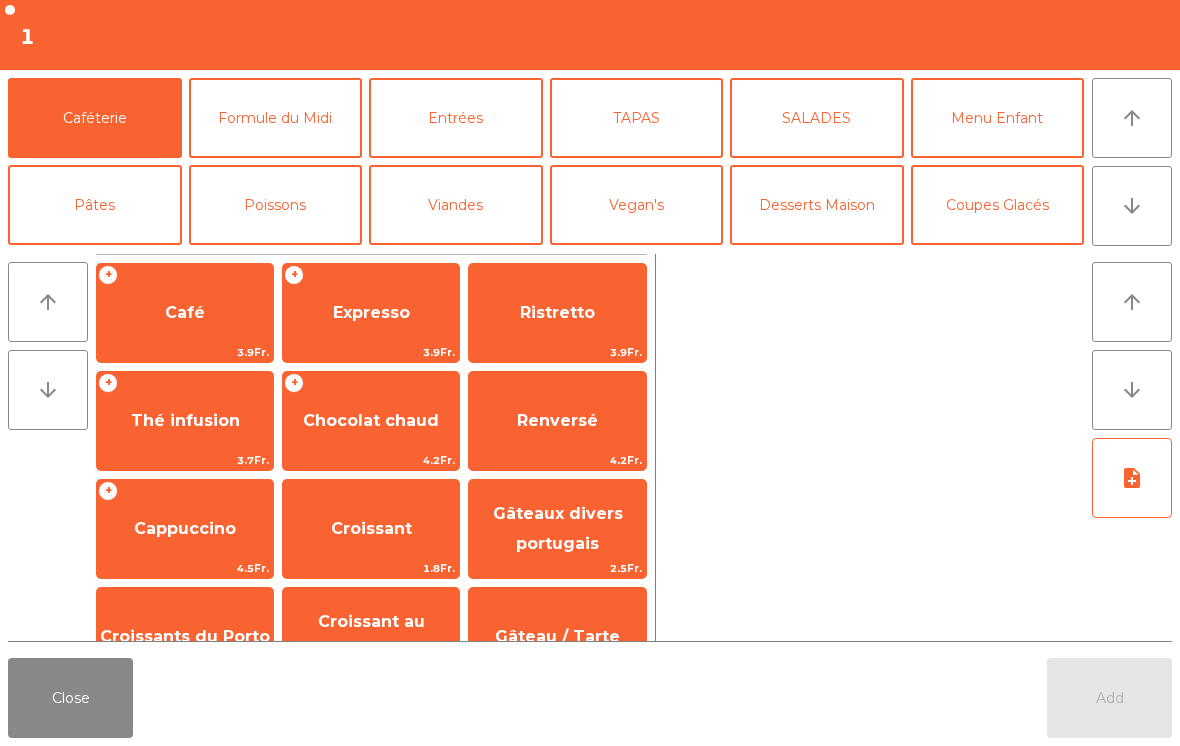 click on "Formule du Midi" 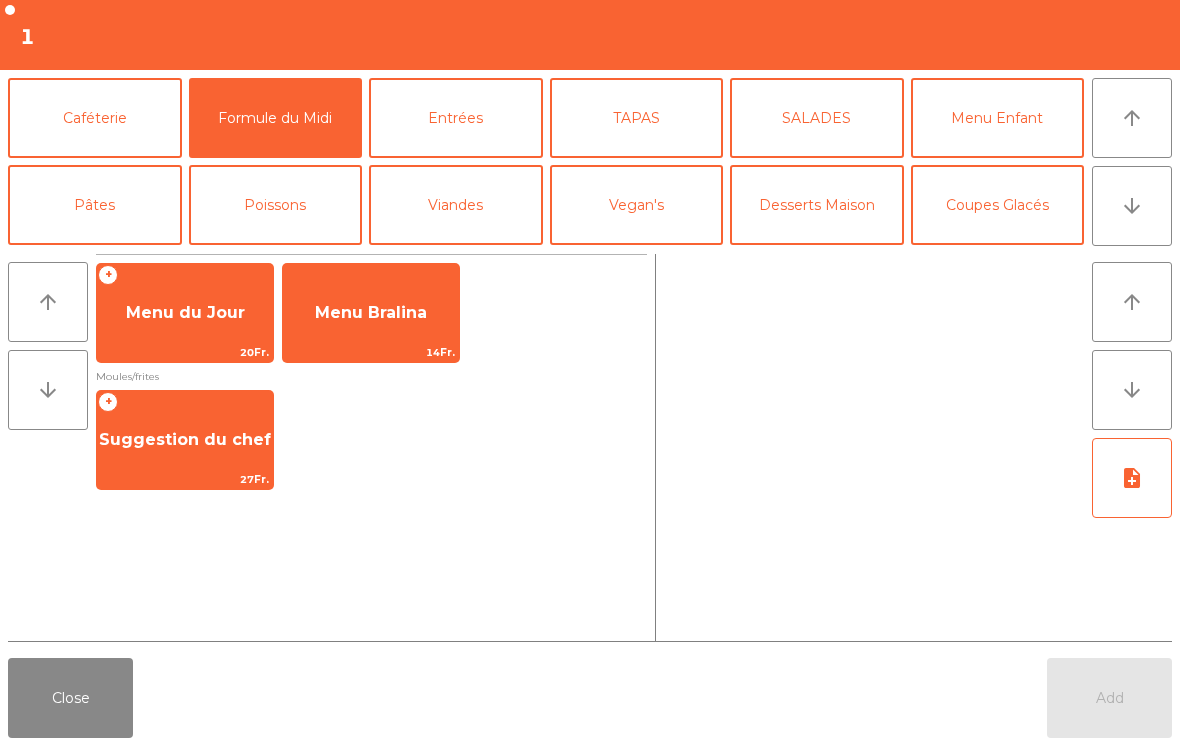 click on "Suggestion du chef" 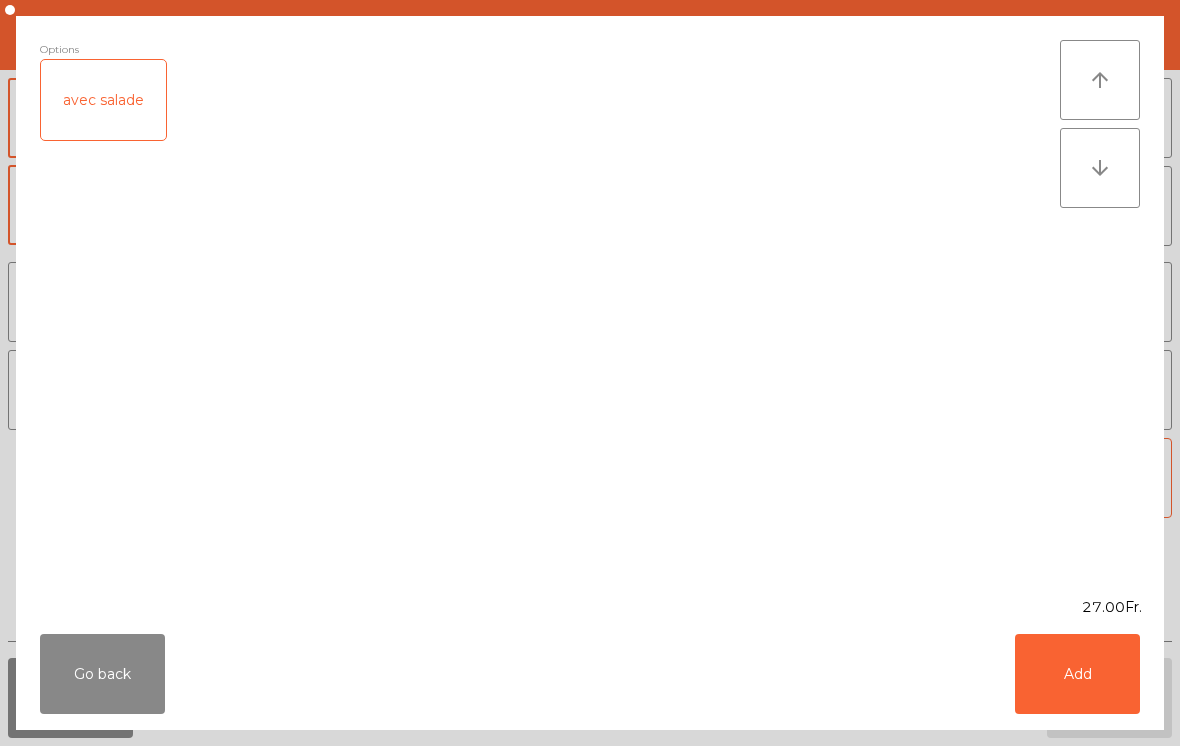 click on "Add" 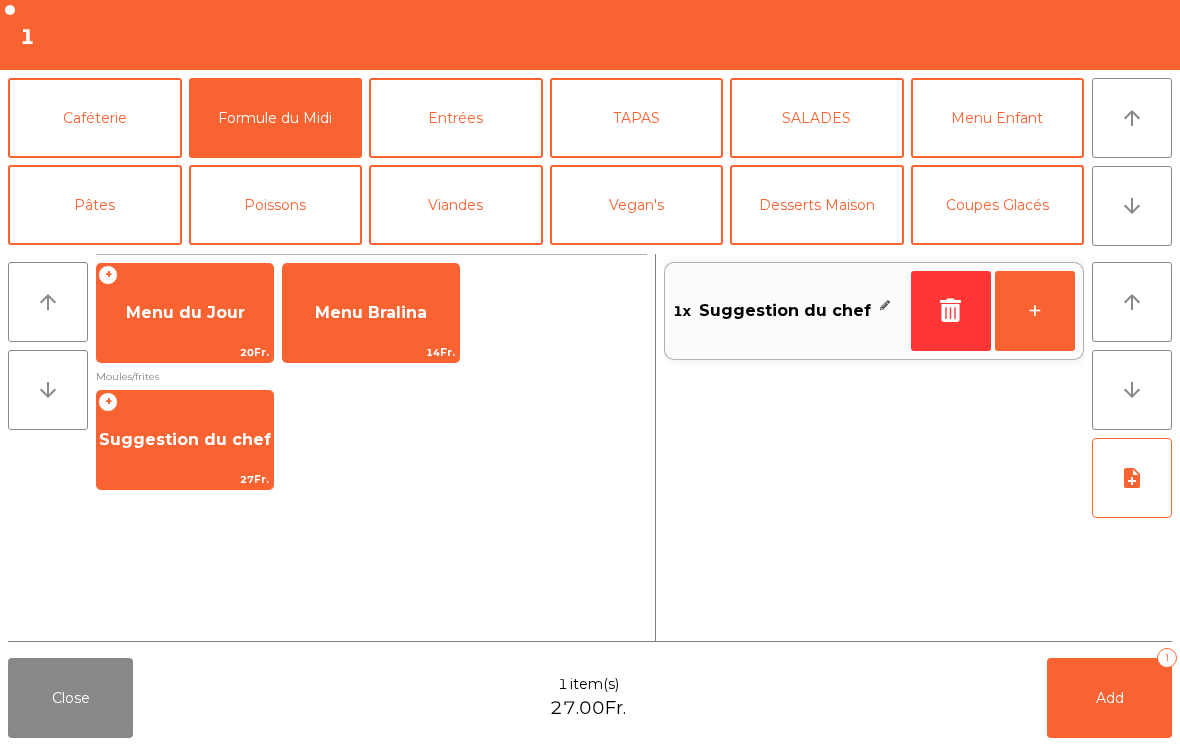 click on "+" 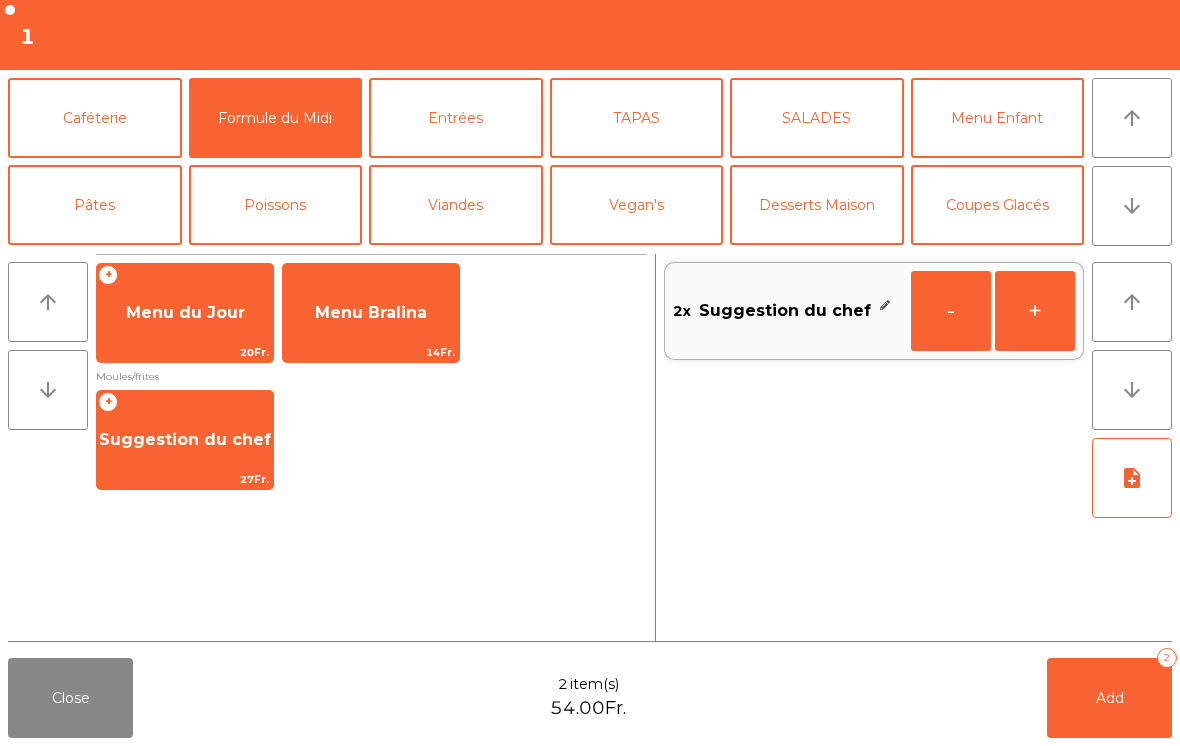 click on "Viandes" 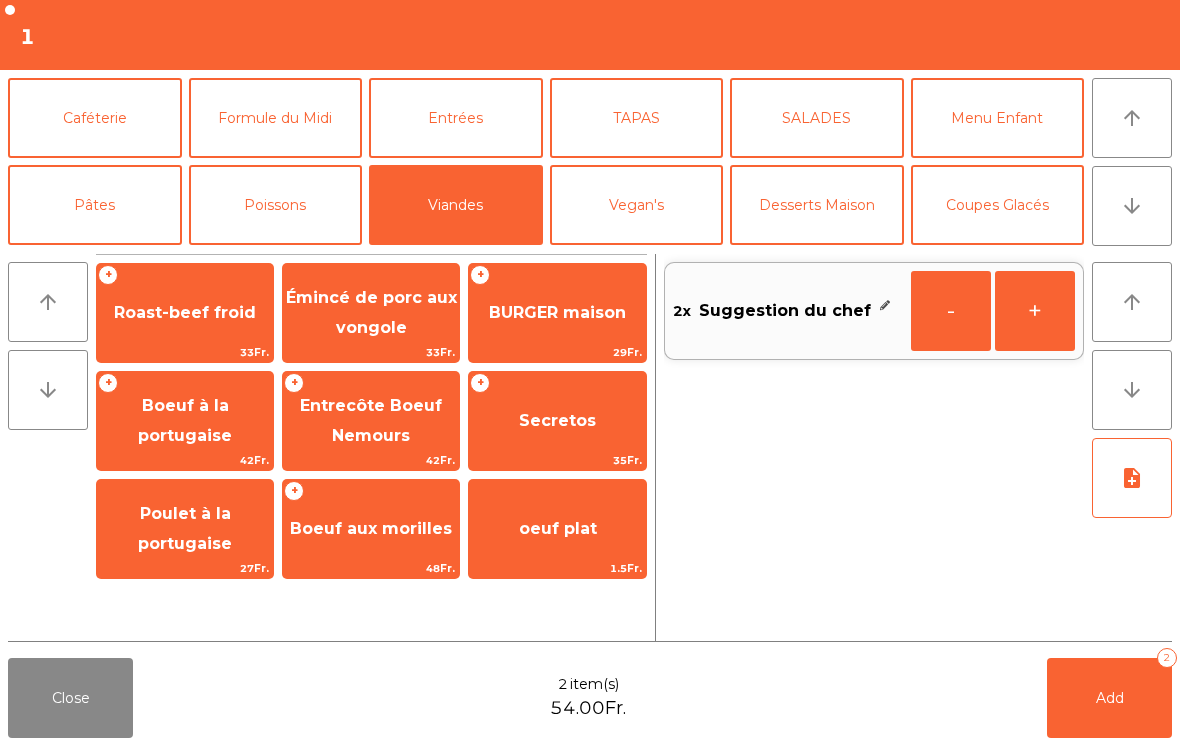 click on "BURGER maison" 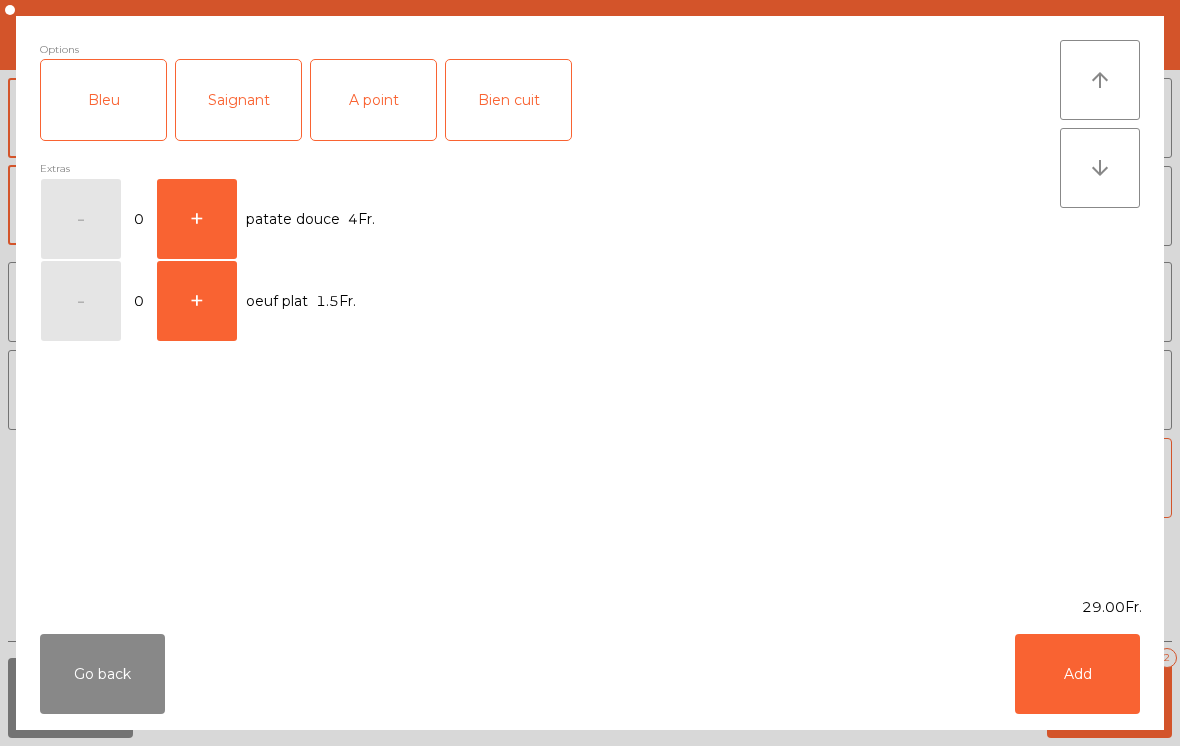 click on "A point" 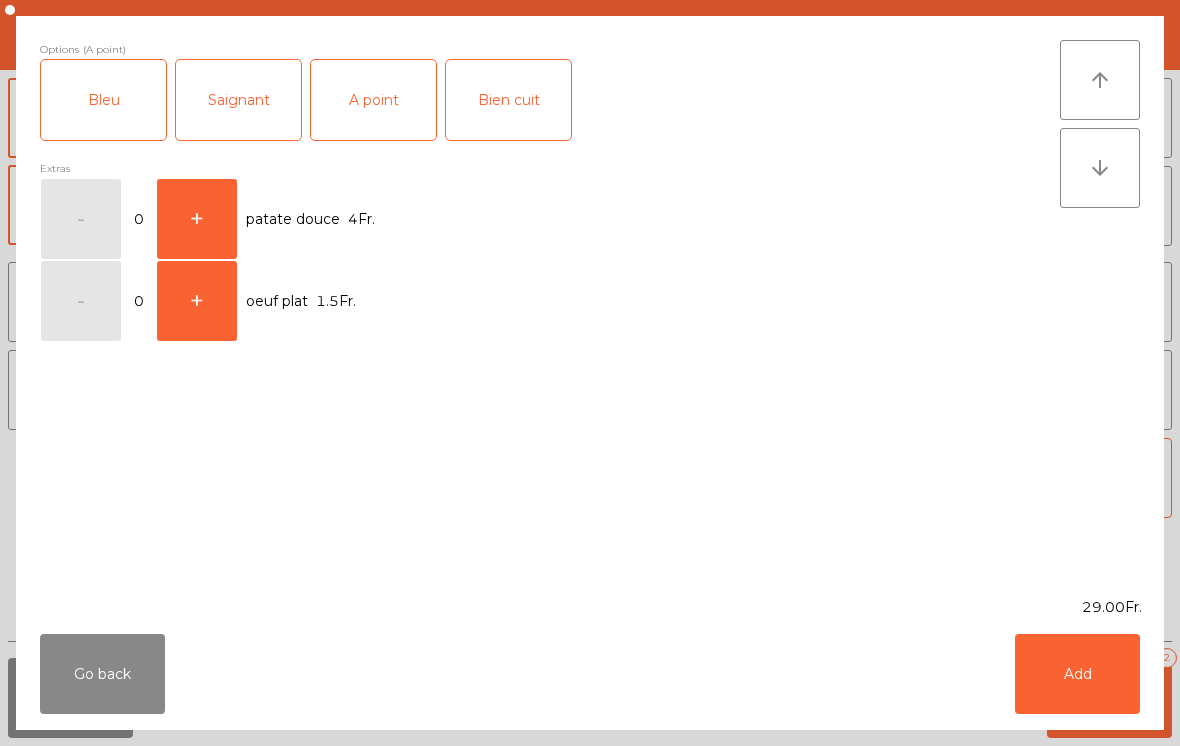 click on "Add" 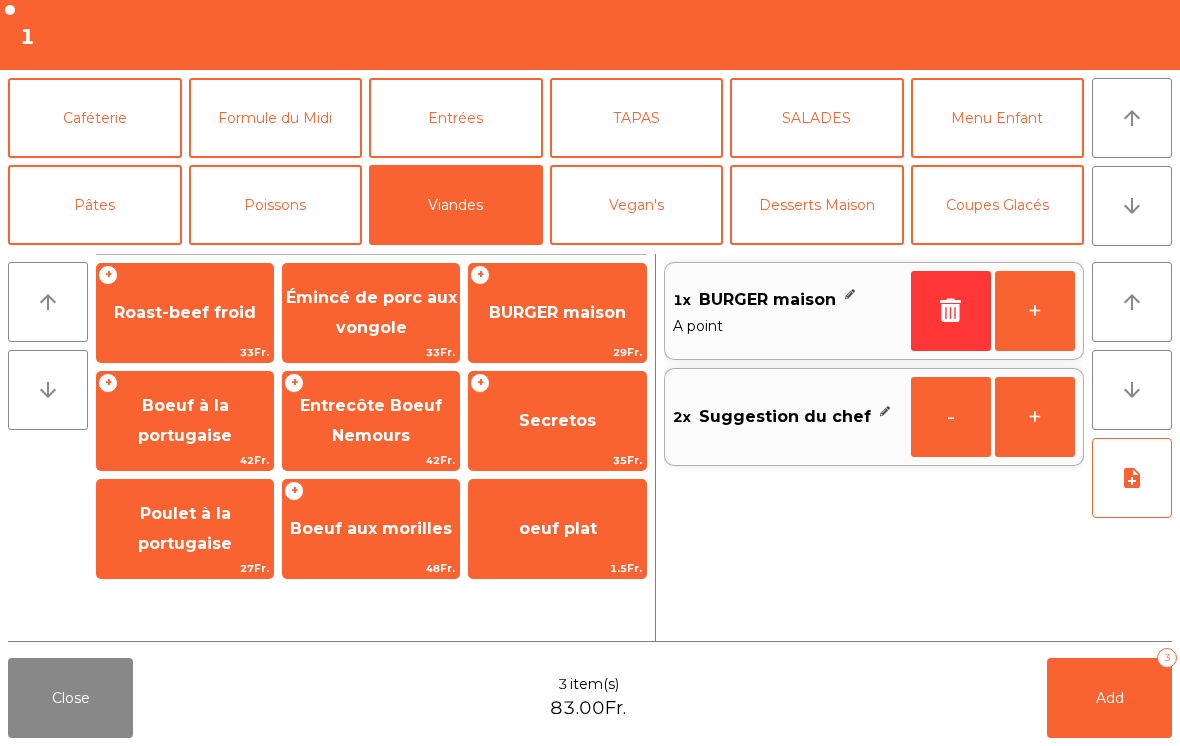 click on "Add   3" 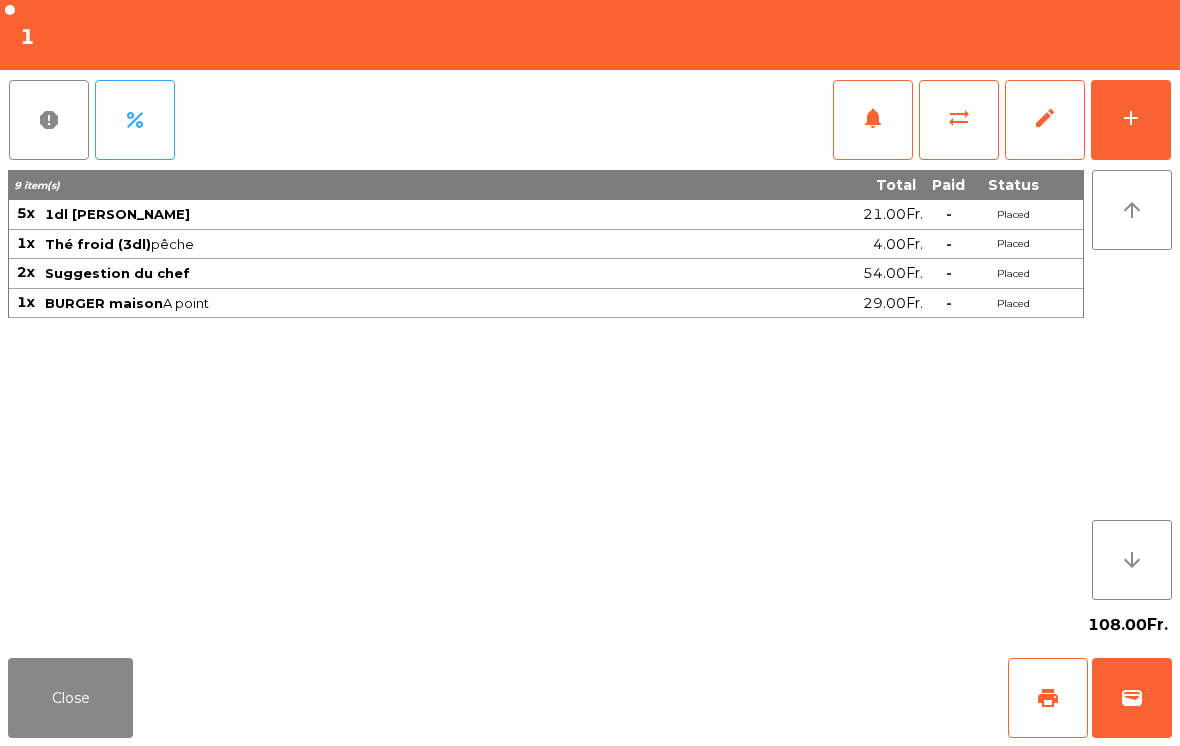 click on "Close" 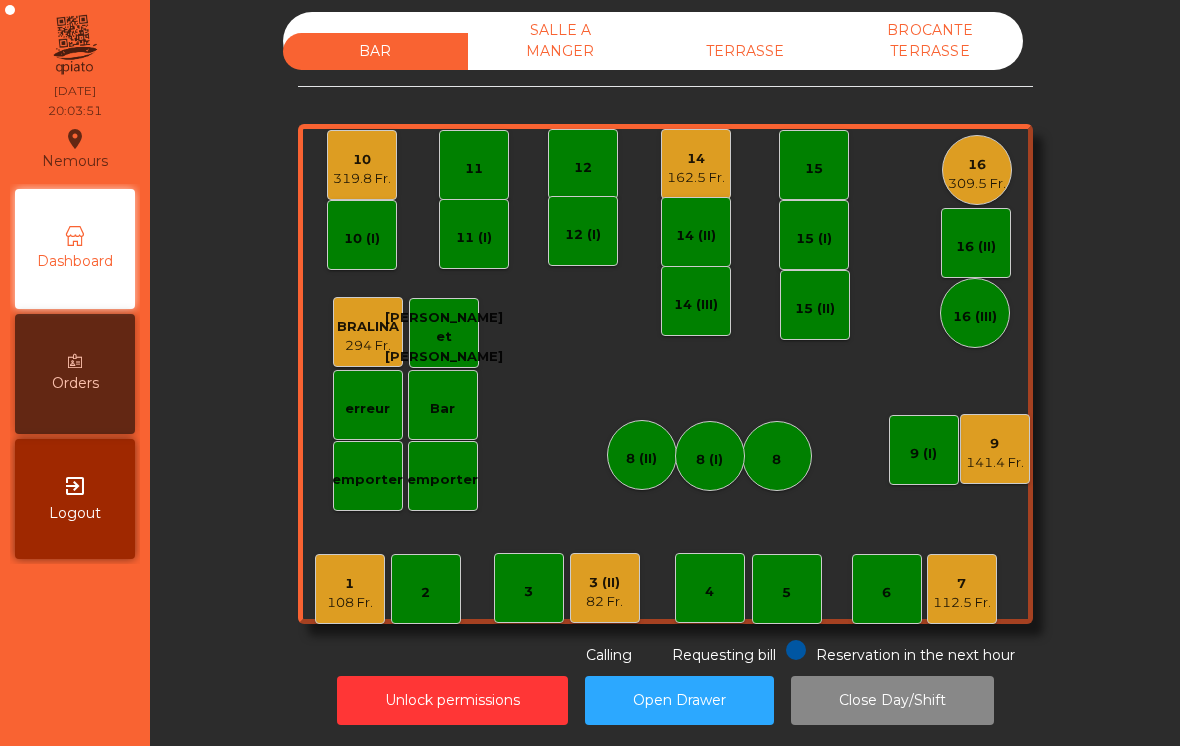 click on "12" 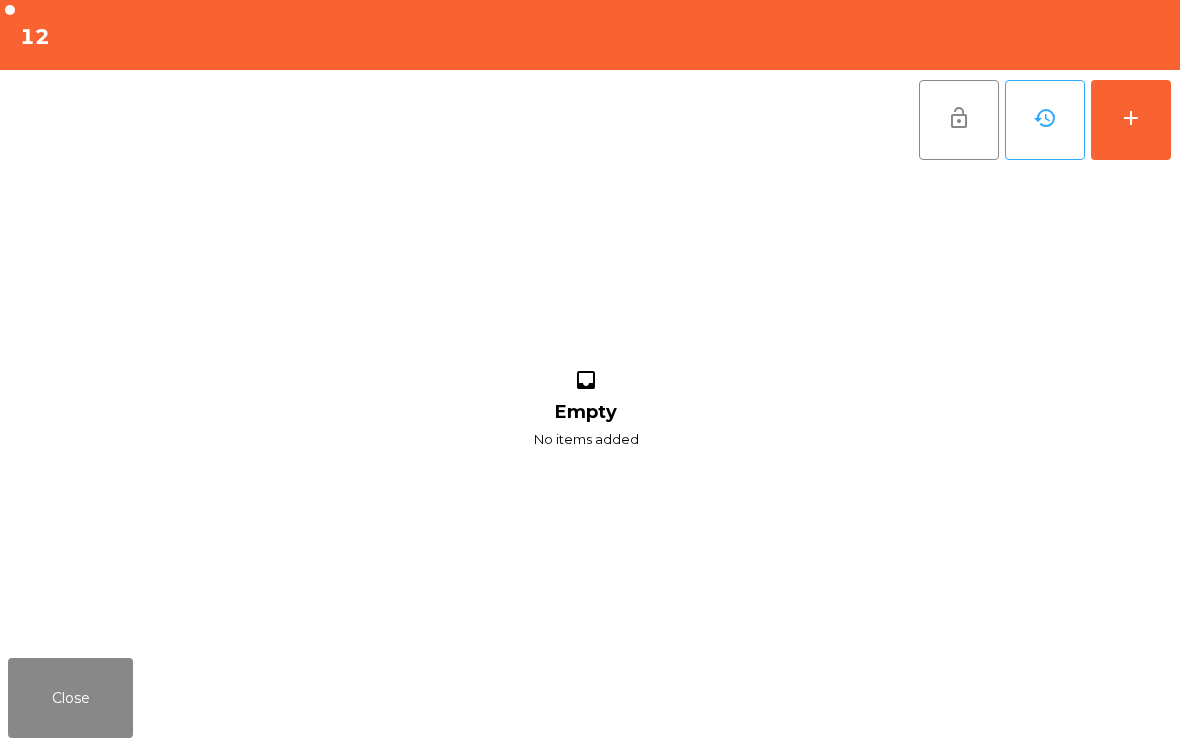 click on "add" 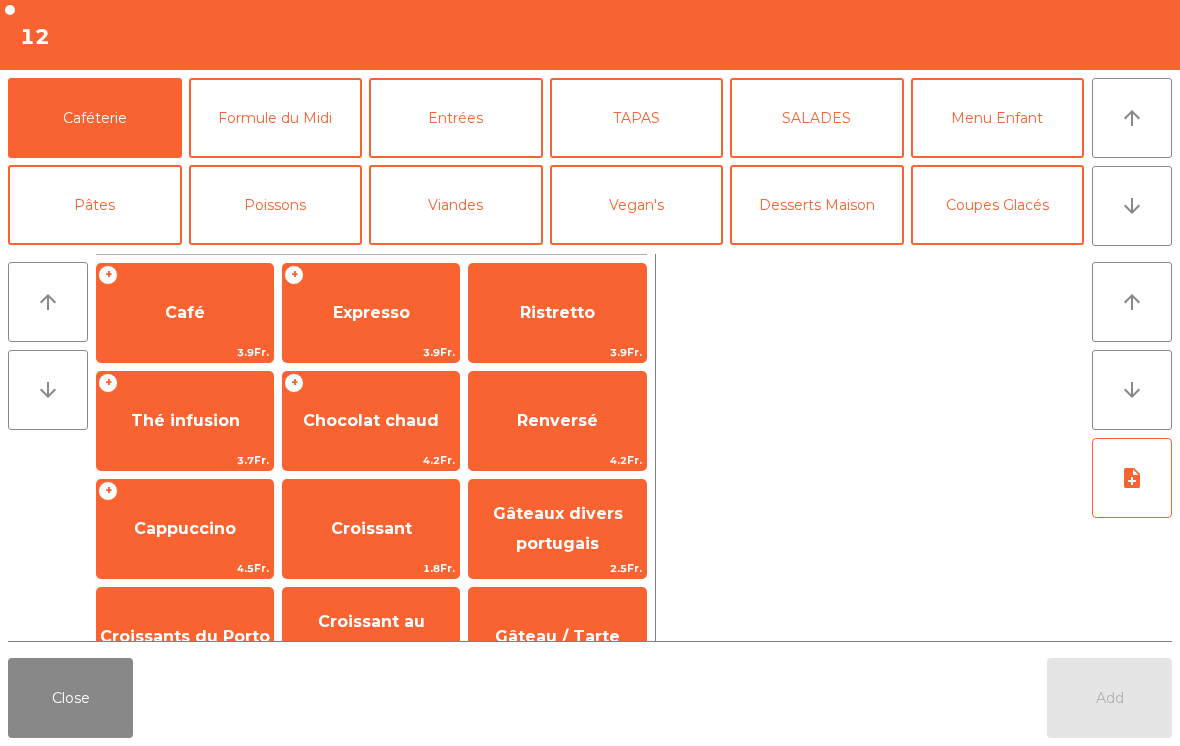 click on "arrow_downward" 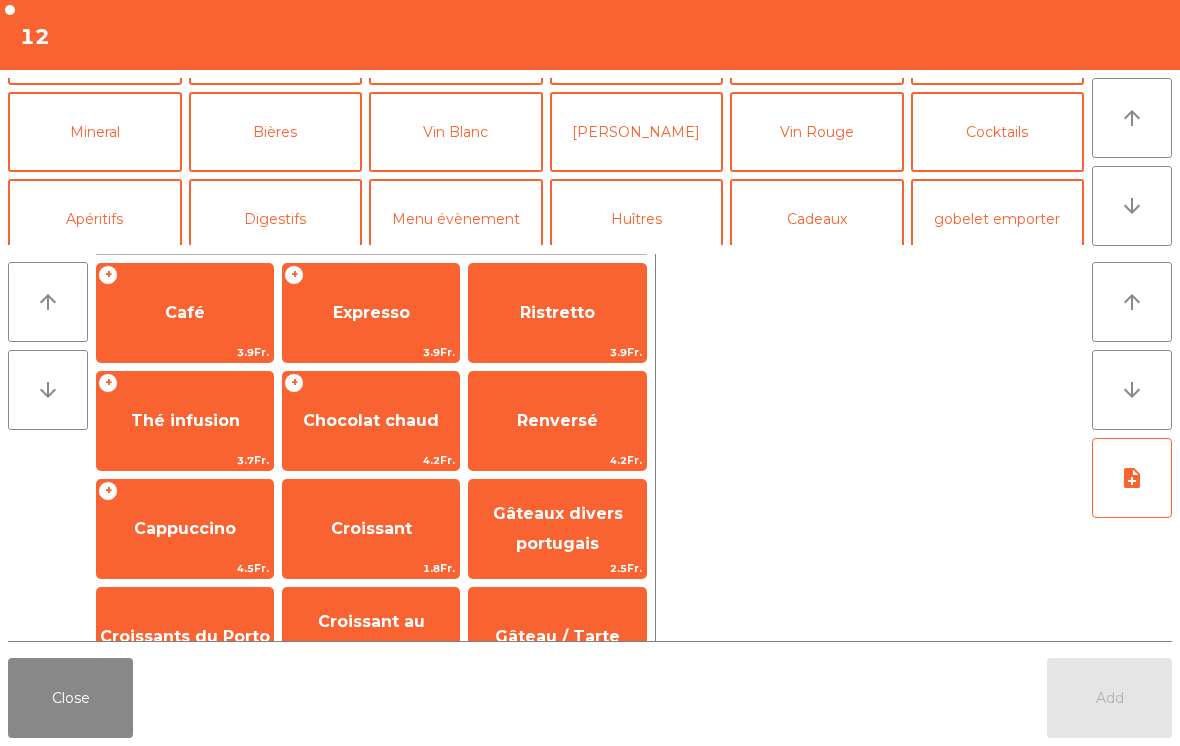 scroll, scrollTop: 174, scrollLeft: 0, axis: vertical 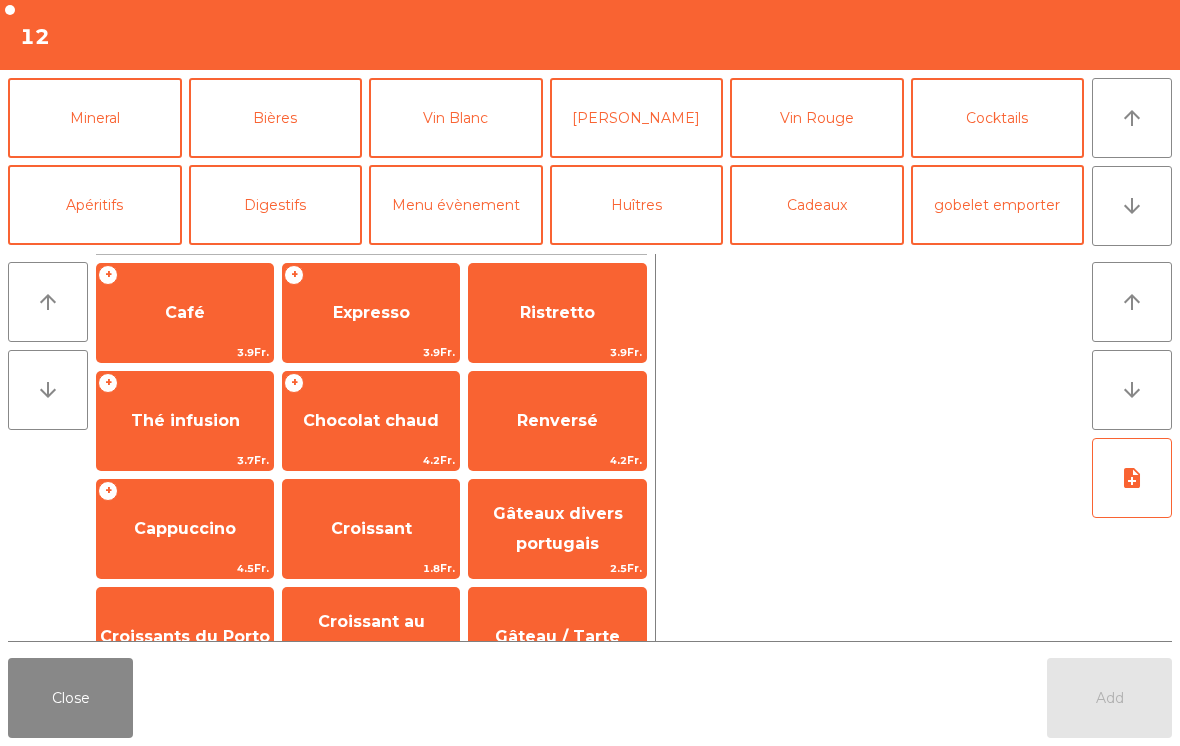 click on "Mineral" 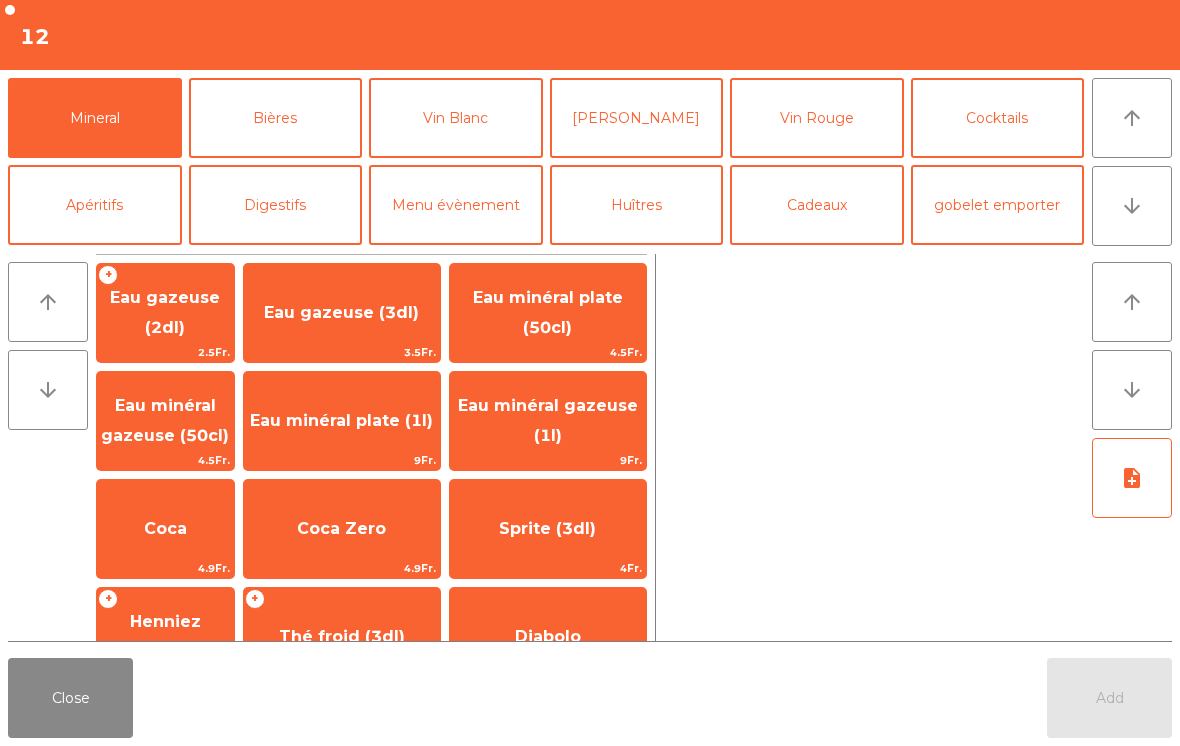 click on "Eau minéral plate (1l)" 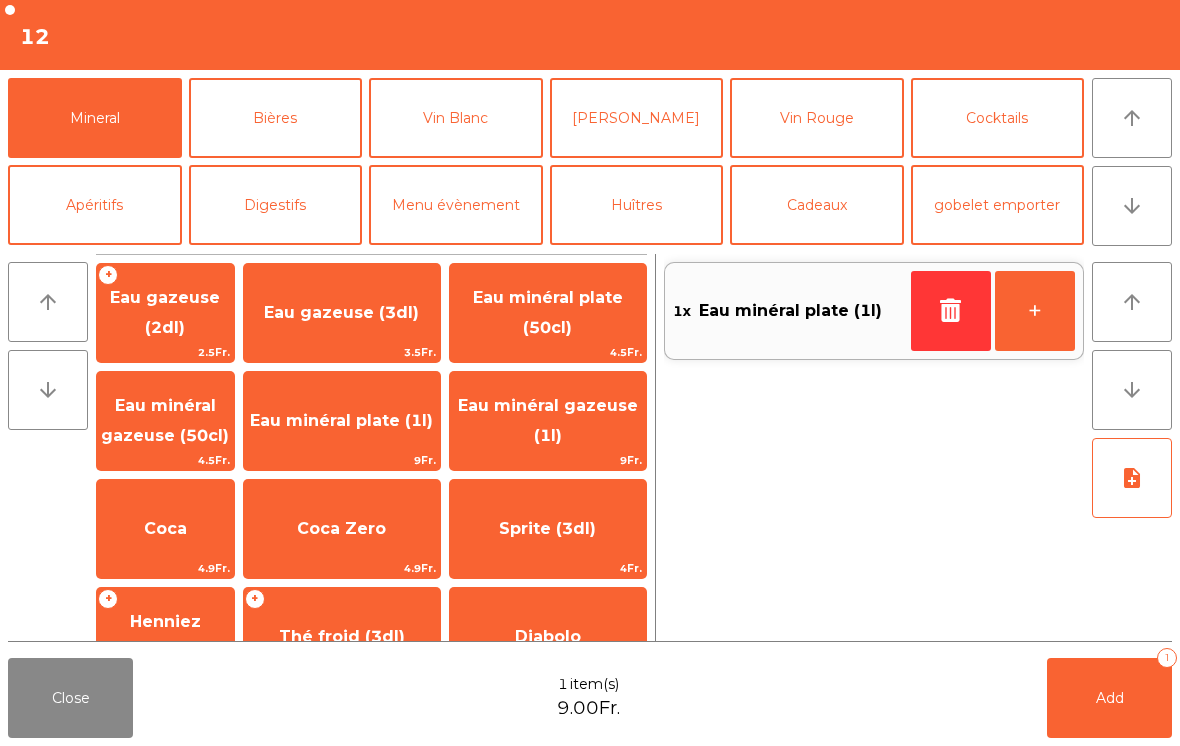 click on "Add   1" 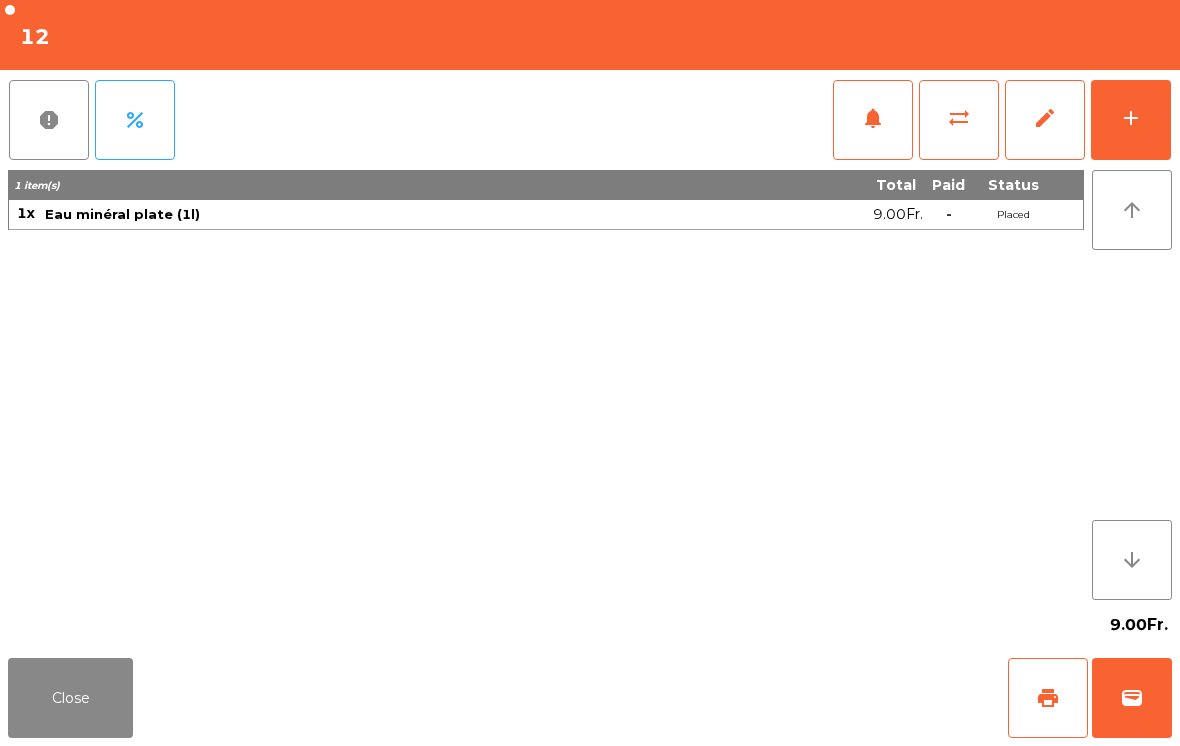 click on "Close" 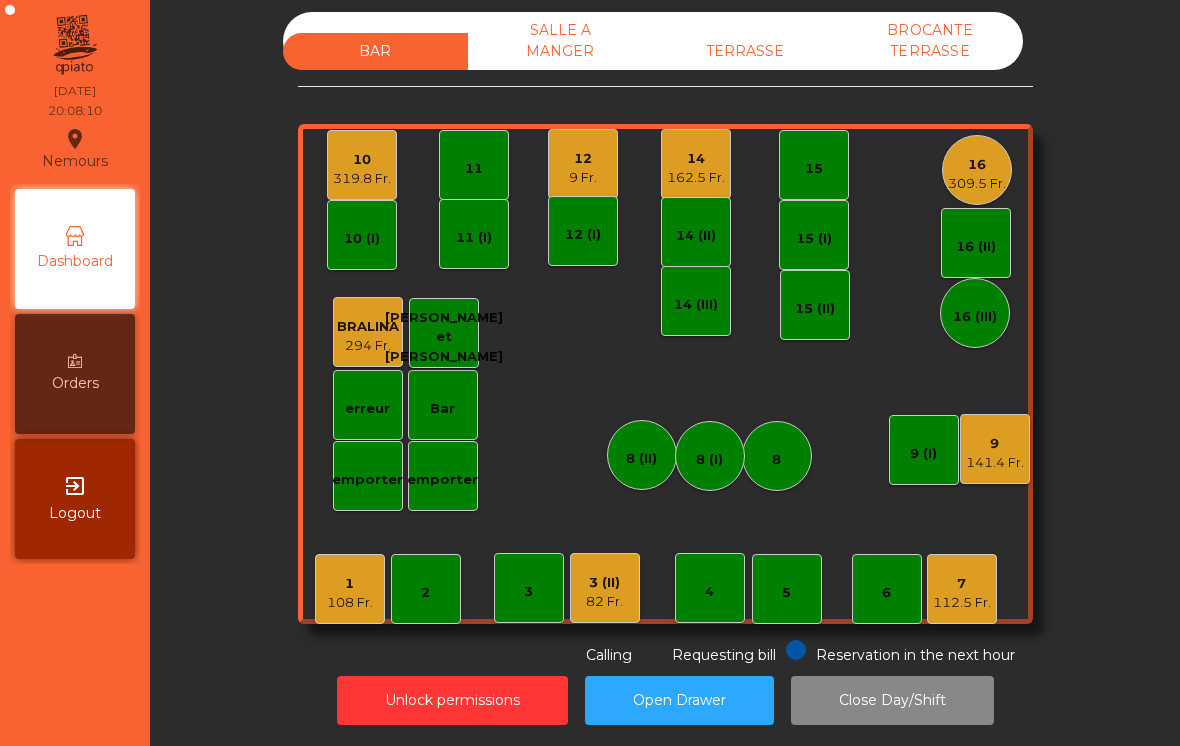 click on "9 Fr." 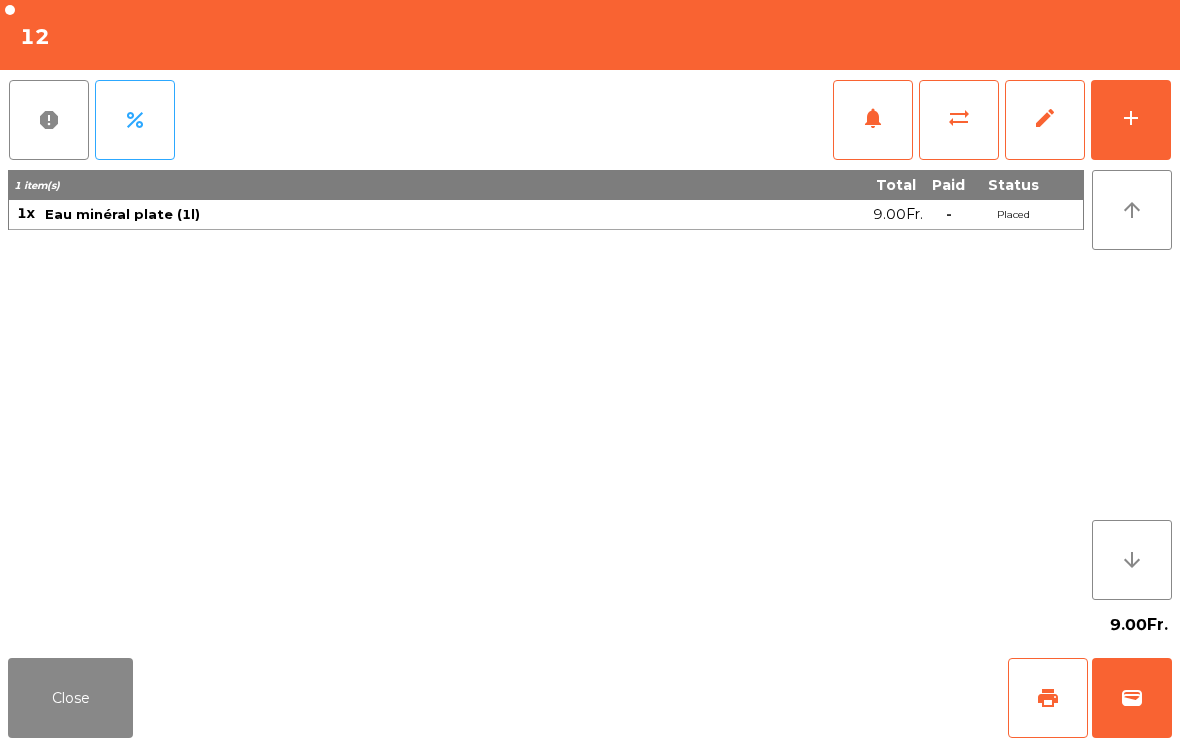 click on "add" 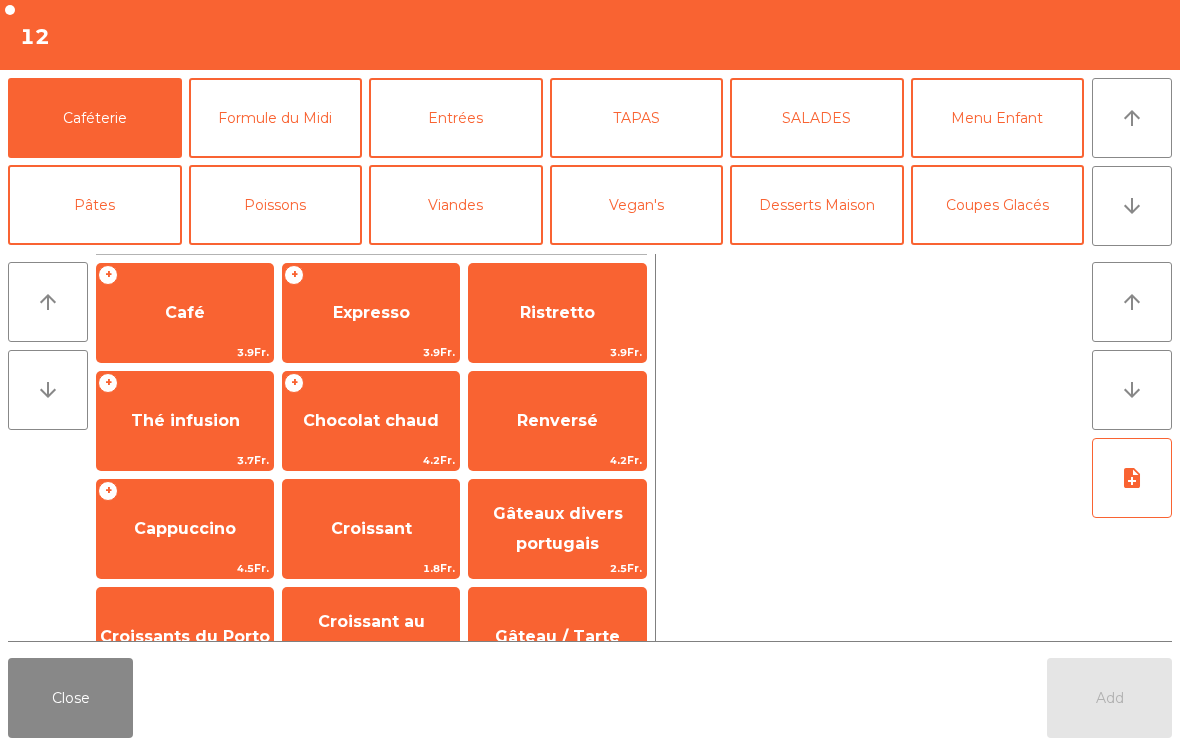 click on "Entrées" 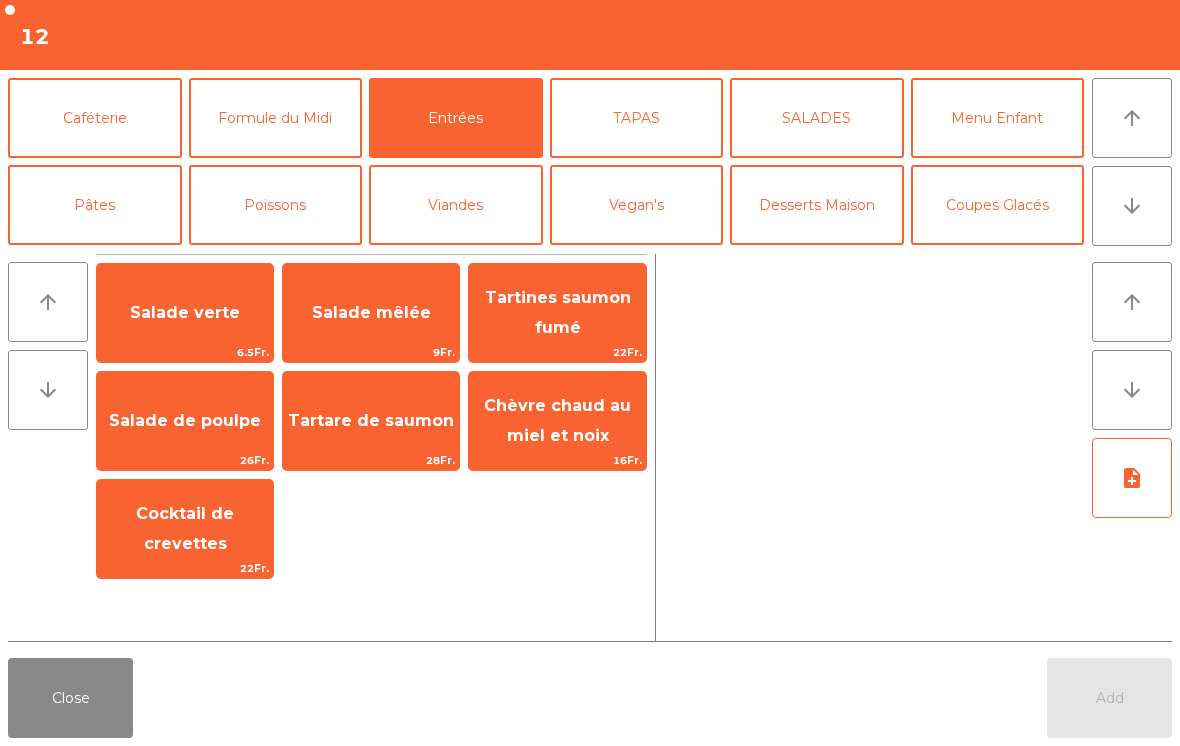 click on "Tartare de saumon" 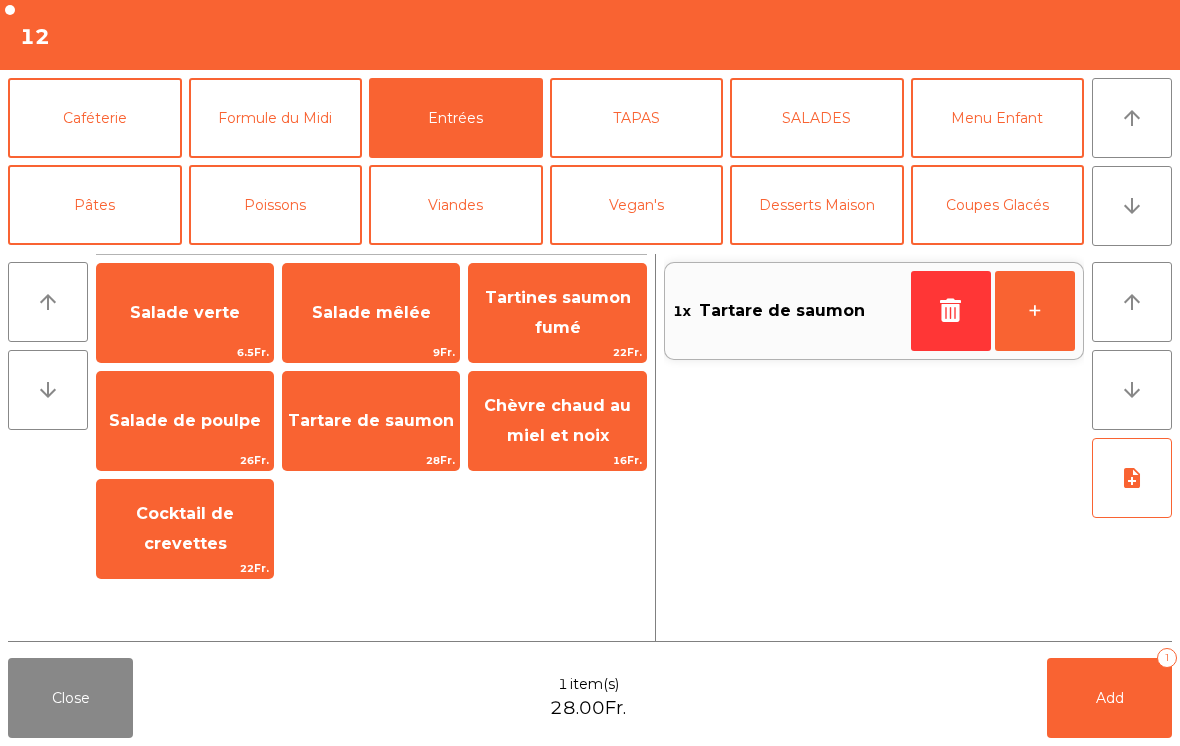 click on "Poissons" 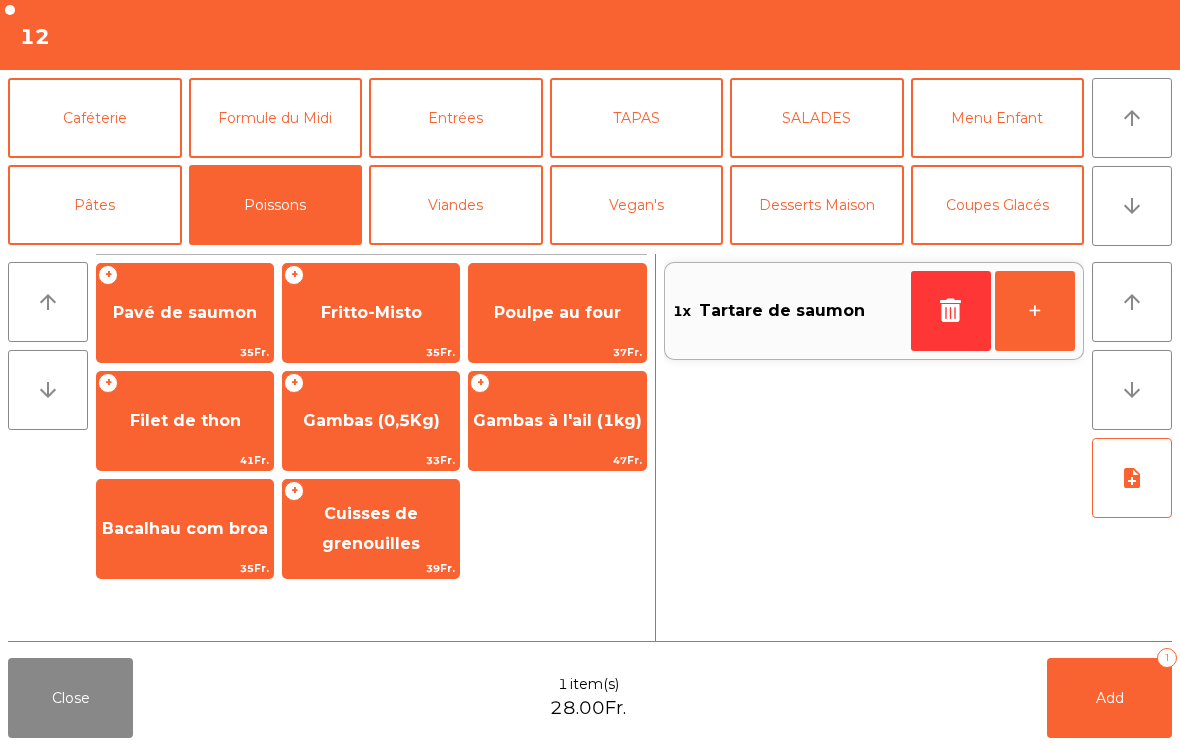 click on "Gambas à l'ail (1kg)" 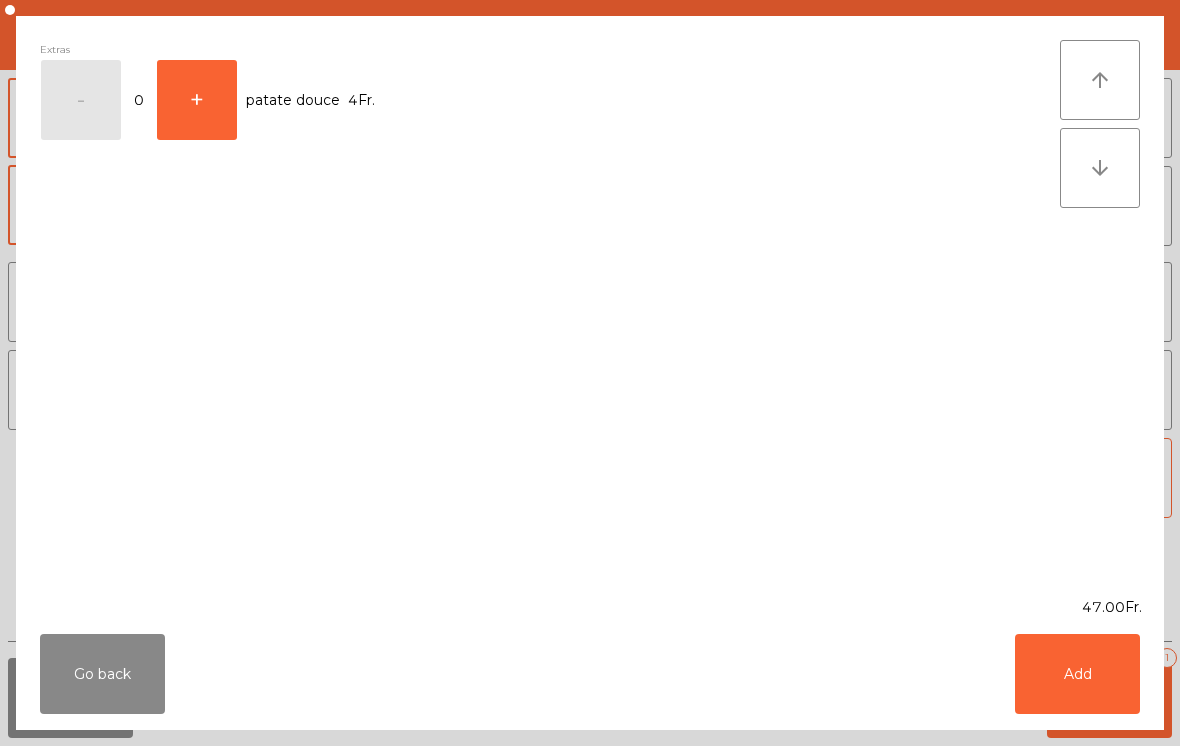 click on "Add" 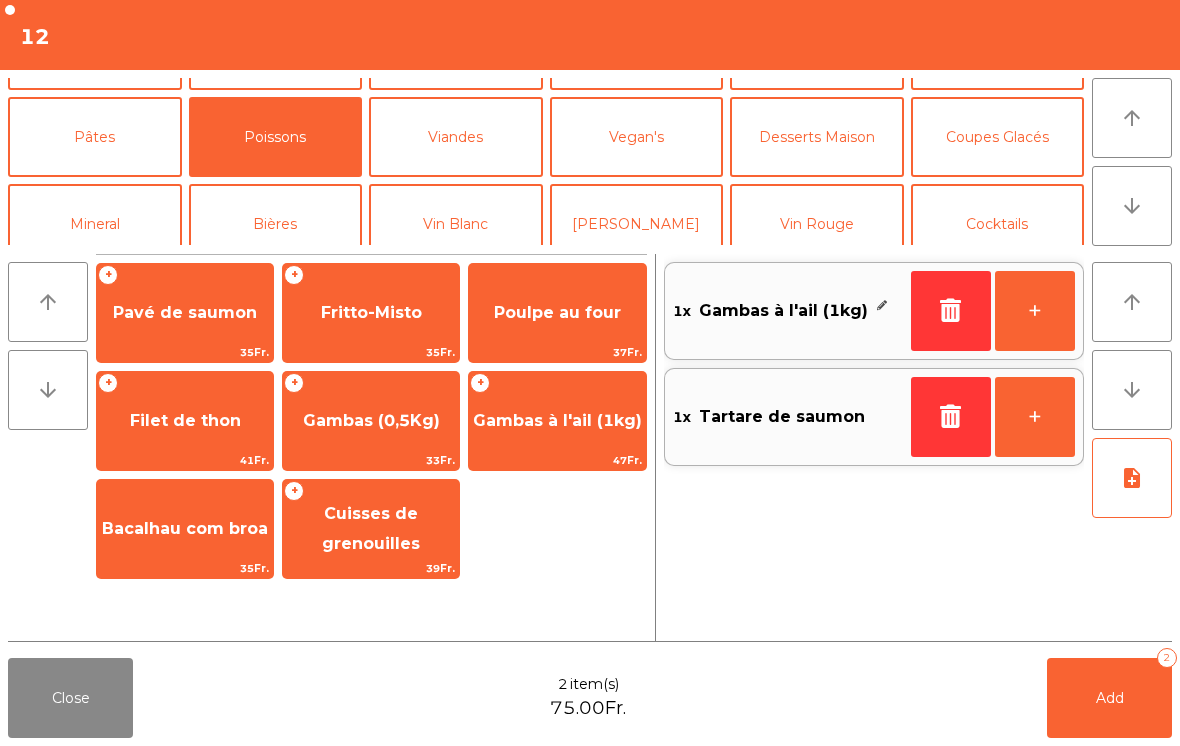 scroll, scrollTop: 79, scrollLeft: 0, axis: vertical 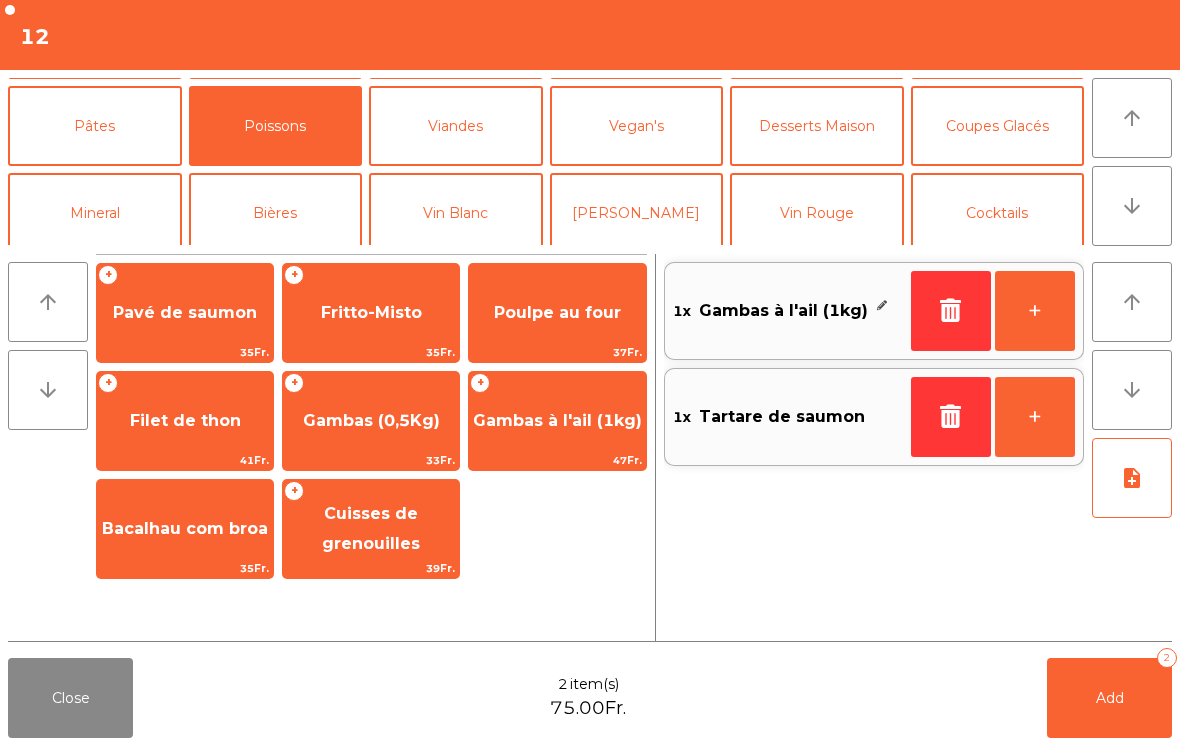 click on "Vin Blanc" 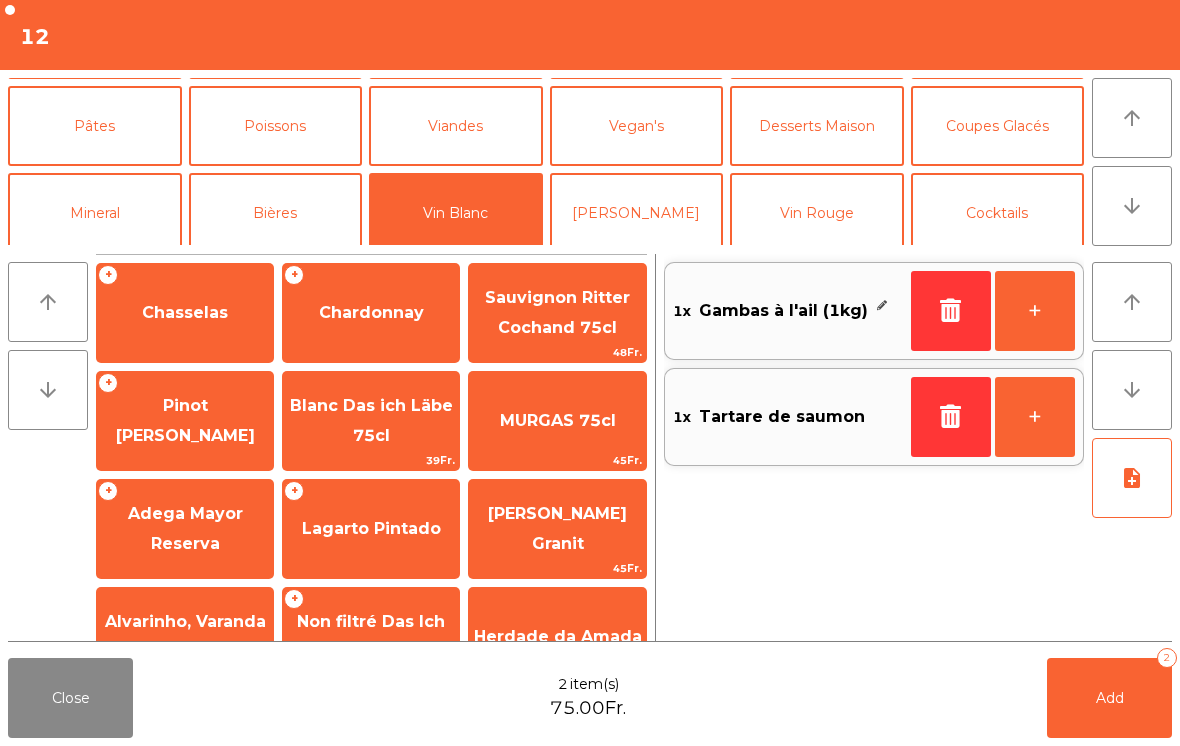 click on "Adega Mayor Reserva" 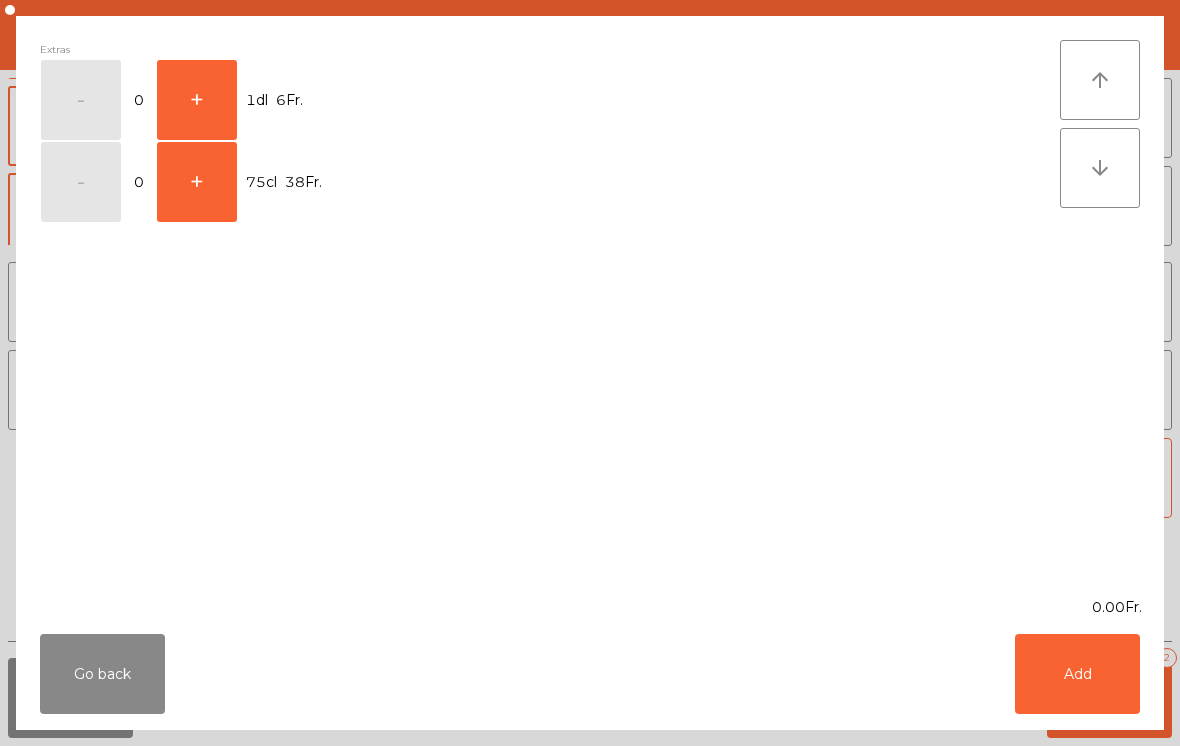 click on "+" 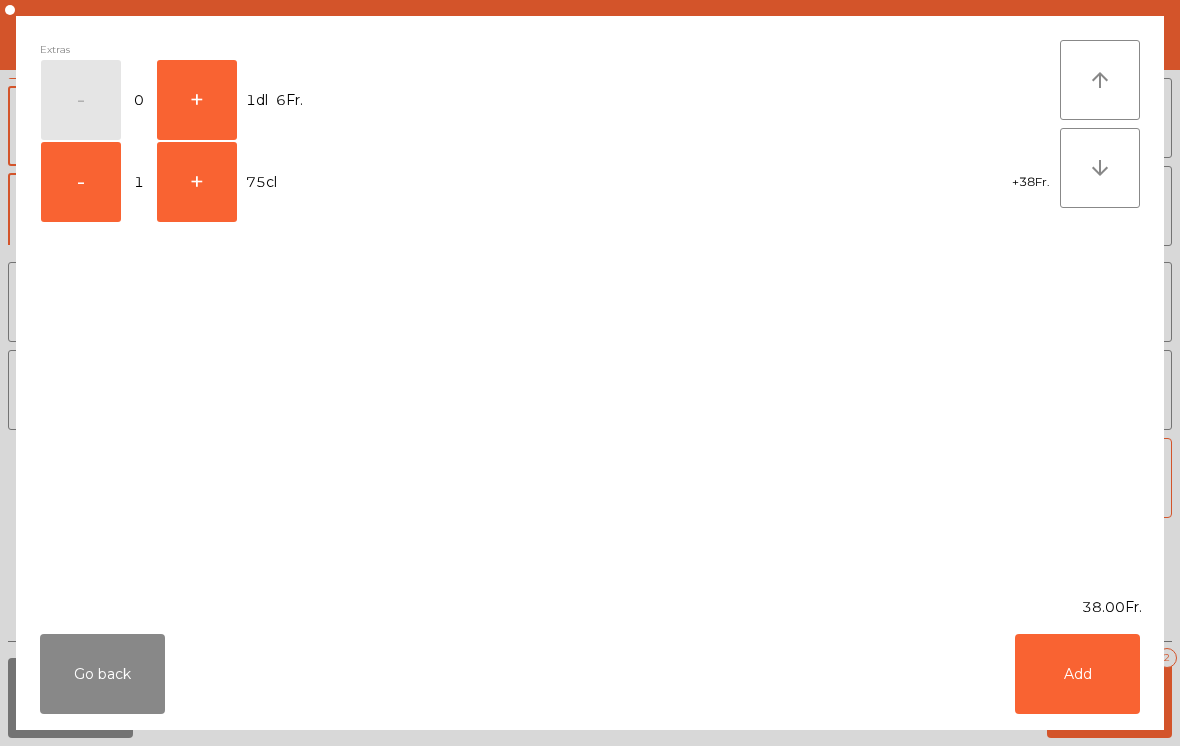 click on "Add" 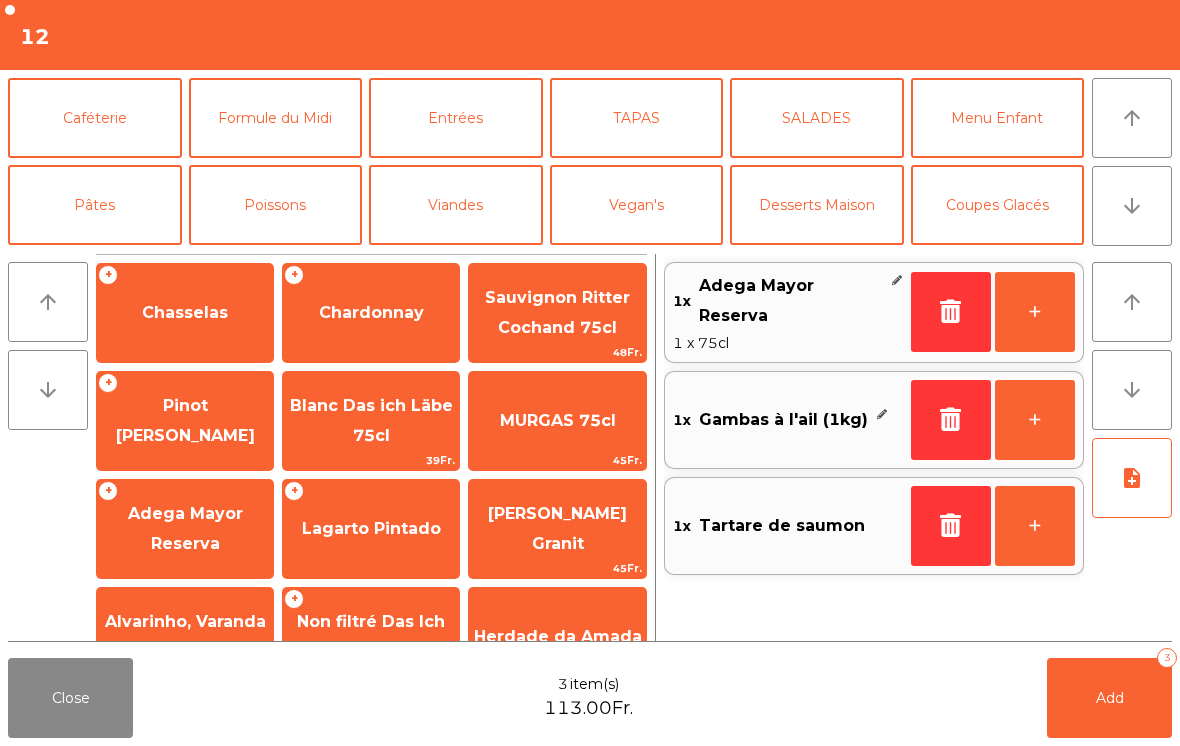 scroll, scrollTop: 0, scrollLeft: 0, axis: both 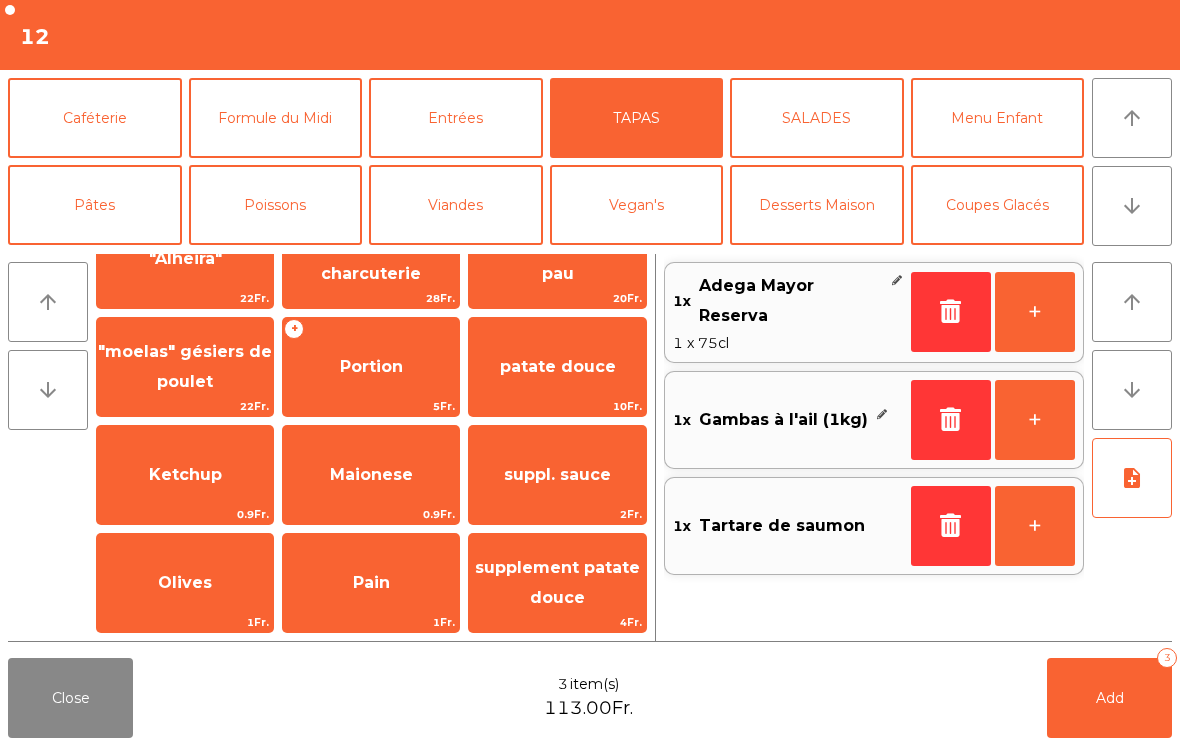 click on "patate douce" 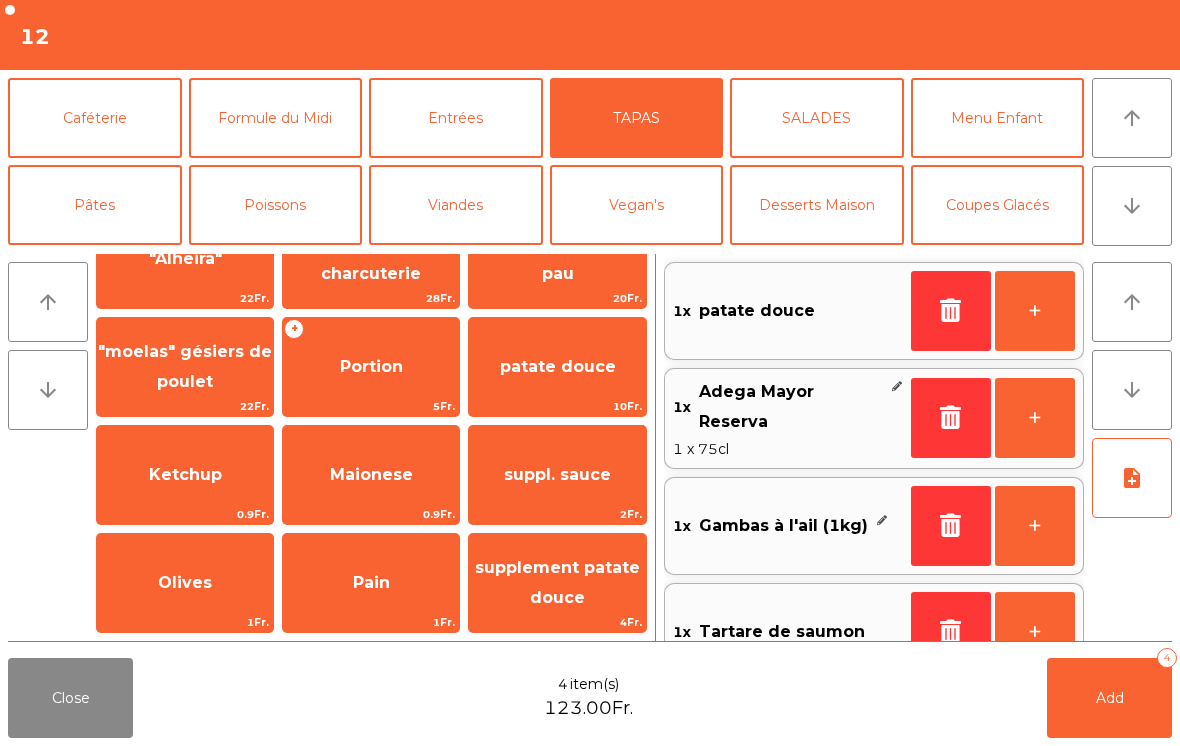 click on "note_add" 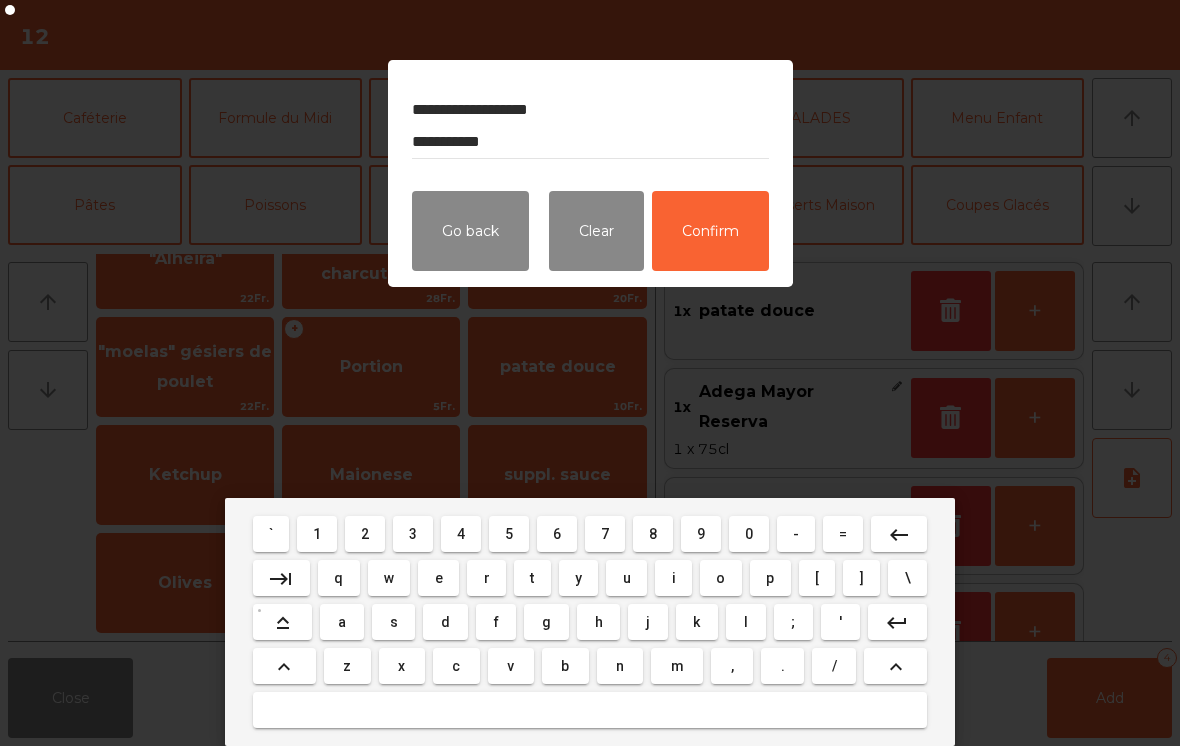 type on "**********" 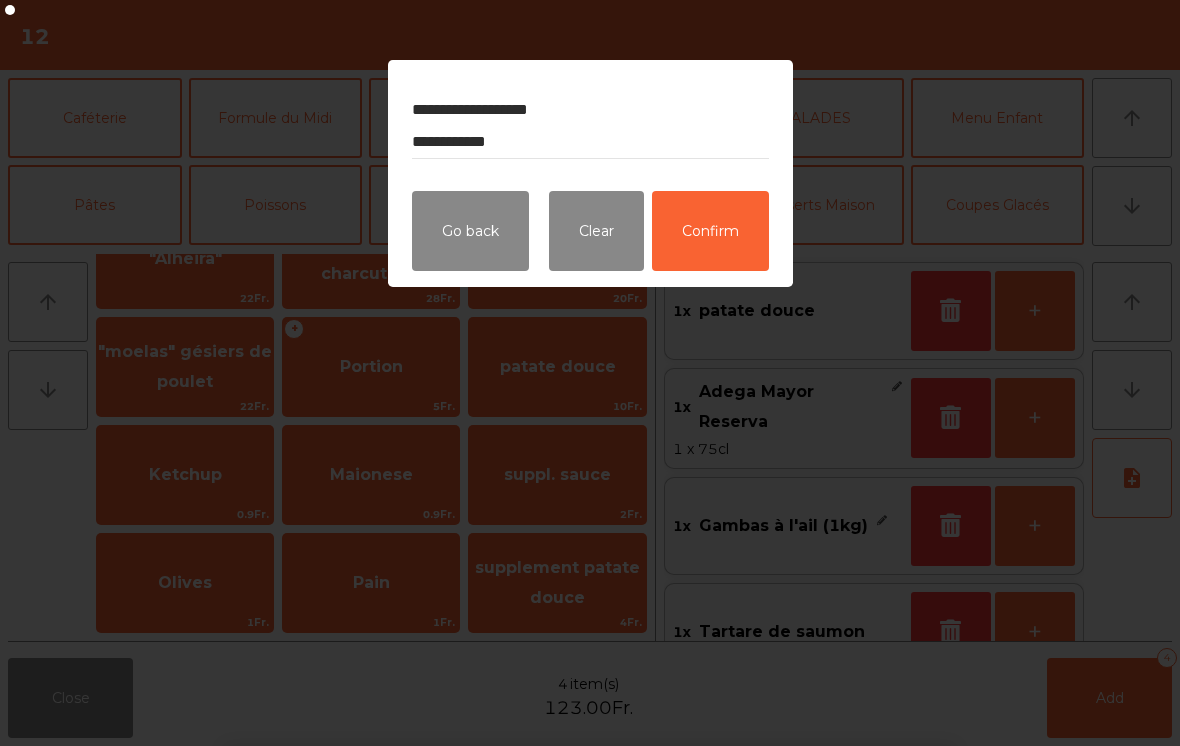 click on "Confirm" 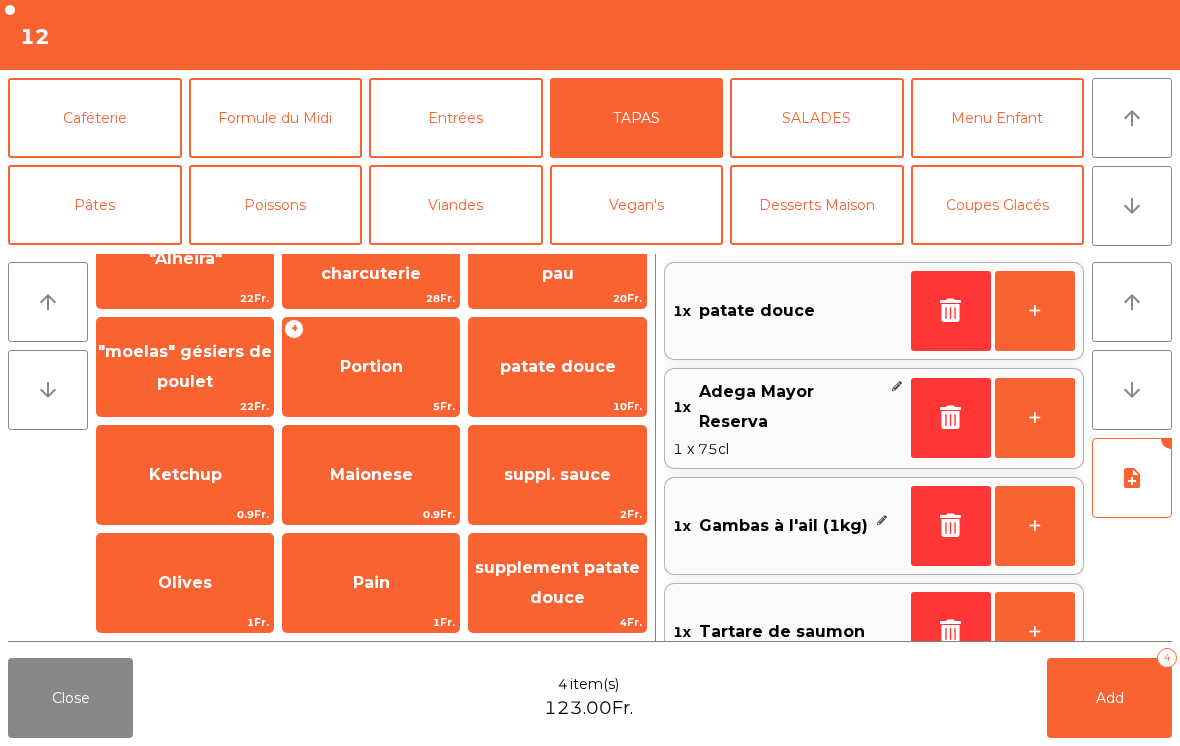 click on "Add   4" 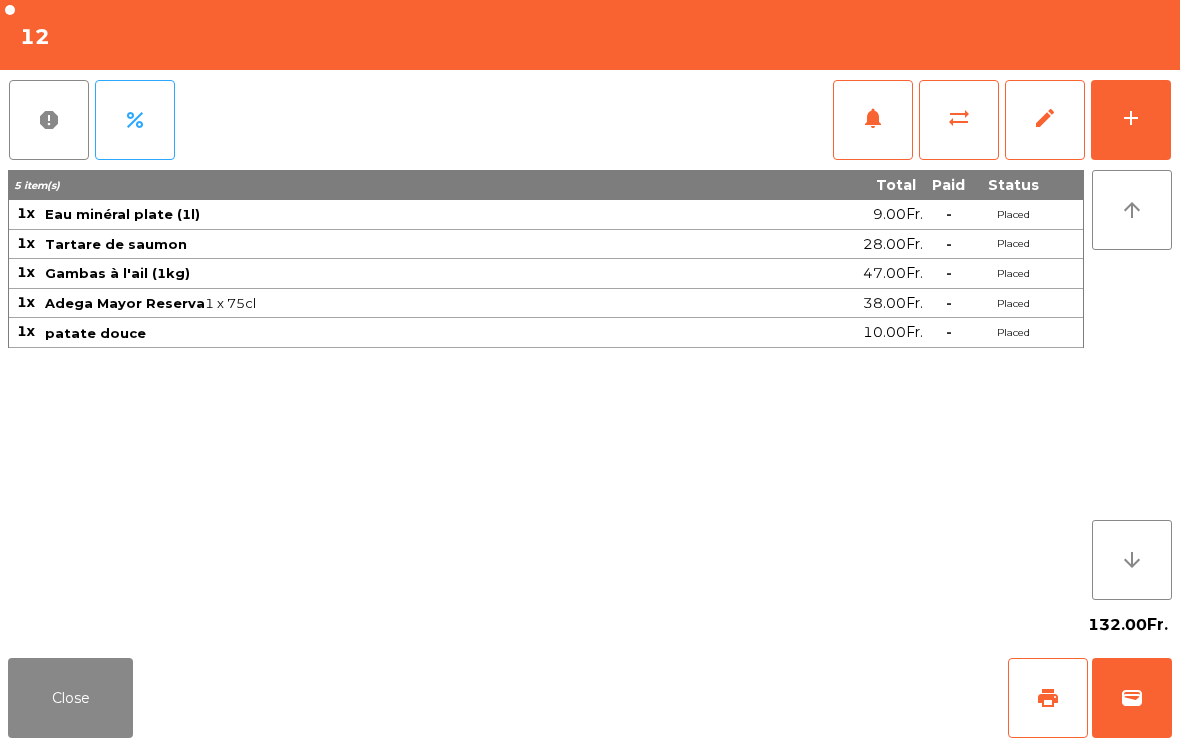 click on "Close" 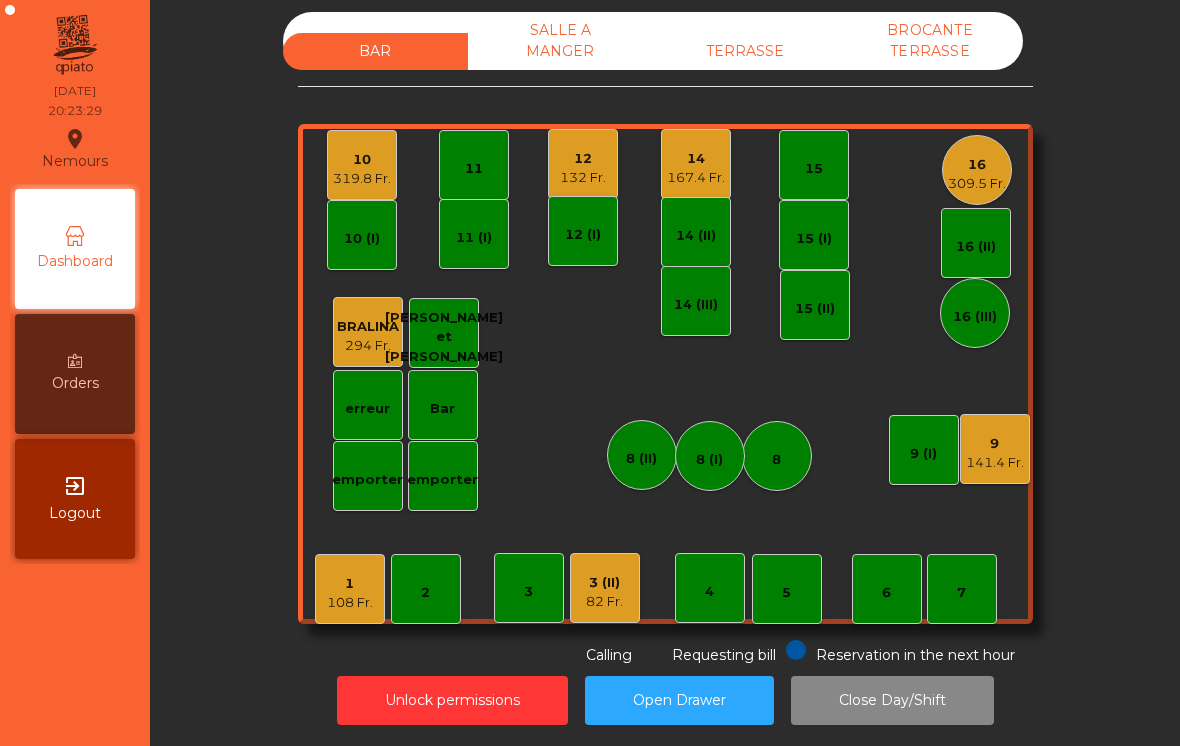scroll, scrollTop: 31, scrollLeft: 0, axis: vertical 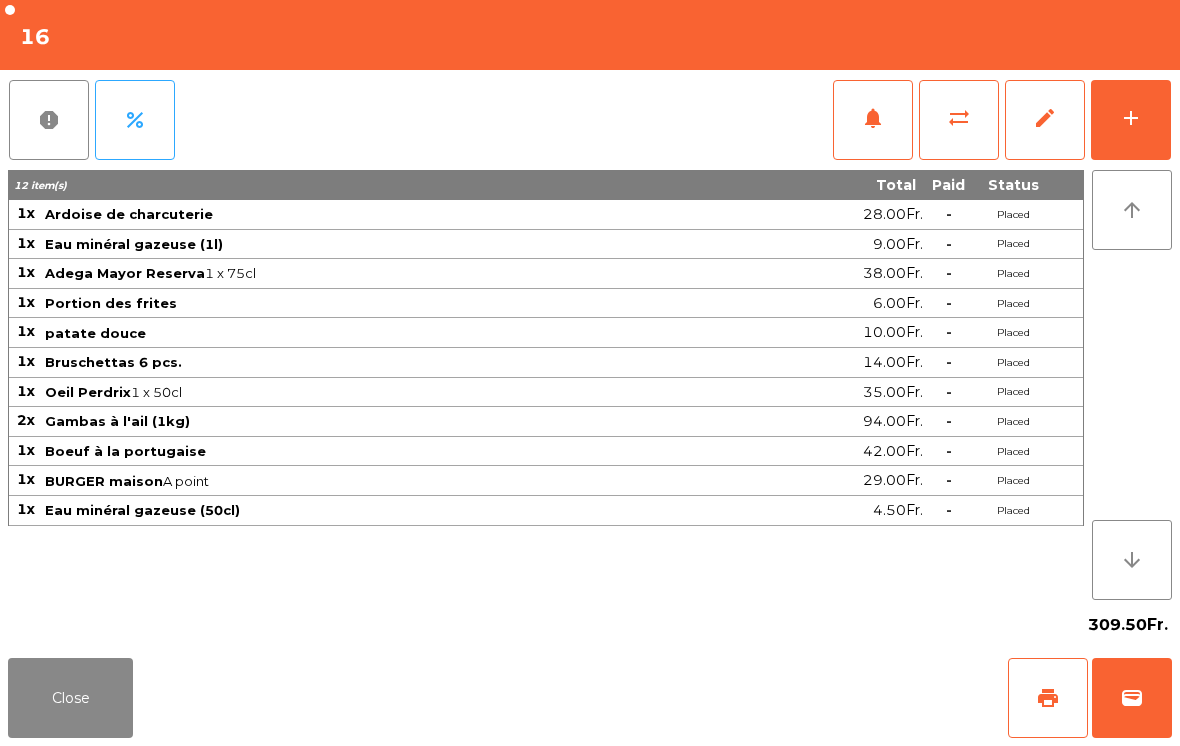click on "notifications" 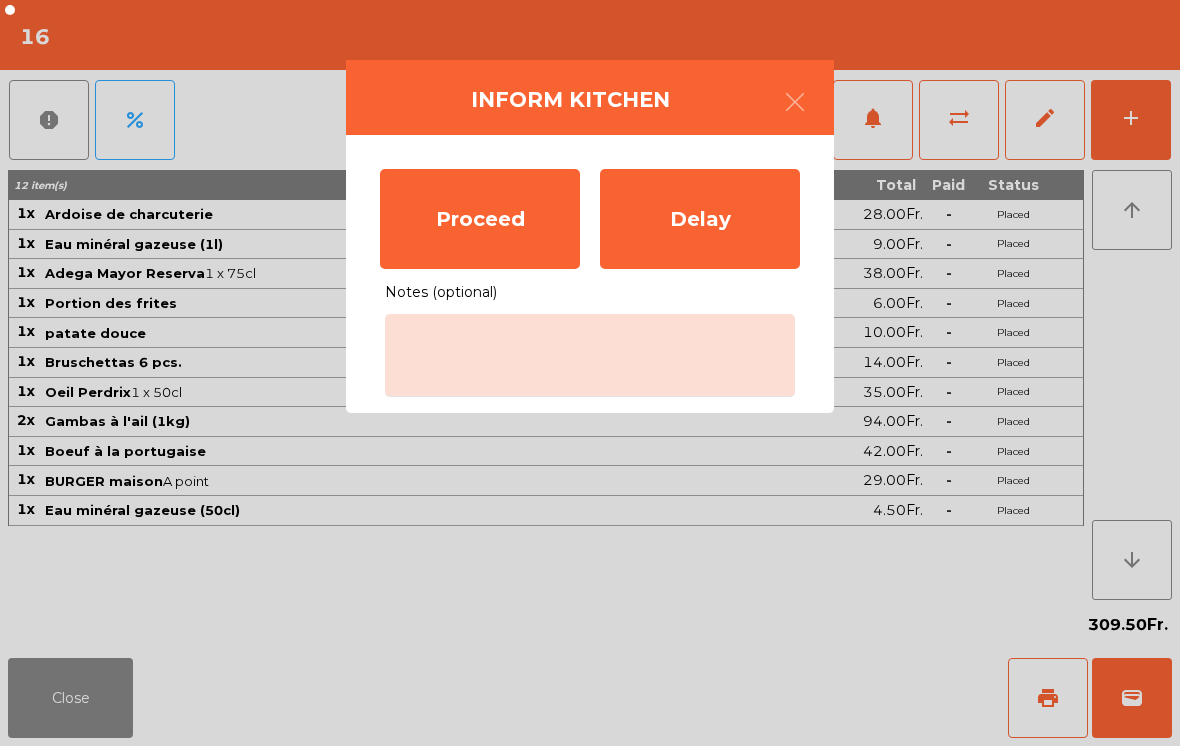 click on "Proceed" 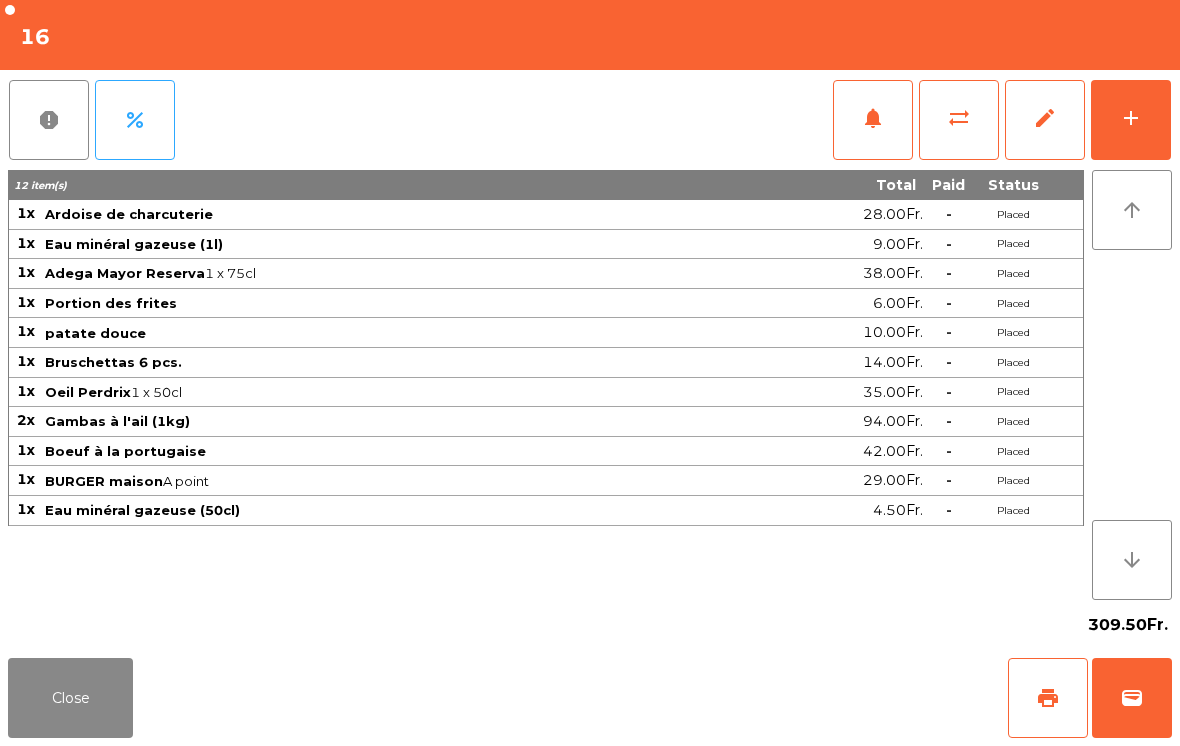 click on "Close" 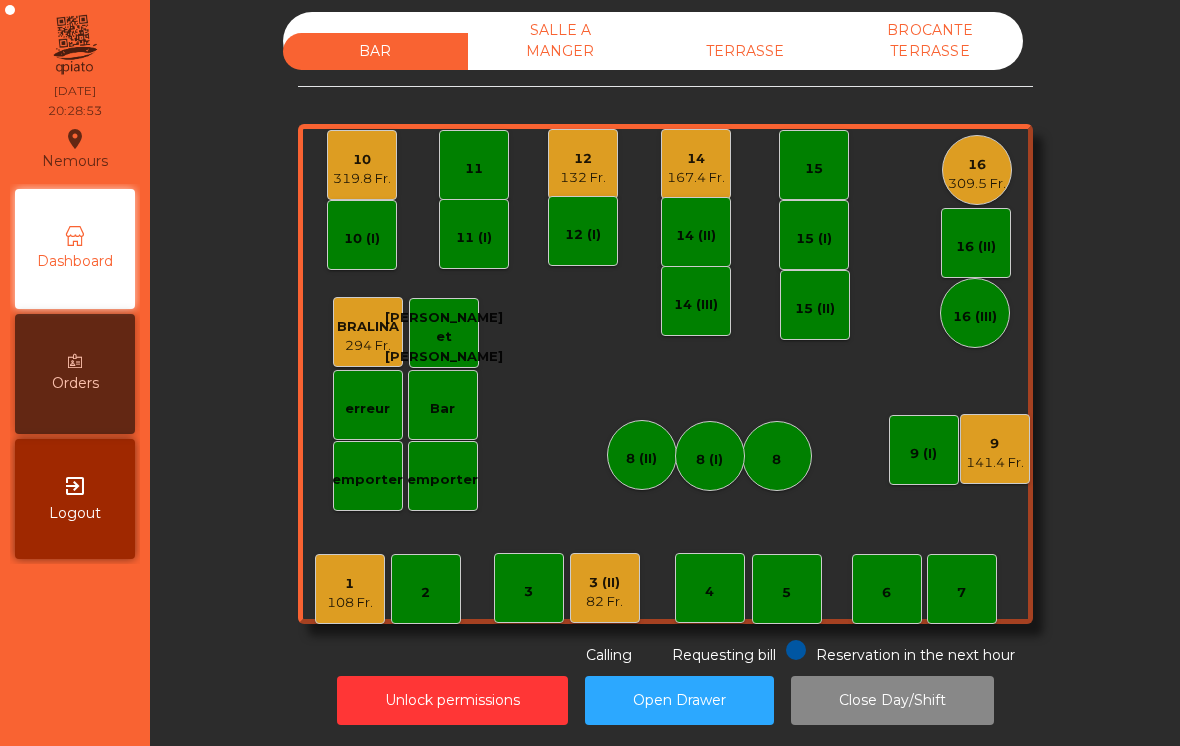click on "12   132 Fr." 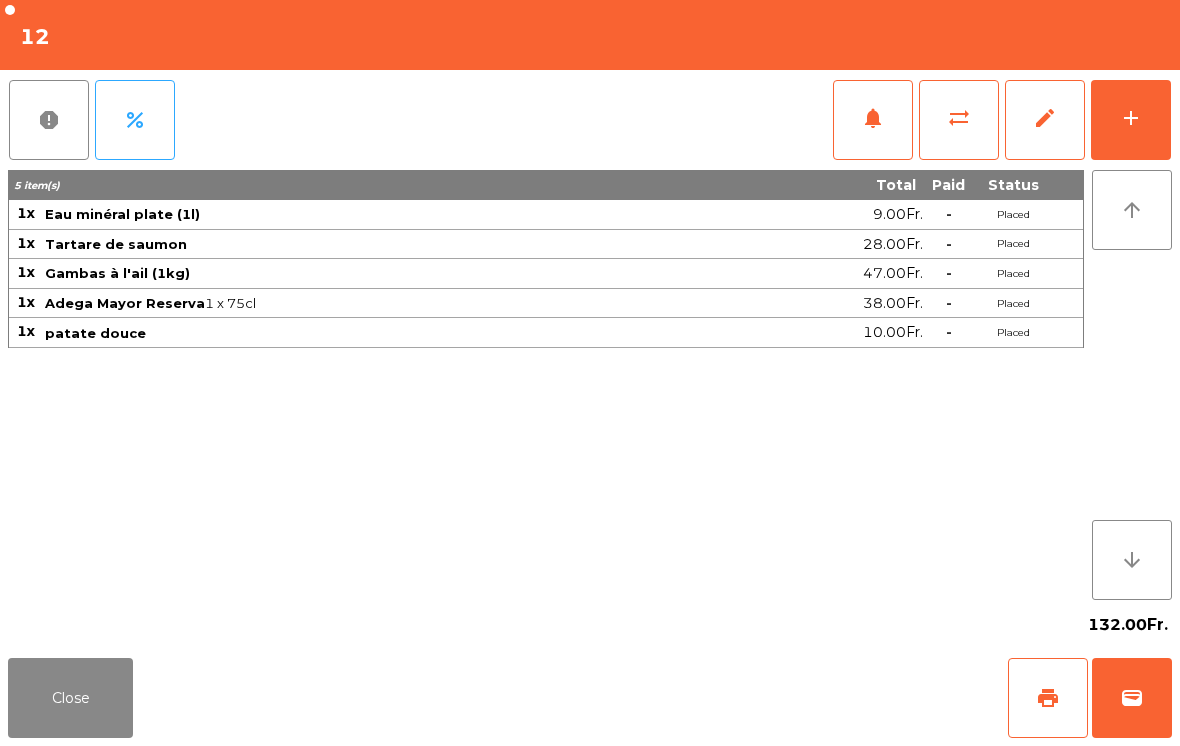 click on "notifications" 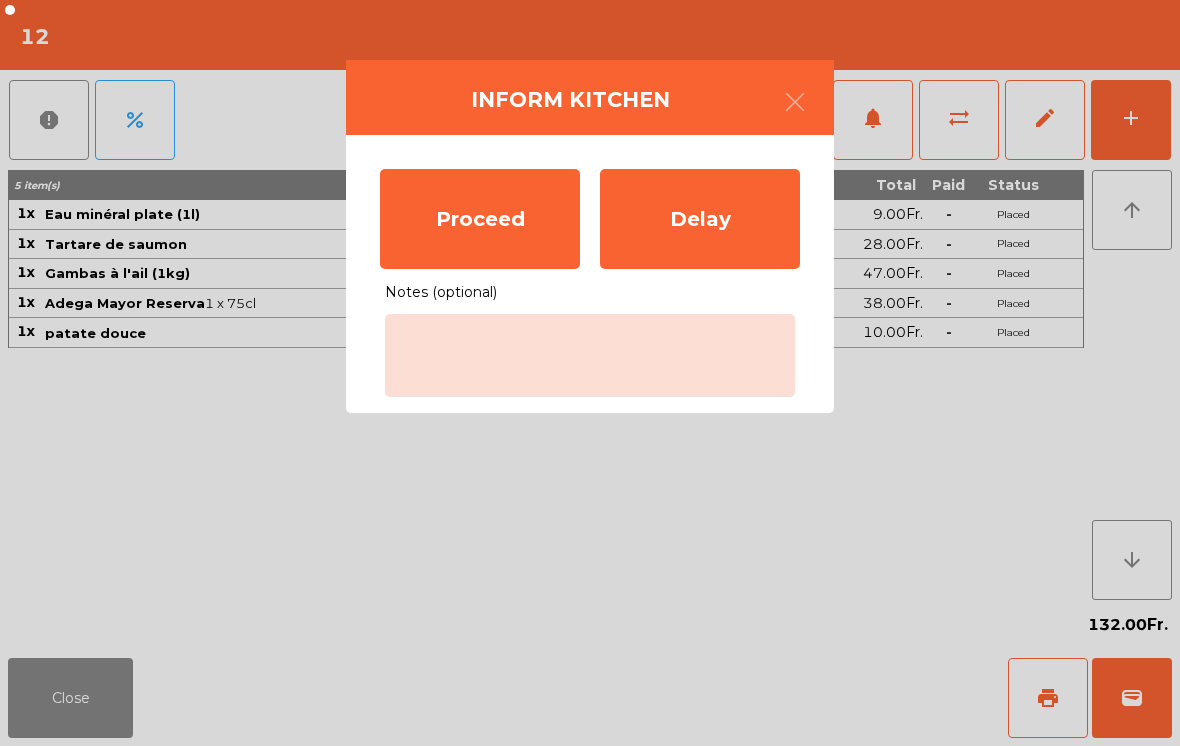 click on "Proceed" 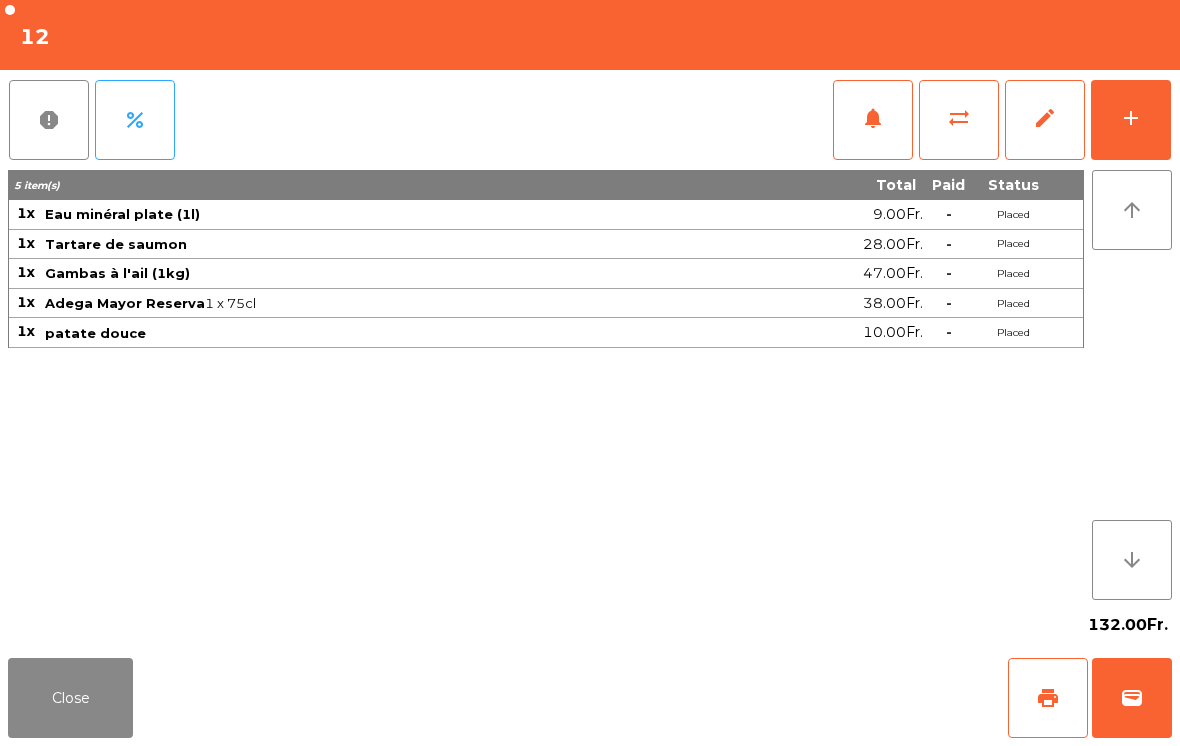 click on "Close" 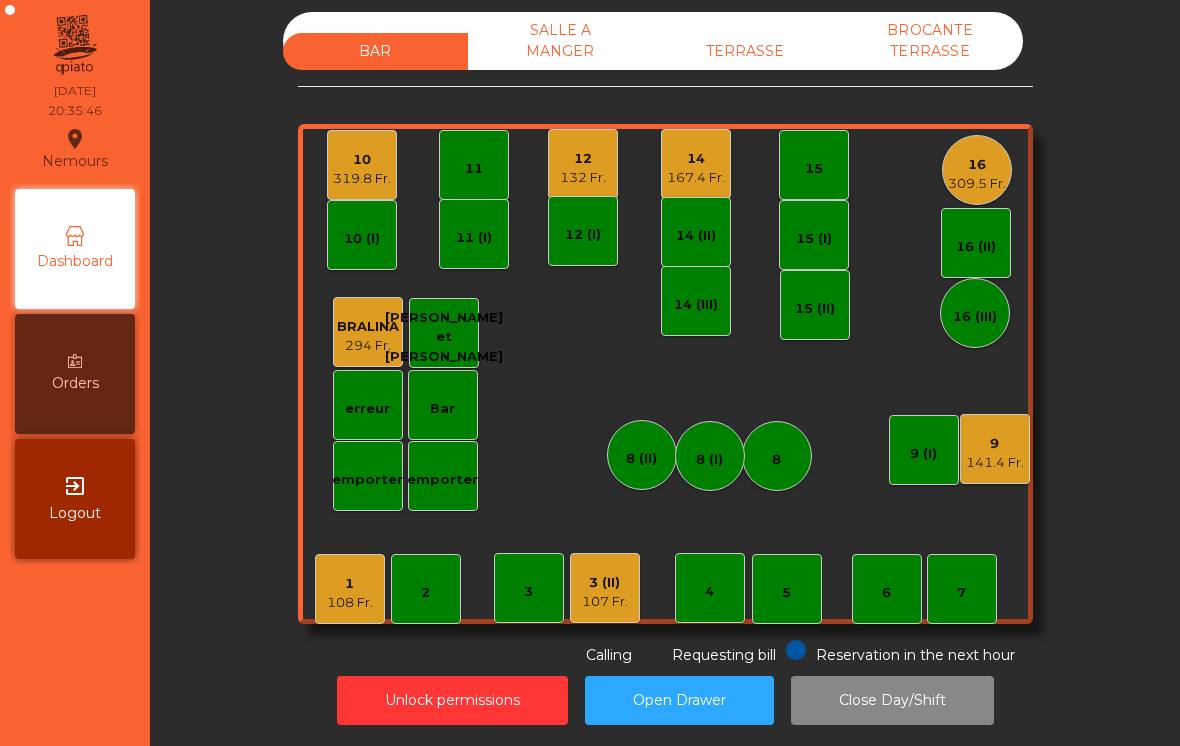 click on "141.4 Fr." 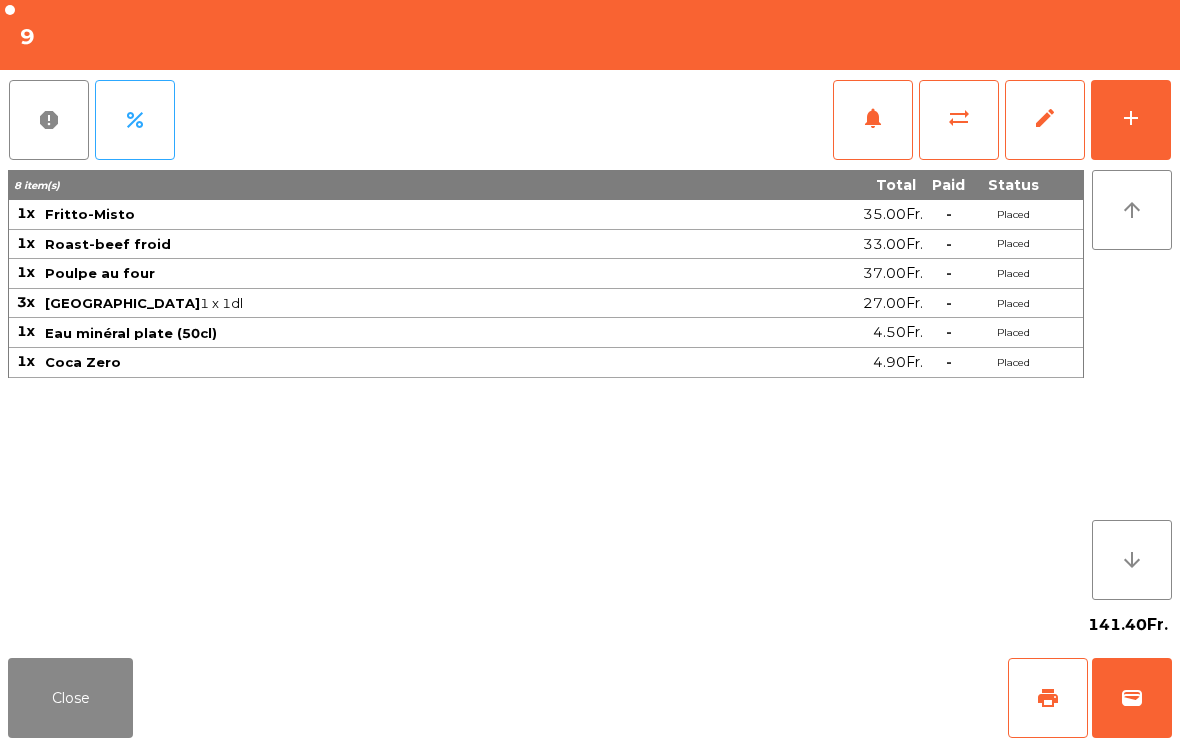 click on "add" 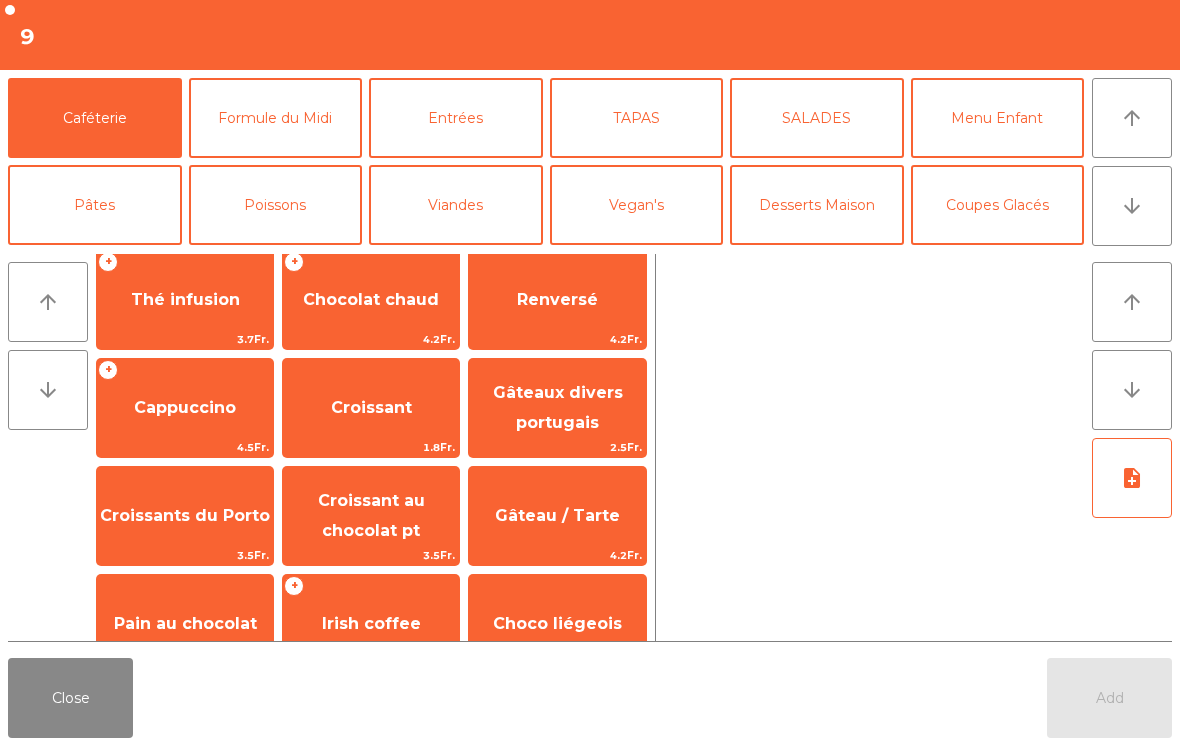 scroll, scrollTop: 163, scrollLeft: 0, axis: vertical 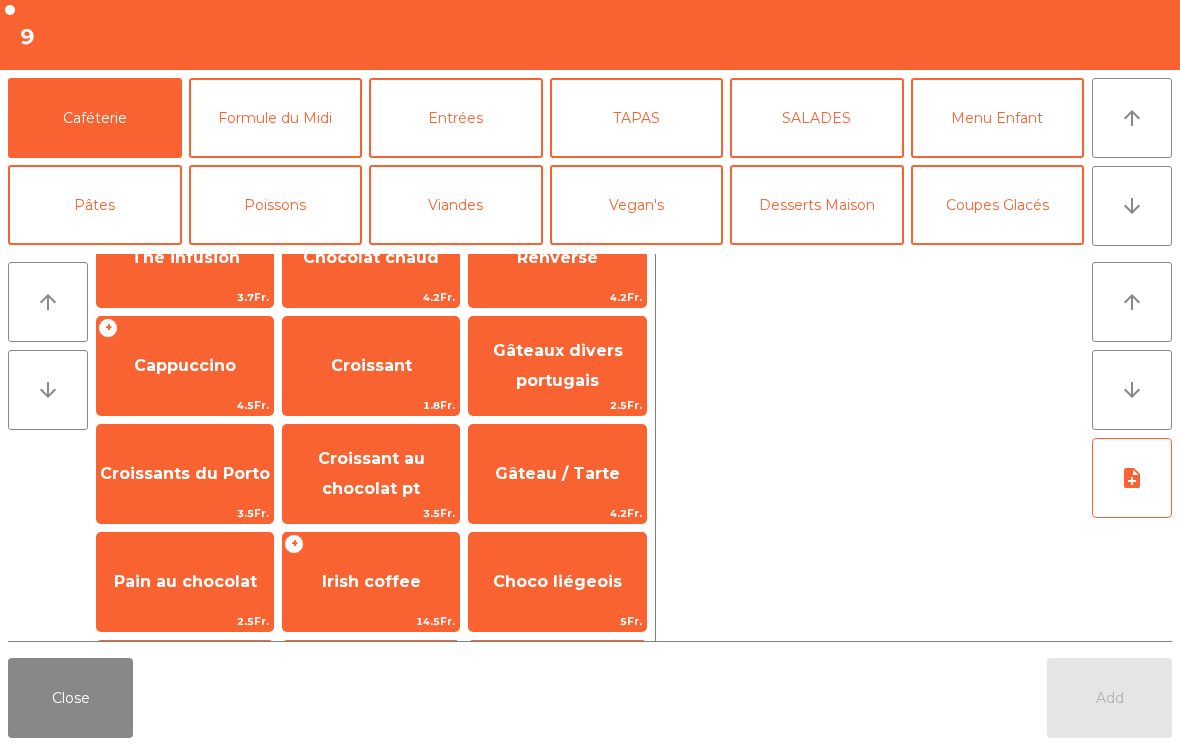 click on "Gâteaux divers portugais" 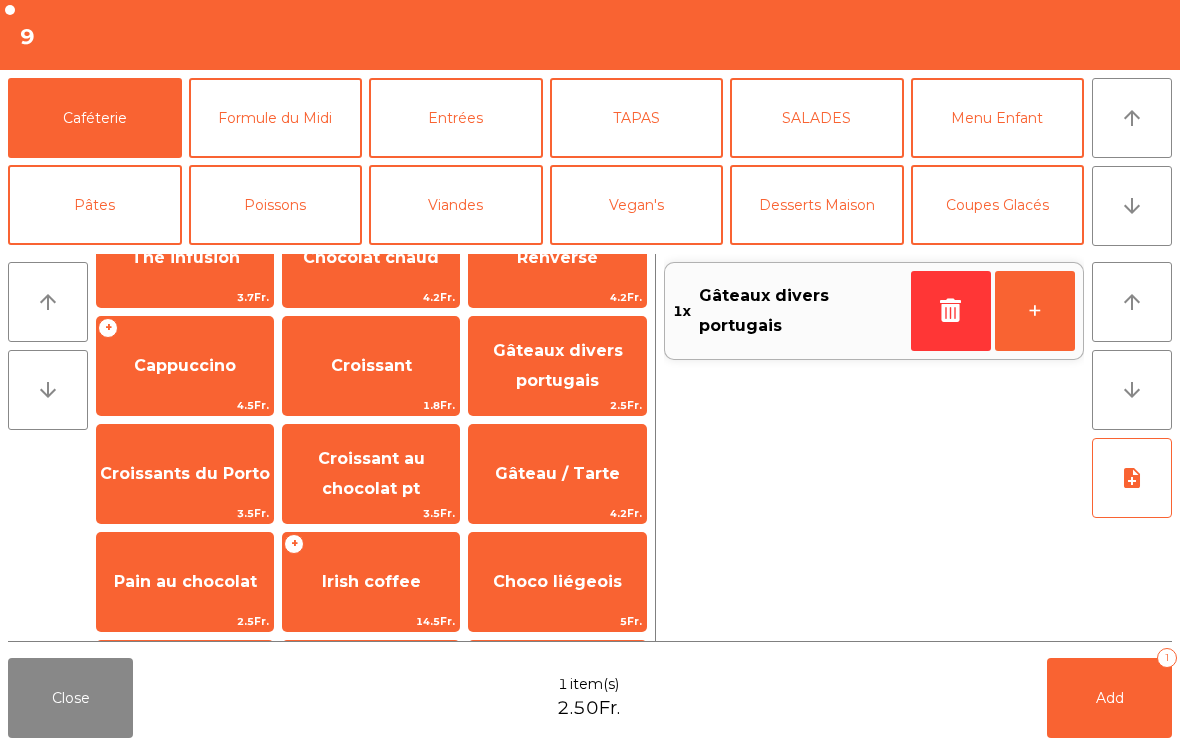 click on "+" 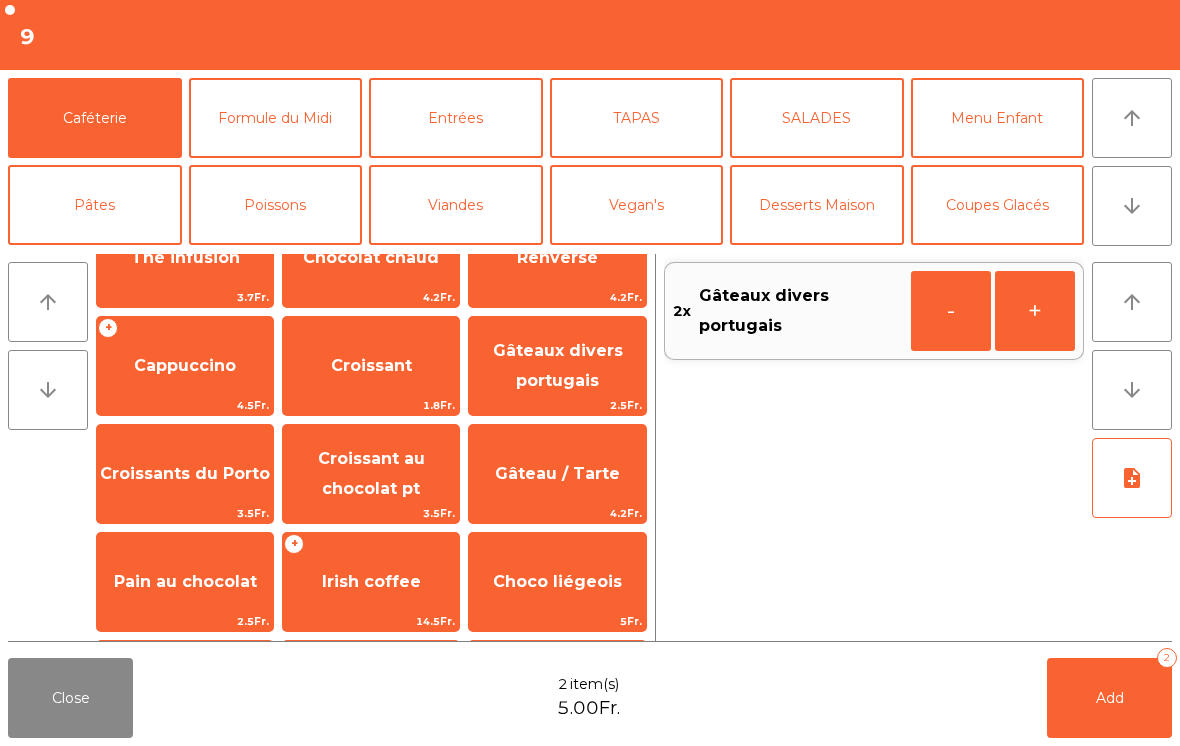 click on "+" 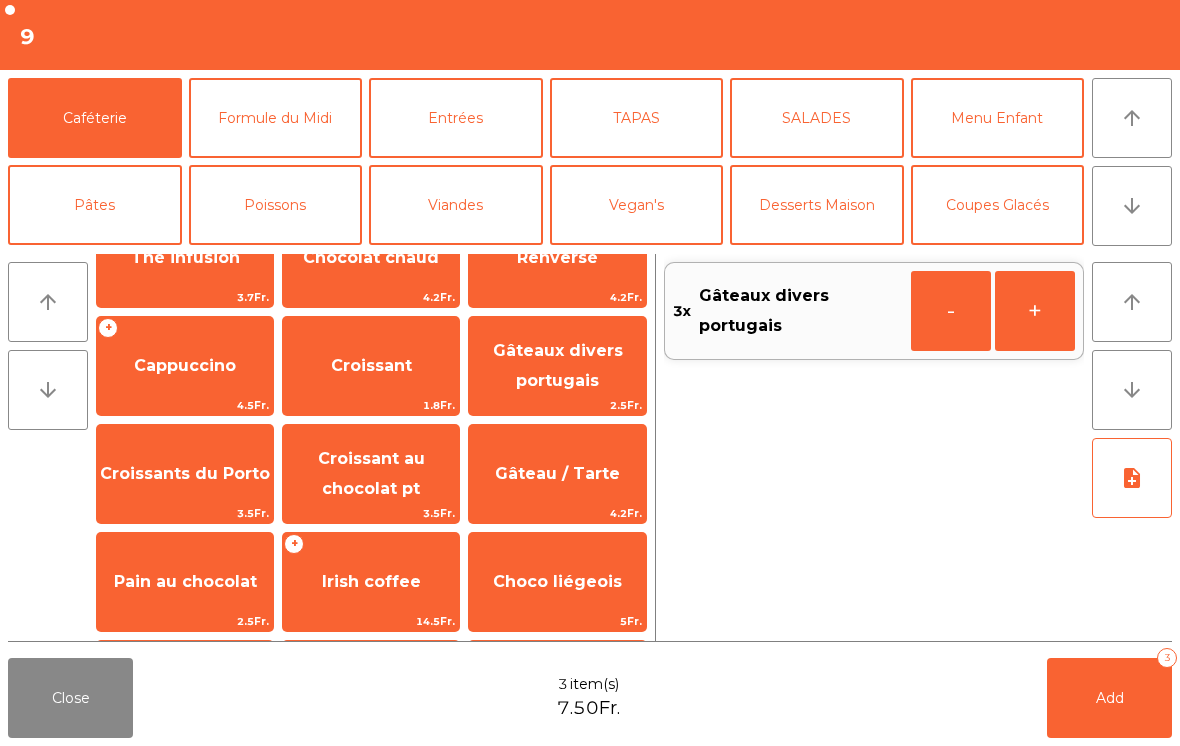 click on "Add   3" 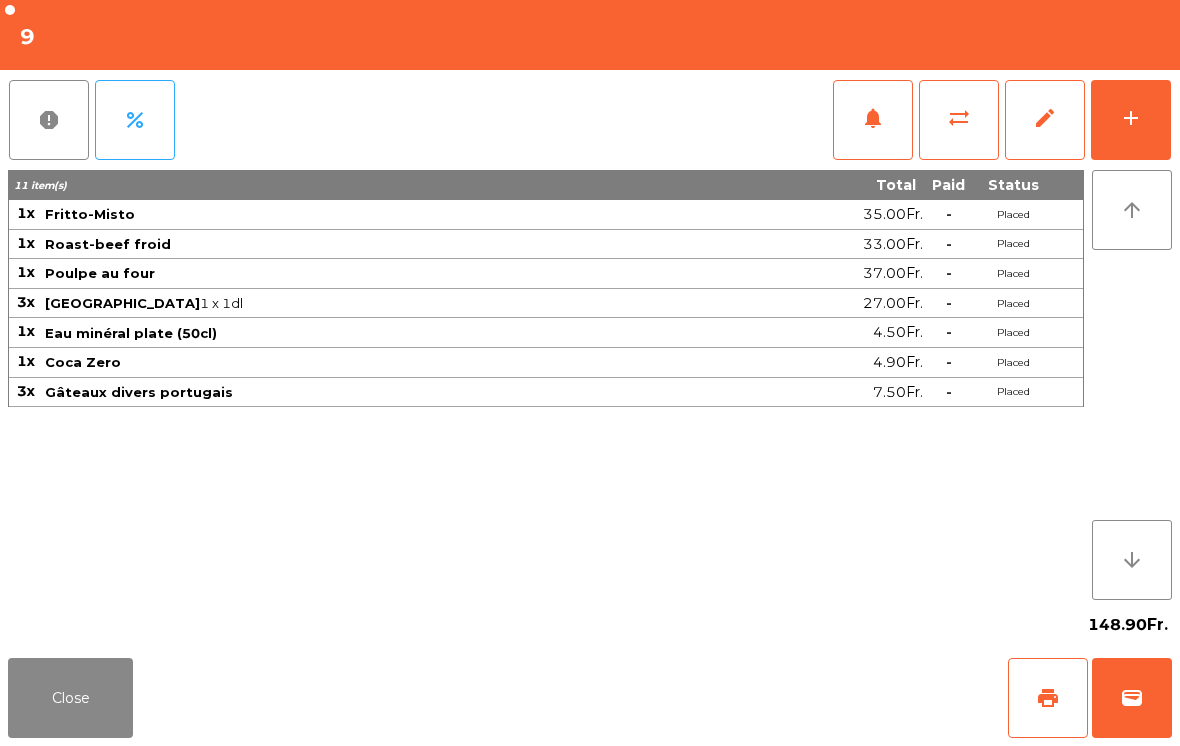 click on "Close" 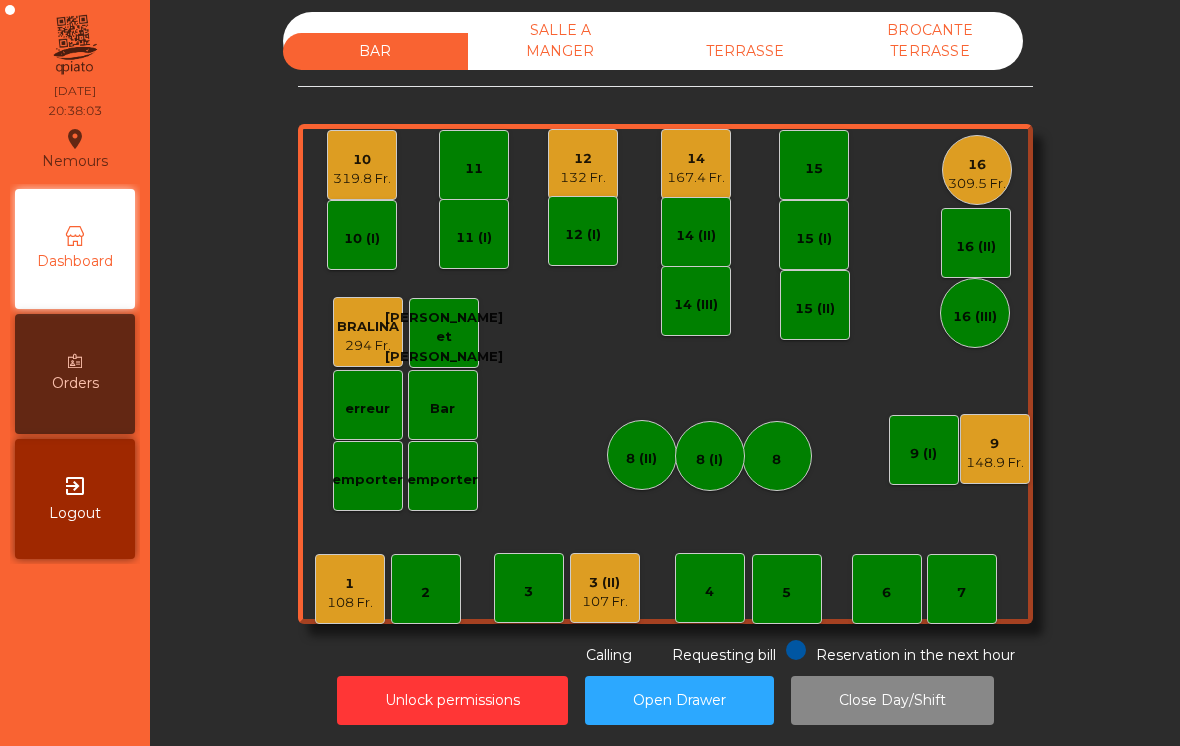 click on "148.9 Fr." 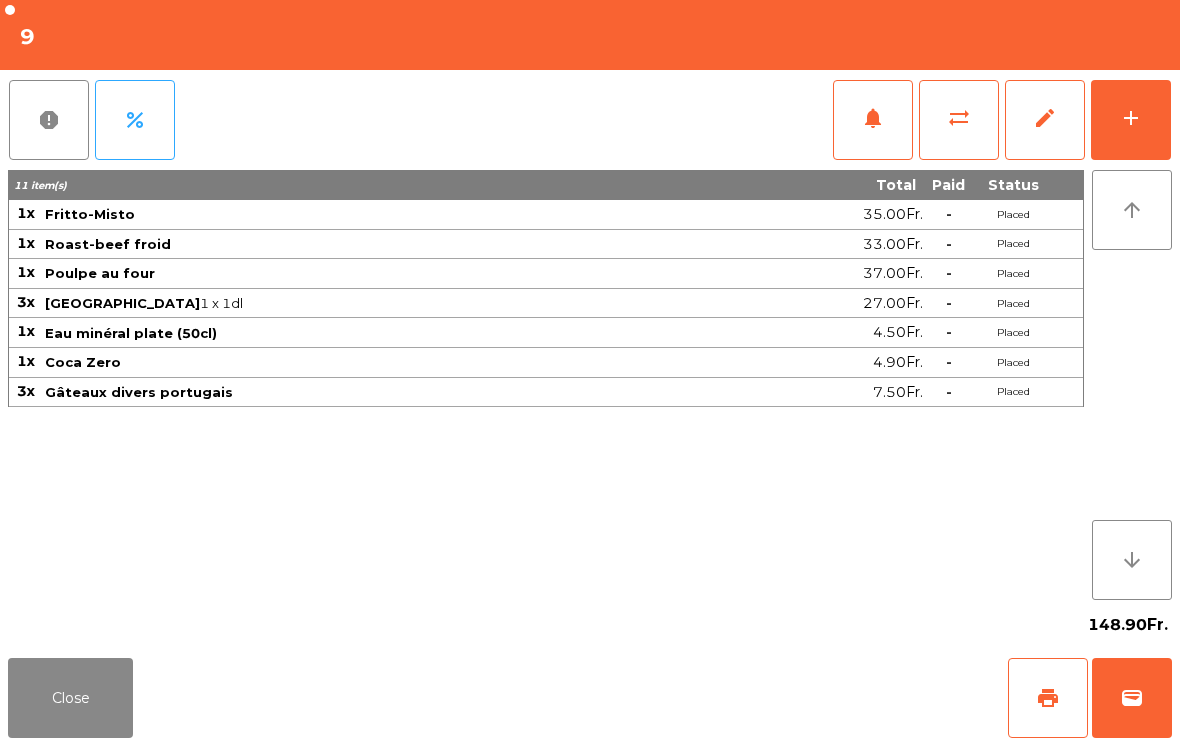 click on "add" 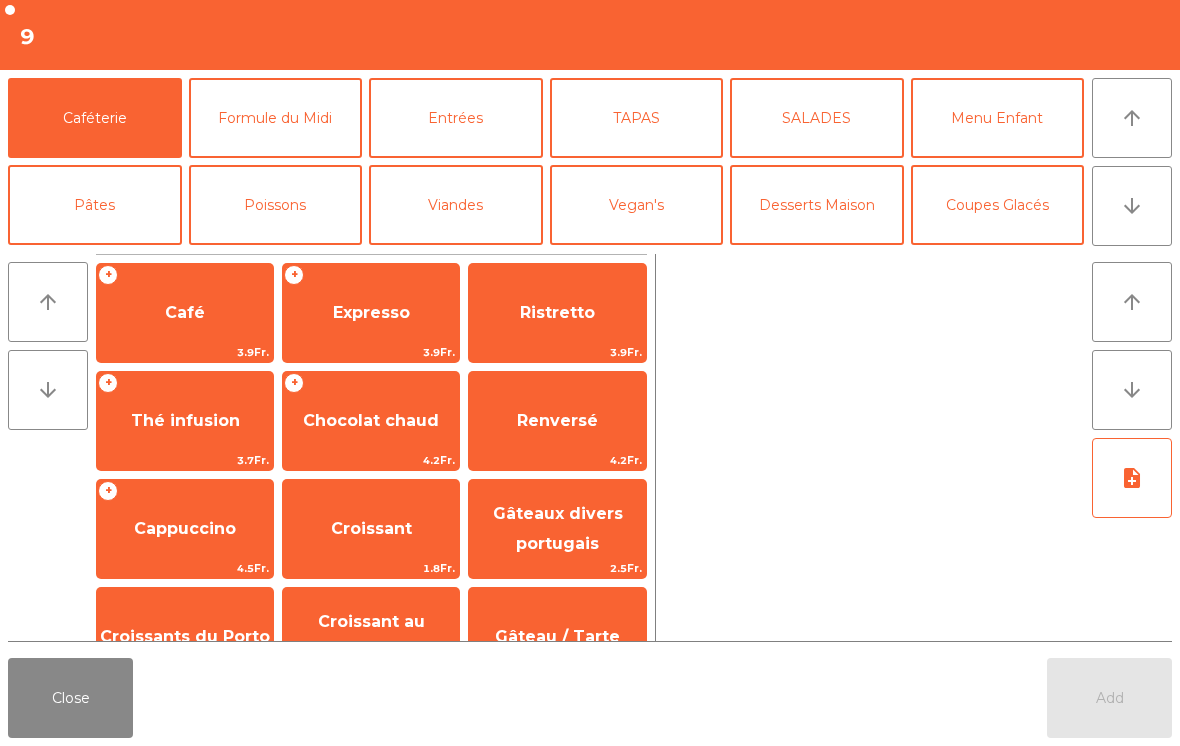 click on "Expresso" 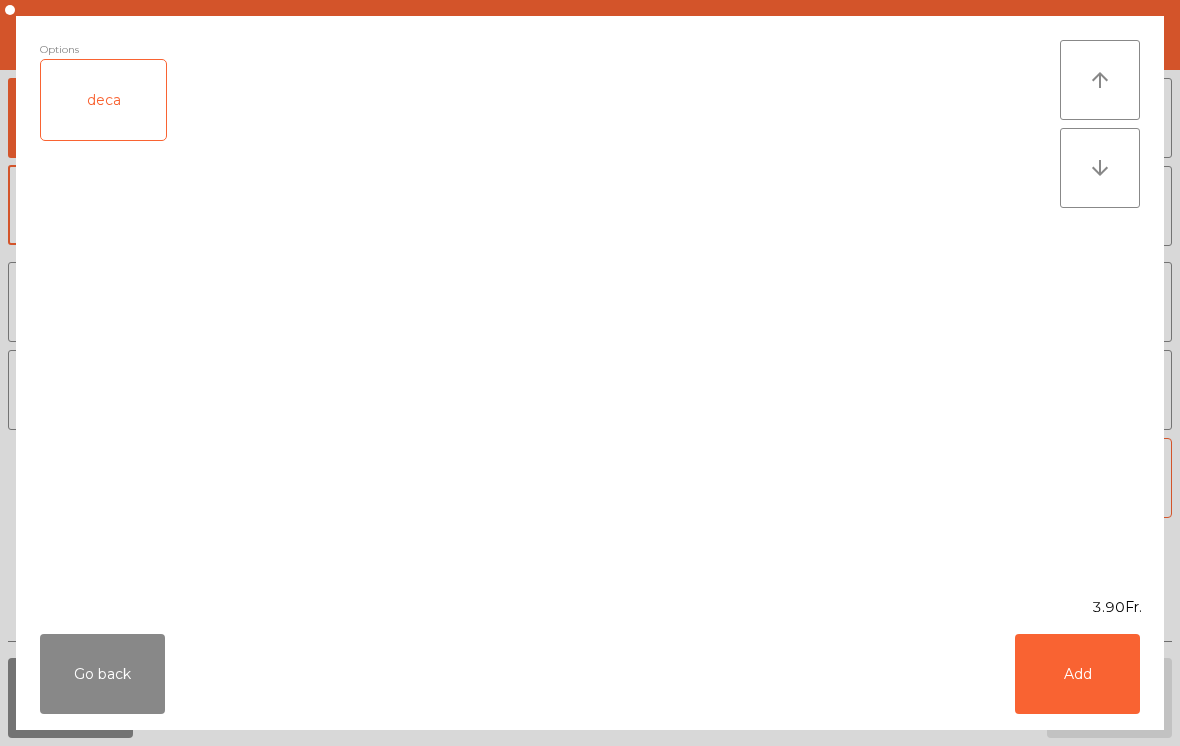 click on "Add" 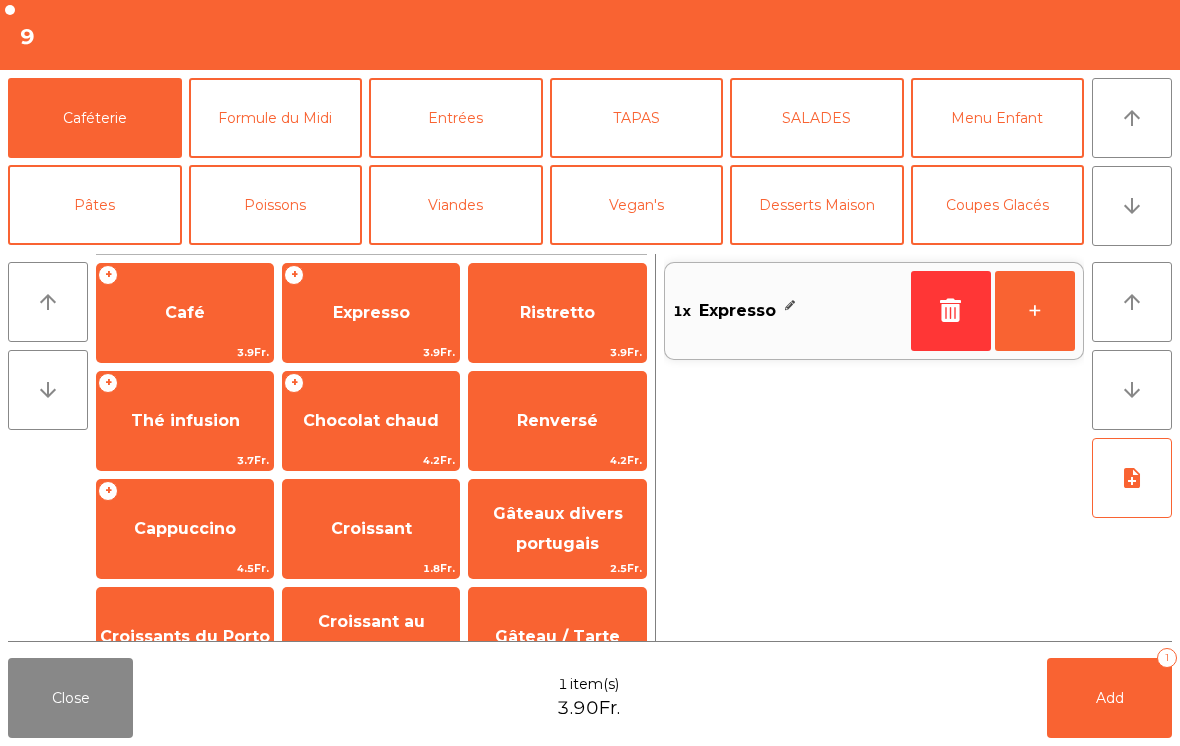 click on "Expresso" 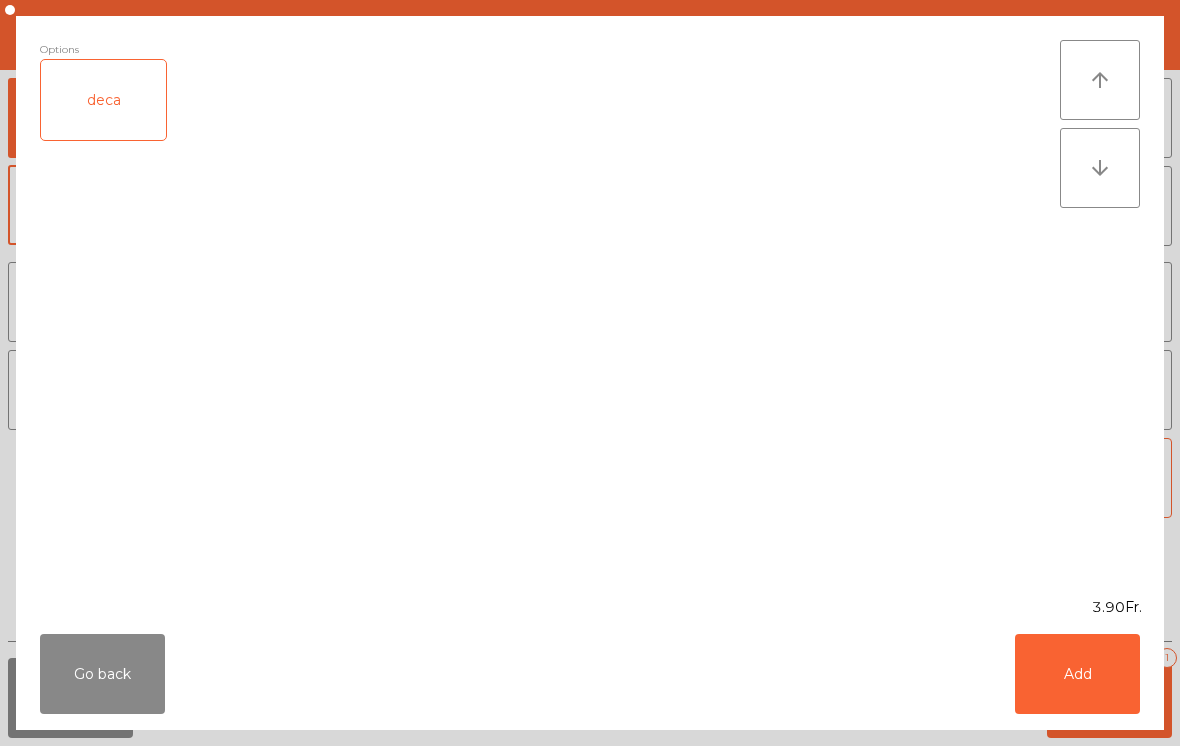 click on "Add" 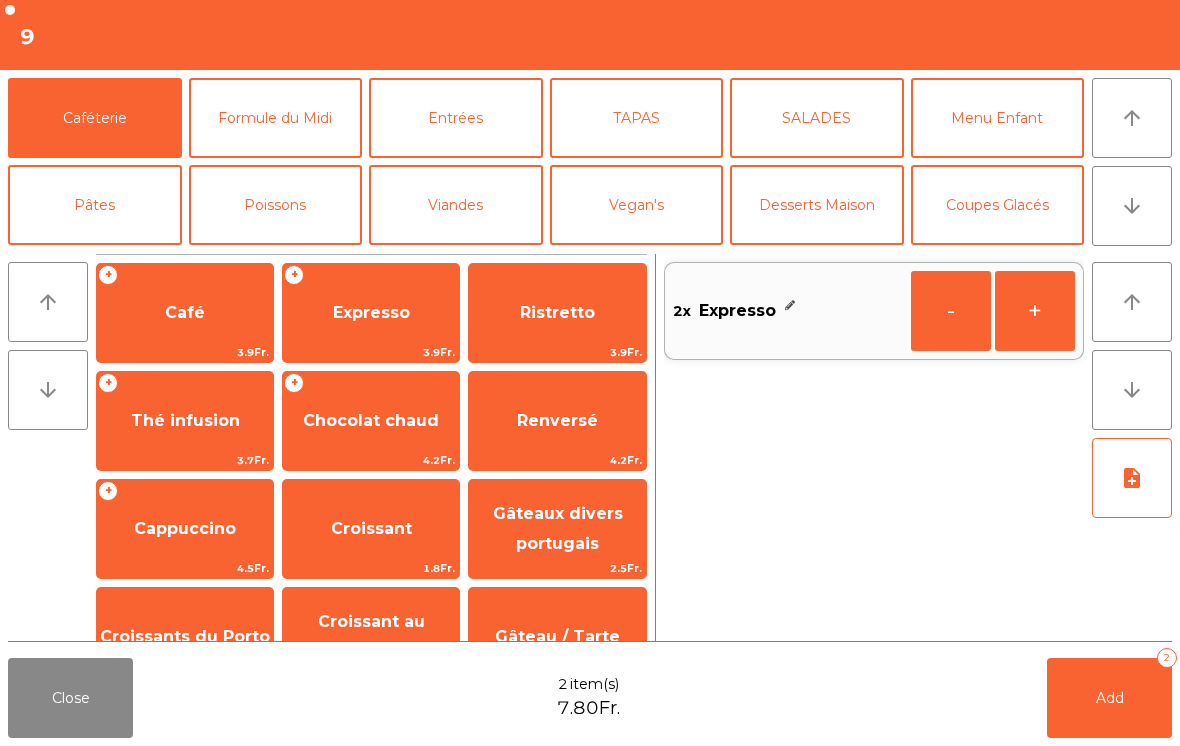 click on "Expresso" 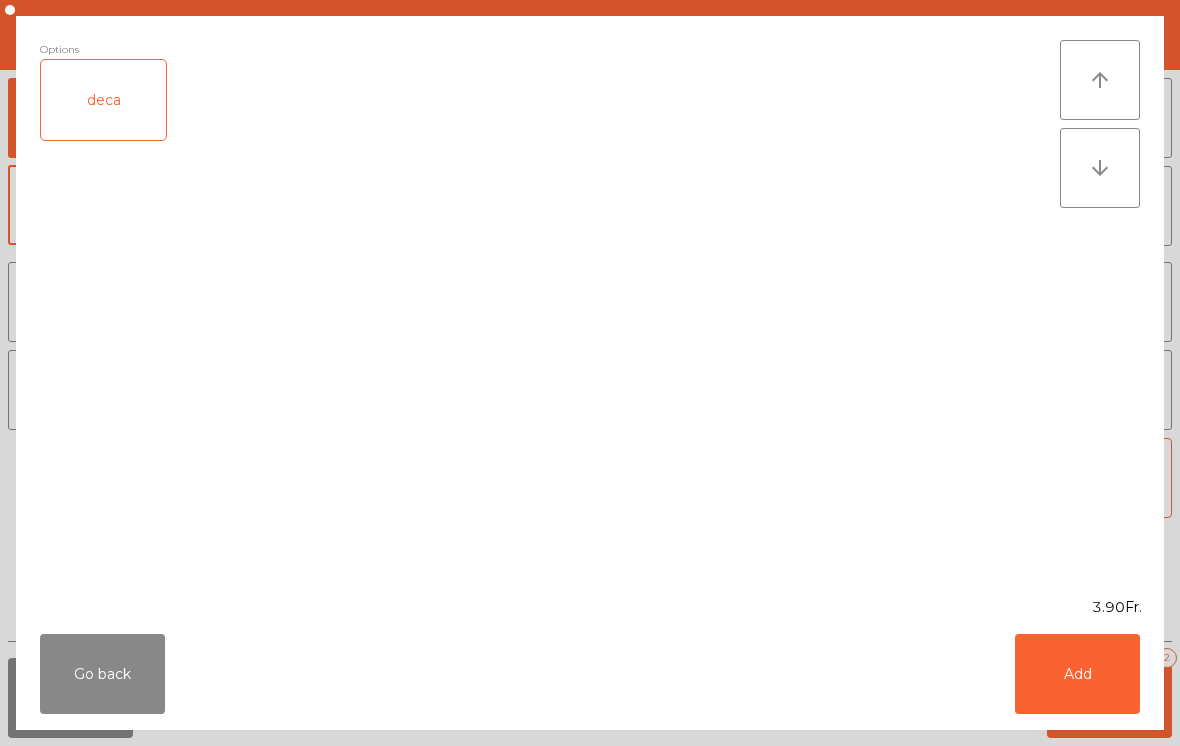click on "deca" 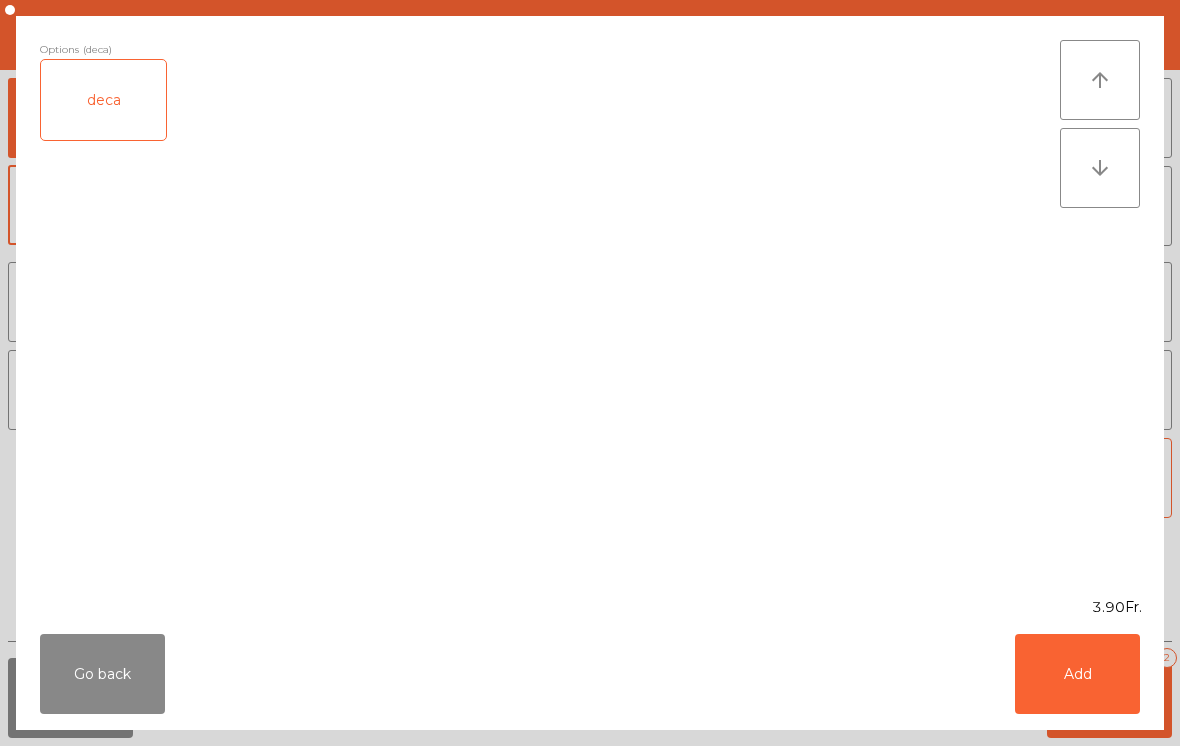 click on "Add" 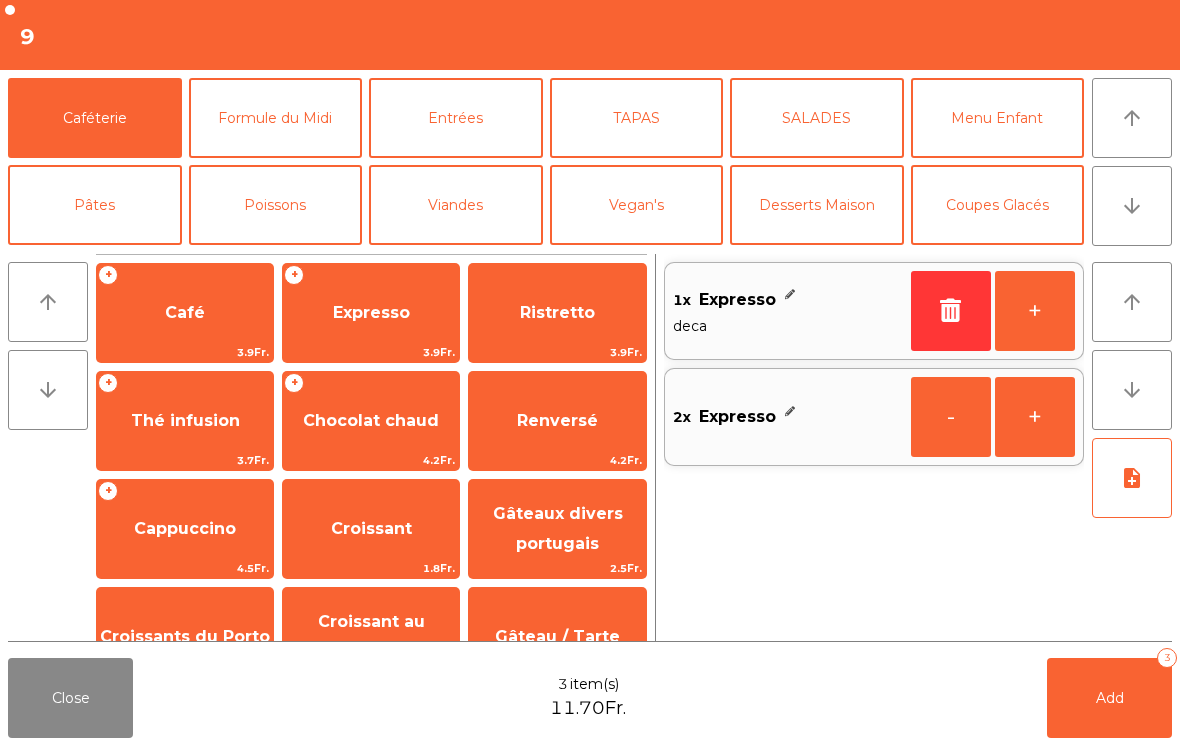 click on "Add   3" 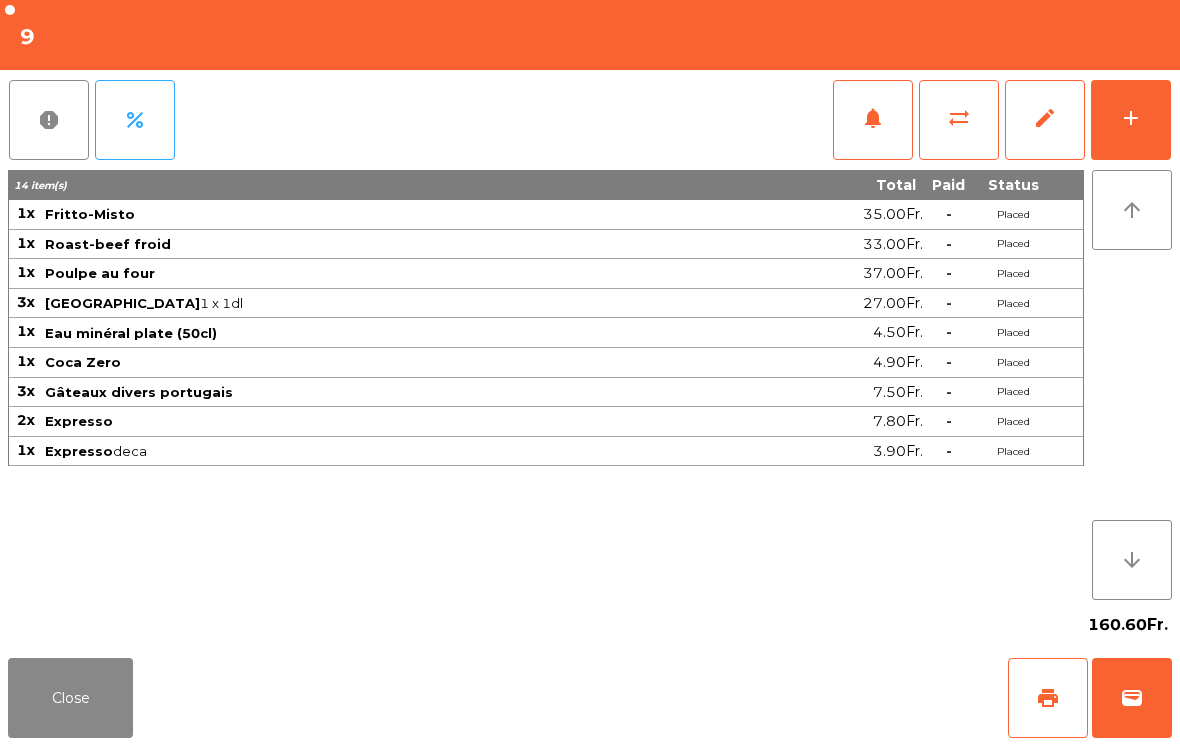 click on "Close" 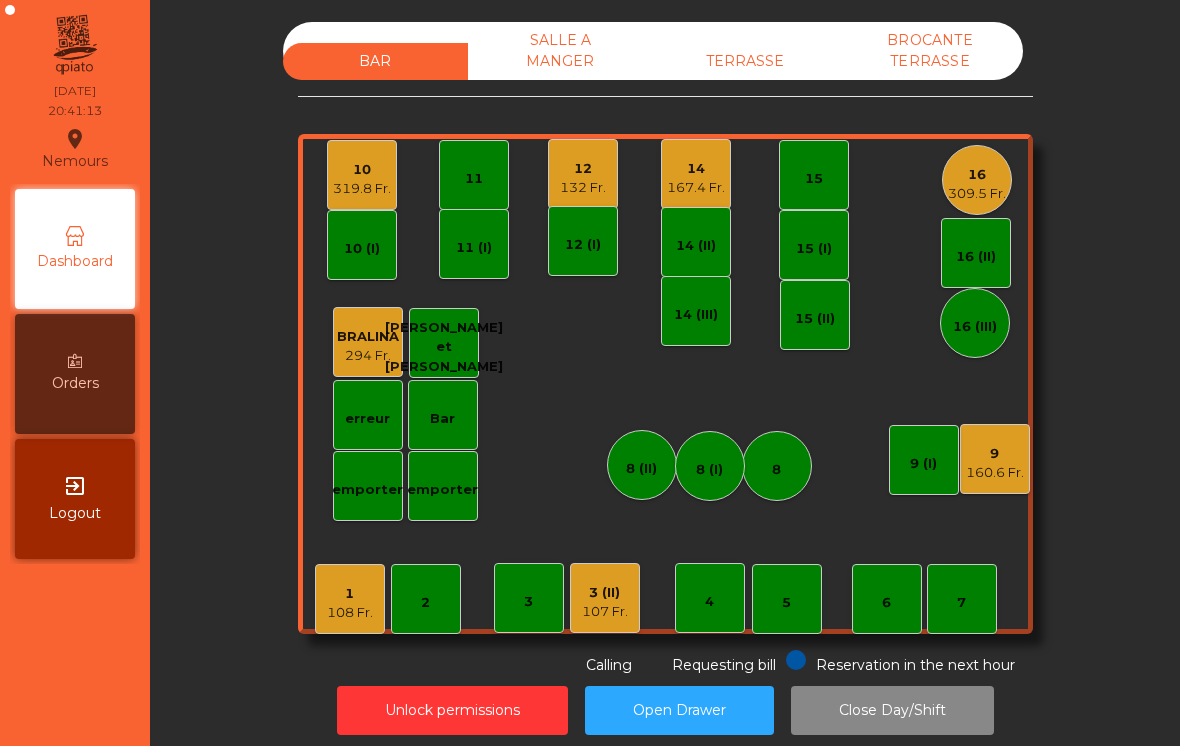 scroll, scrollTop: 0, scrollLeft: 0, axis: both 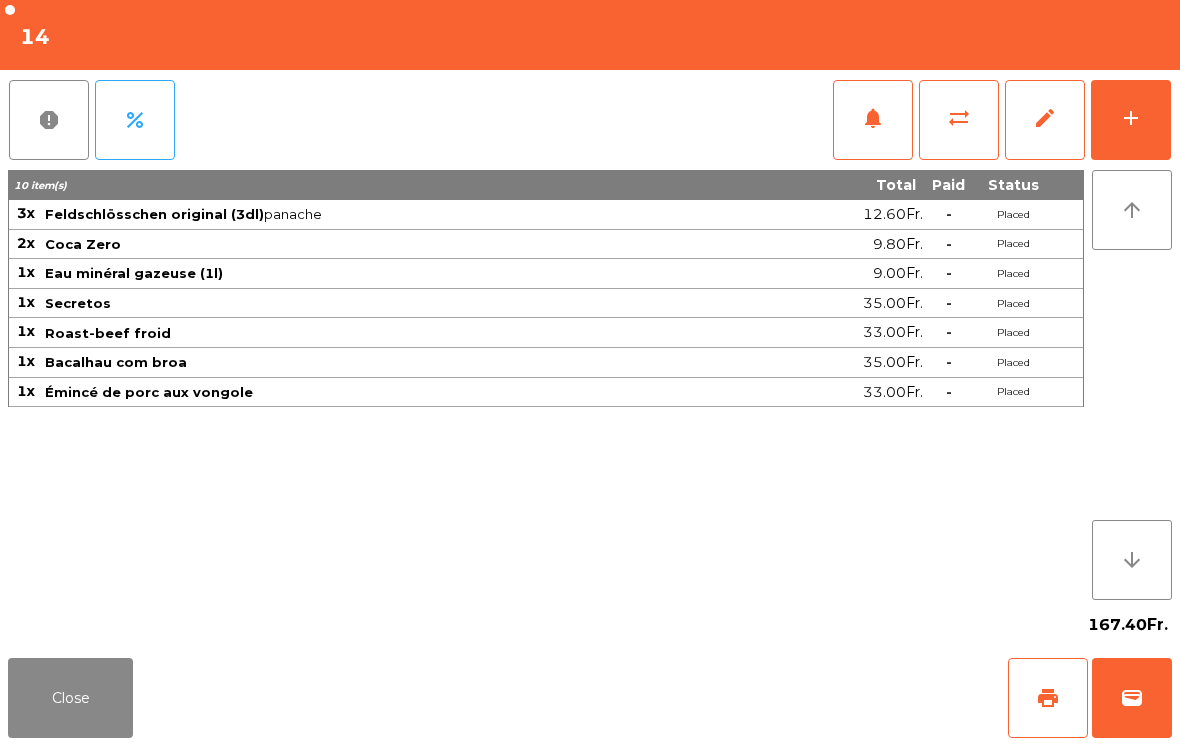 click on "add" 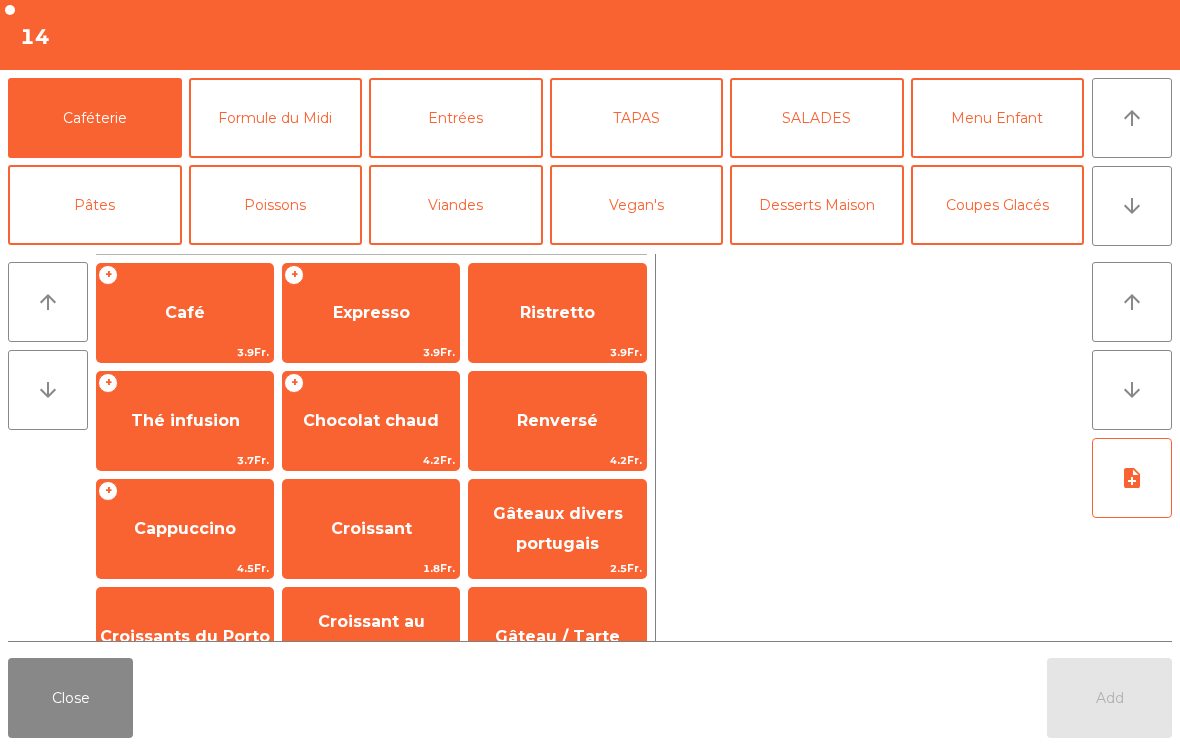 click on "Desserts Maison" 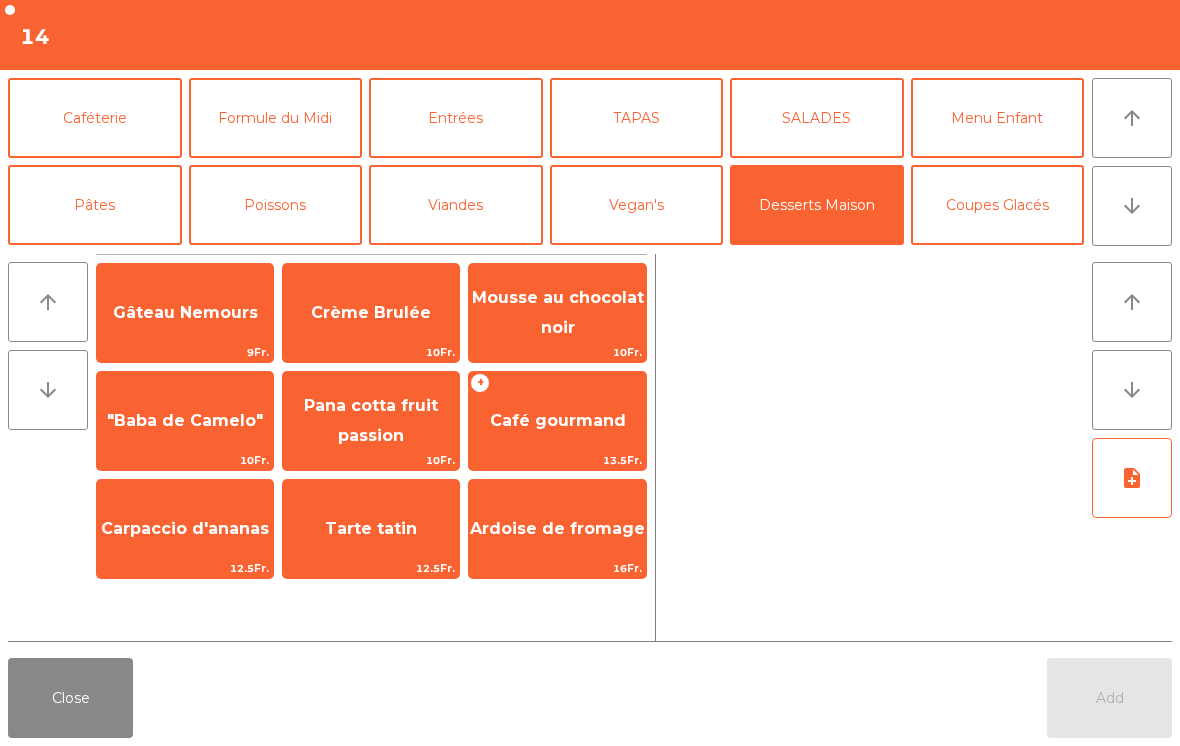 click on "Gâteau Nemours" 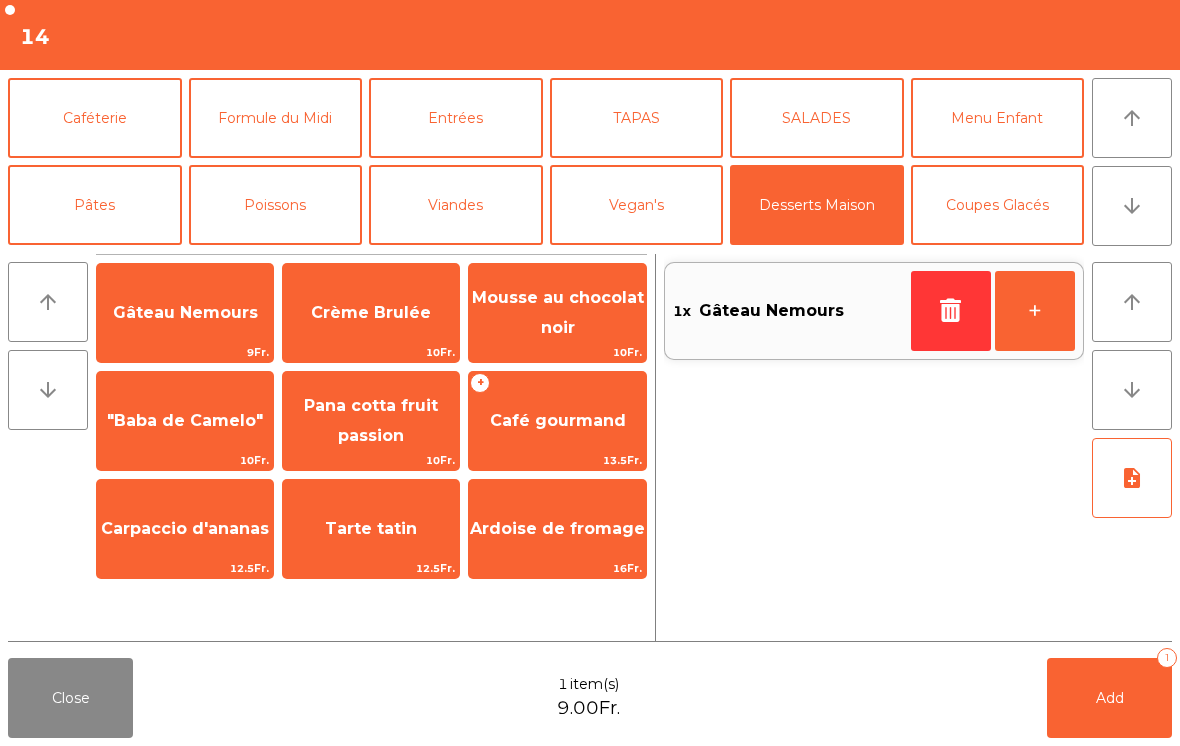 click on "Carpaccio d'ananas" 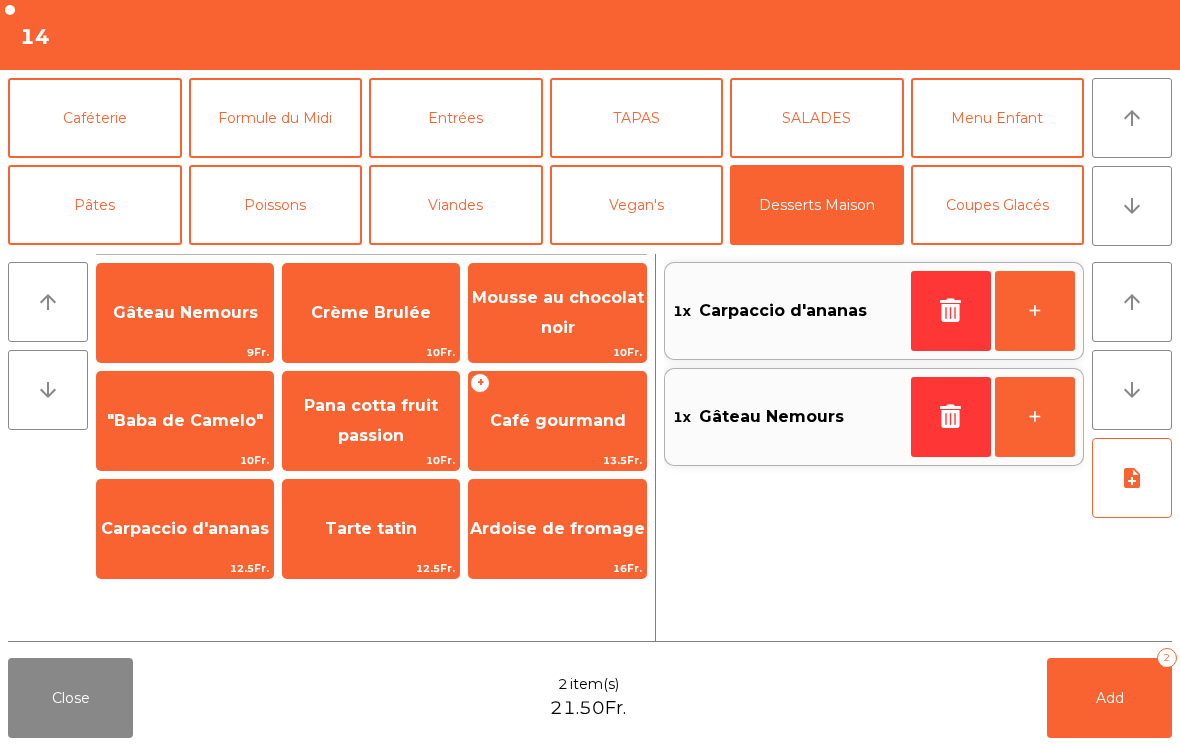 click on "Add   2" 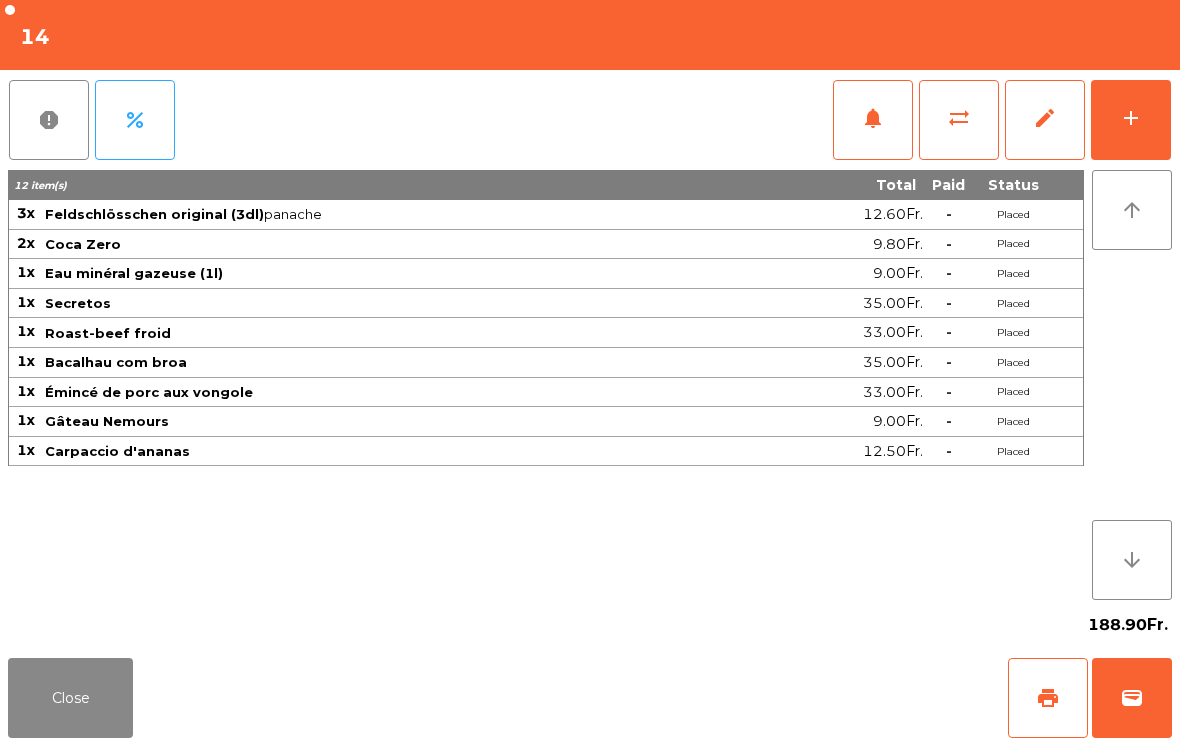click on "Close" 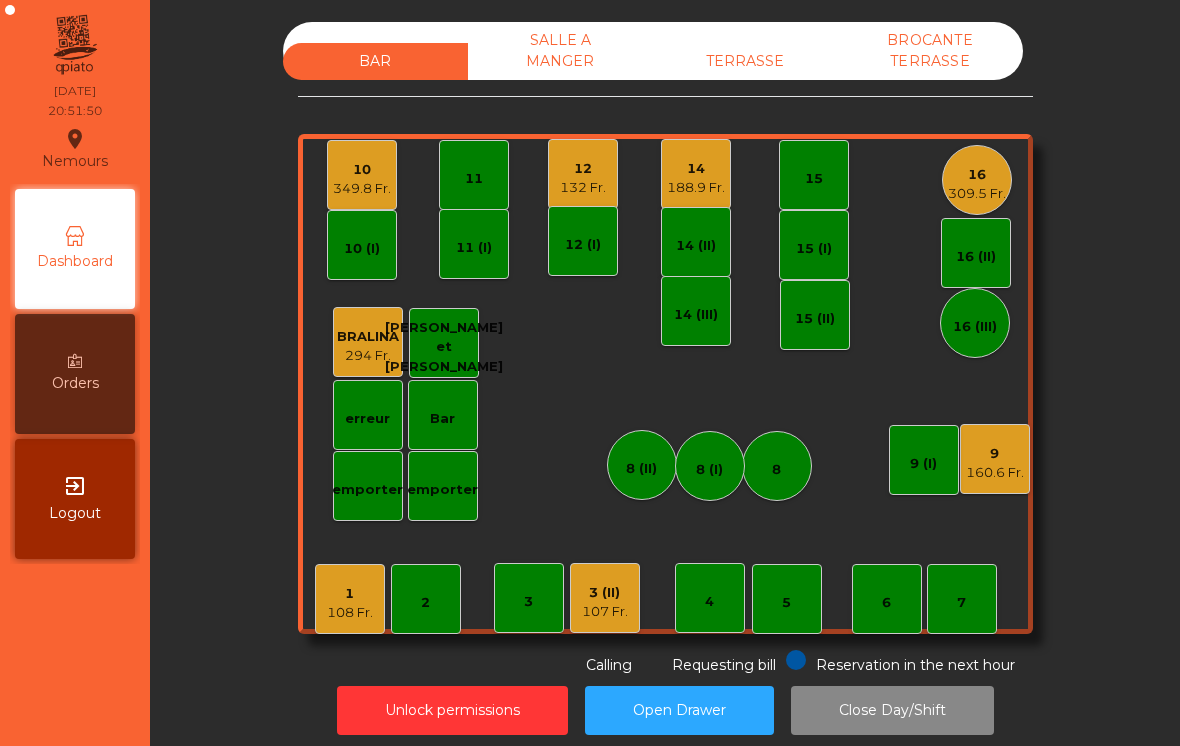 click on "1   108 Fr." 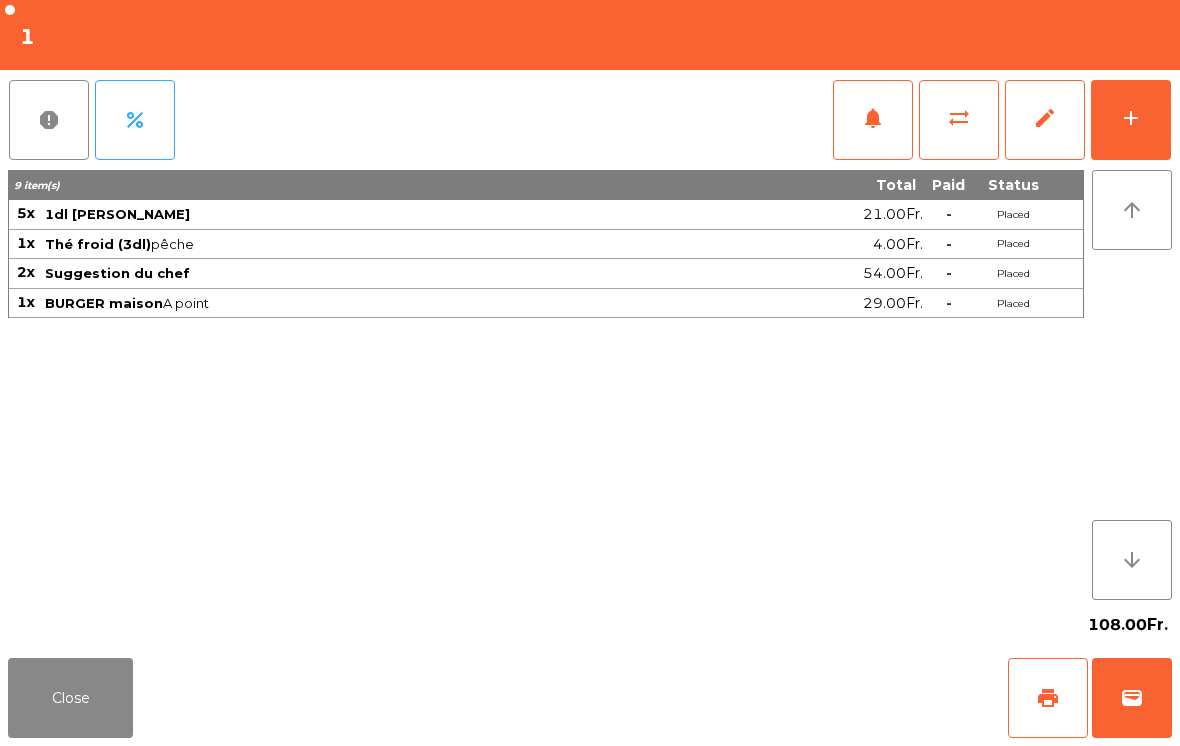 click on "add" 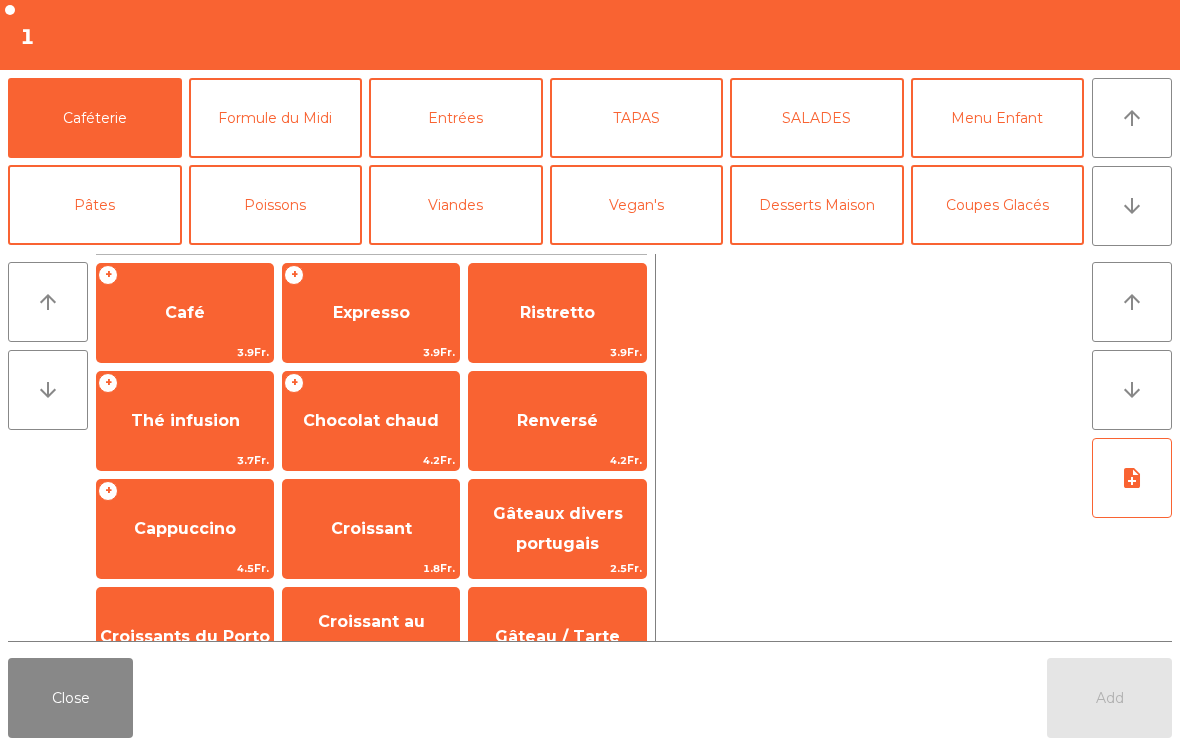 click on "arrow_downward" 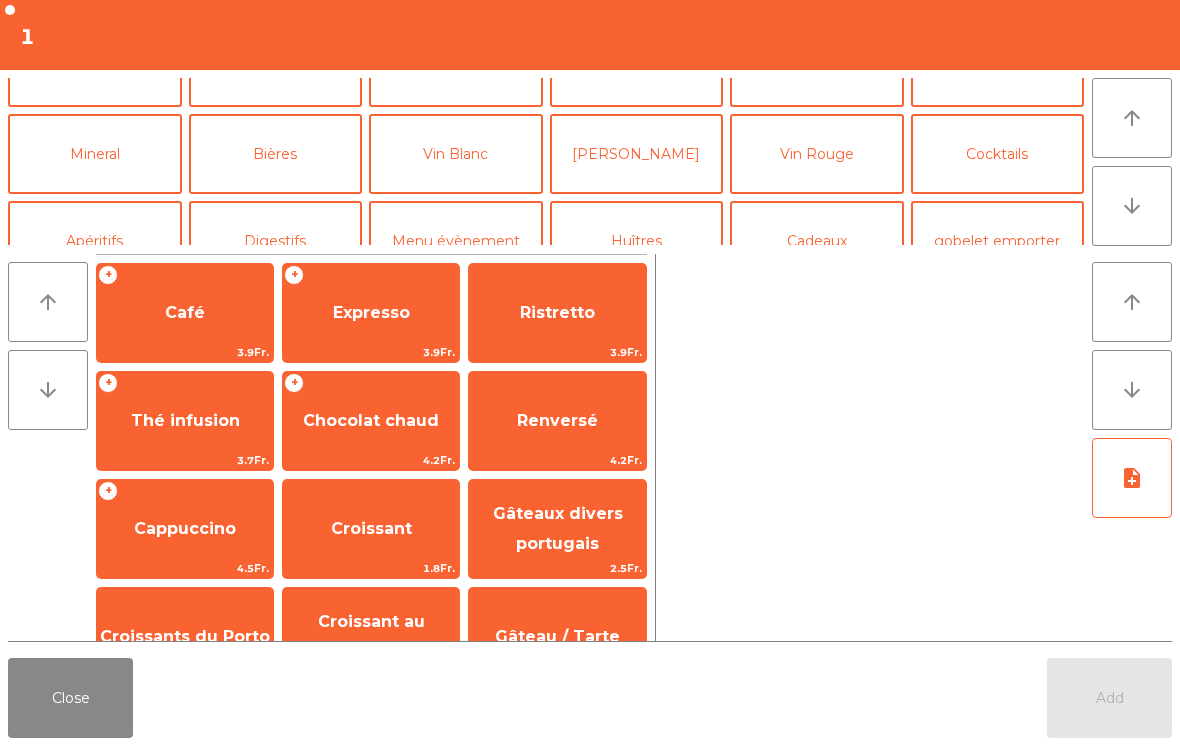 scroll, scrollTop: 174, scrollLeft: 0, axis: vertical 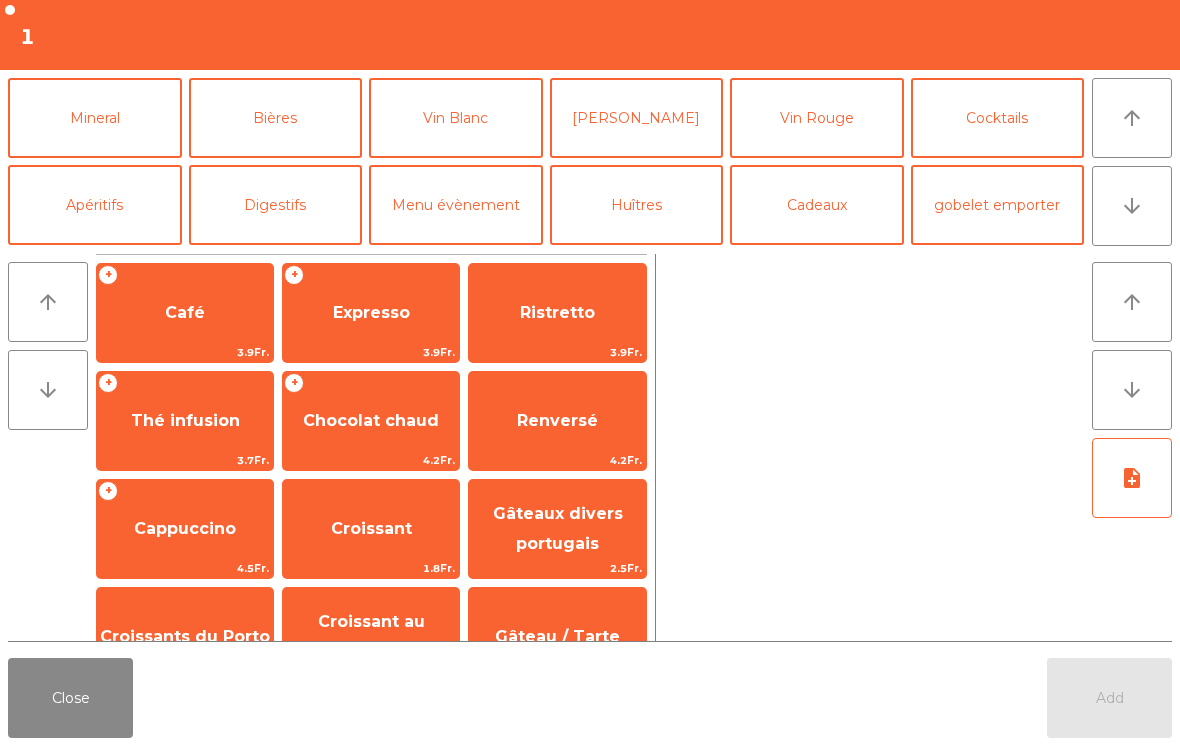 click on "[PERSON_NAME]" 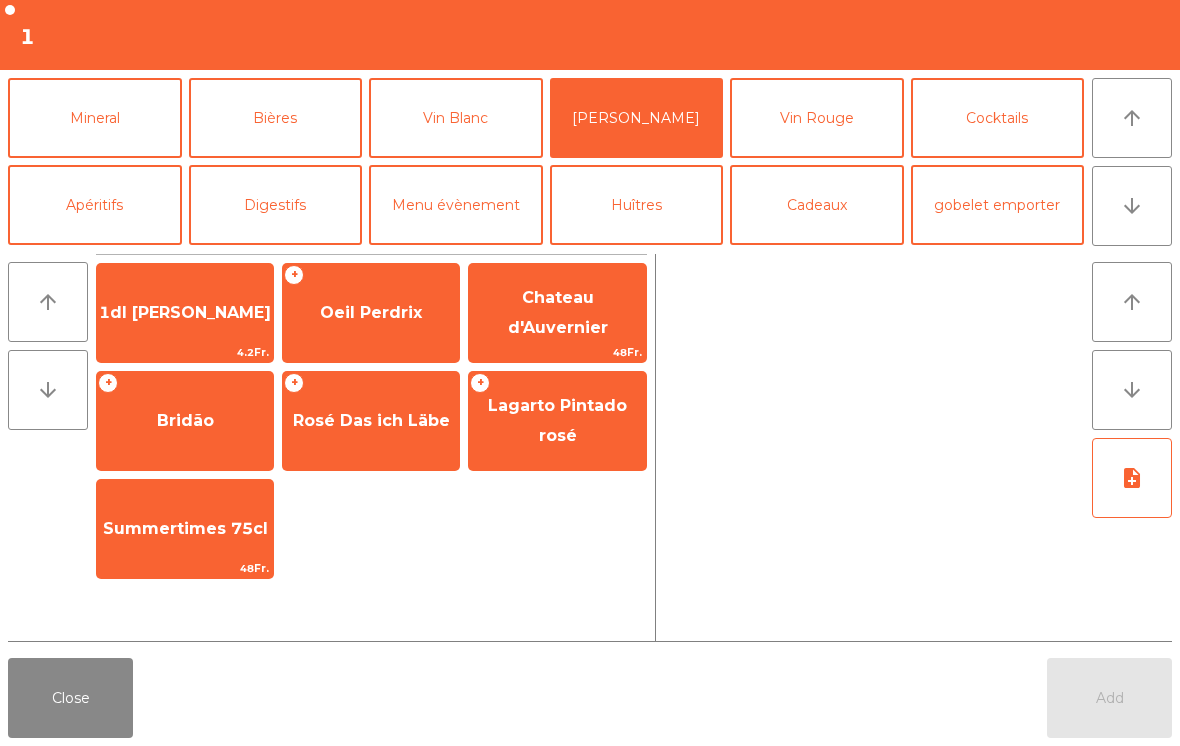 click on "1dl [PERSON_NAME]" 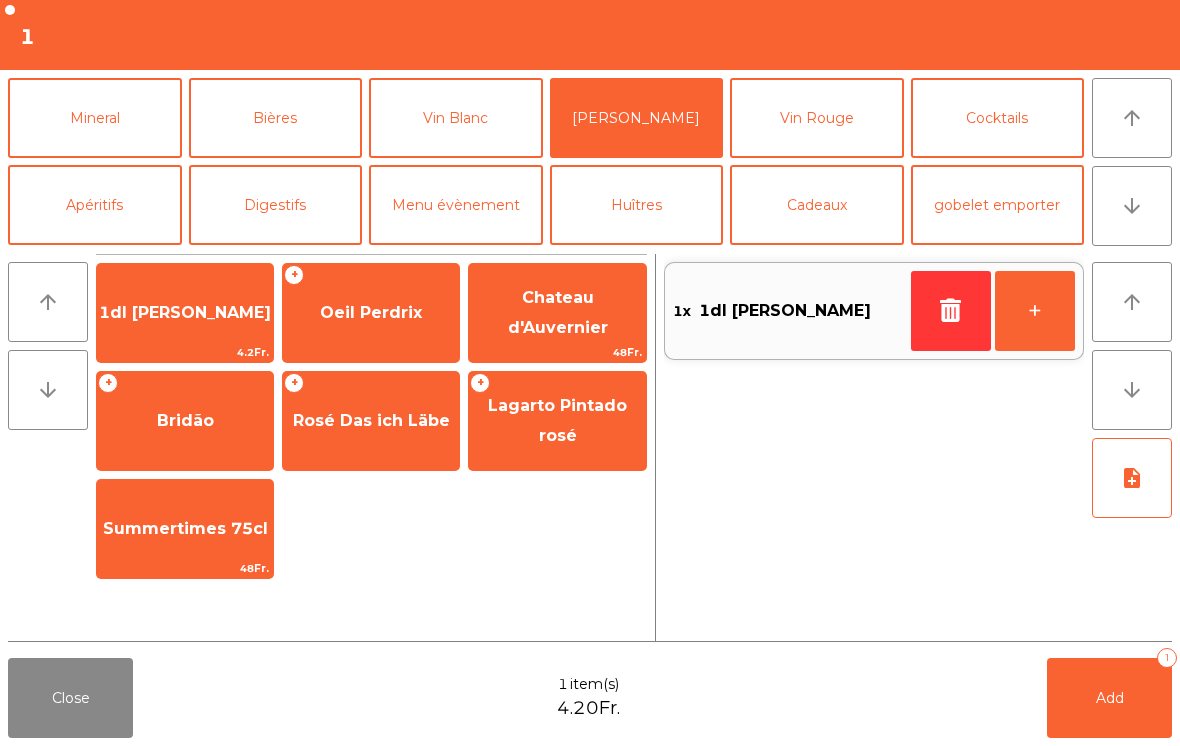 click on "+" 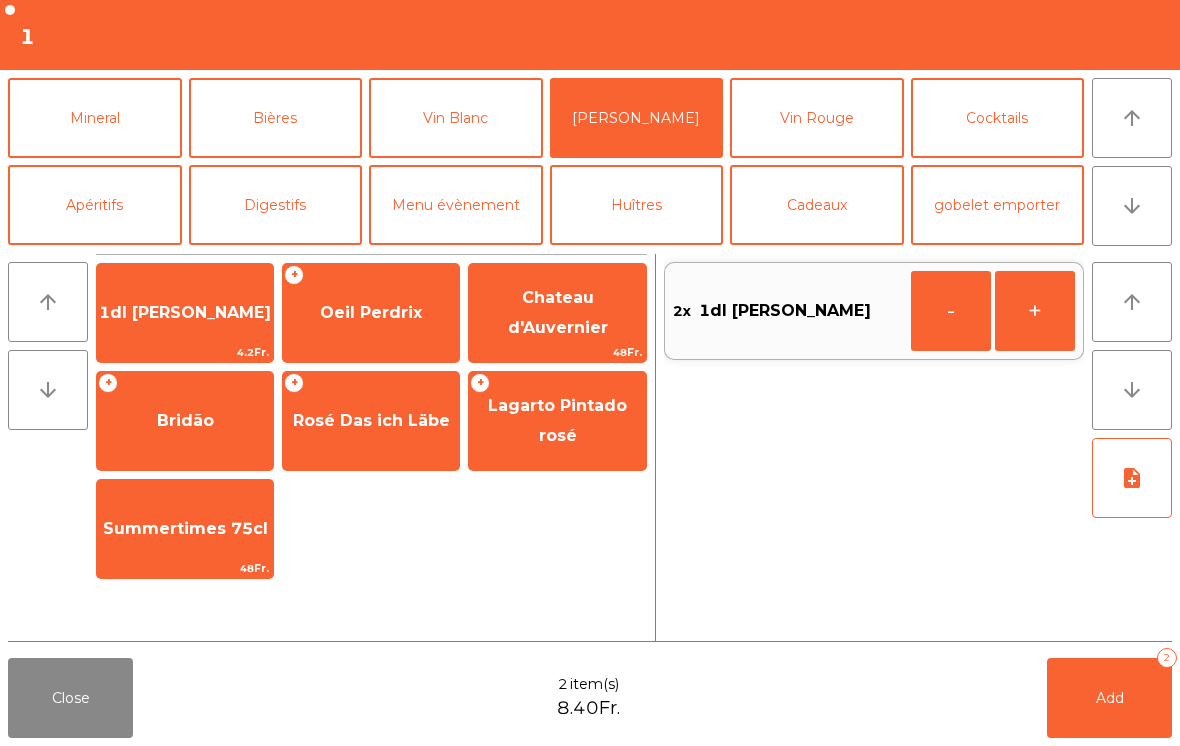 click on "+" 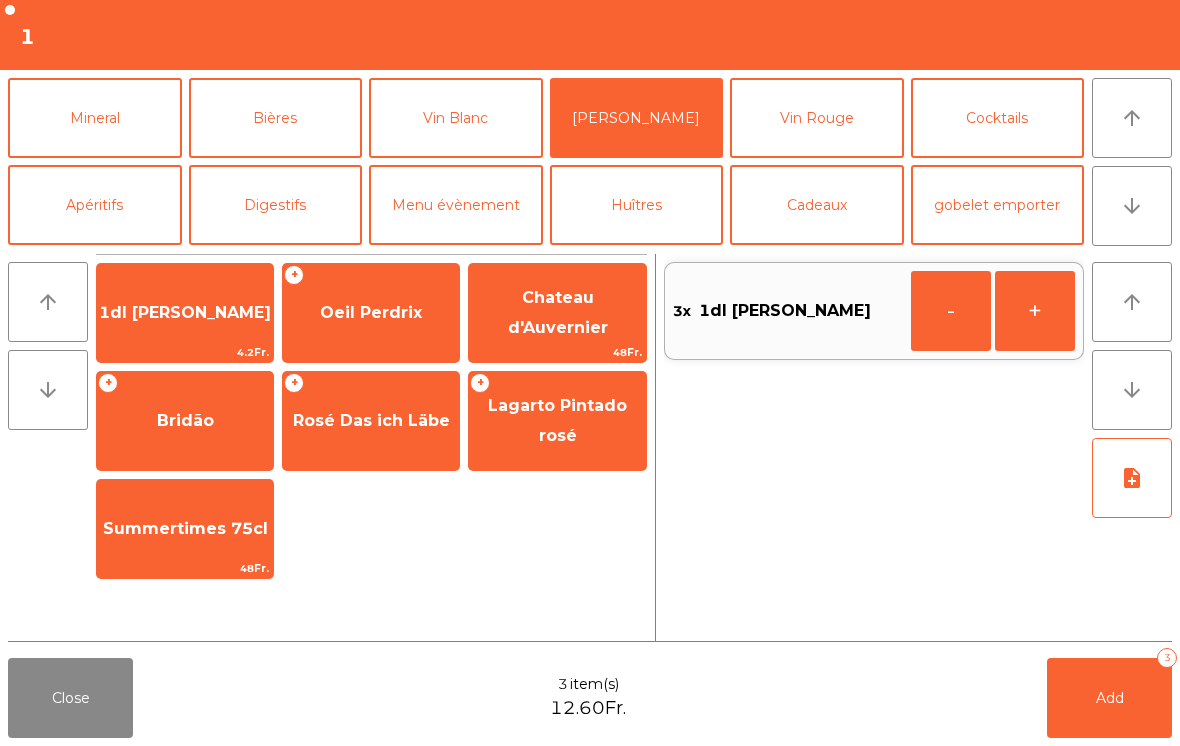 click on "+" 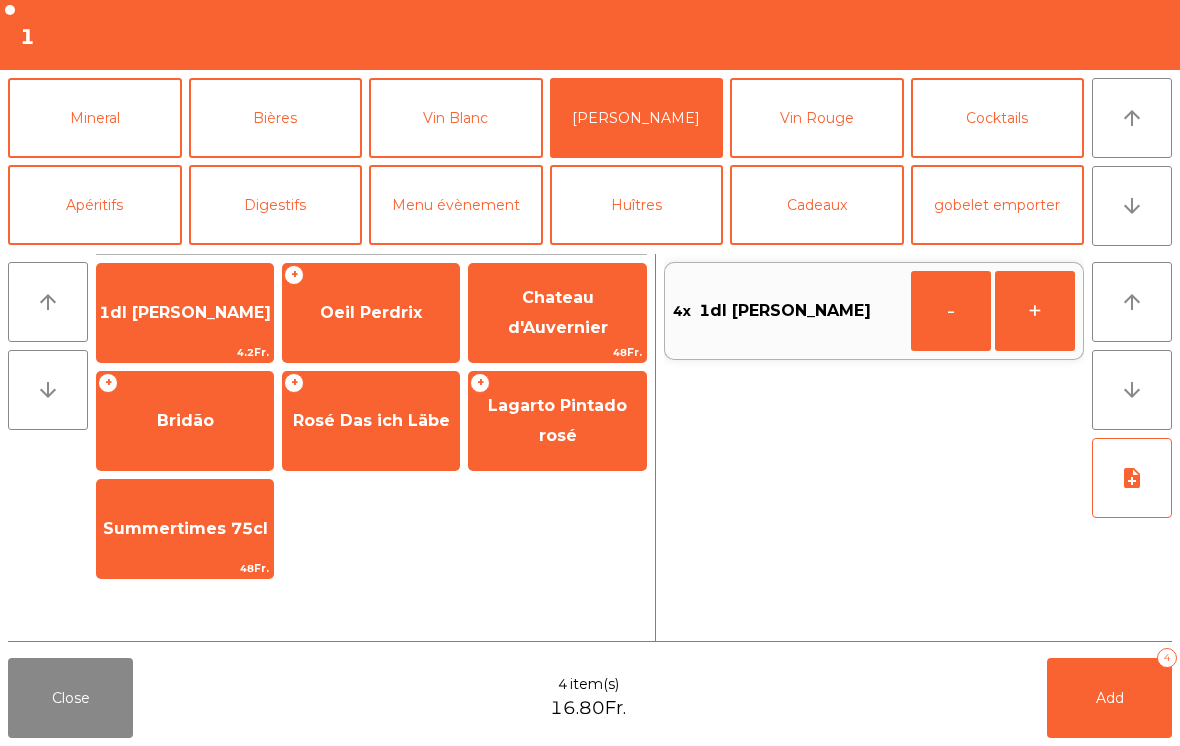 click on "-   +" 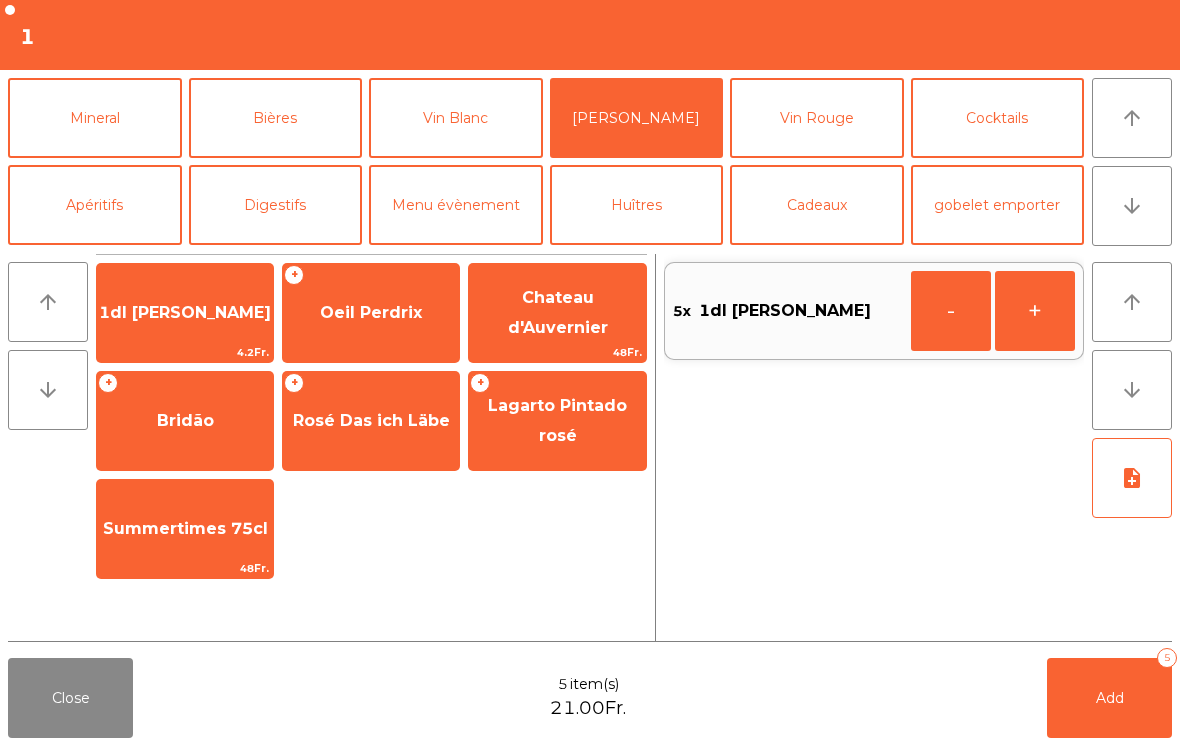 click on "Add   5" 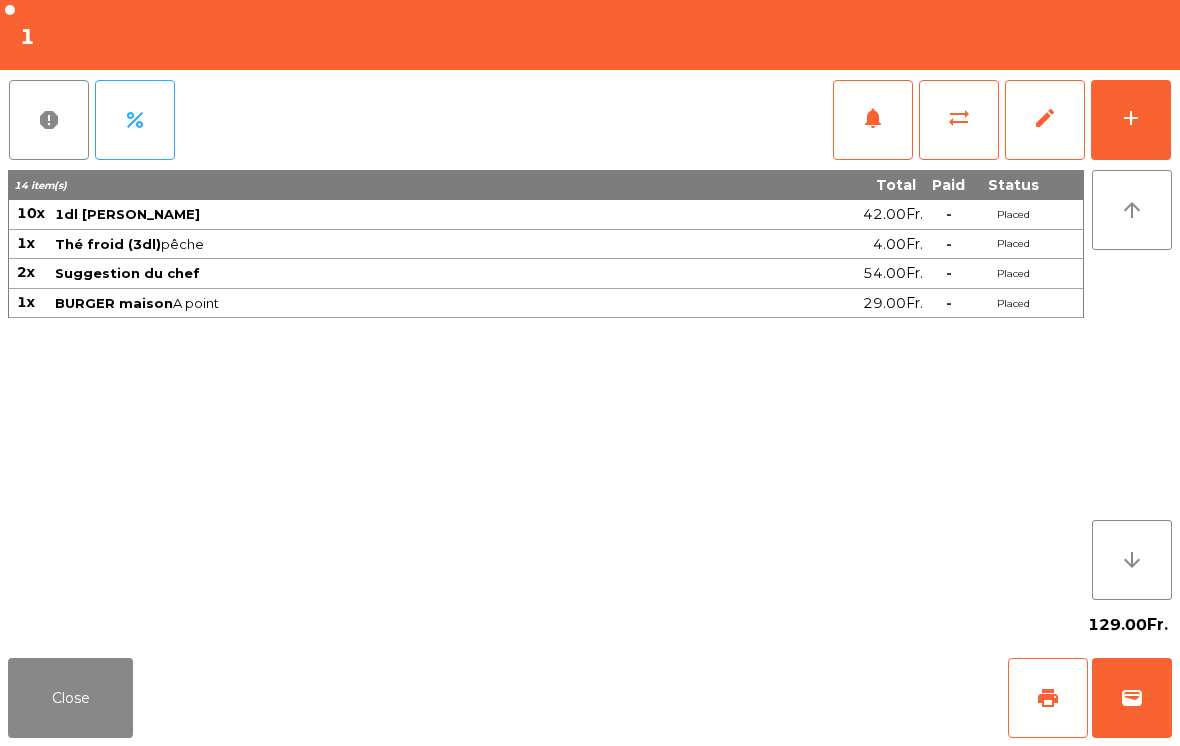 click on "Close" 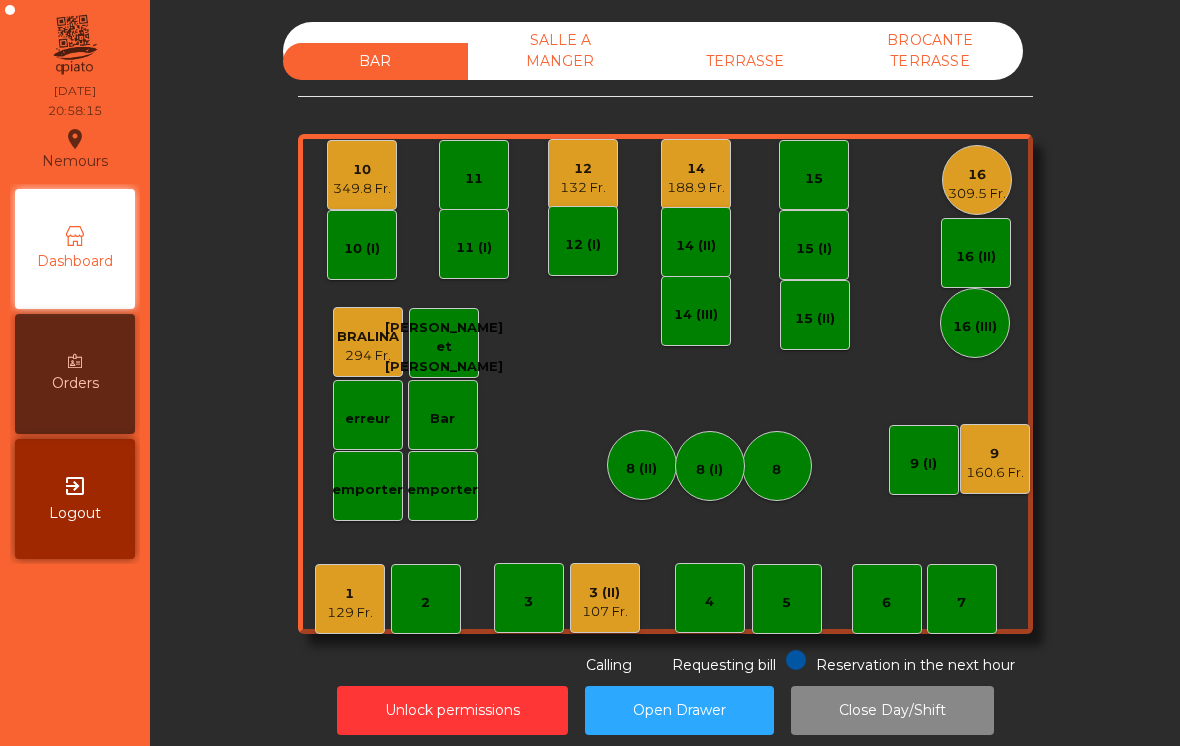 click on "349.8 Fr." 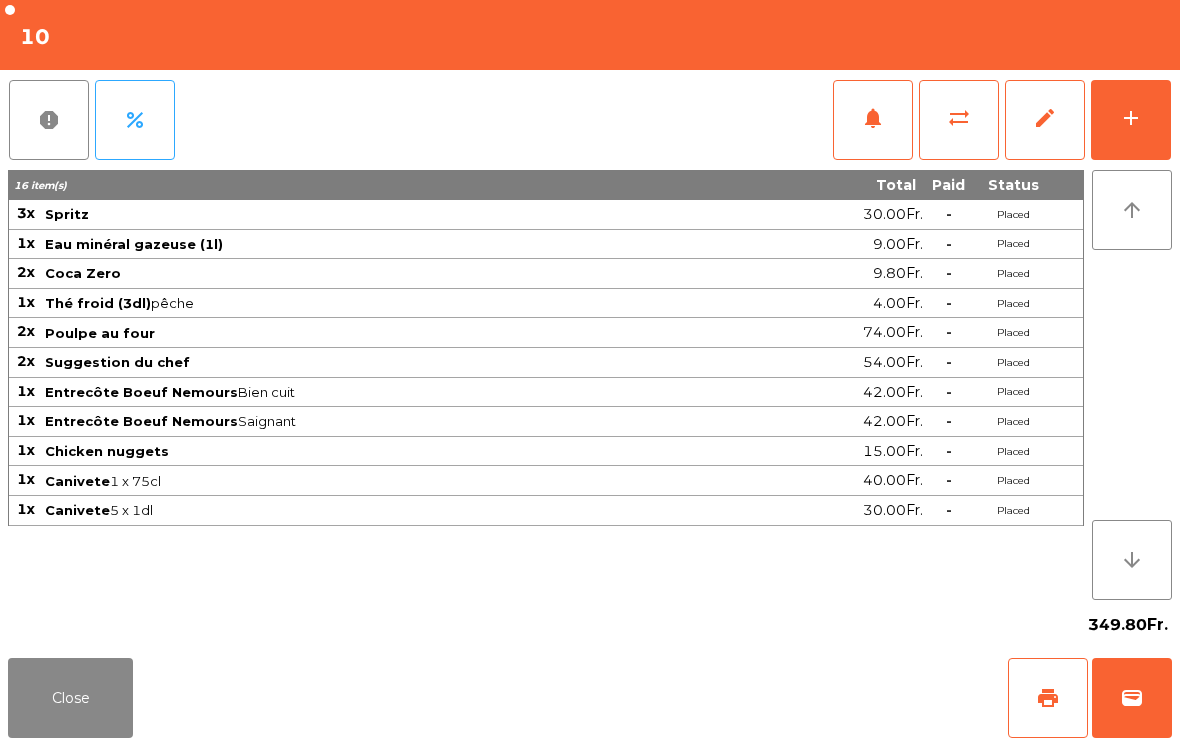 click on "add" 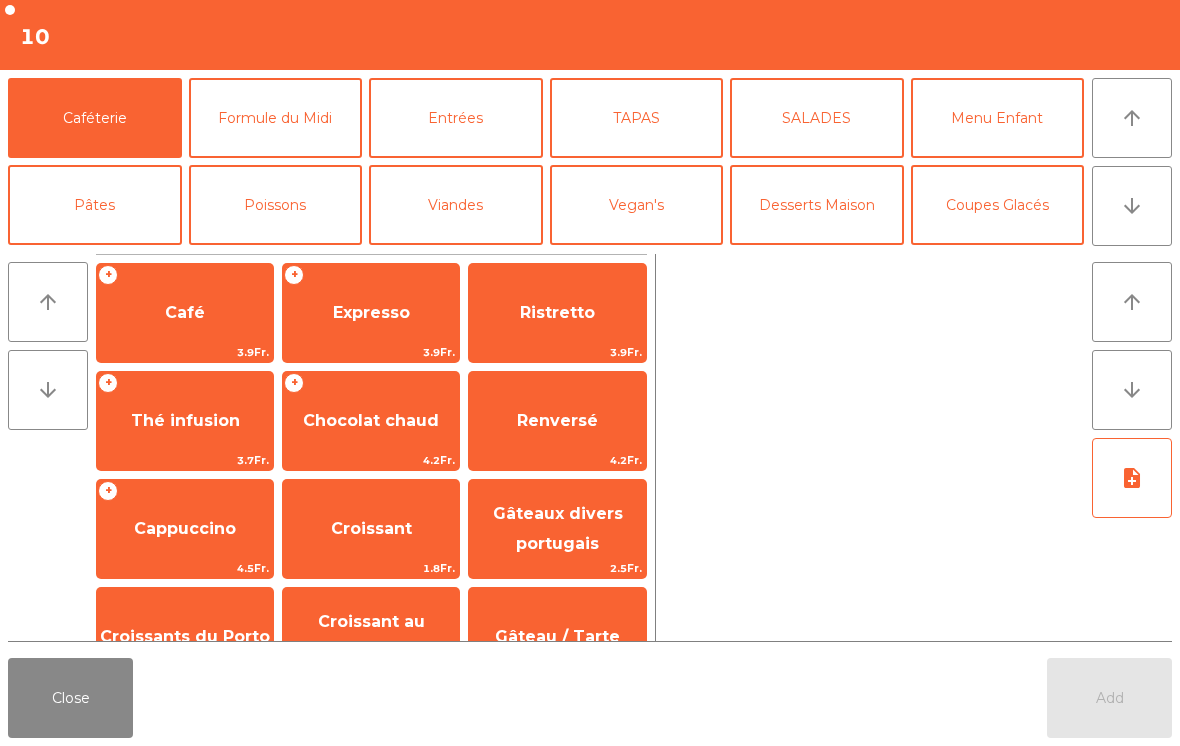 click on "Desserts Maison" 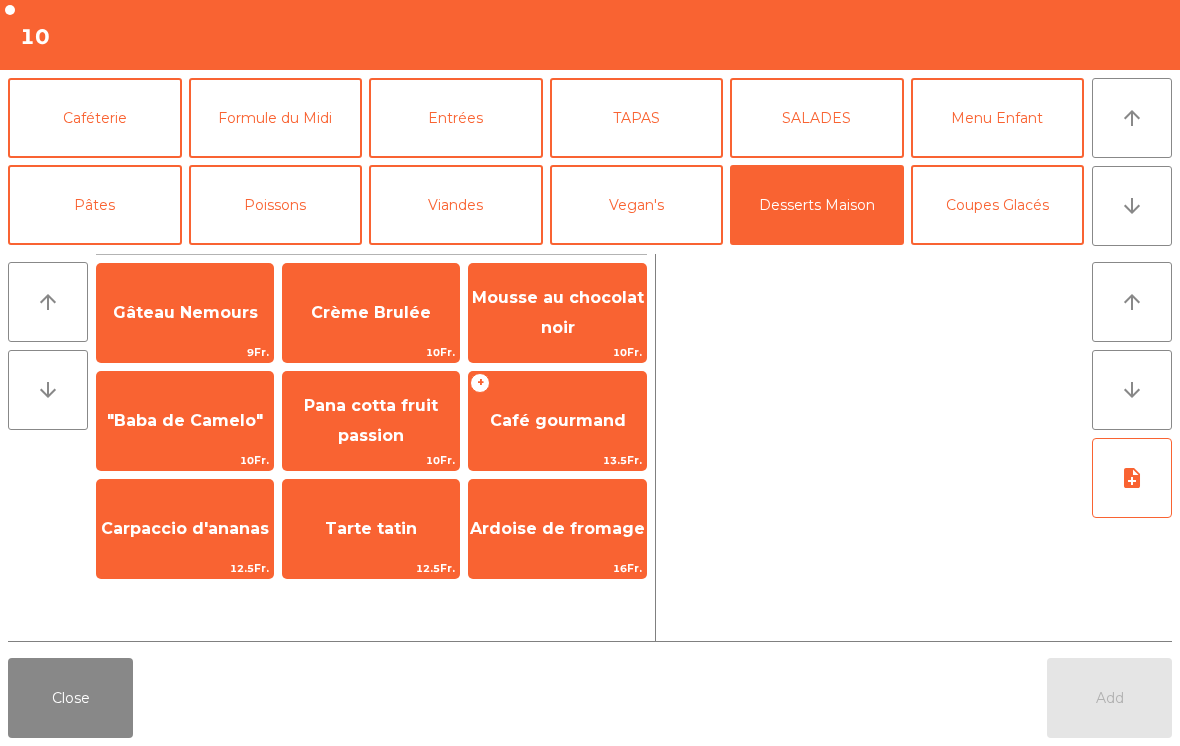 click on "Carpaccio d'ananas" 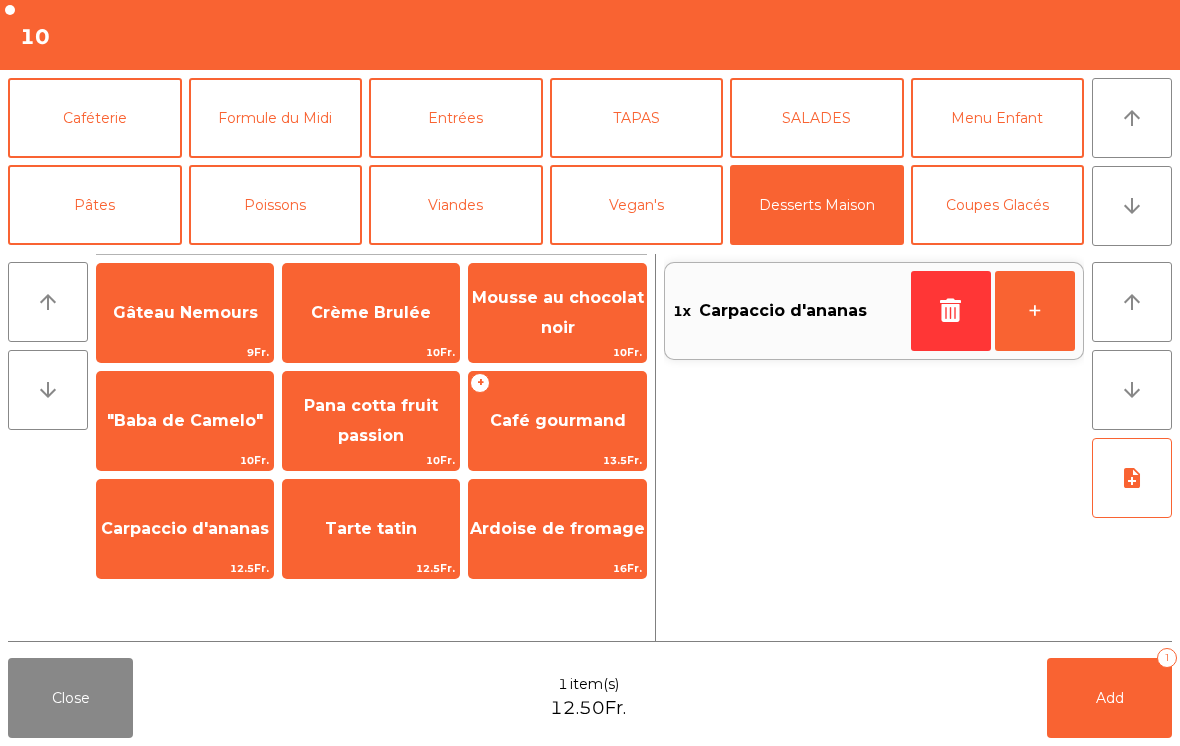 click on "Carpaccio d'ananas" 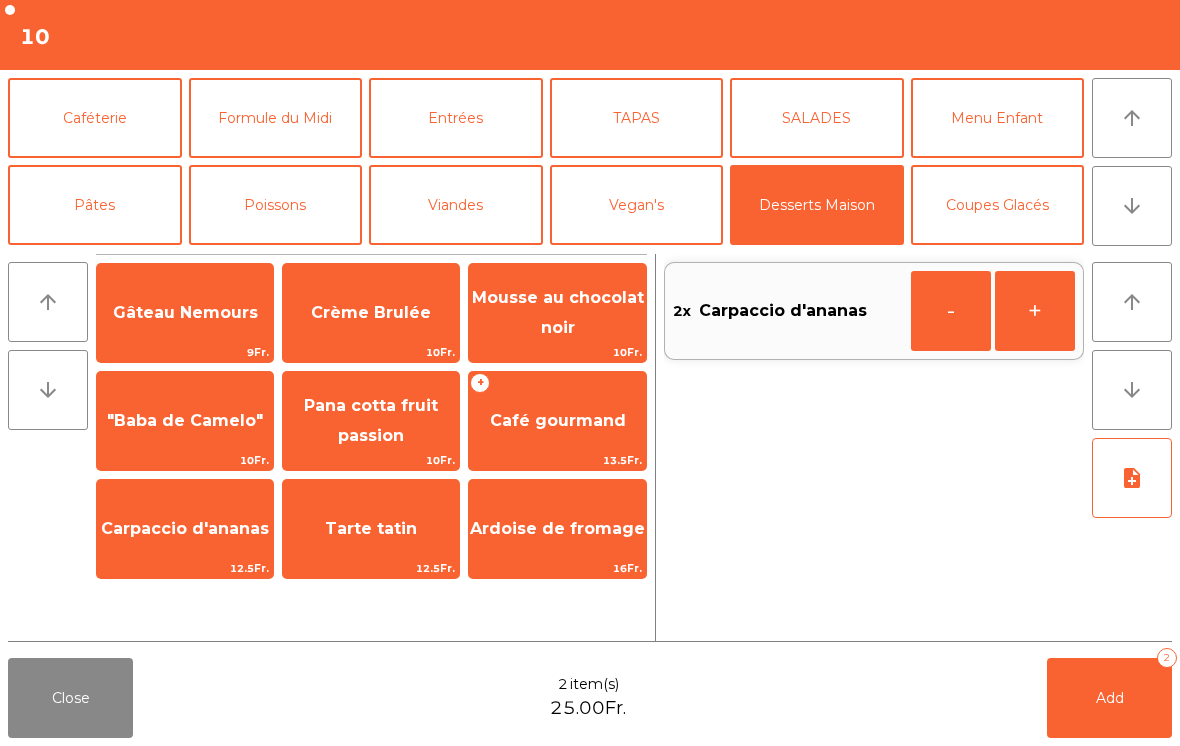 click on "Ardoise de fromage" 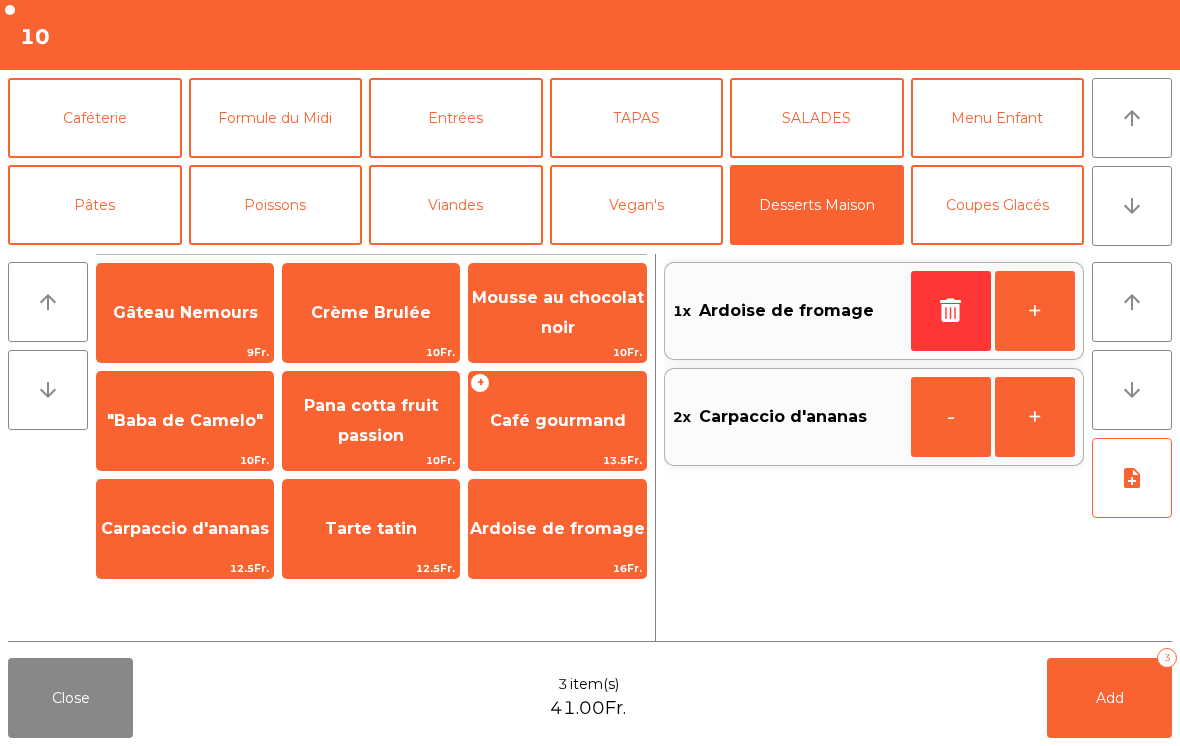 click on "Mousse au chocolat noir" 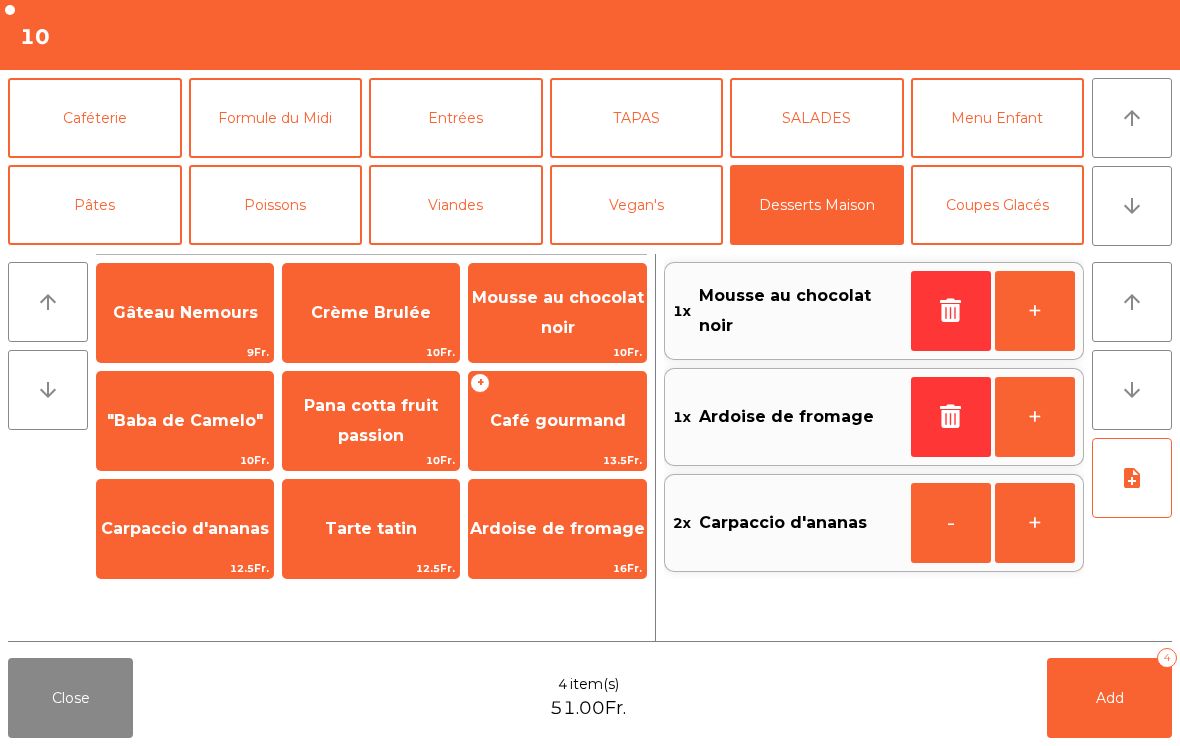 click on "Mousse au chocolat noir" 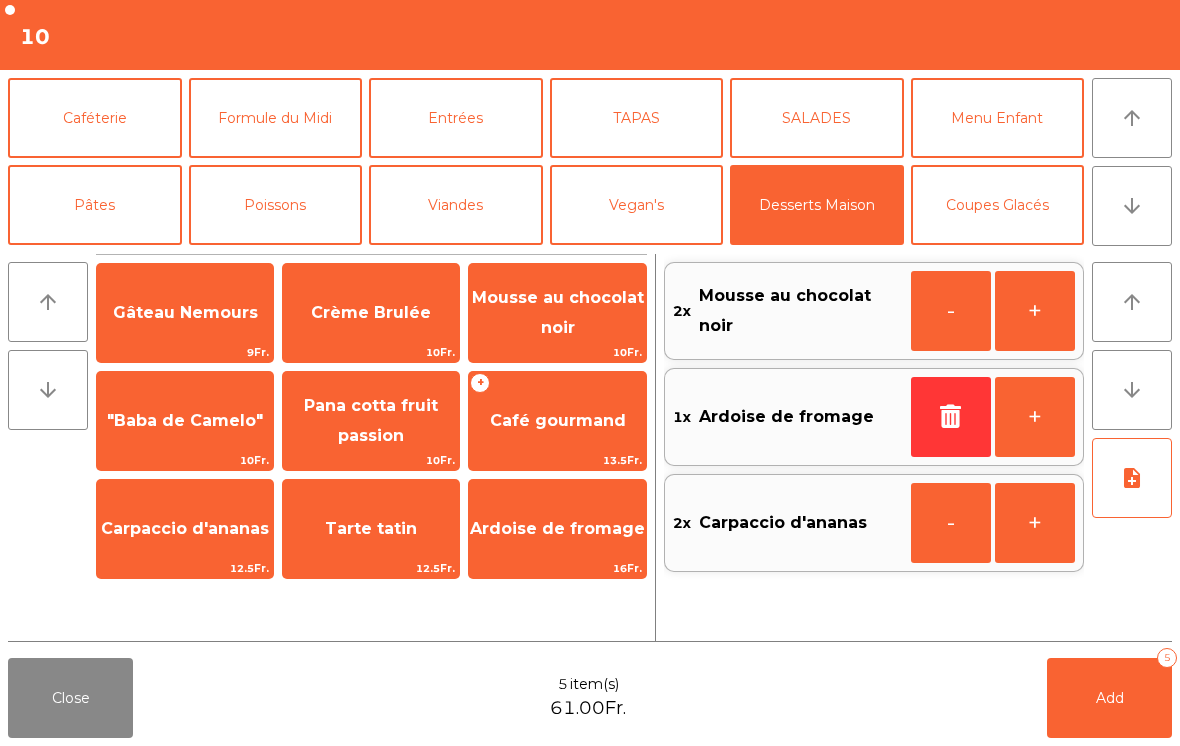 click on "Caféterie" 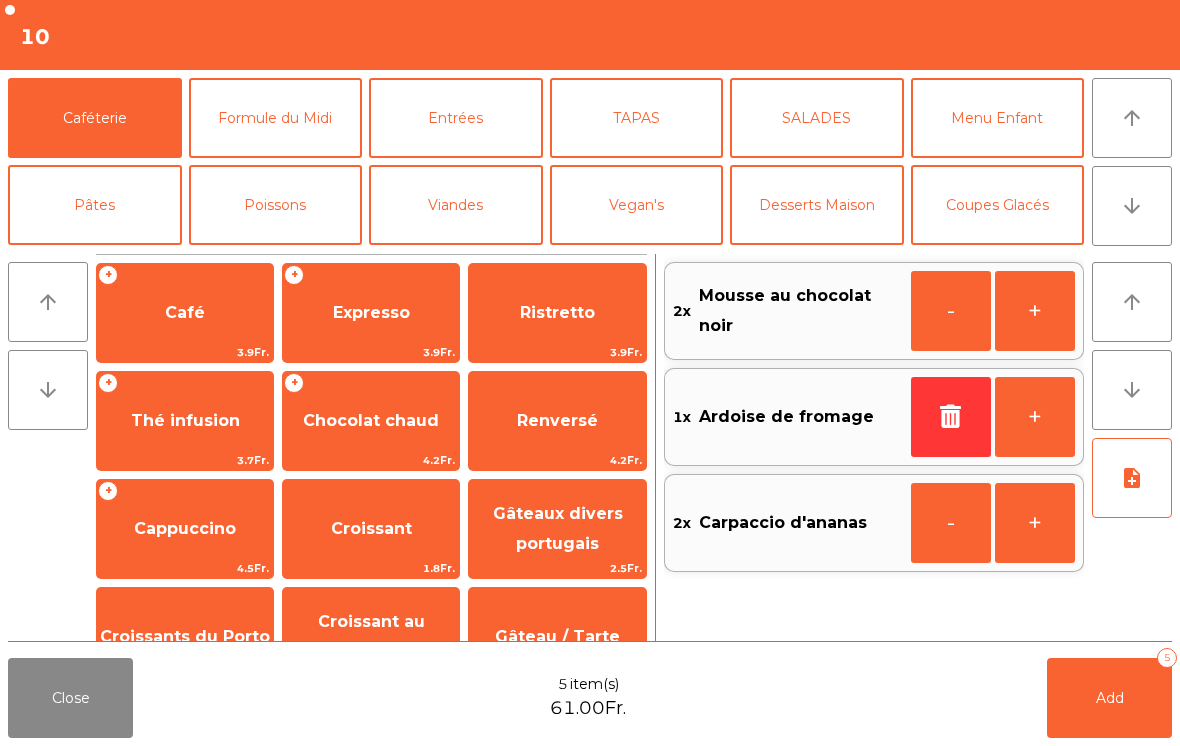 click on "Expresso" 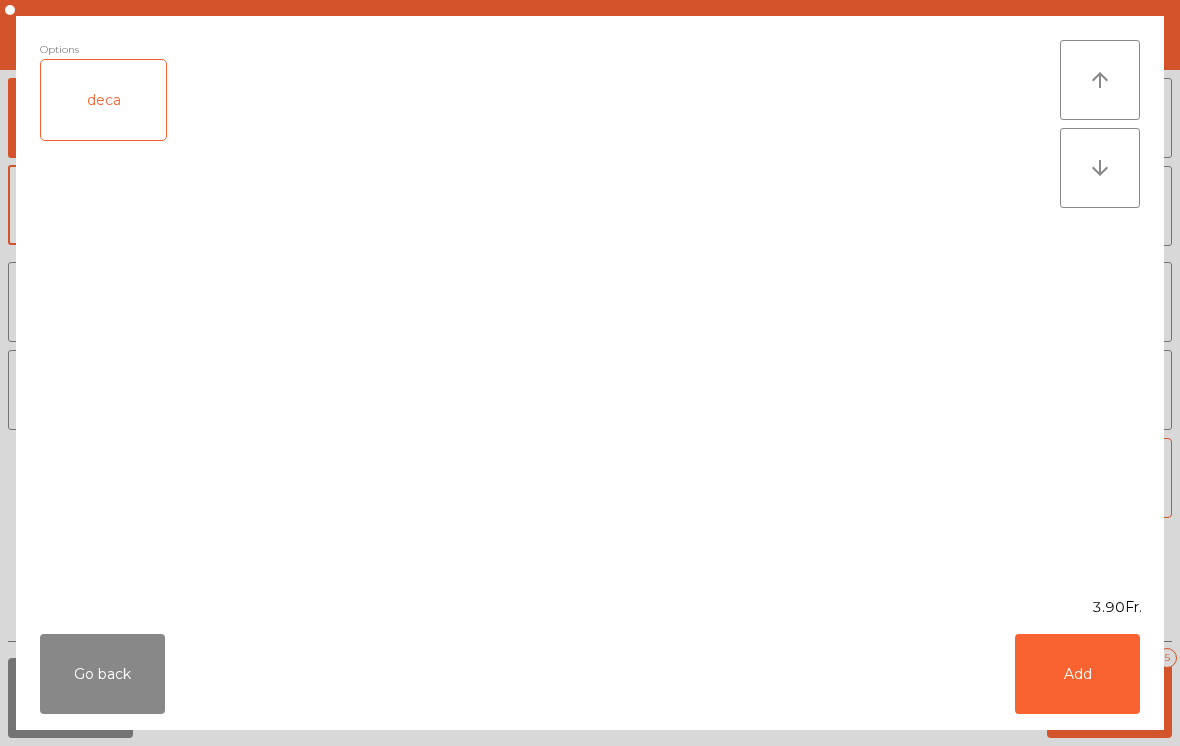 click on "Add" 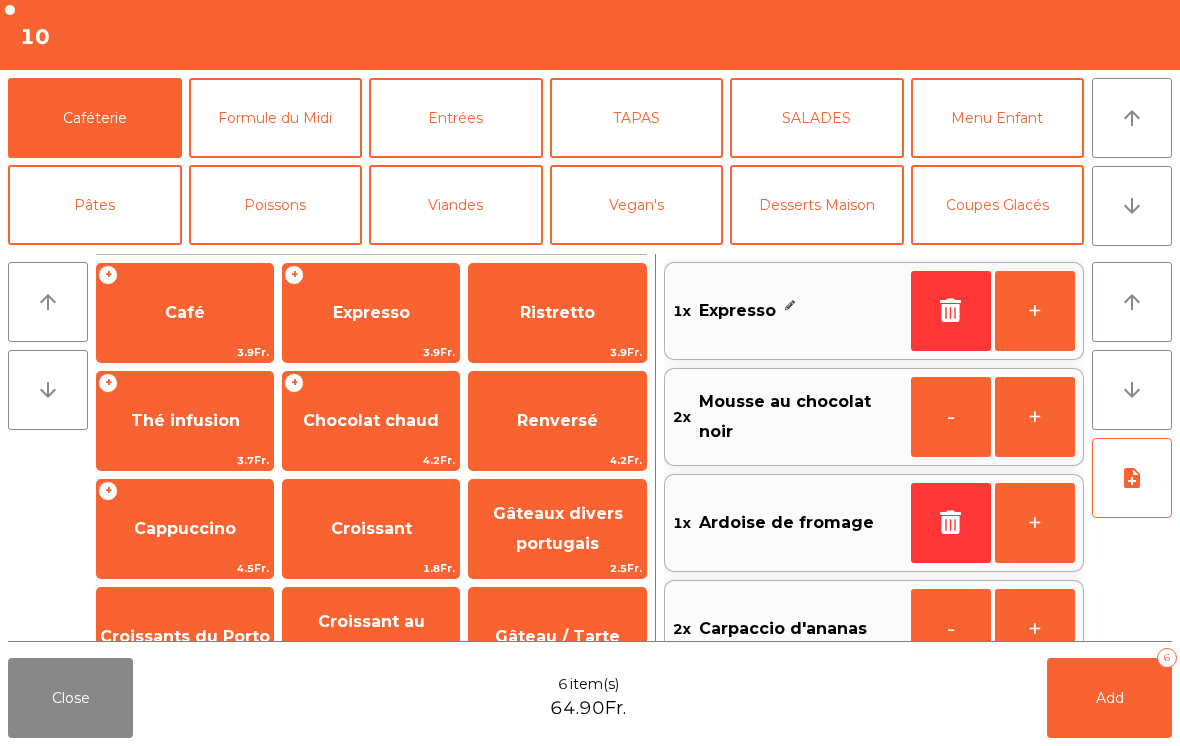 click on "arrow_downward" 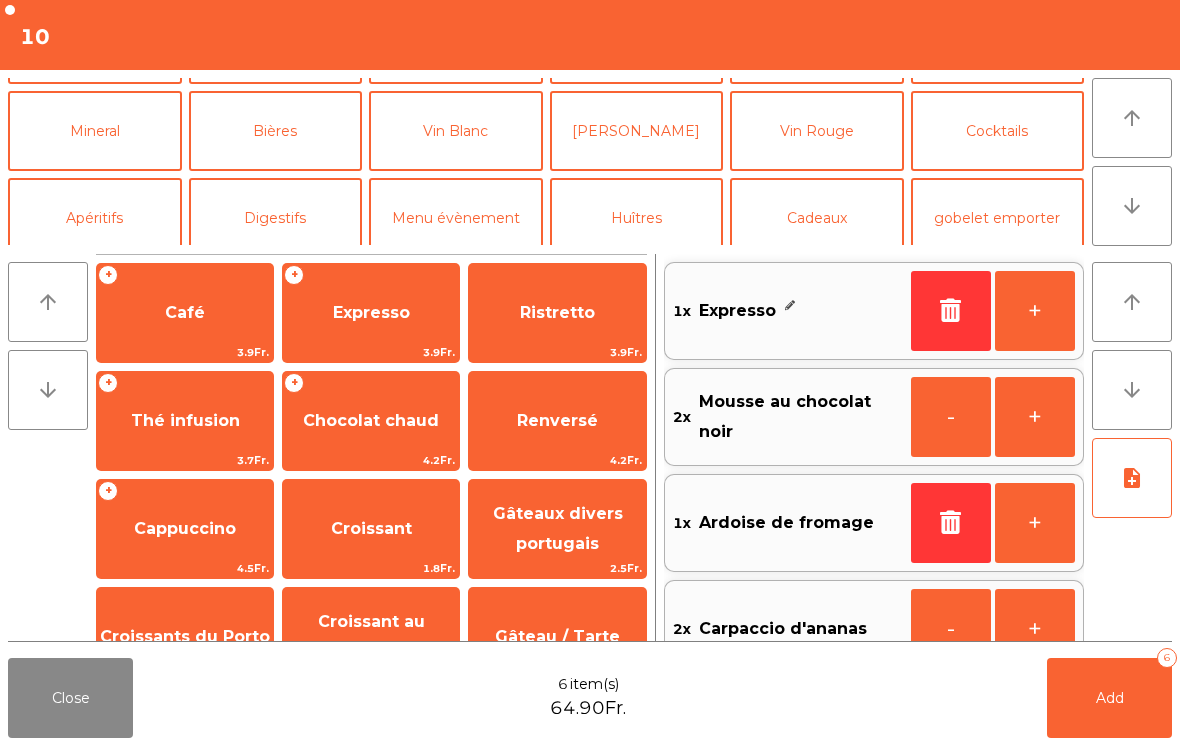 scroll, scrollTop: 174, scrollLeft: 0, axis: vertical 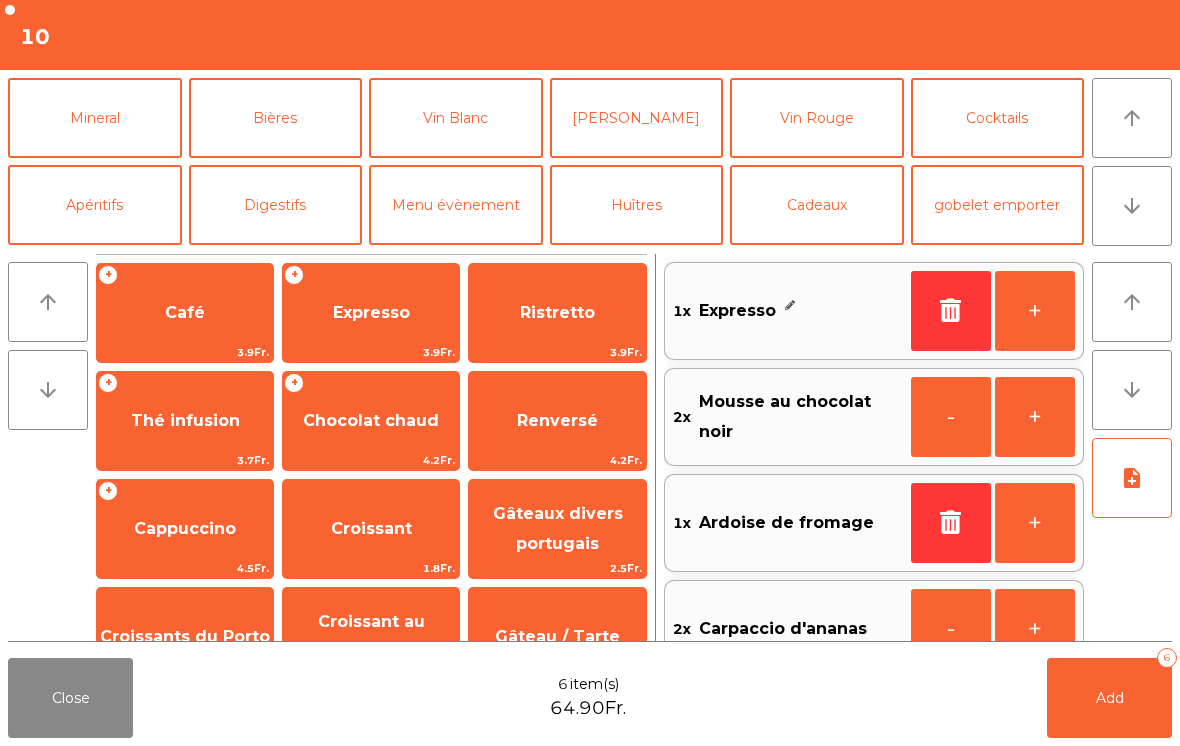 click on "Mineral" 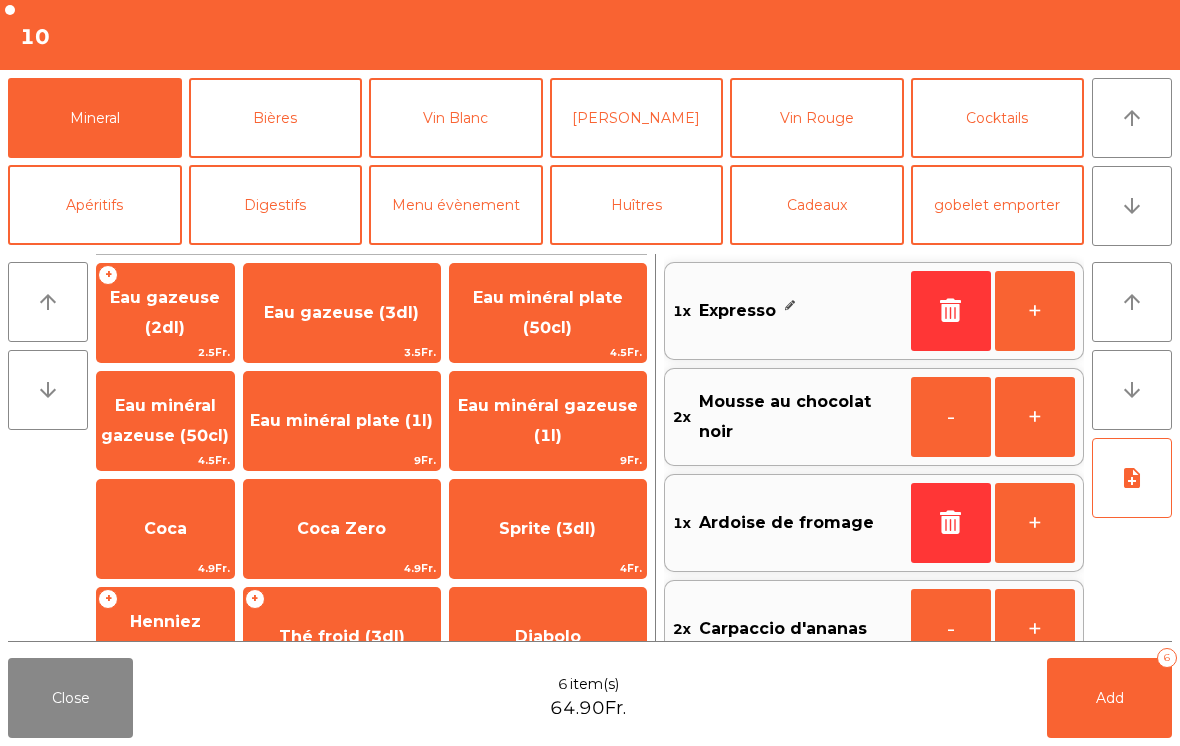 click on "Coca Zero" 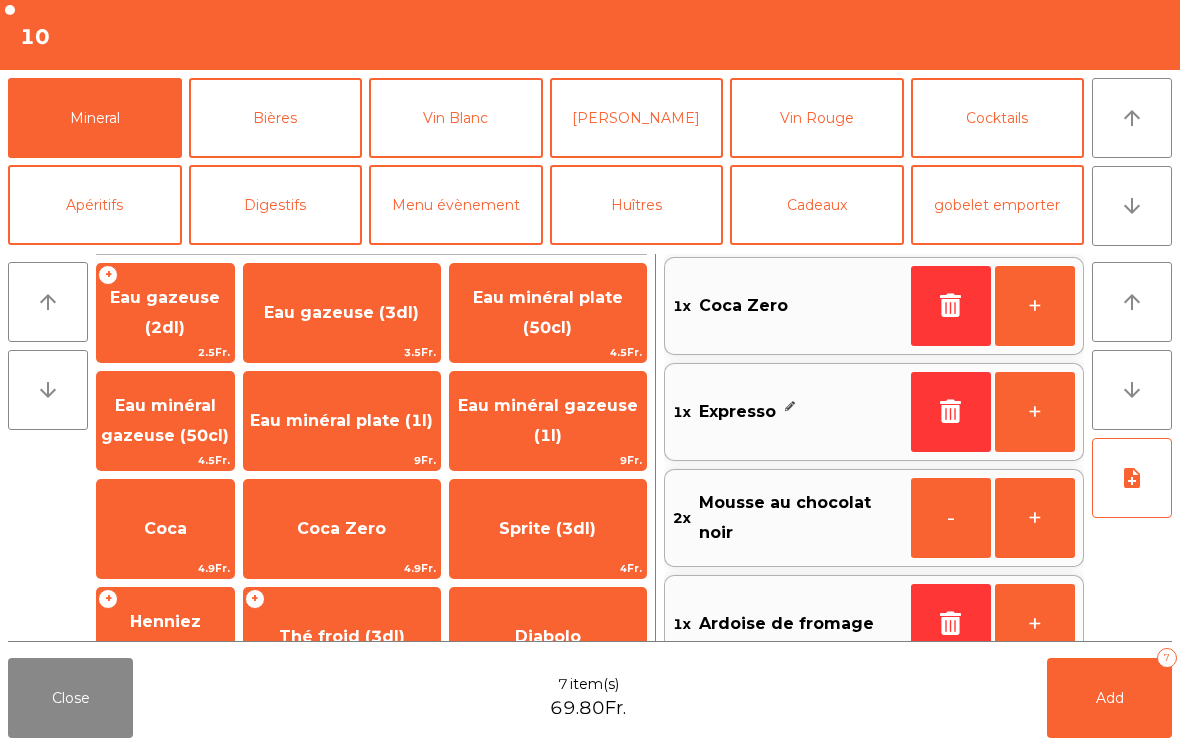 scroll, scrollTop: 8, scrollLeft: 0, axis: vertical 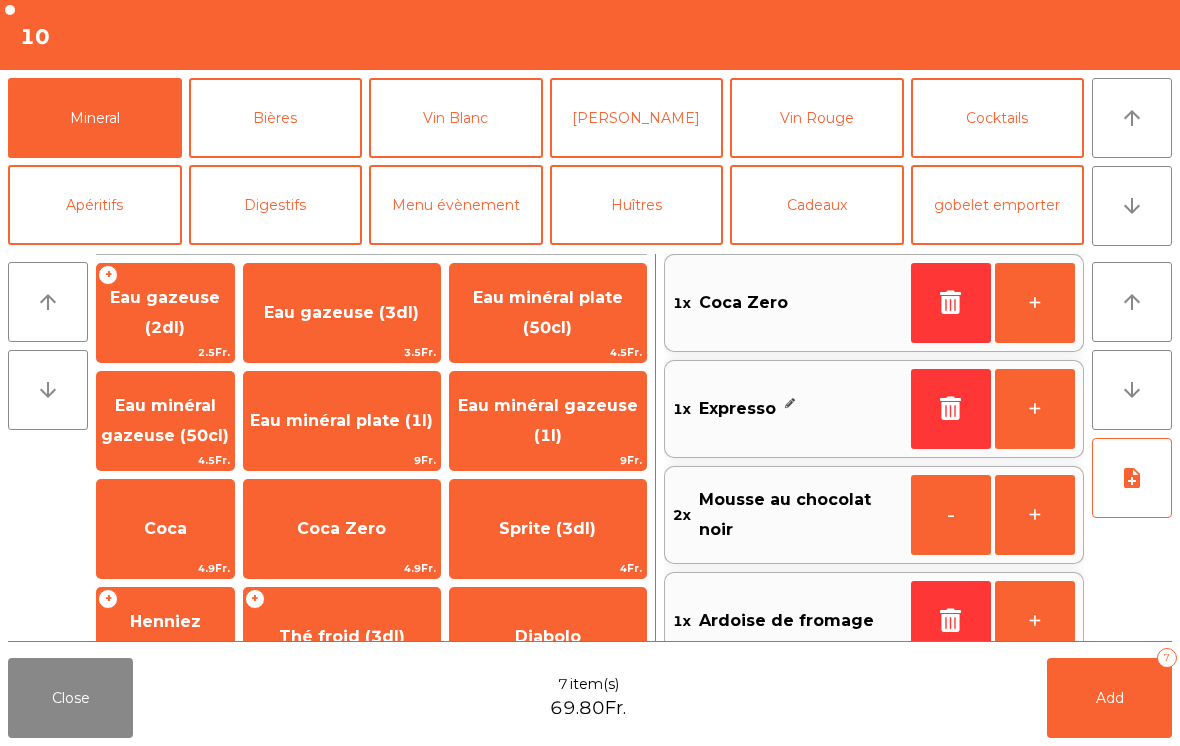 click on "Coca Zero" 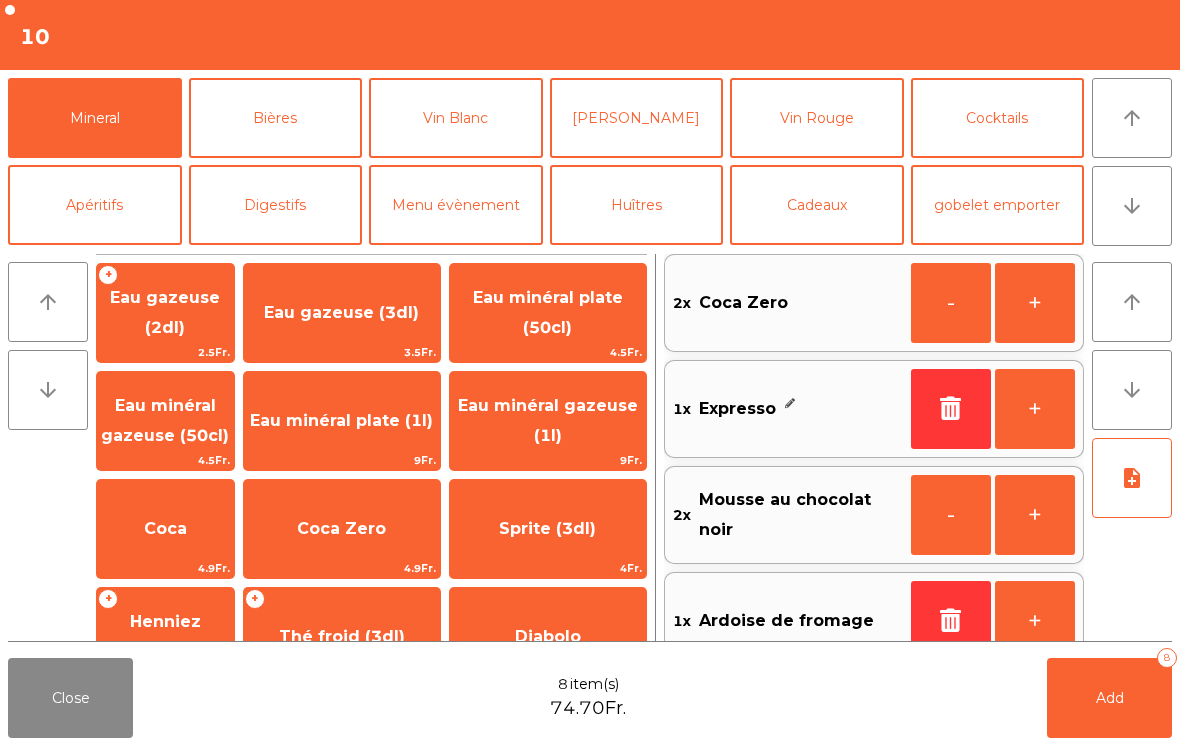 click on "Thé froid (3dl)" 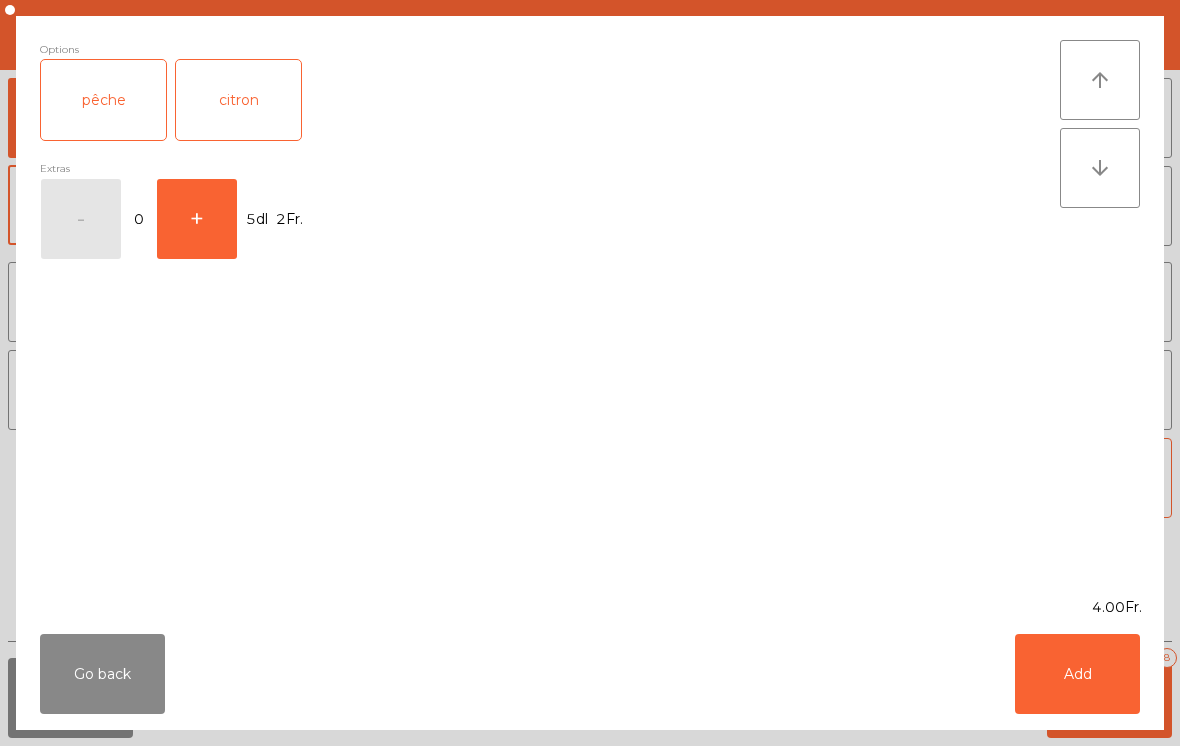 click on "pêche" 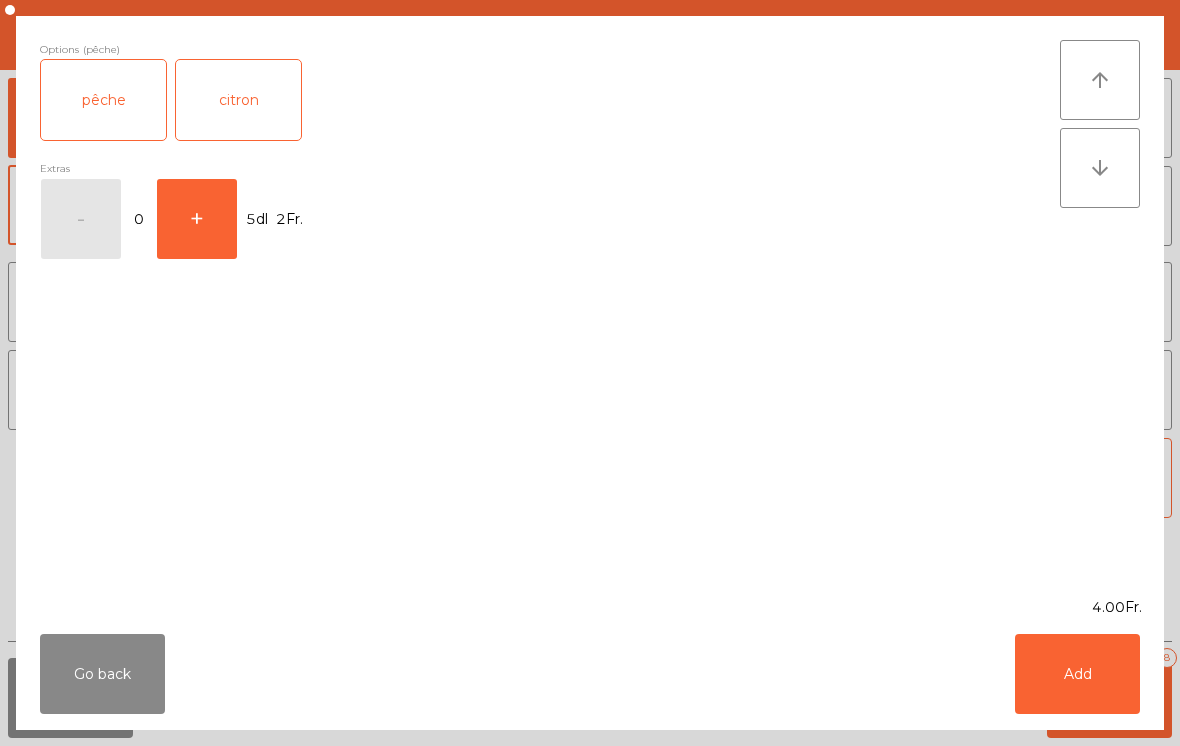 click on "Add" 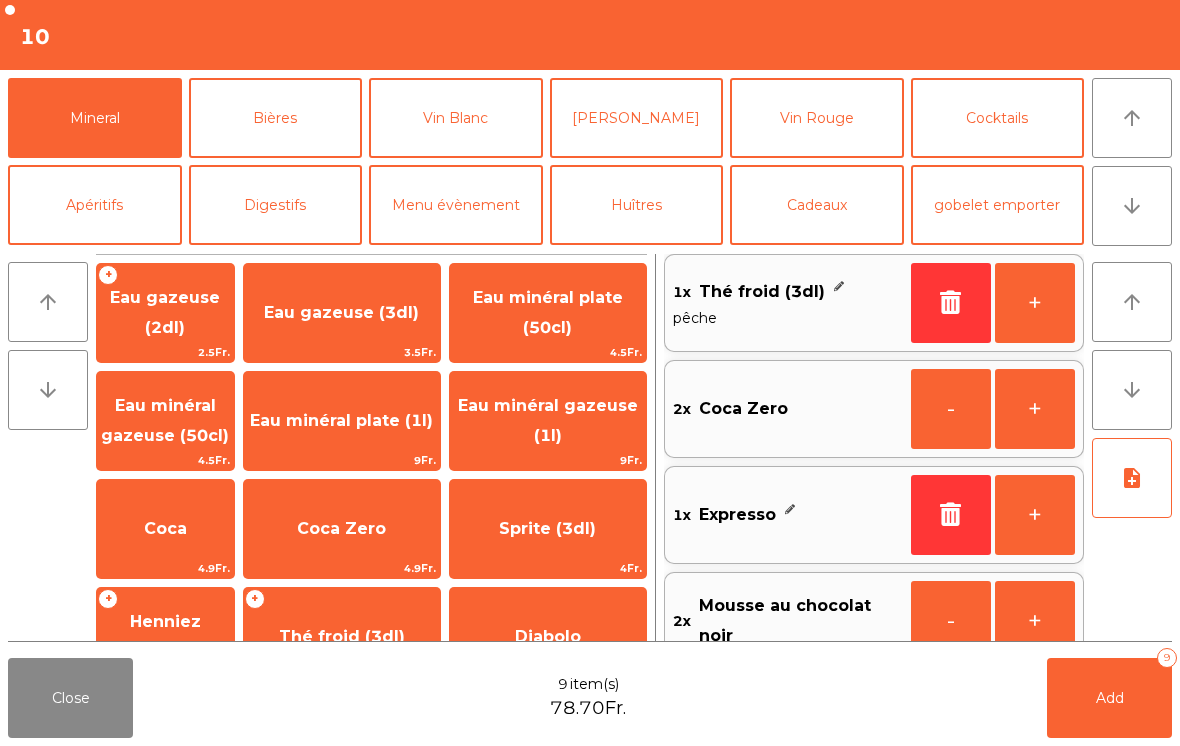 click on "Add   9" 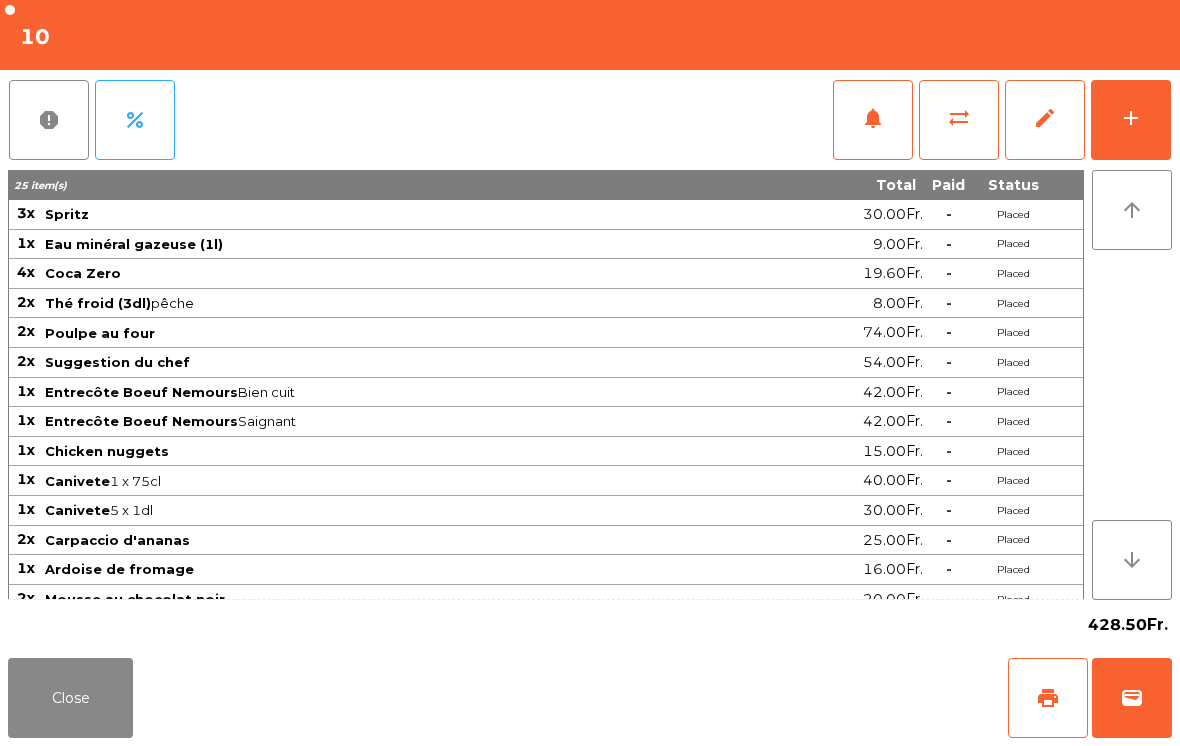 click on "Close" 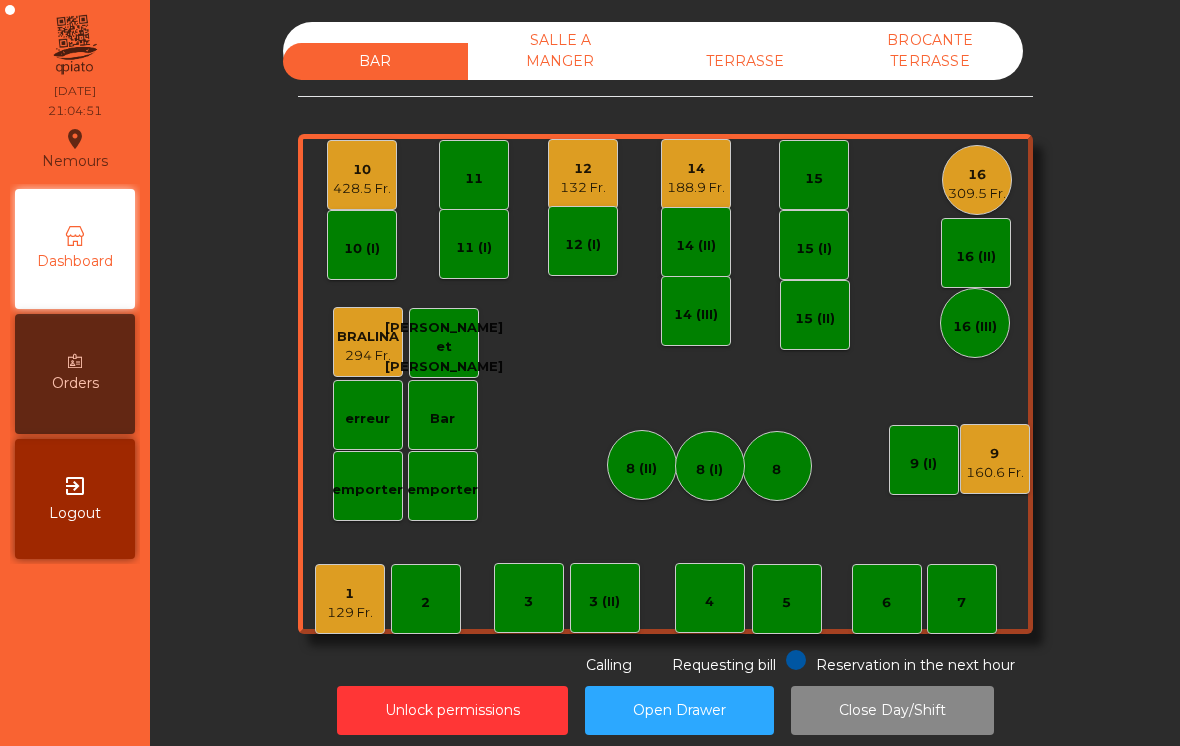 click on "188.9 Fr." 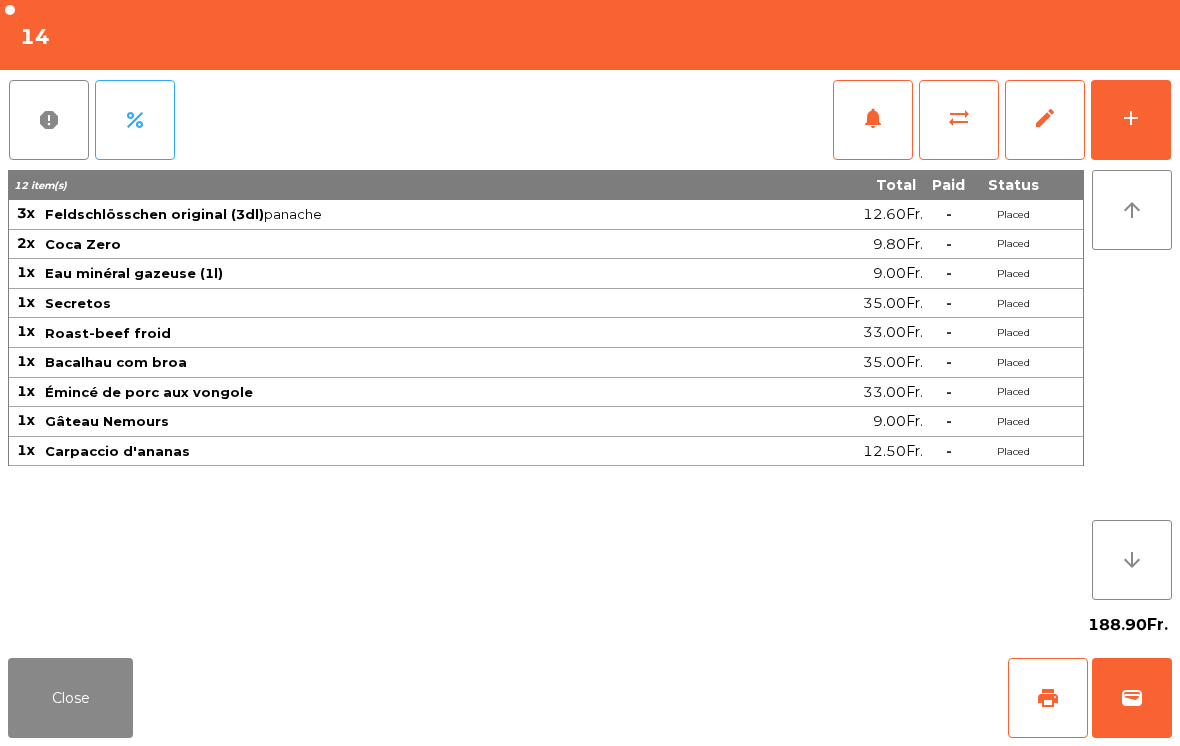 click on "print" 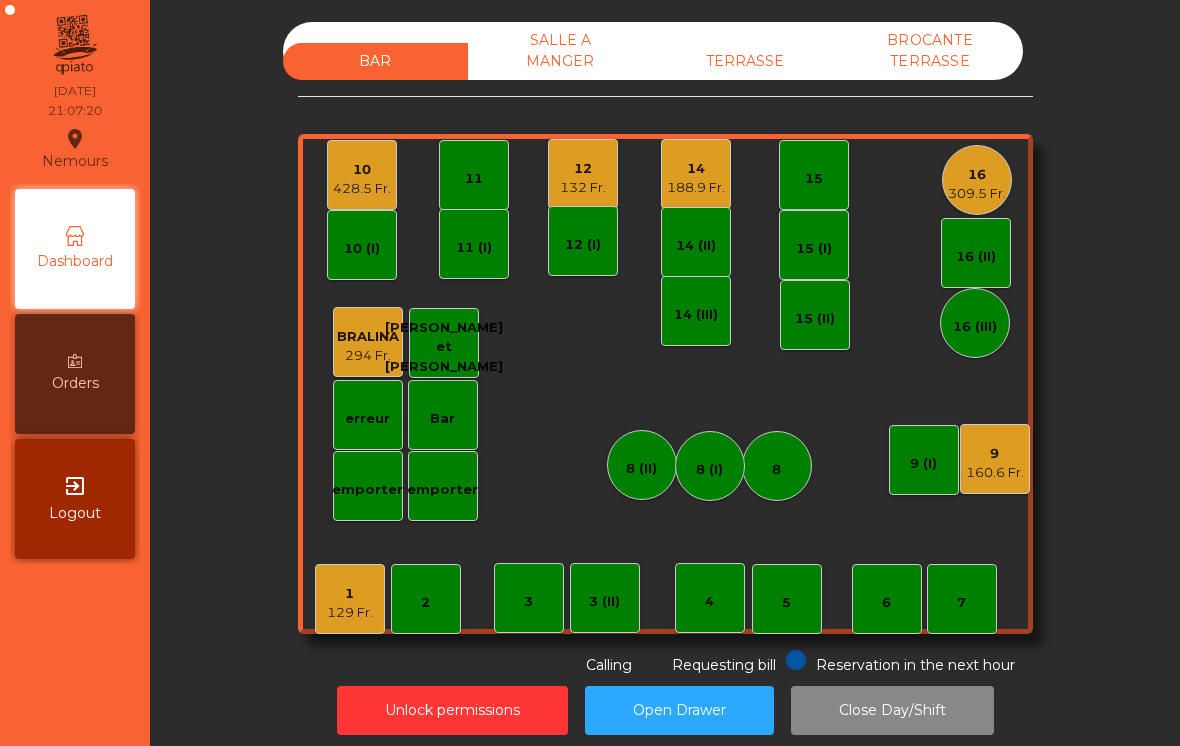 click on "188.9 Fr." 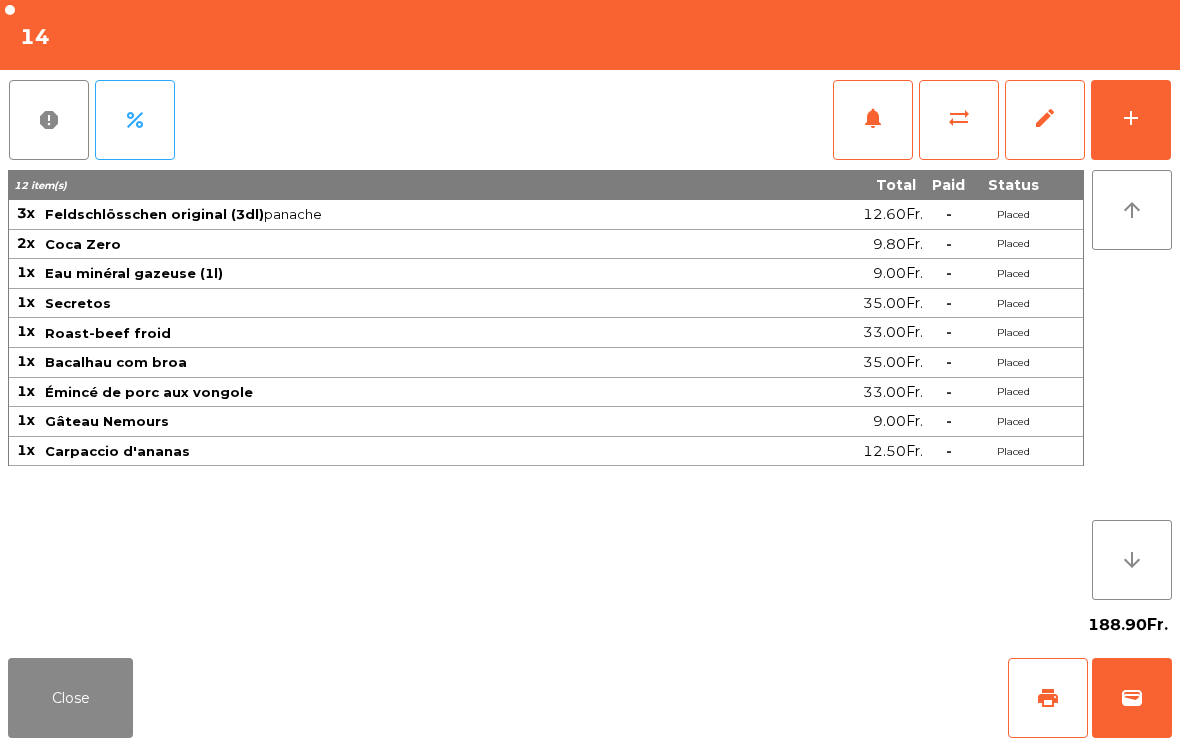 click on "Close" 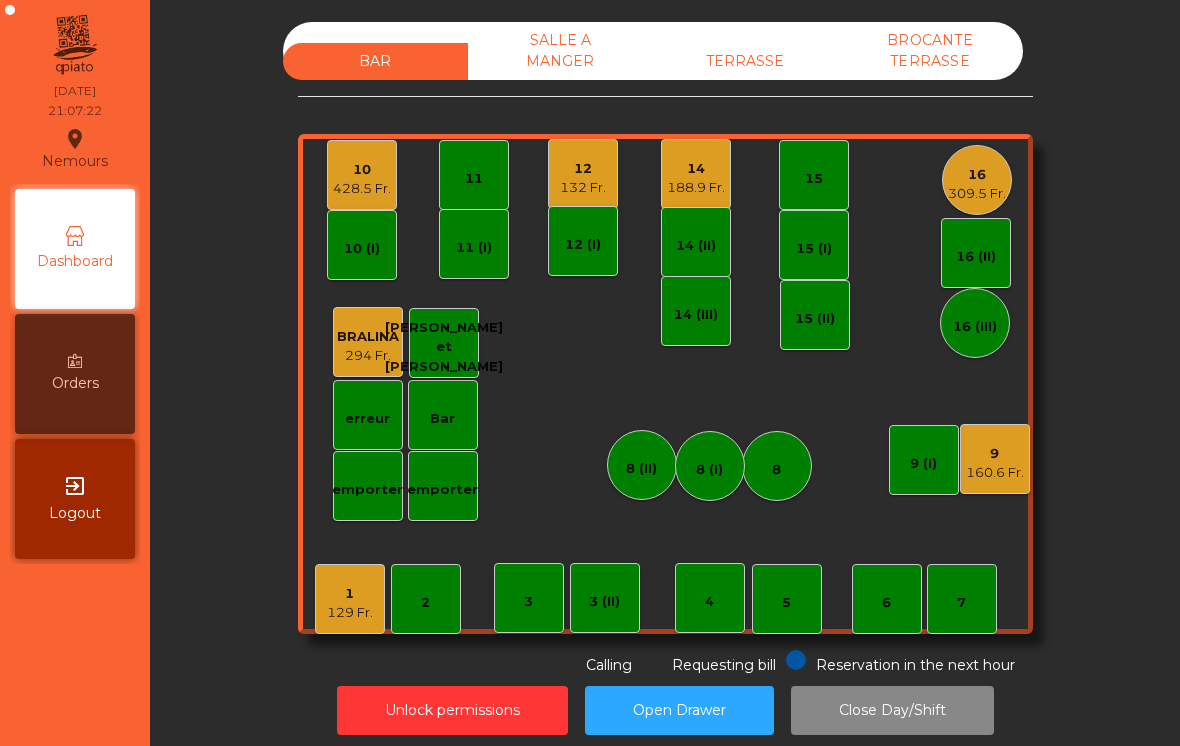 click on "BROCANTE TERRASSE" 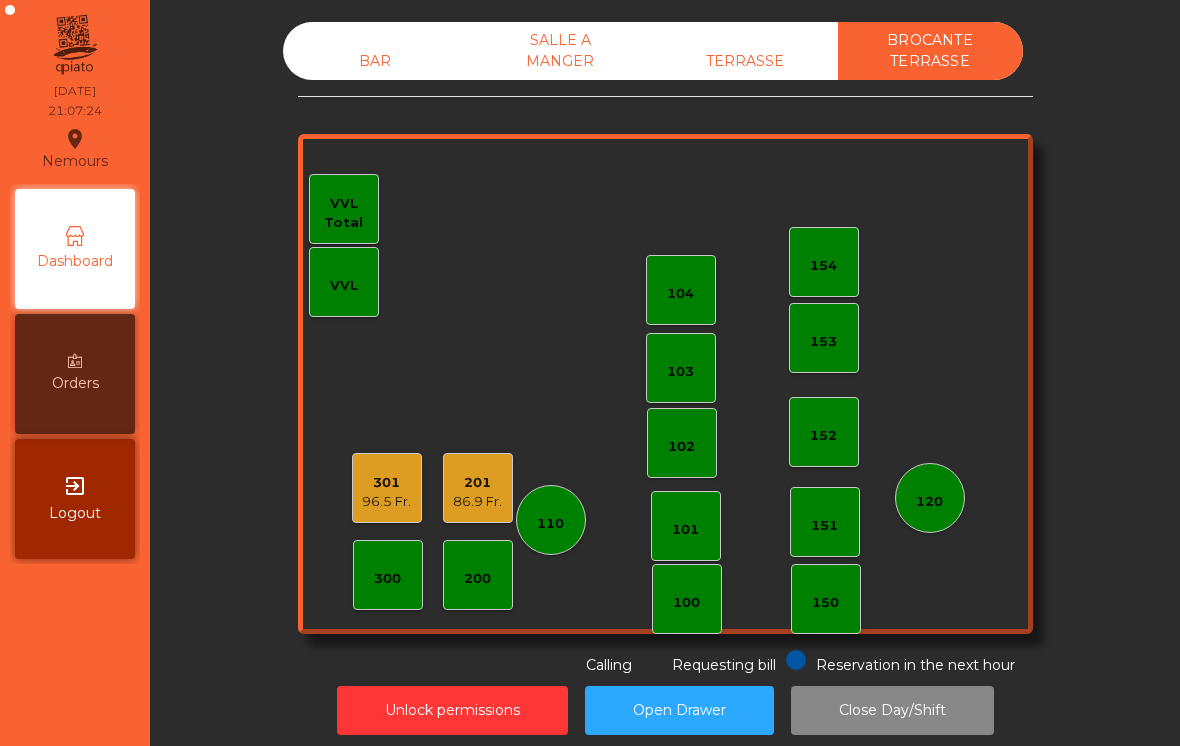 click on "301" 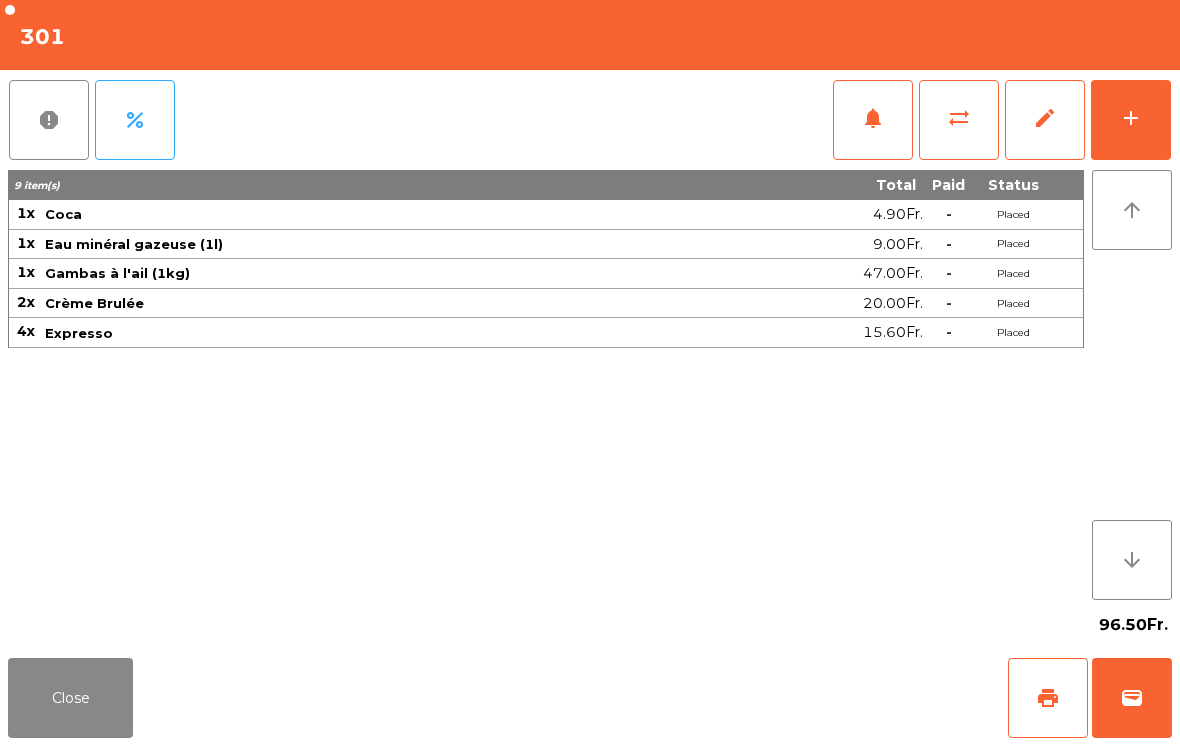 click on "Close" 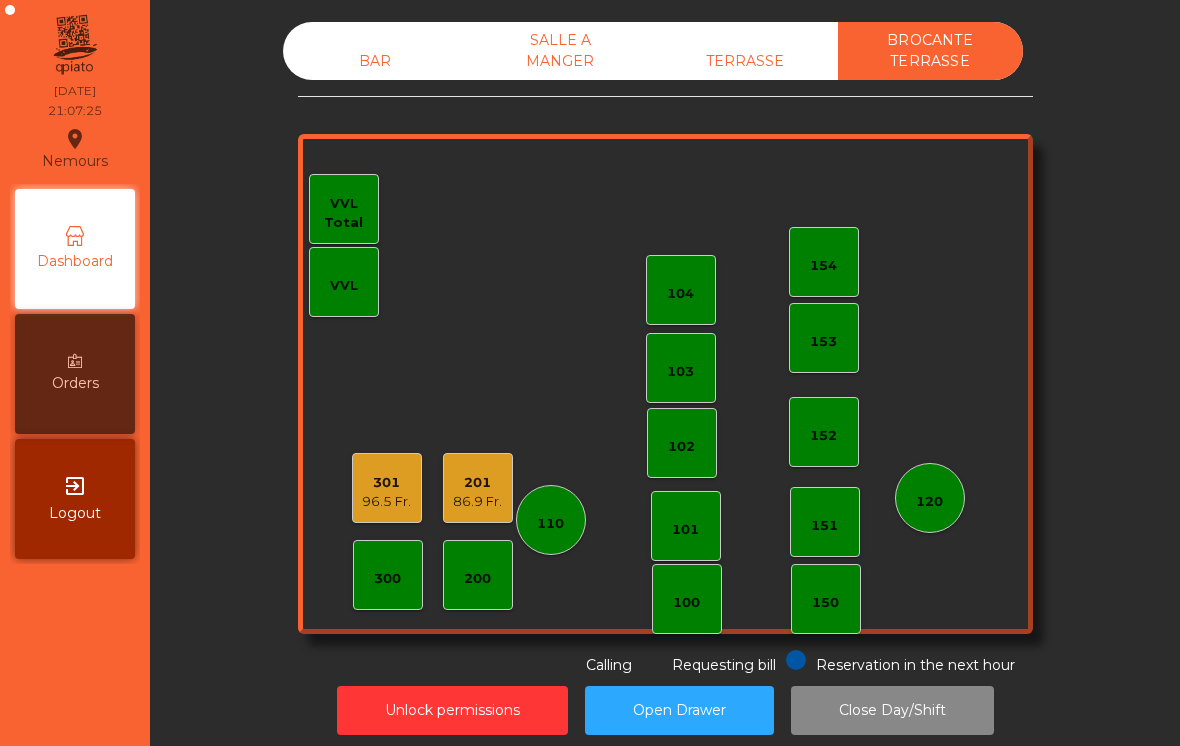 click on "201   86.9 Fr." 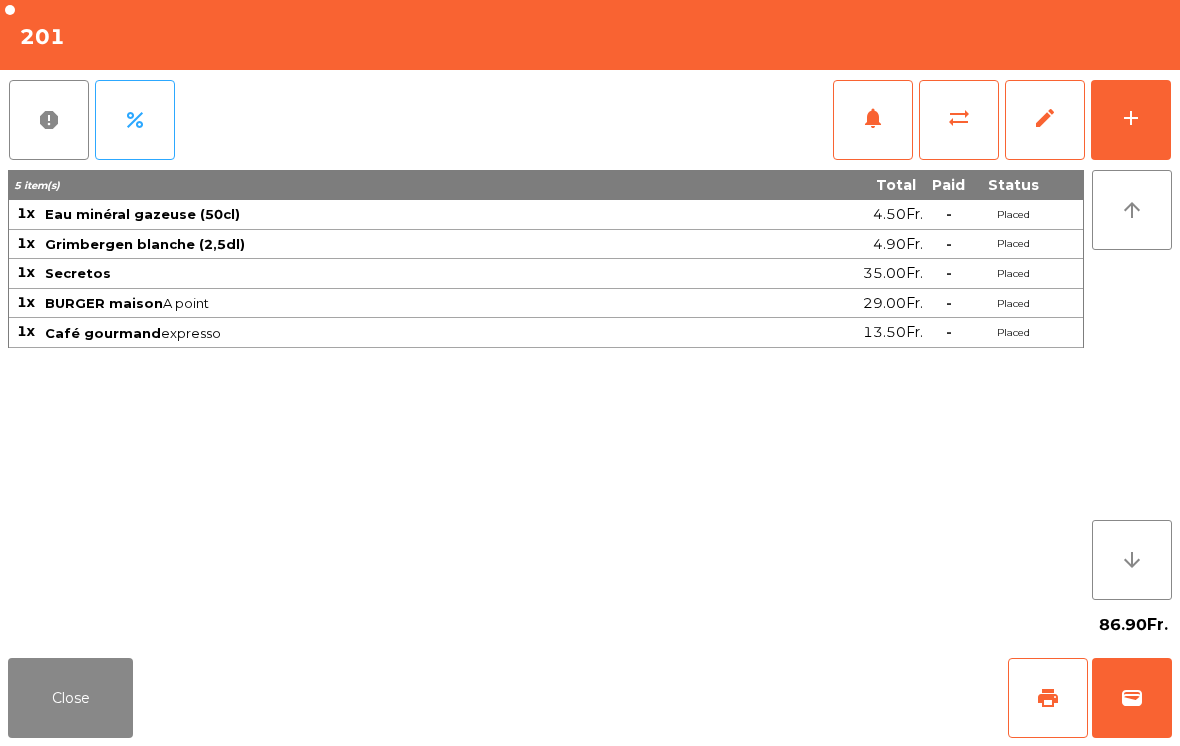click on "Close" 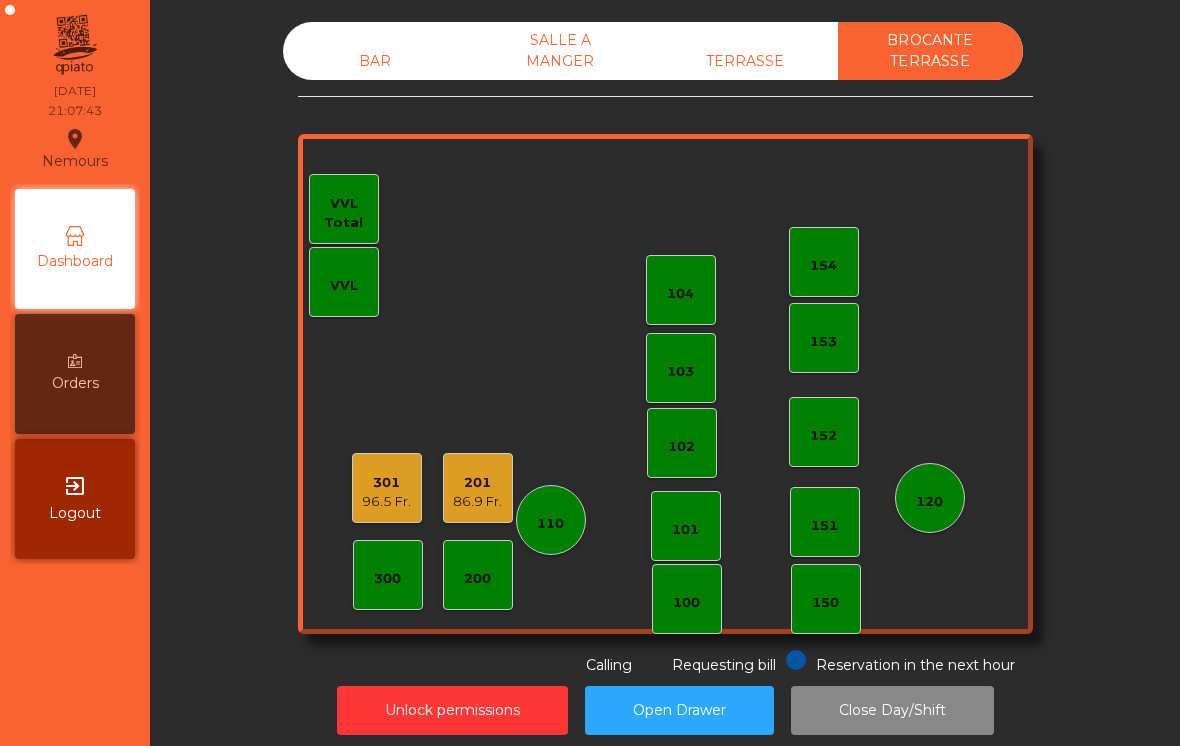 click on "TERRASSE" 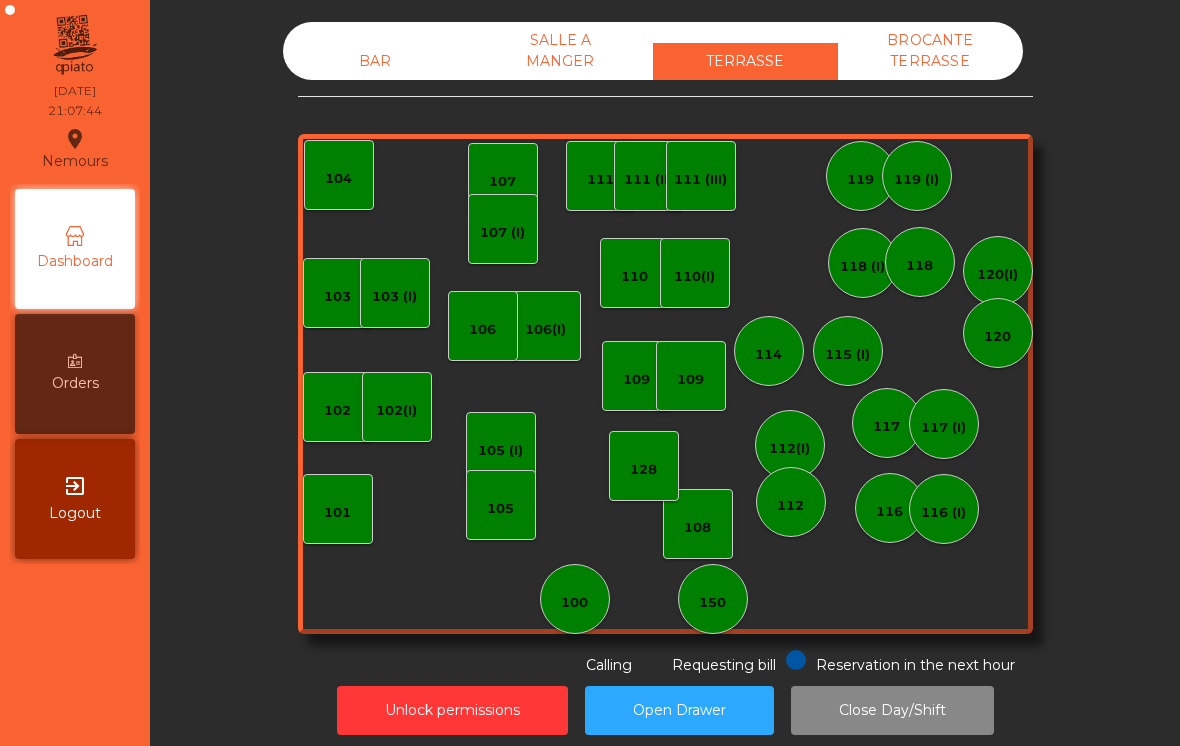 click on "BAR" 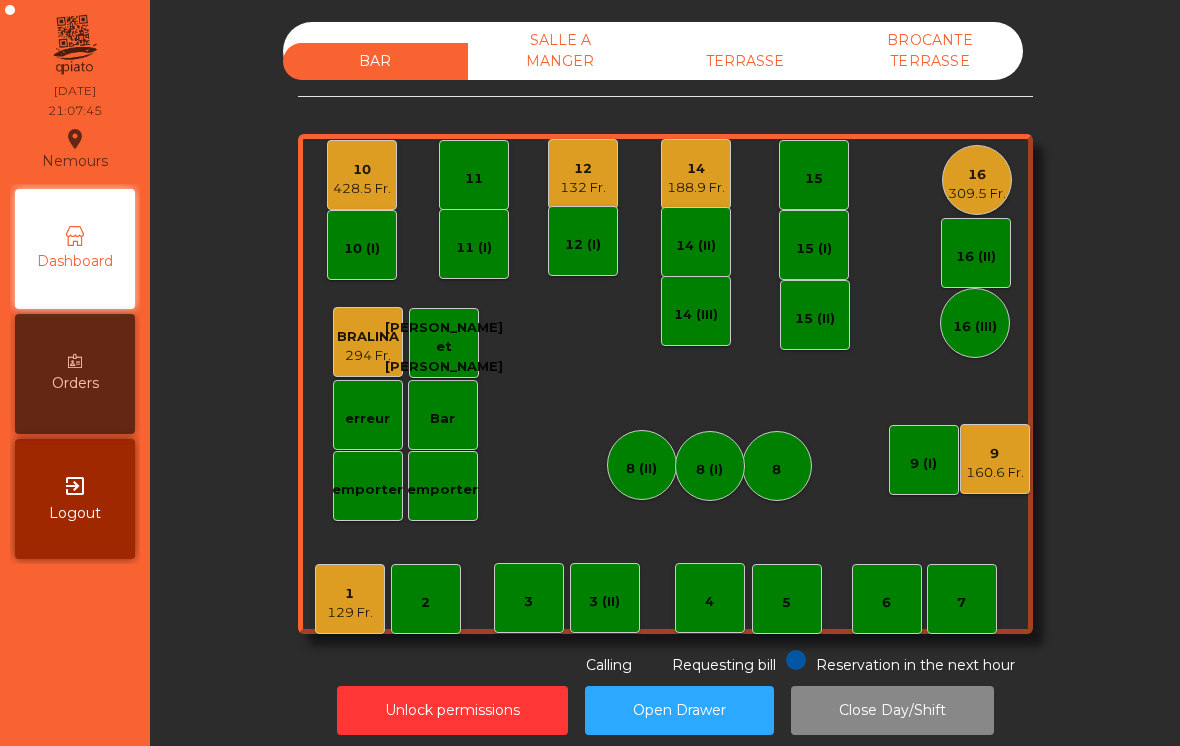 click on "188.9 Fr." 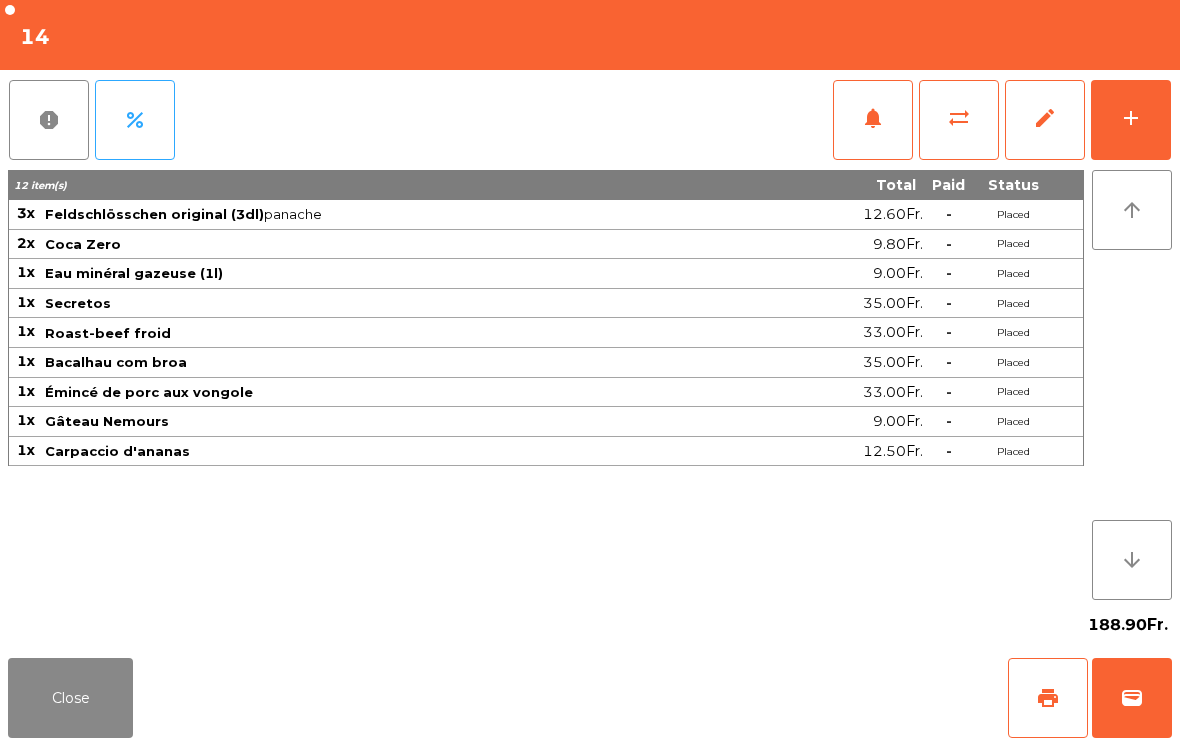 click on "sync_alt" 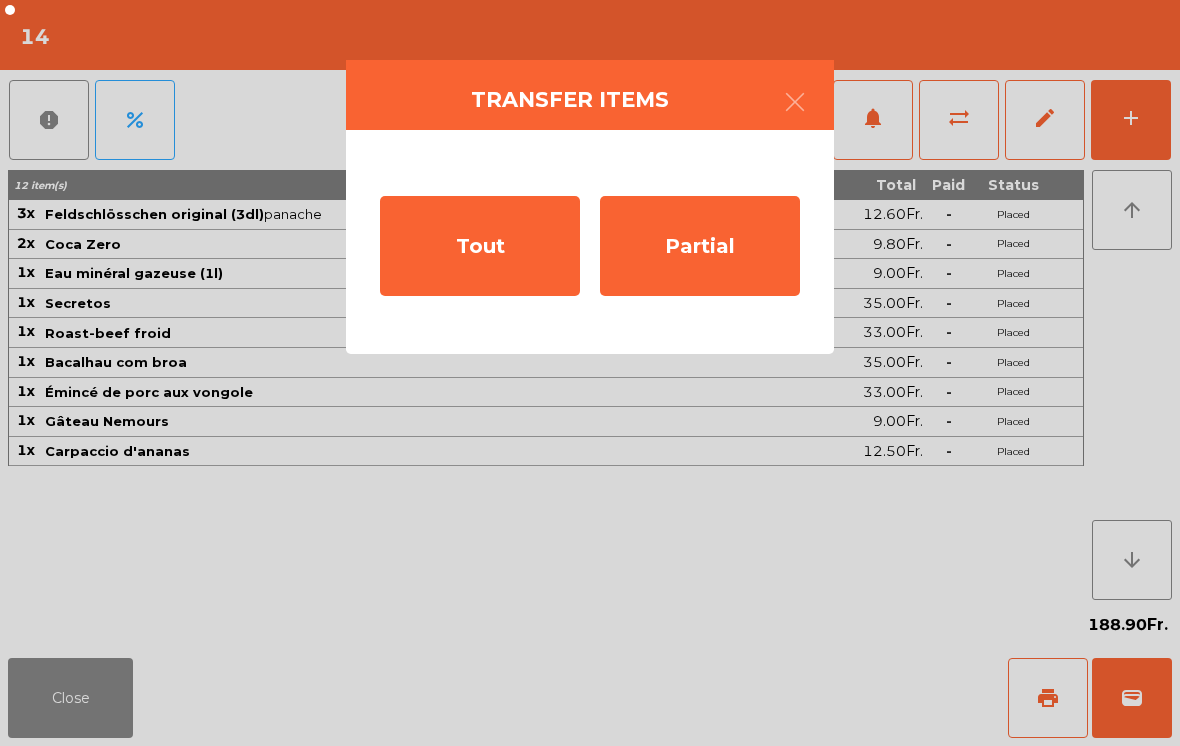 click on "Tout" 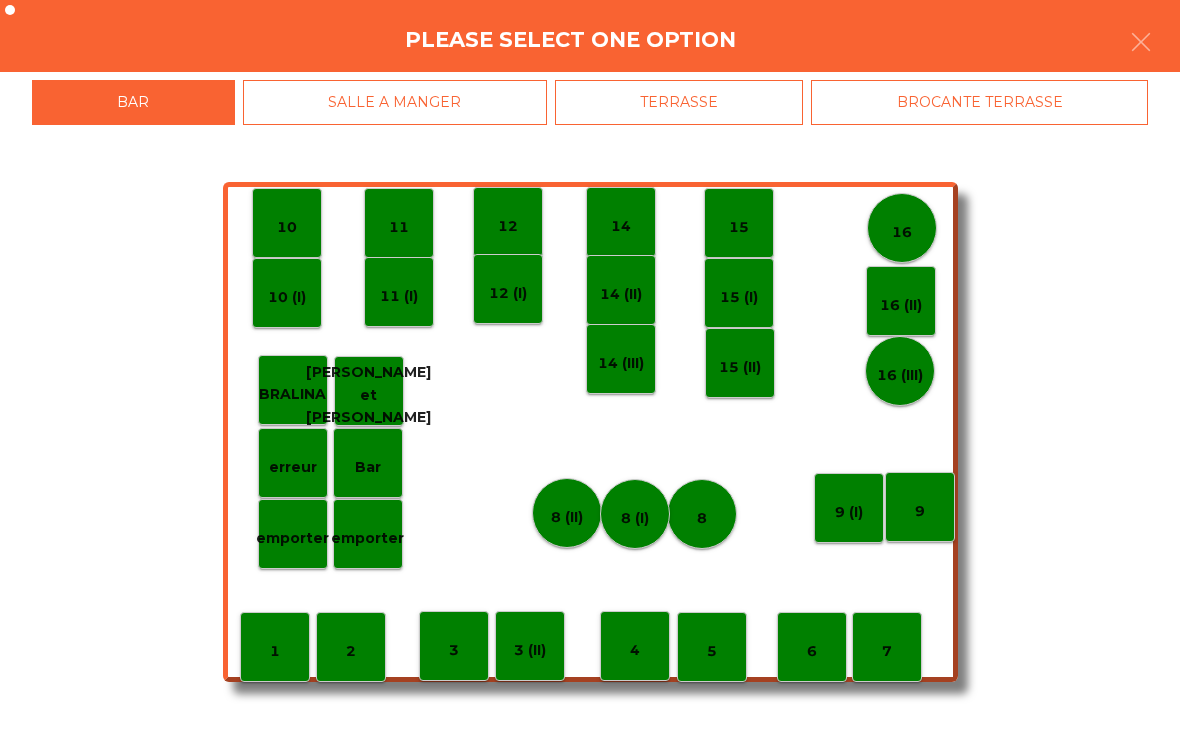 click on "BROCANTE TERRASSE" 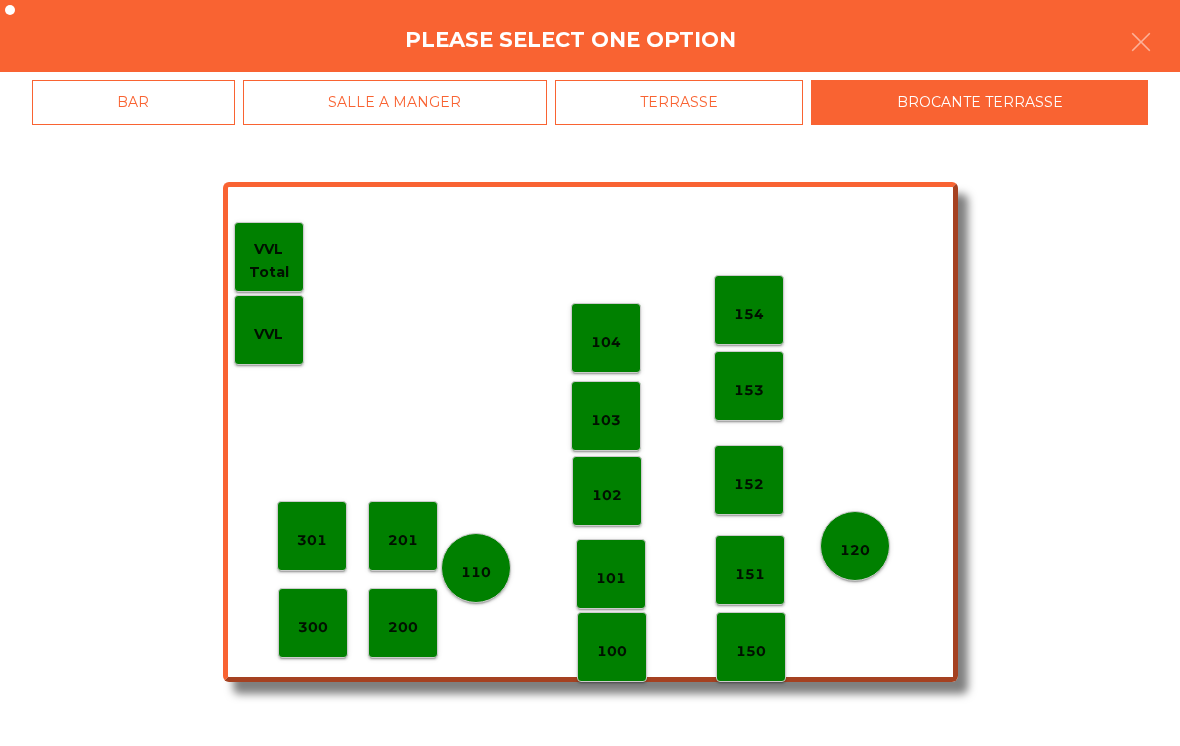 click on "300" 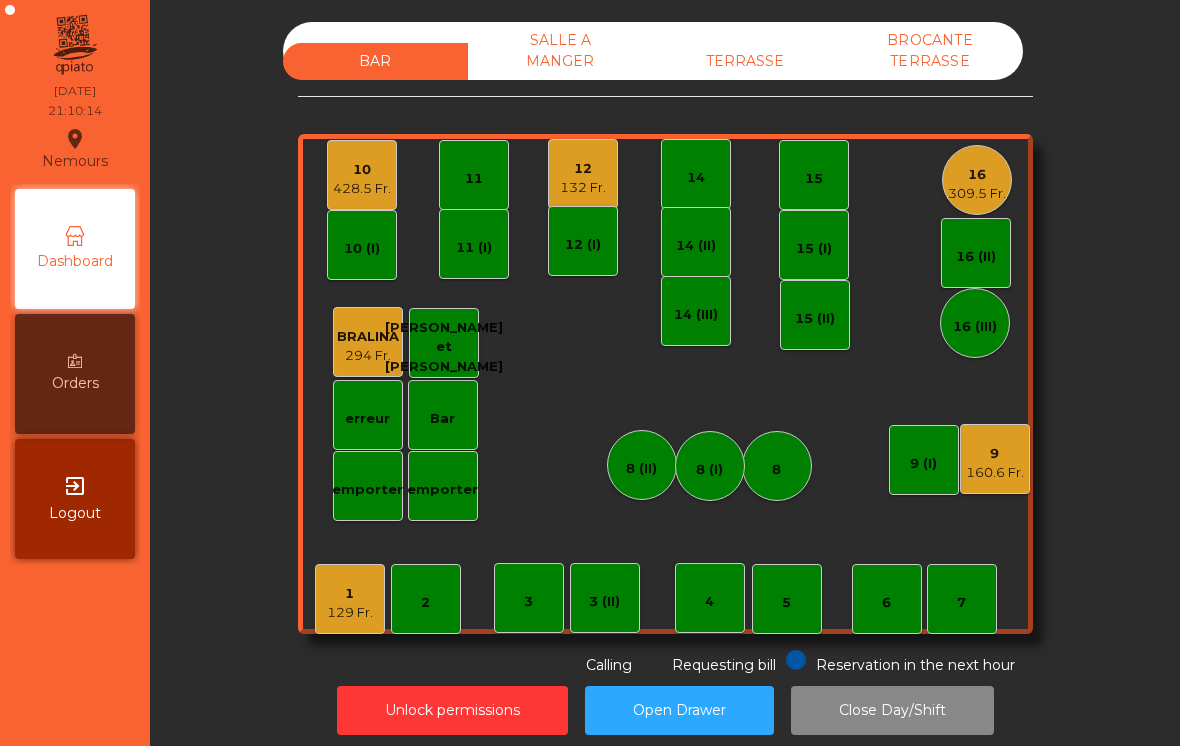 click on "1" 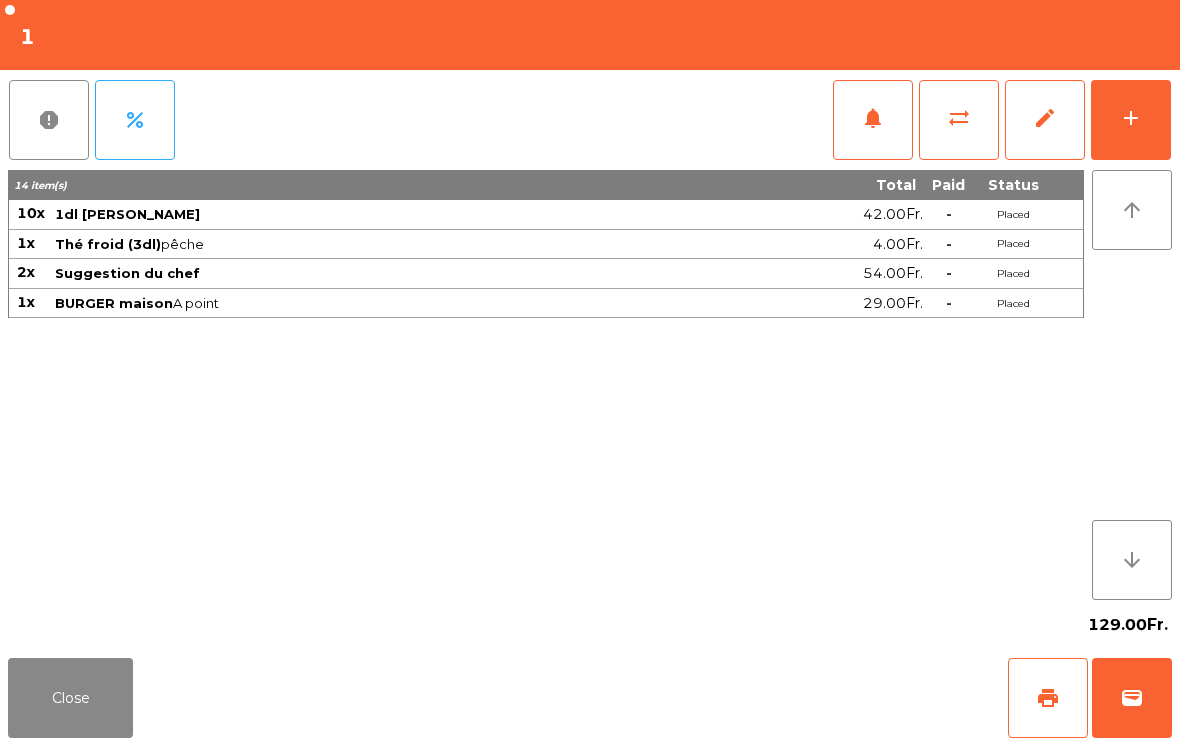 click on "Close" 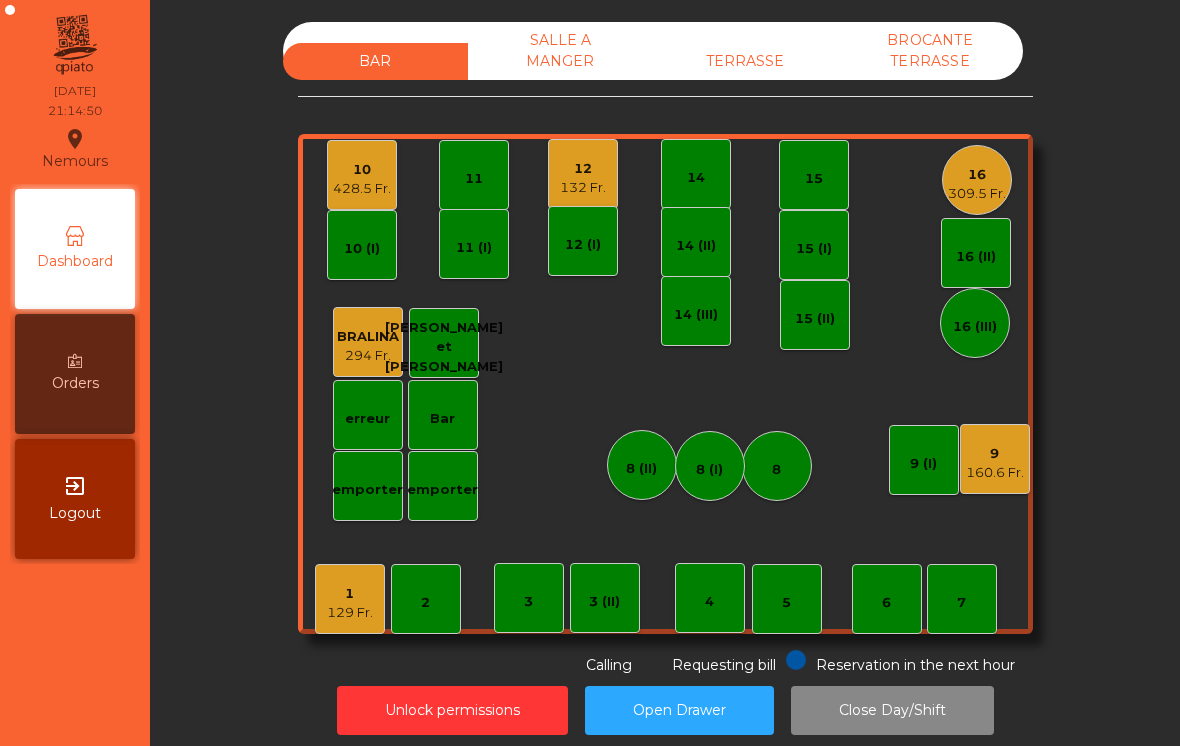 click on "132 Fr." 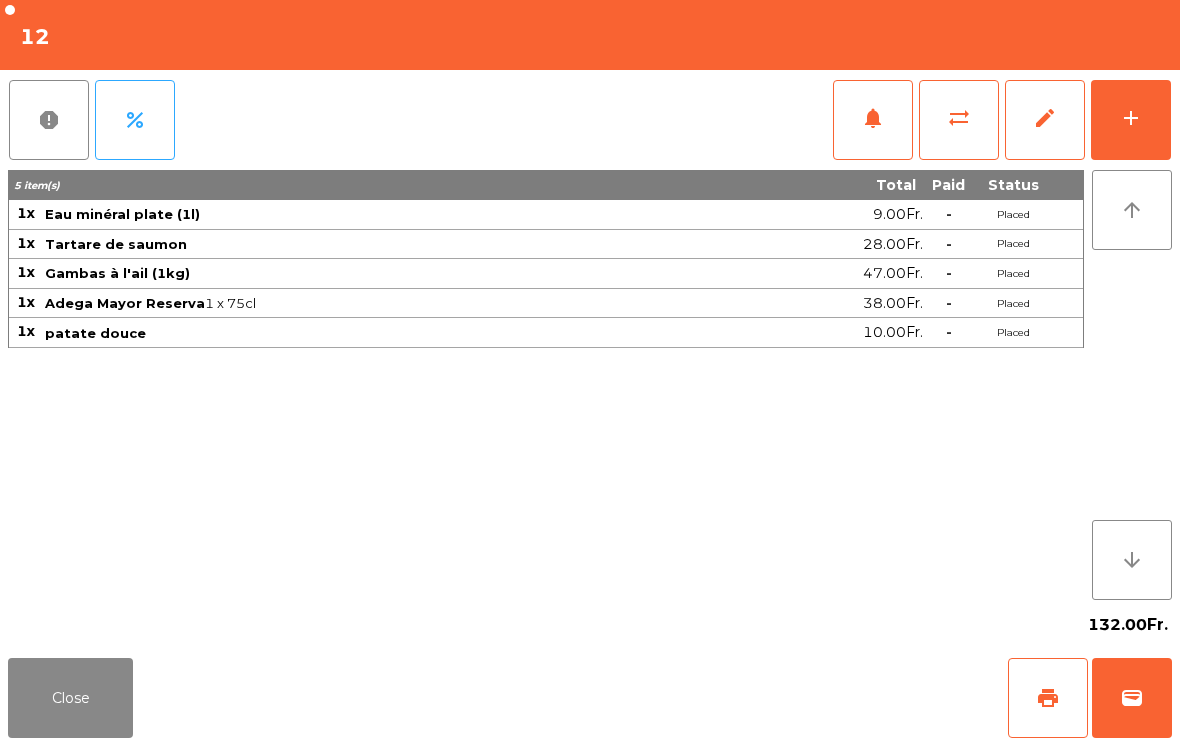 click on "add" 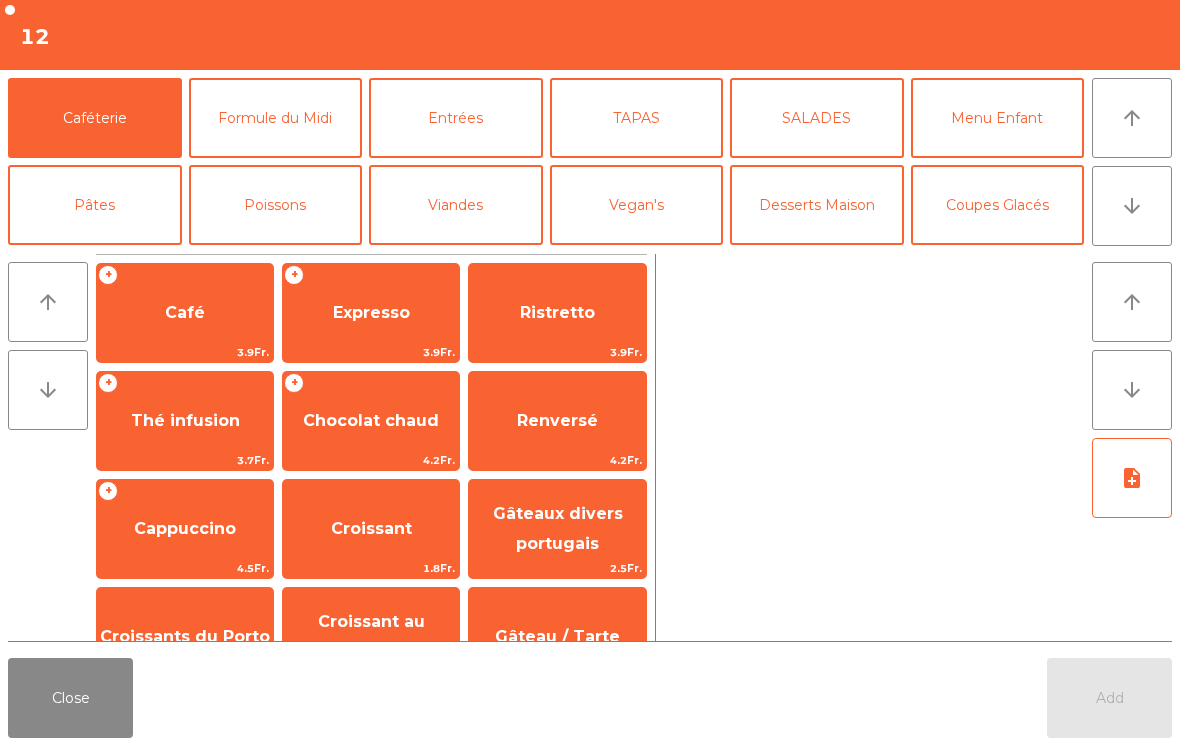 click on "Desserts Maison" 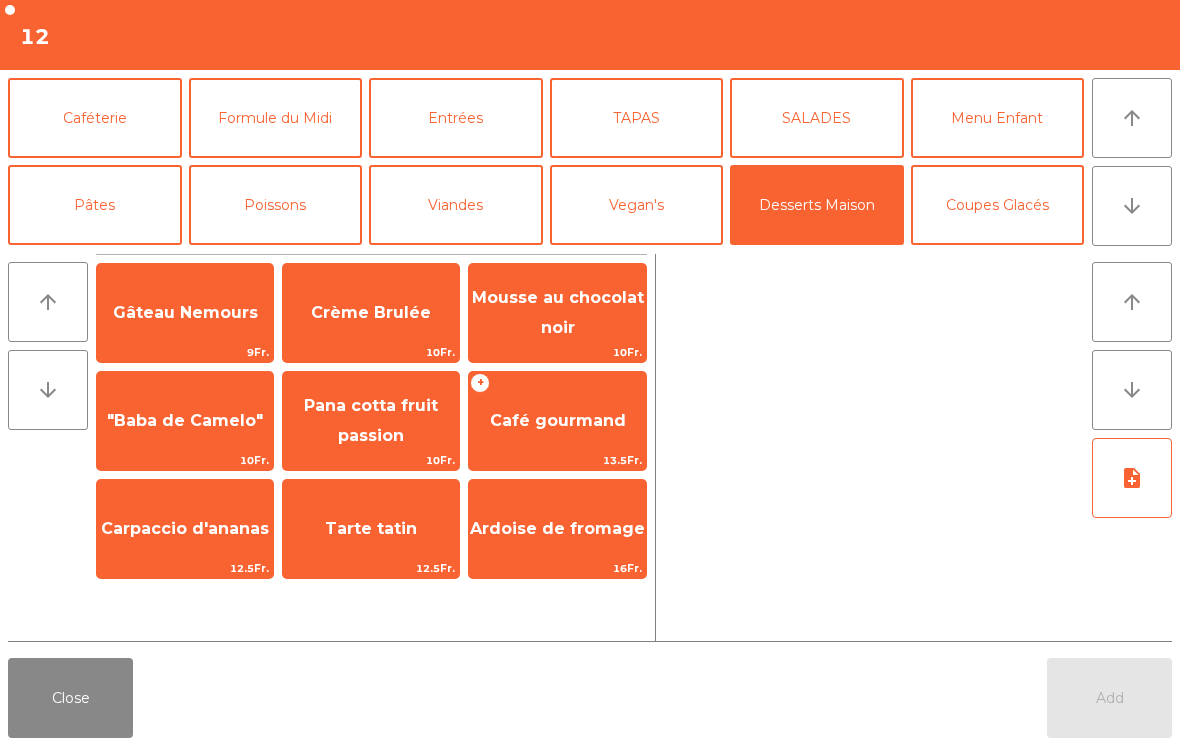 click on "Café gourmand" 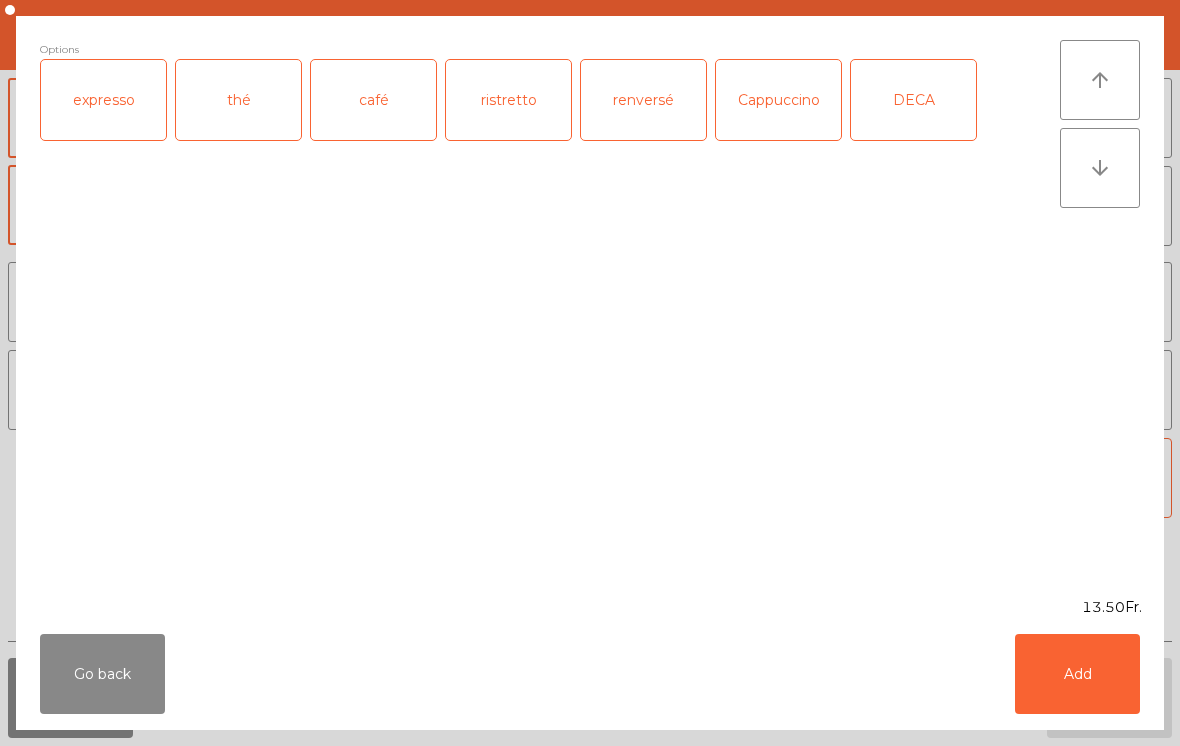 click on "expresso" 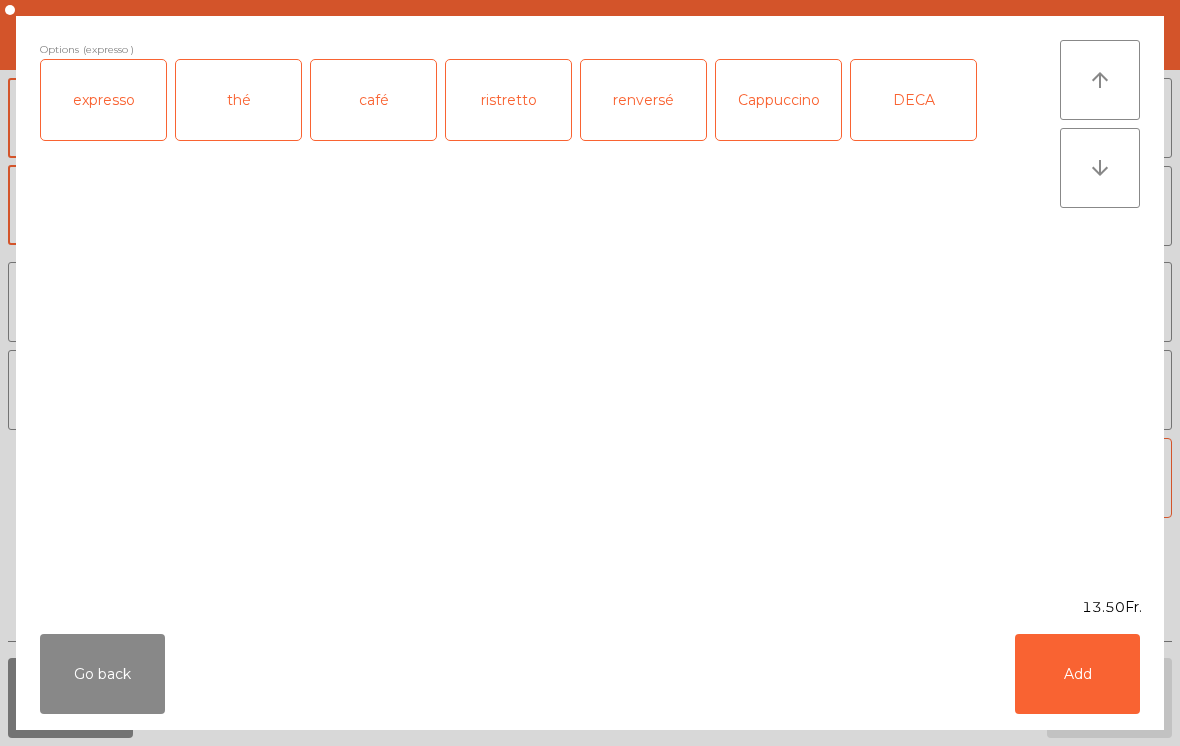 click on "Add" 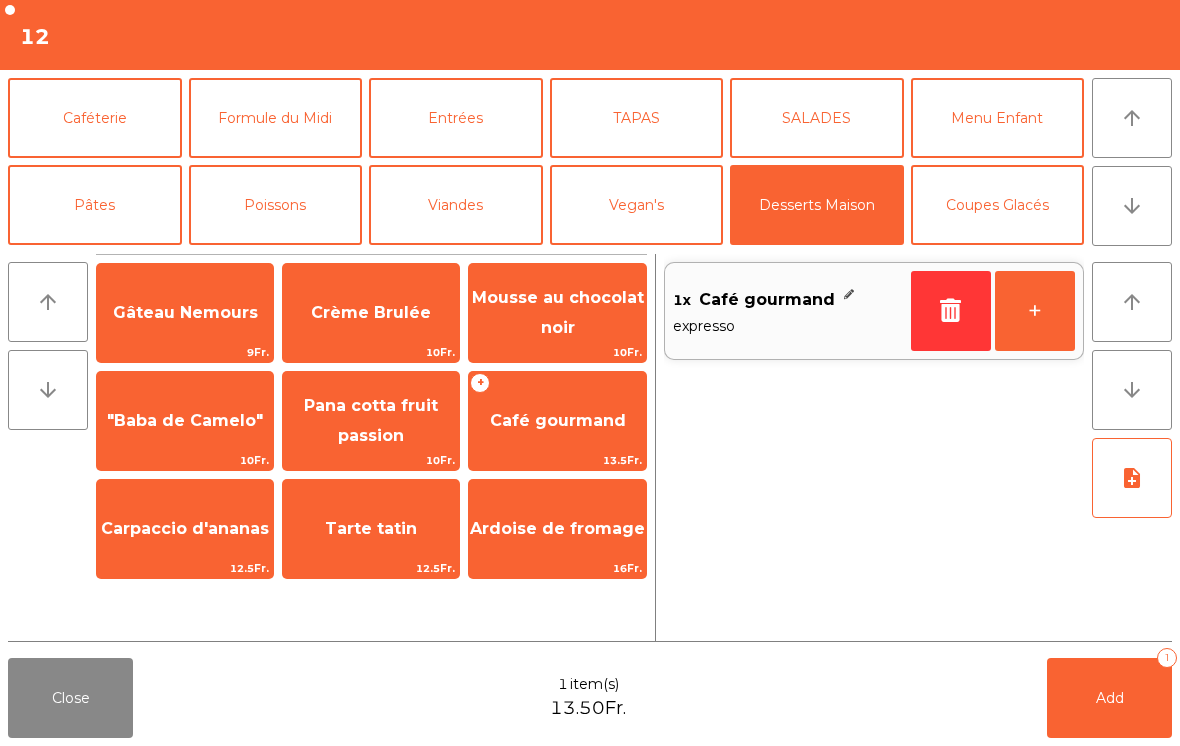 click on "+" 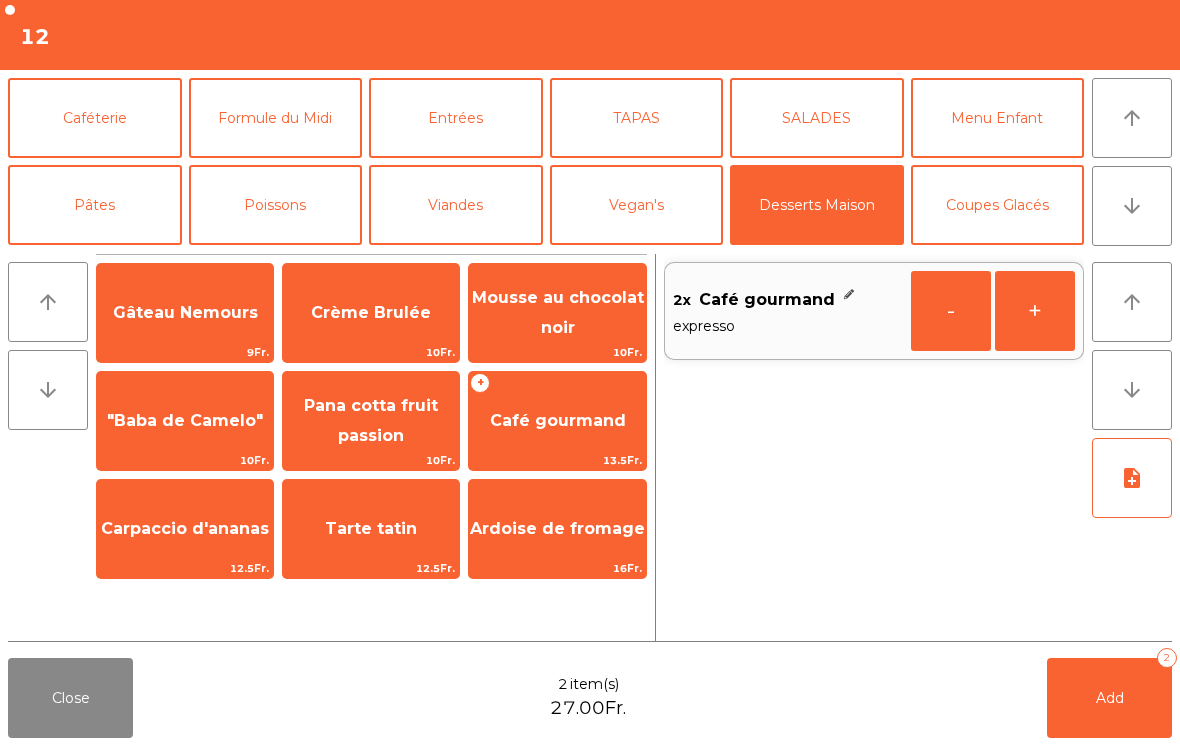 click on "Add   2" 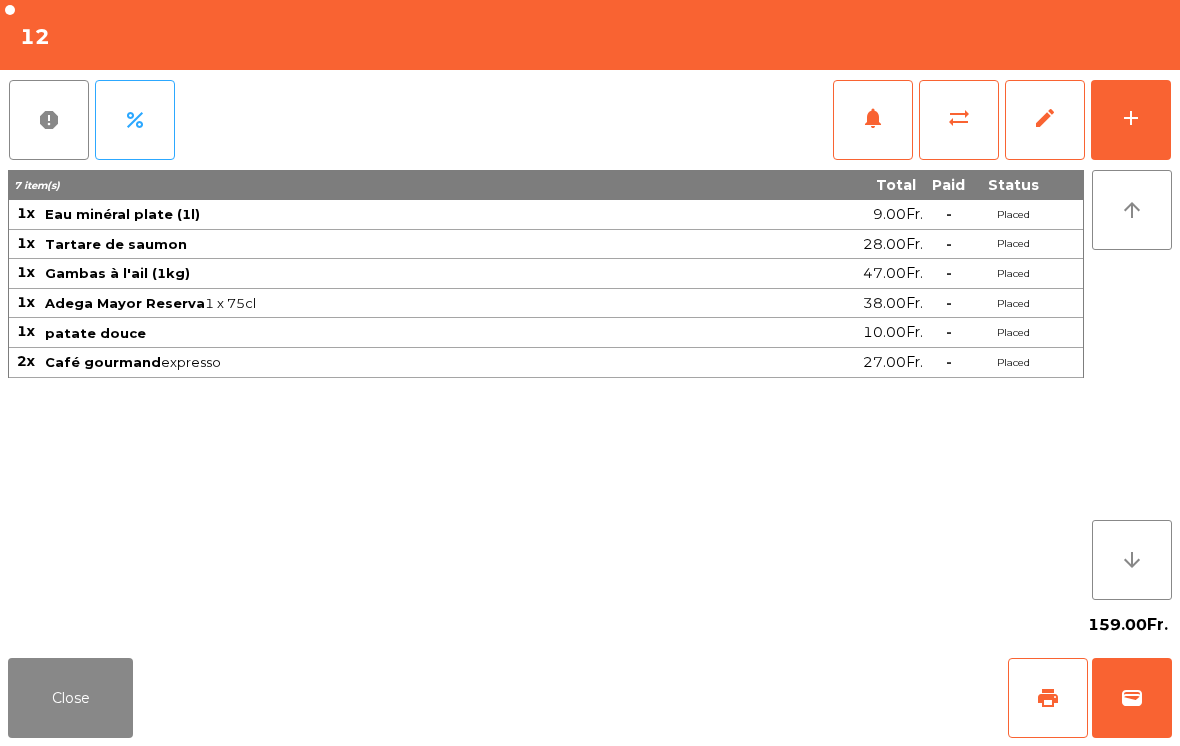 click on "Close   print   wallet" 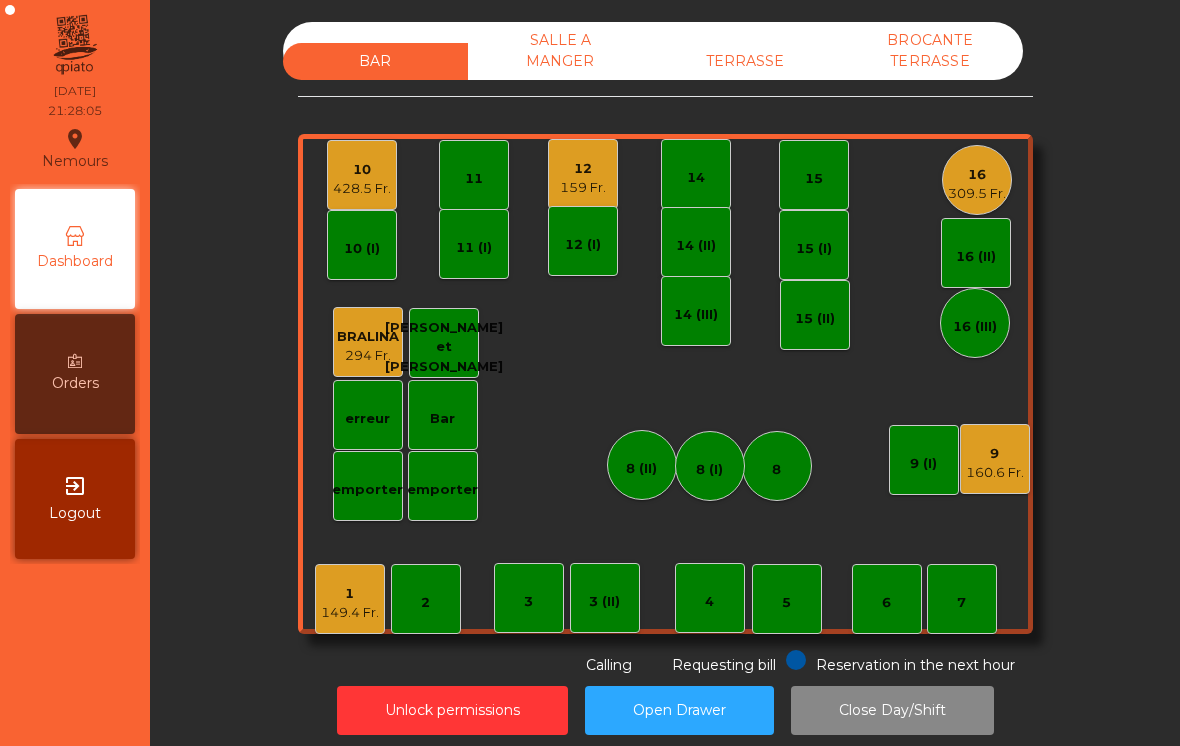 click on "16   309.5 Fr." 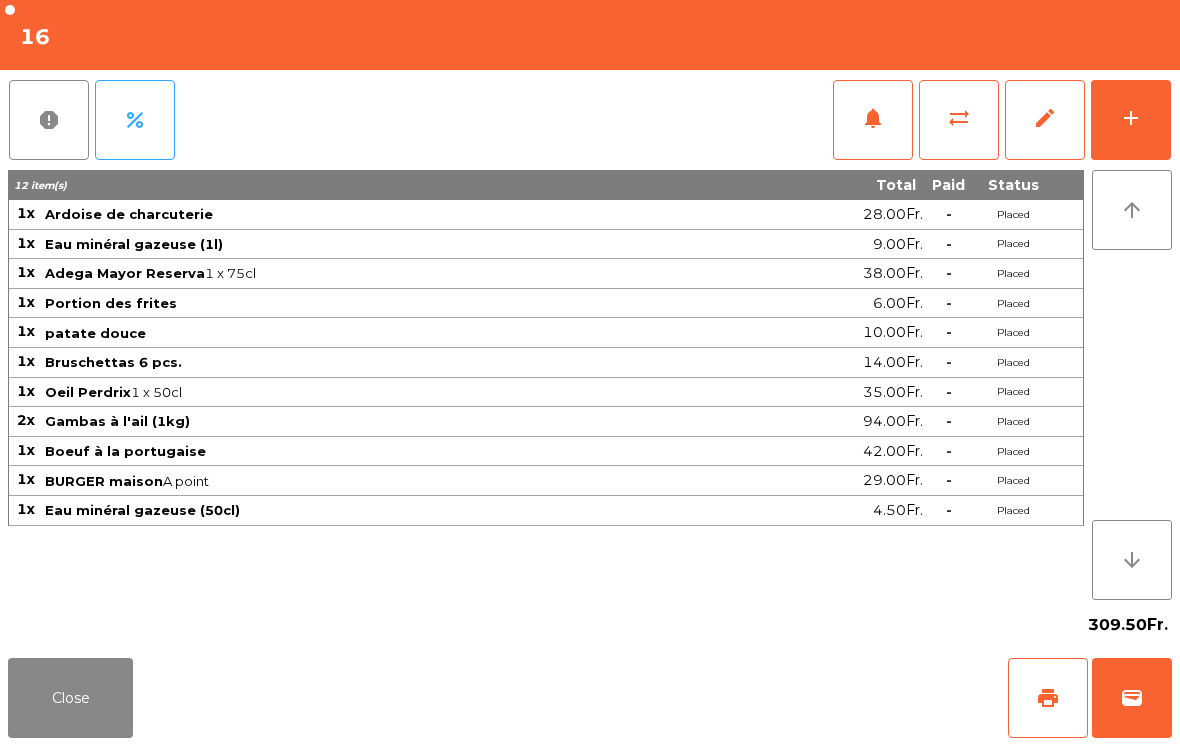 click on "add" 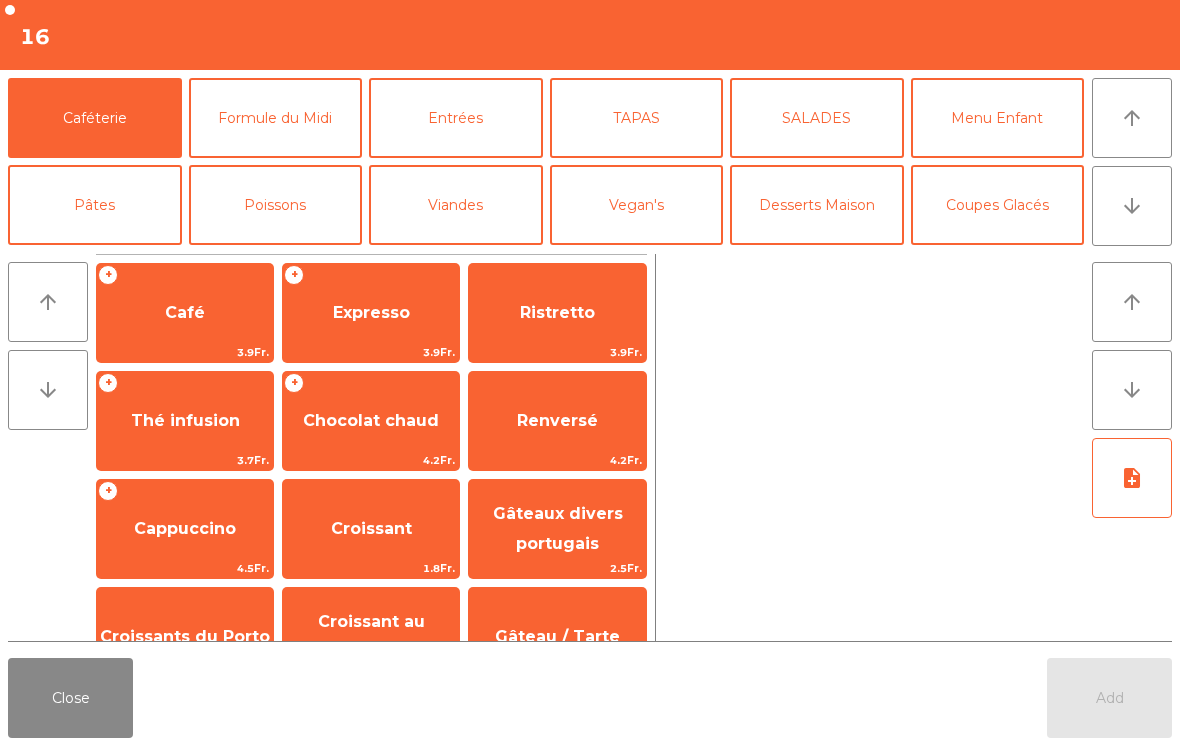 click on "Desserts Maison" 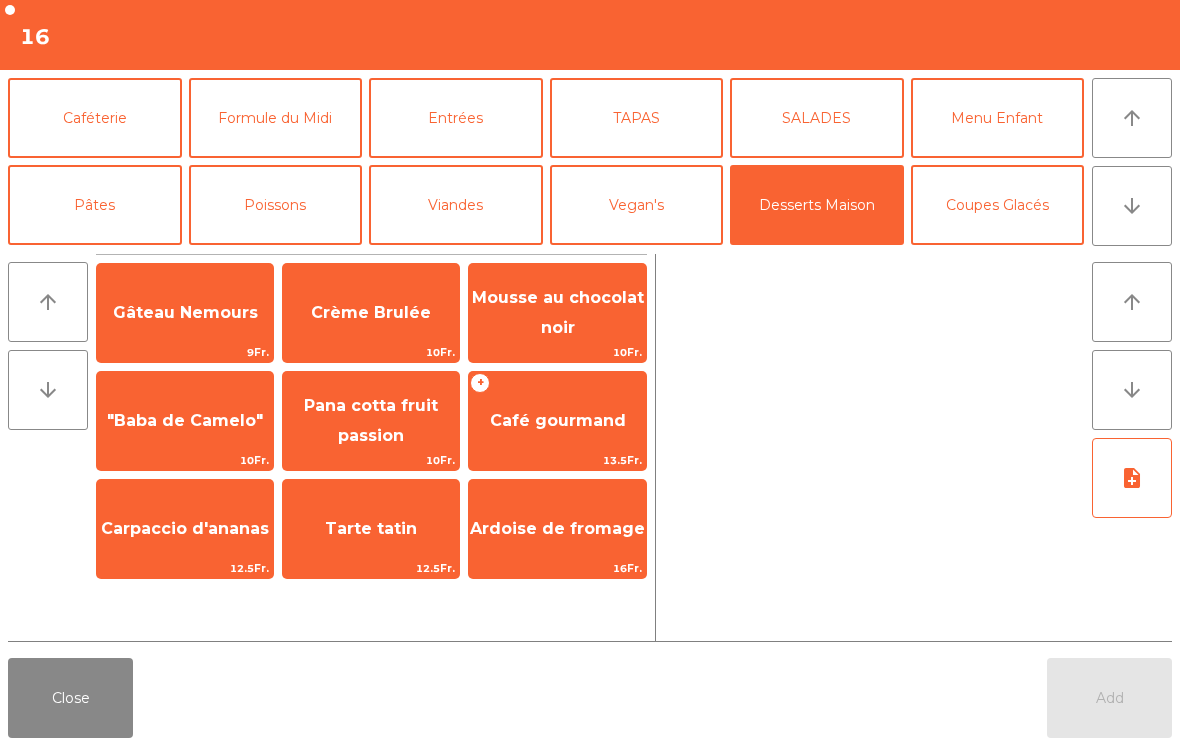 click on "Café gourmand" 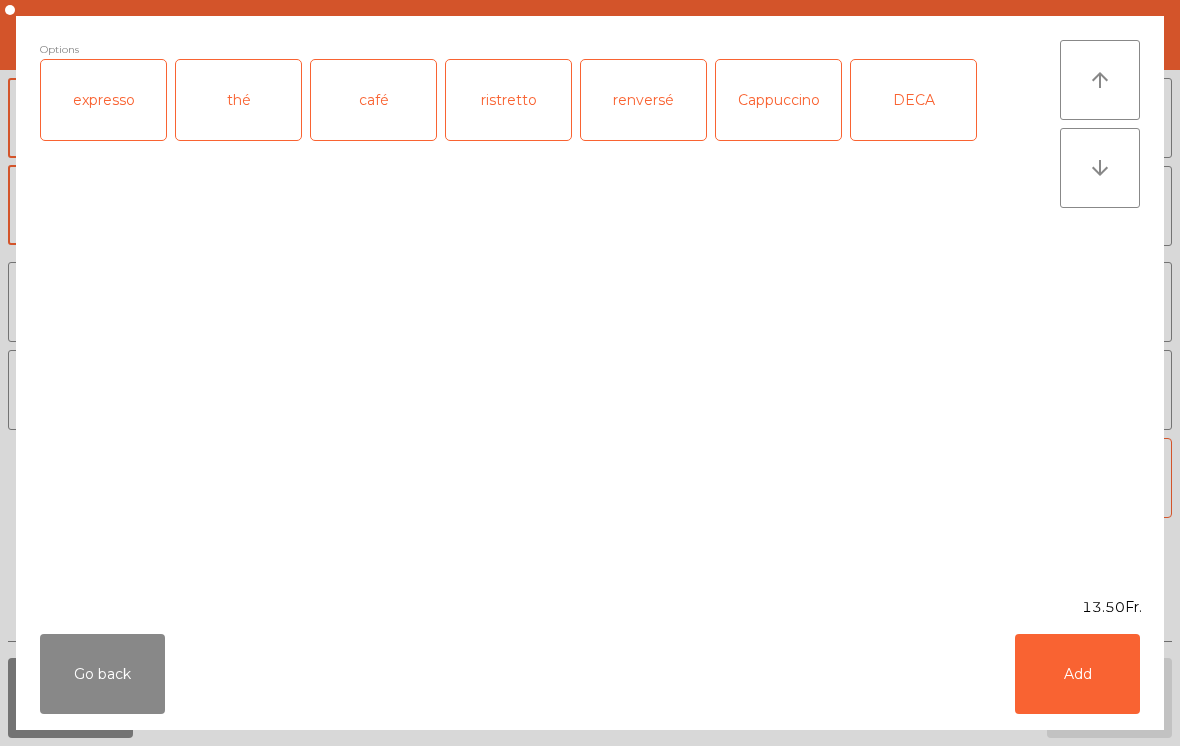 click on "expresso" 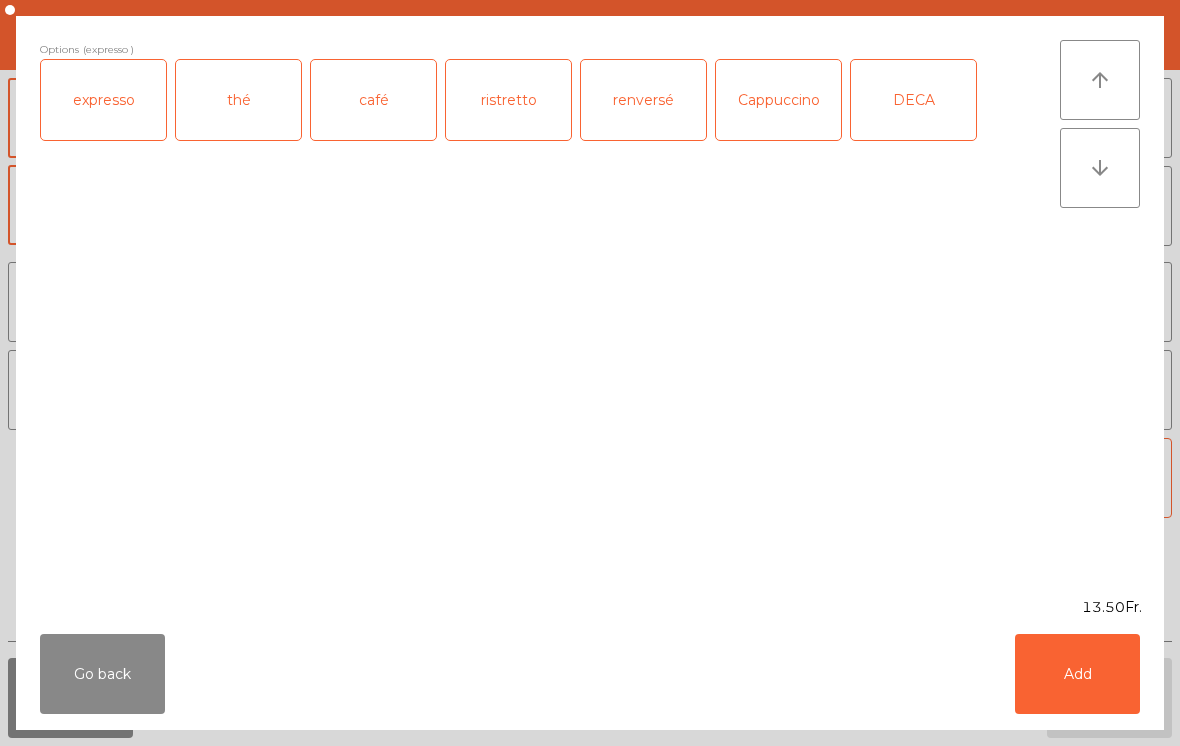 click on "Add" 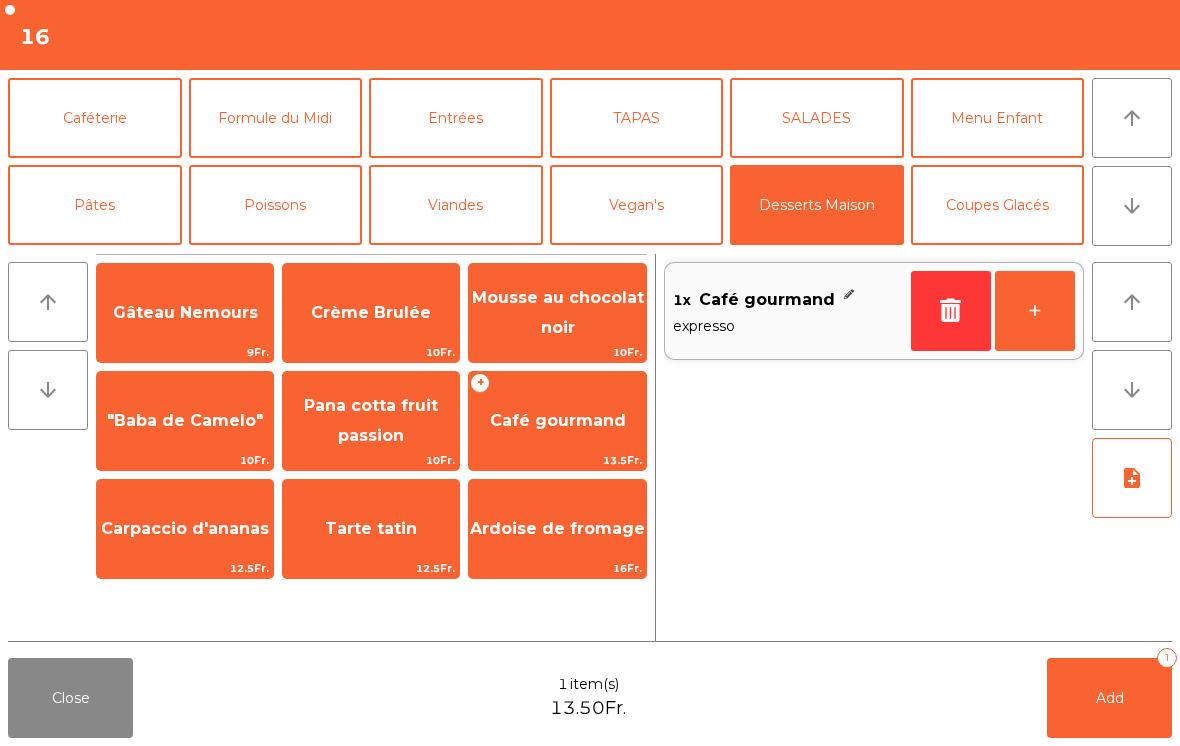 click on "+" 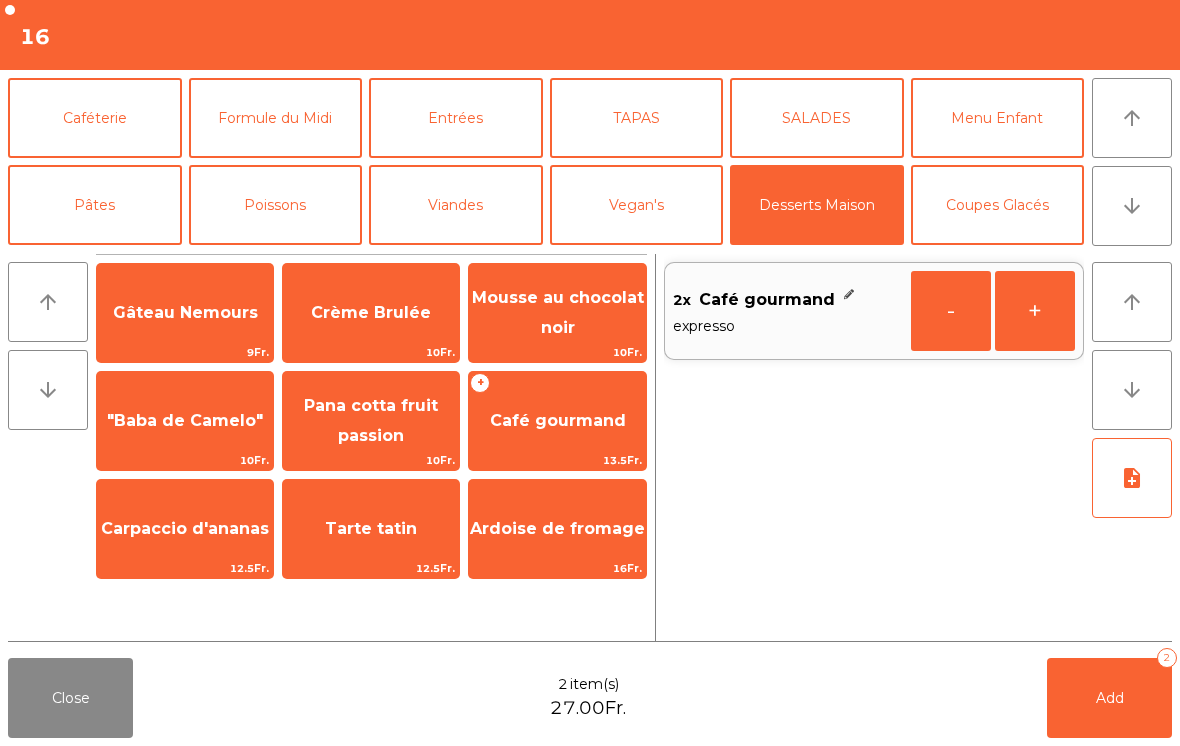 click on "Café gourmand" 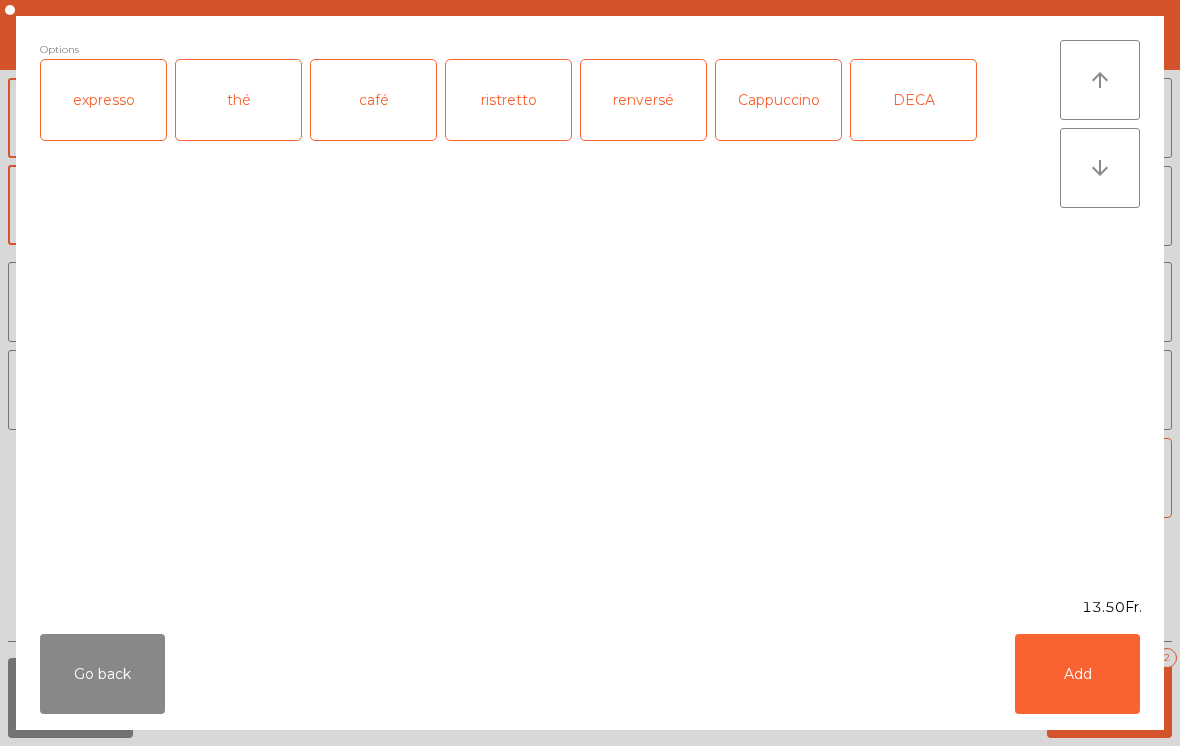 click on "expresso" 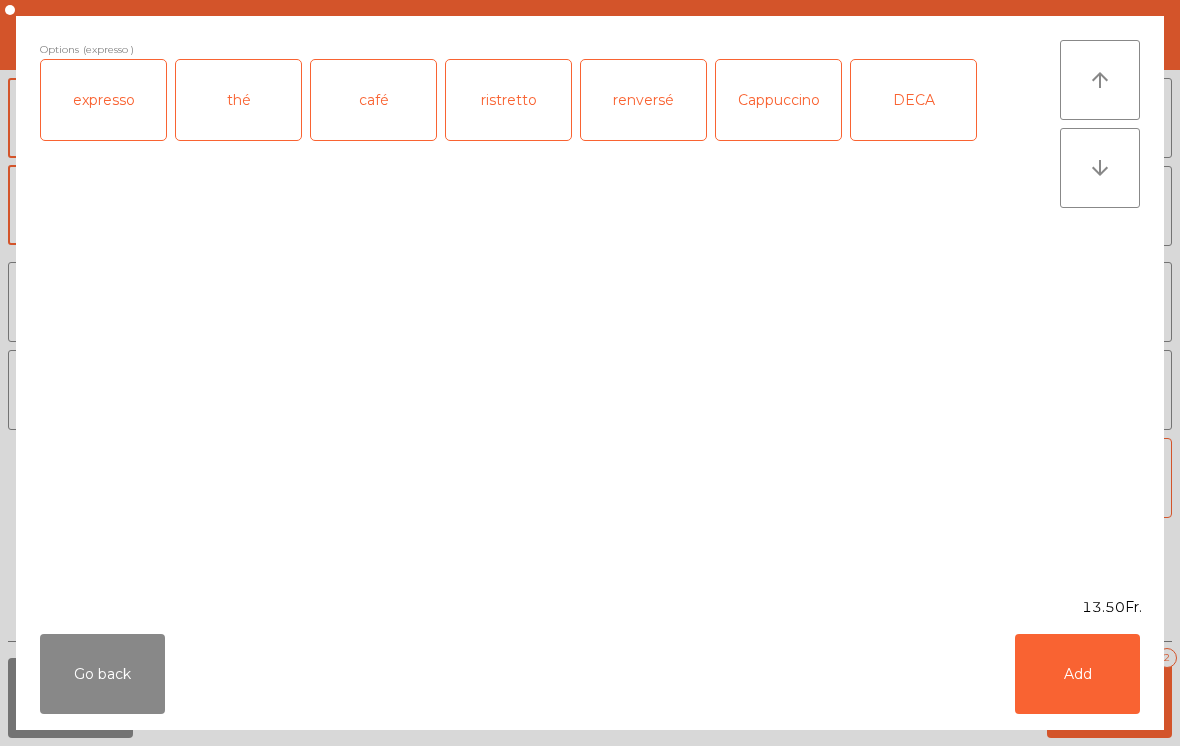 click on "DECA" 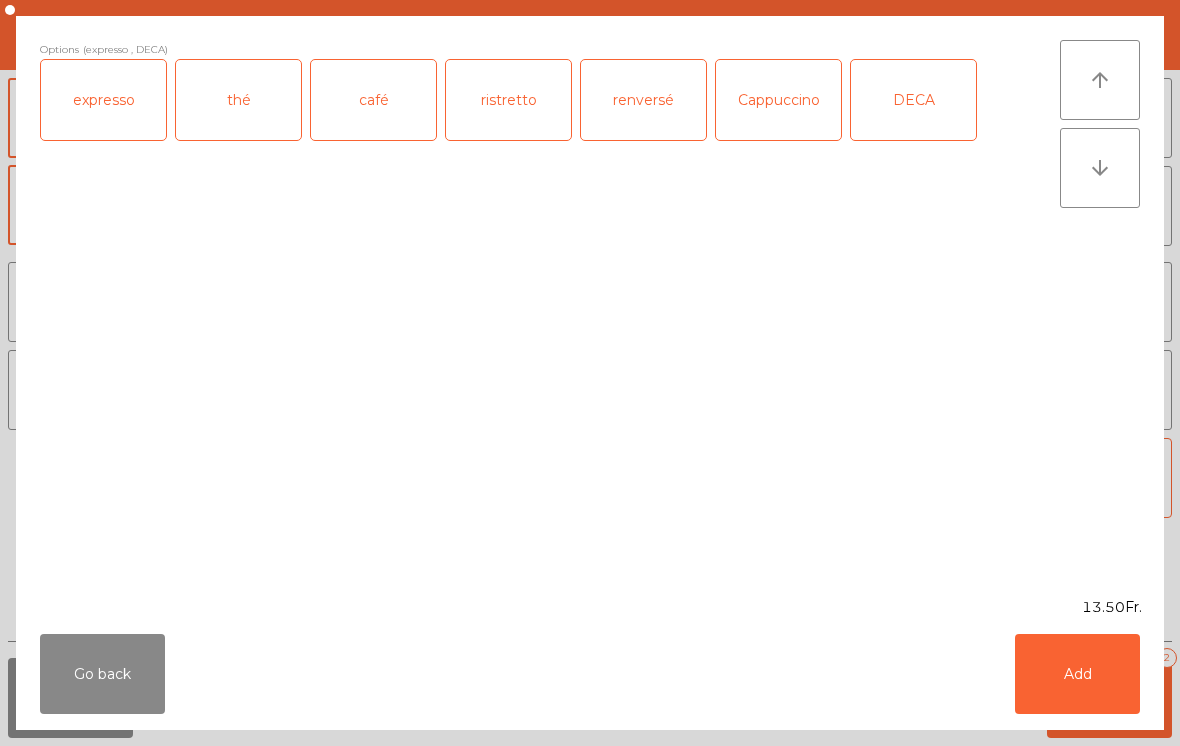 click on "Add" 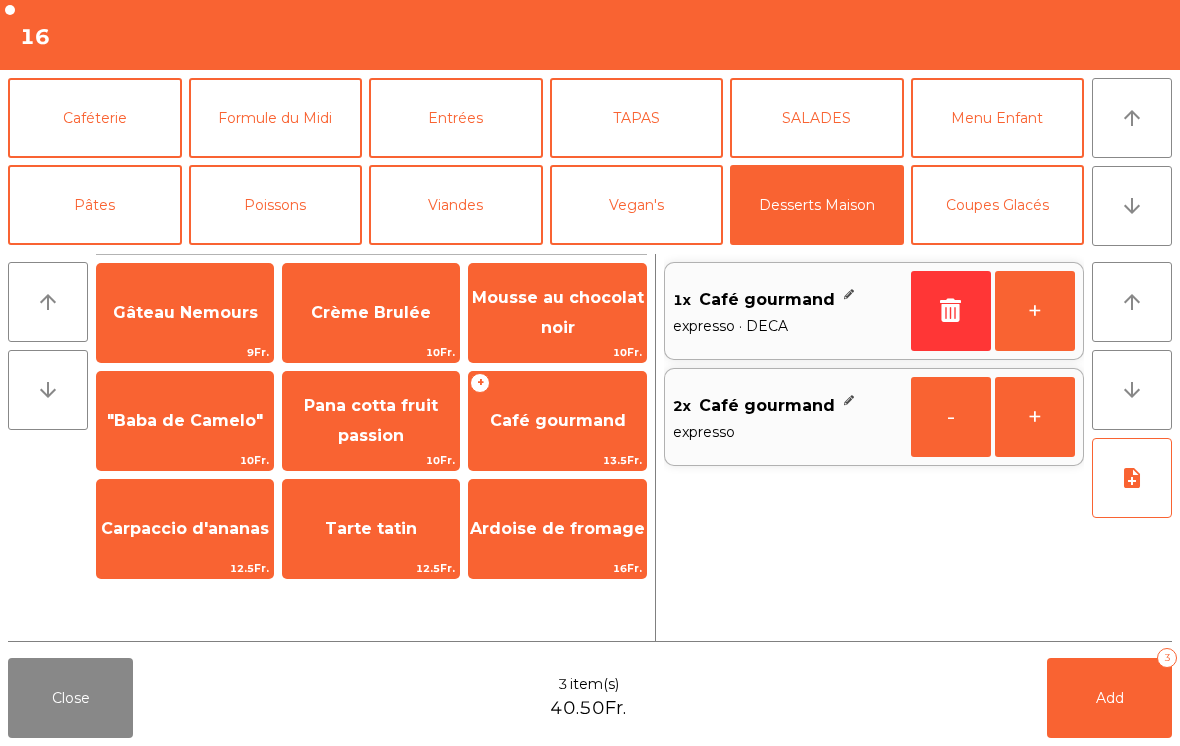 click on "Caféterie" 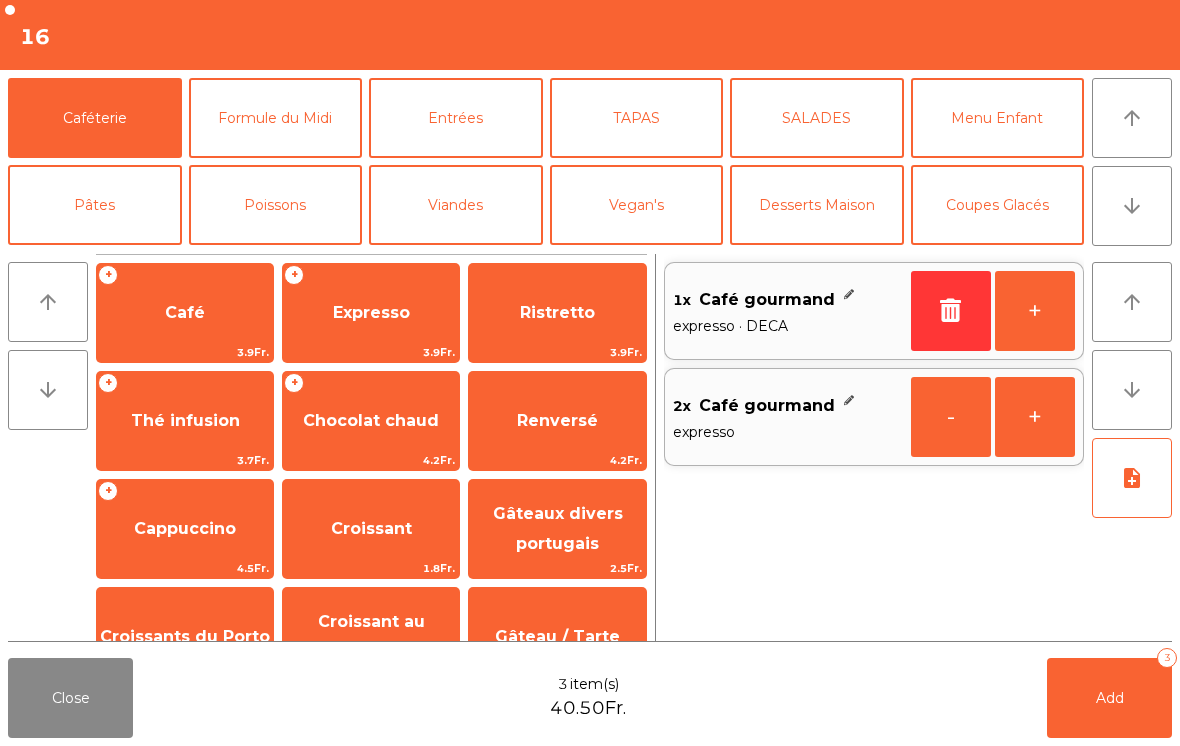 click on "Expresso" 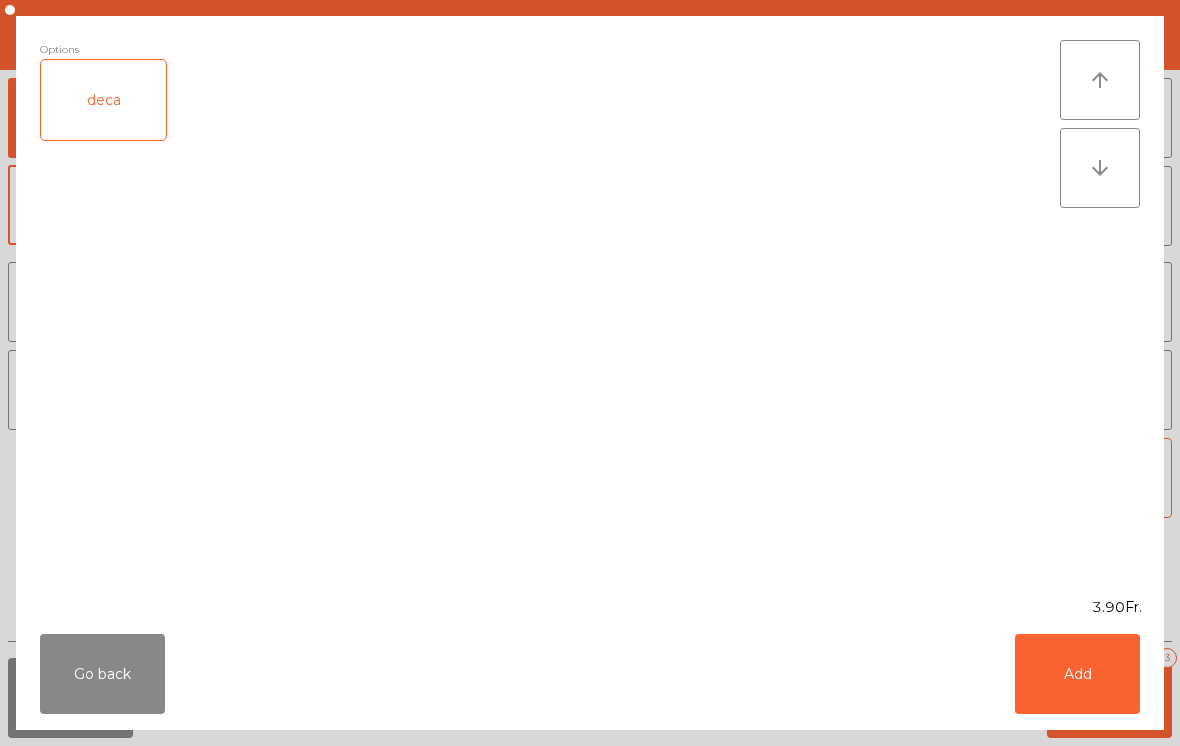 click on "Add" 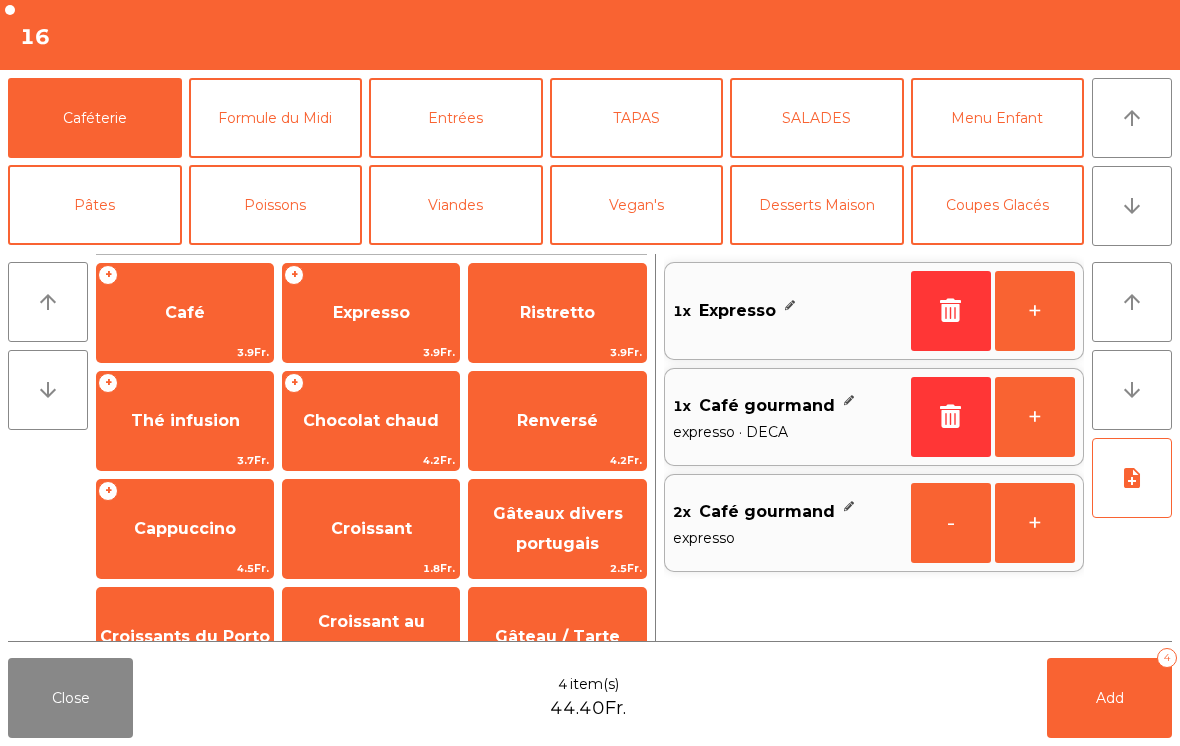 click on "+" 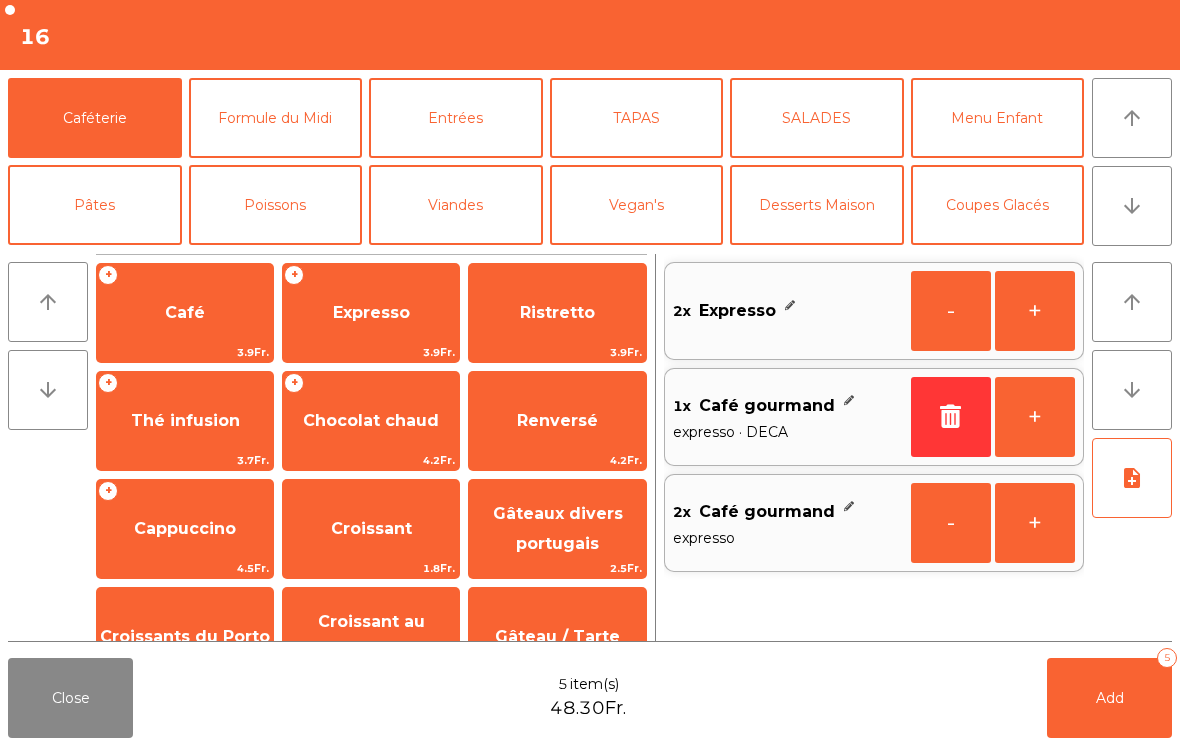 click on "Add   5" 